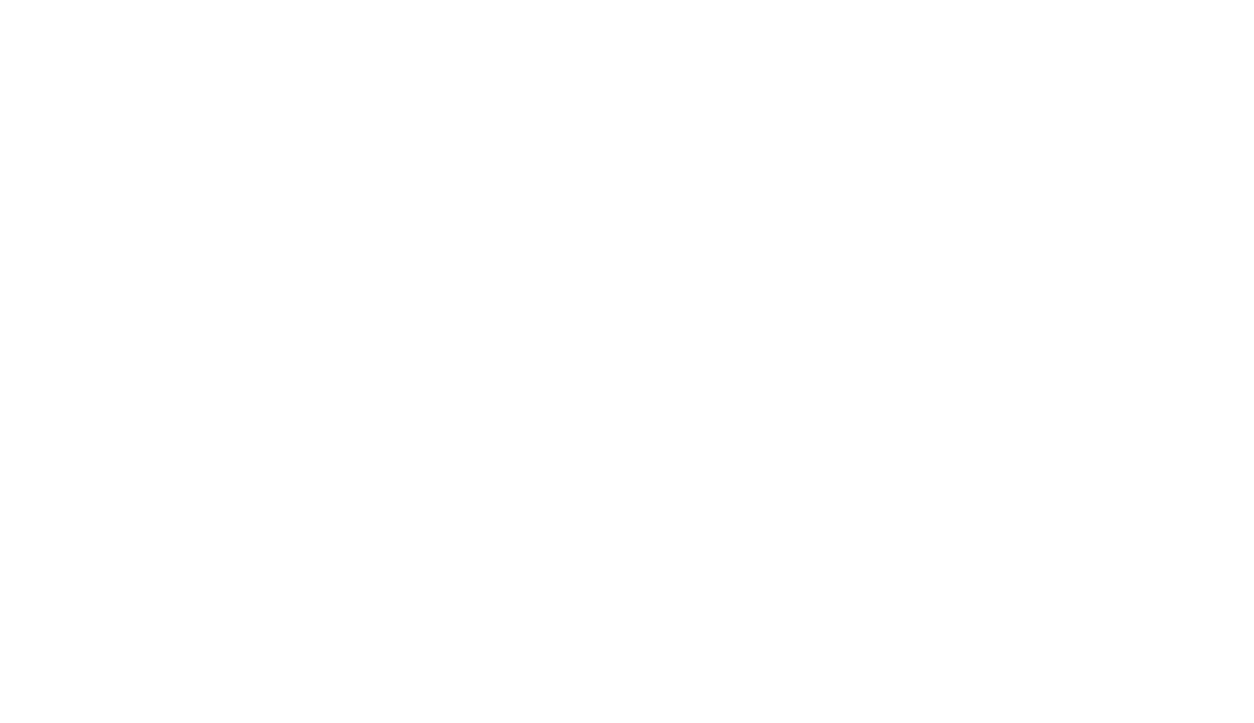 scroll, scrollTop: 0, scrollLeft: 0, axis: both 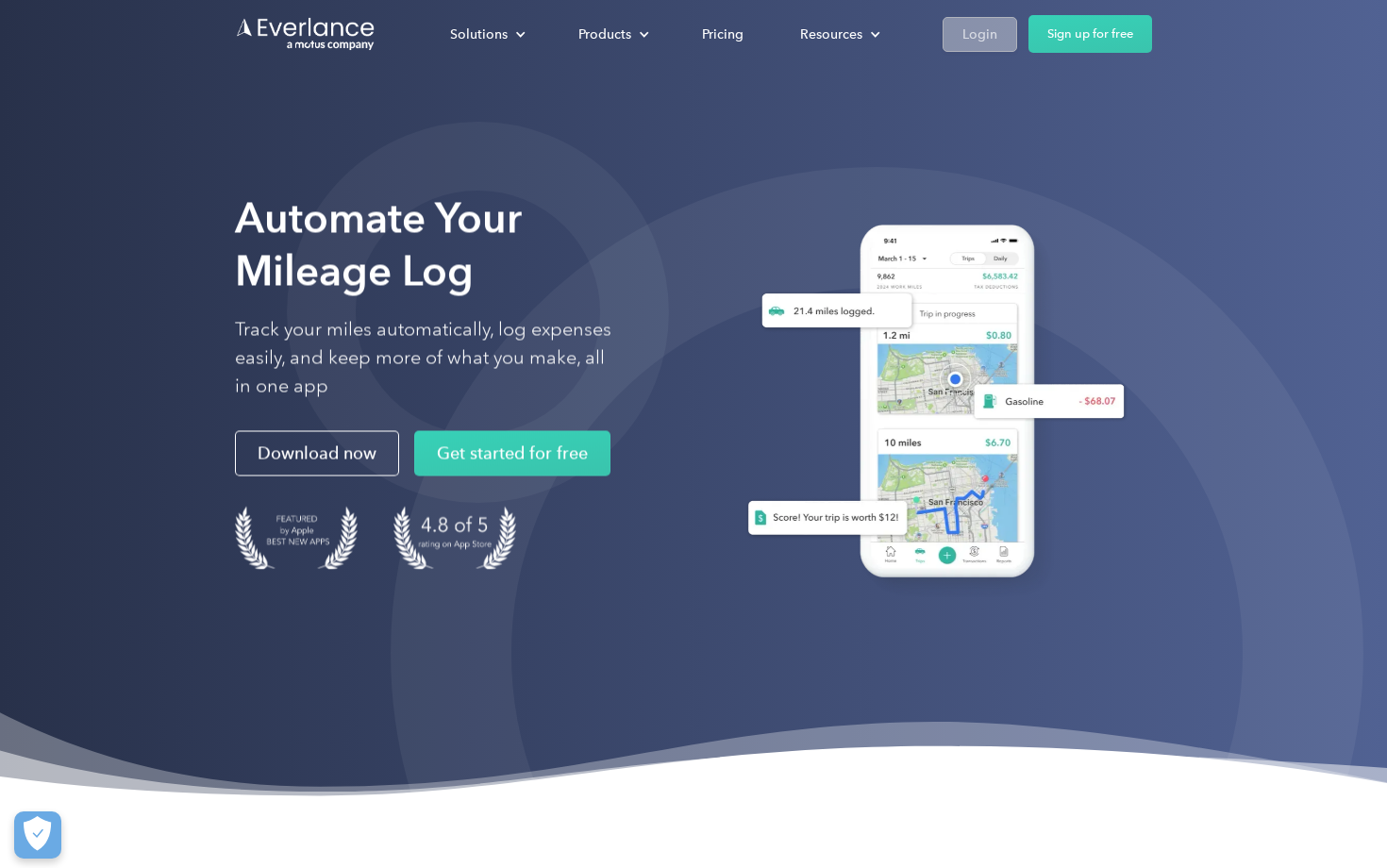 click on "Login" at bounding box center (979, 34) 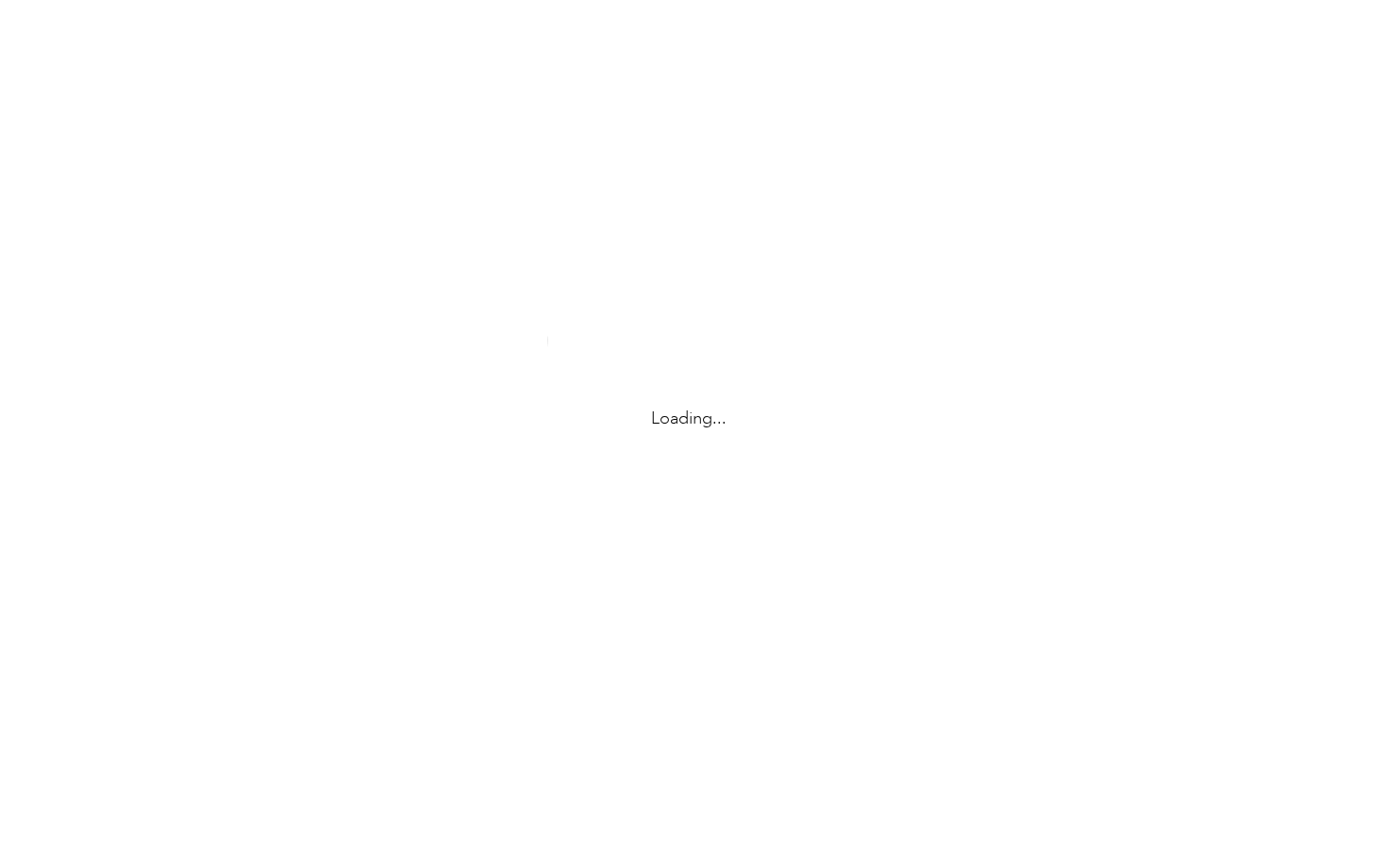 scroll, scrollTop: 0, scrollLeft: 0, axis: both 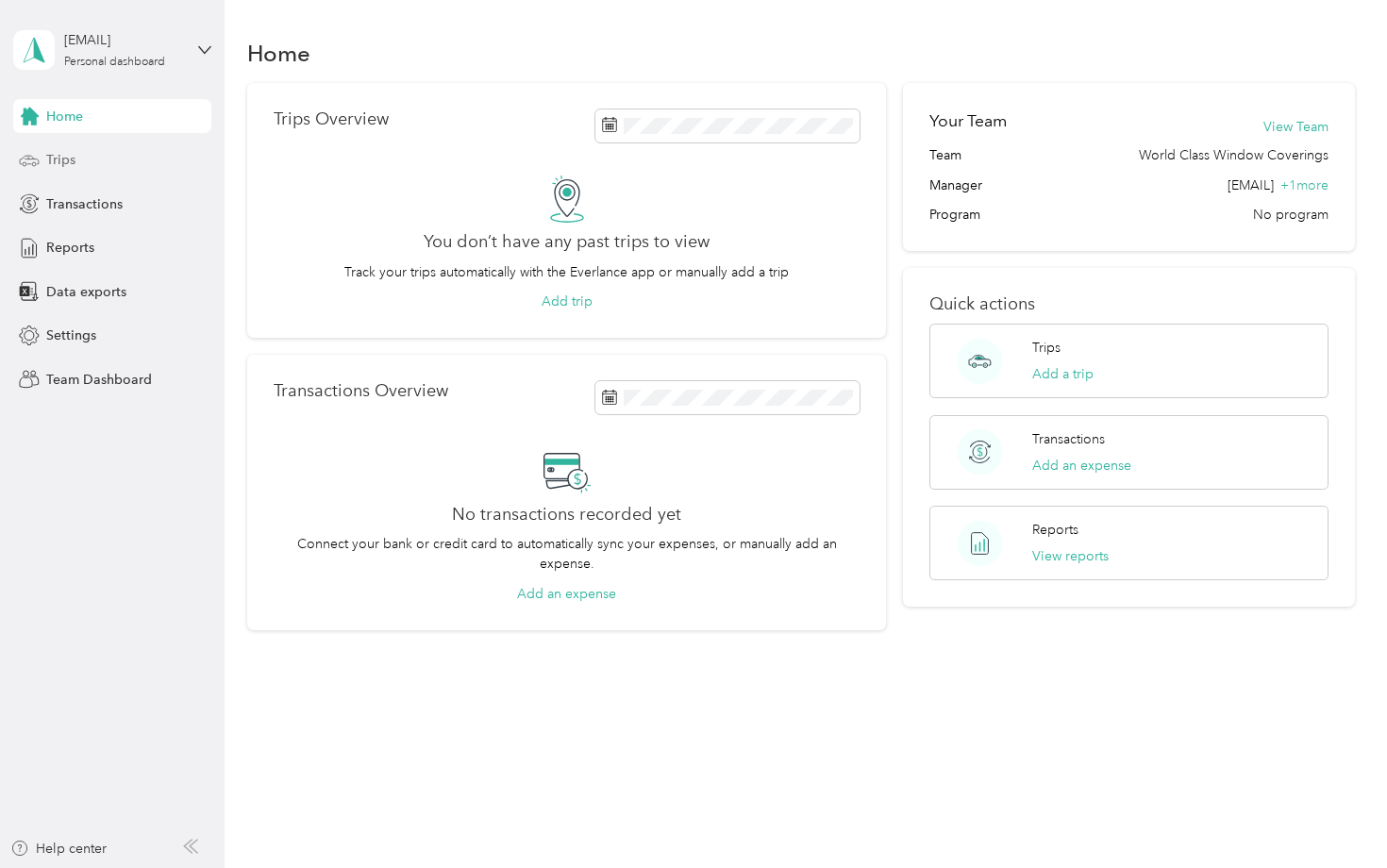 click on "Trips" at bounding box center (60, 159) 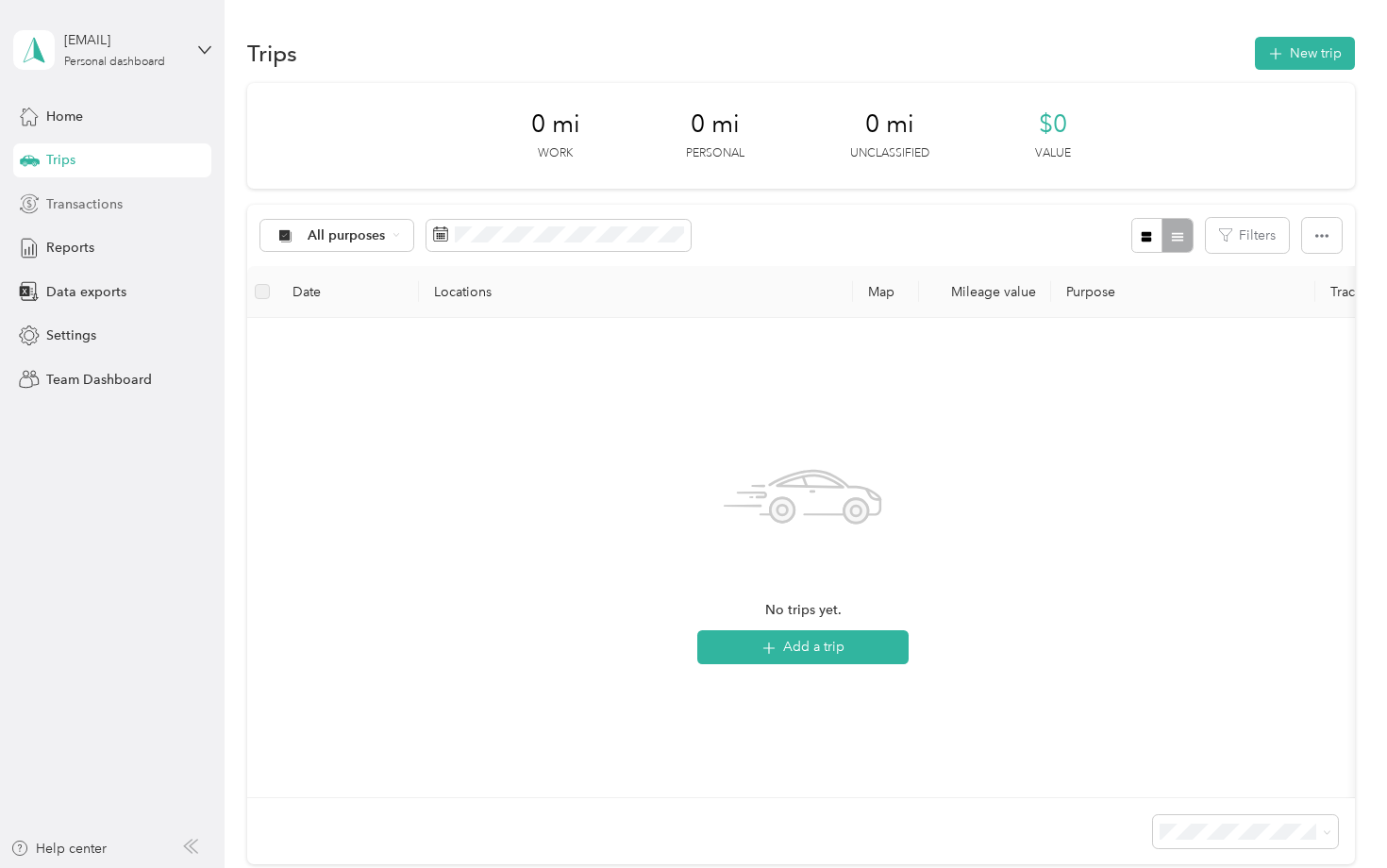 click on "Transactions" at bounding box center (84, 204) 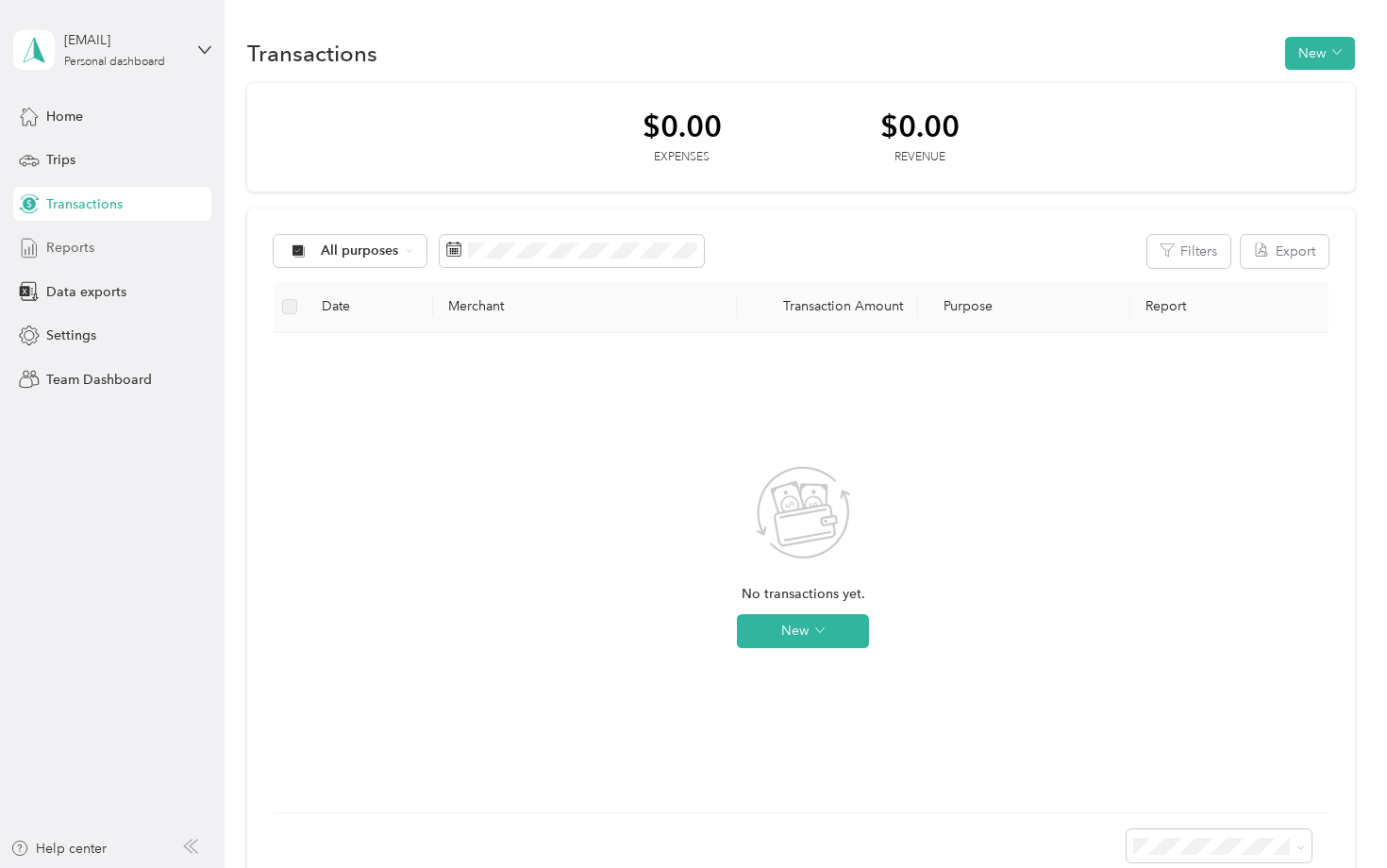 click on "Reports" at bounding box center [70, 247] 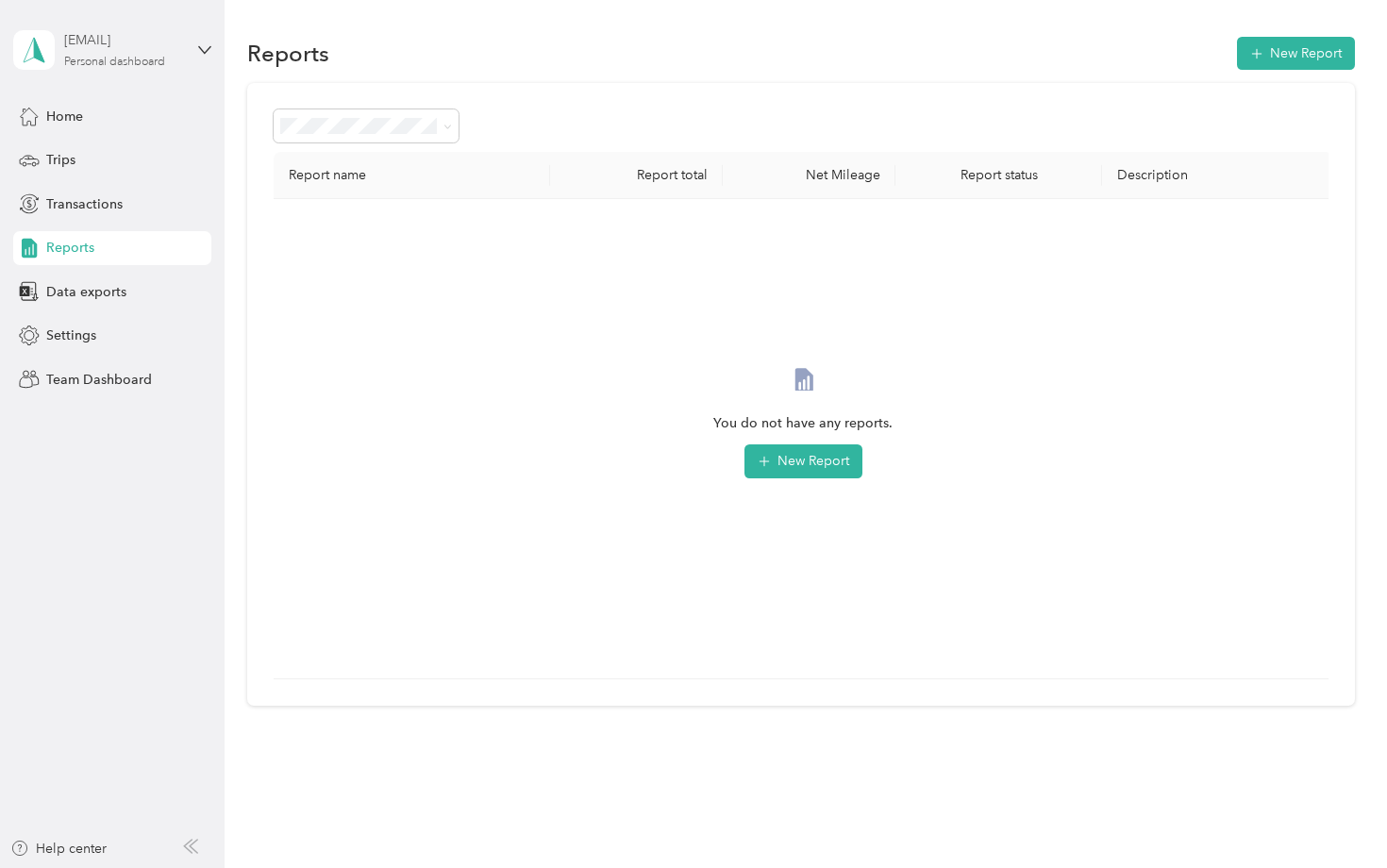 click on "[EMAIL]" at bounding box center [123, 40] 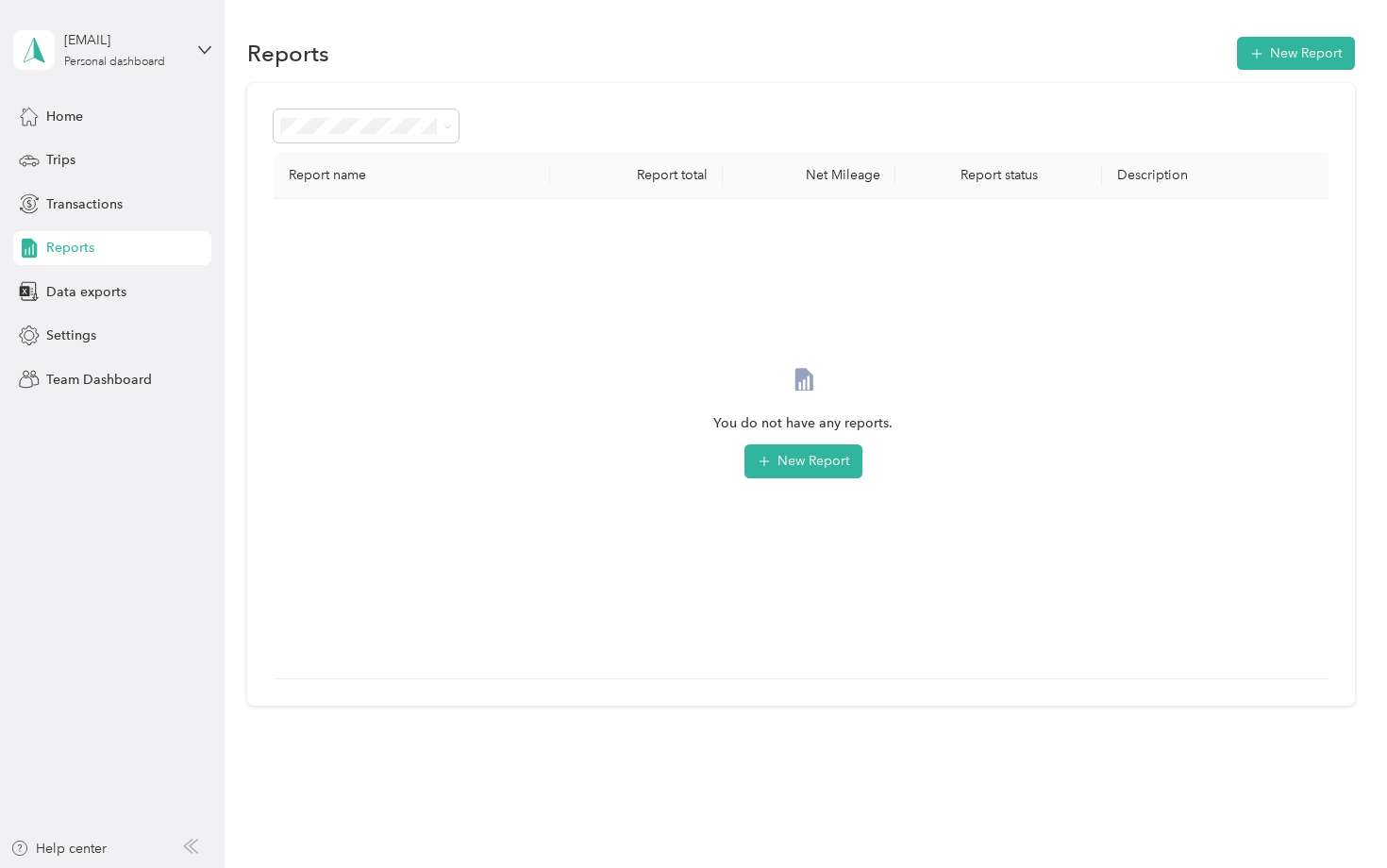 click on "Team dashboard" at bounding box center (80, 146) 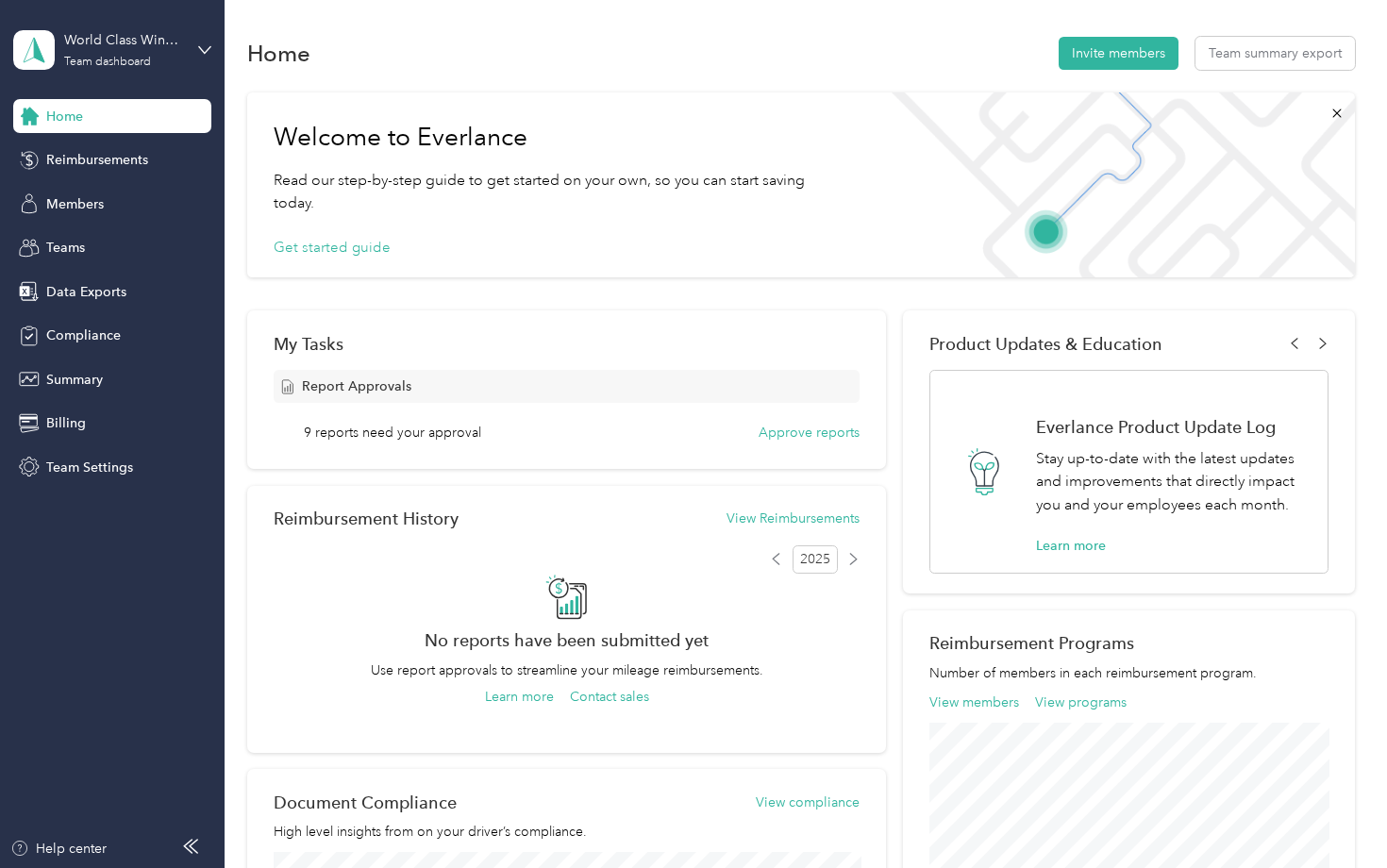 scroll, scrollTop: 3, scrollLeft: 0, axis: vertical 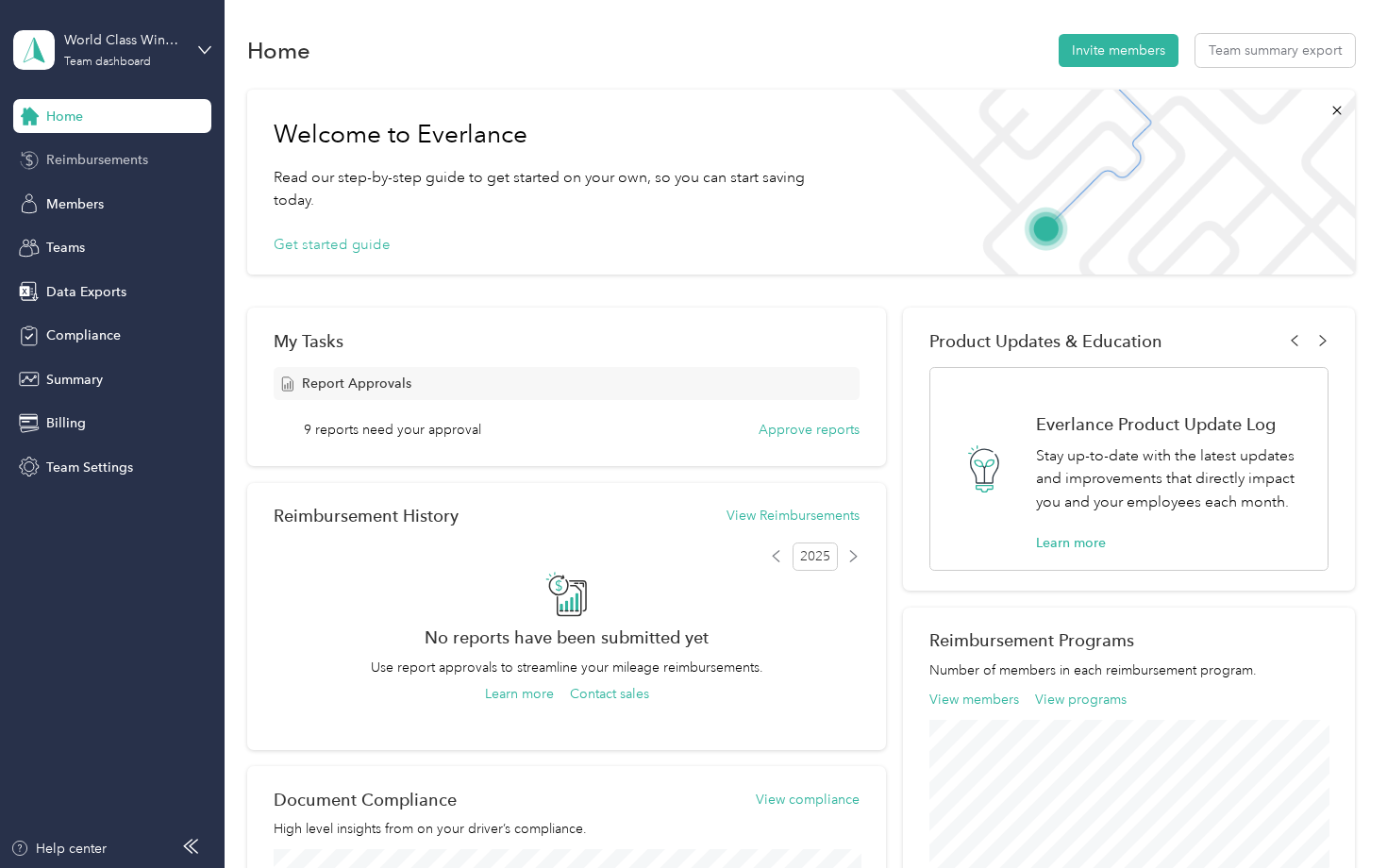 click on "Reimbursements" at bounding box center [97, 159] 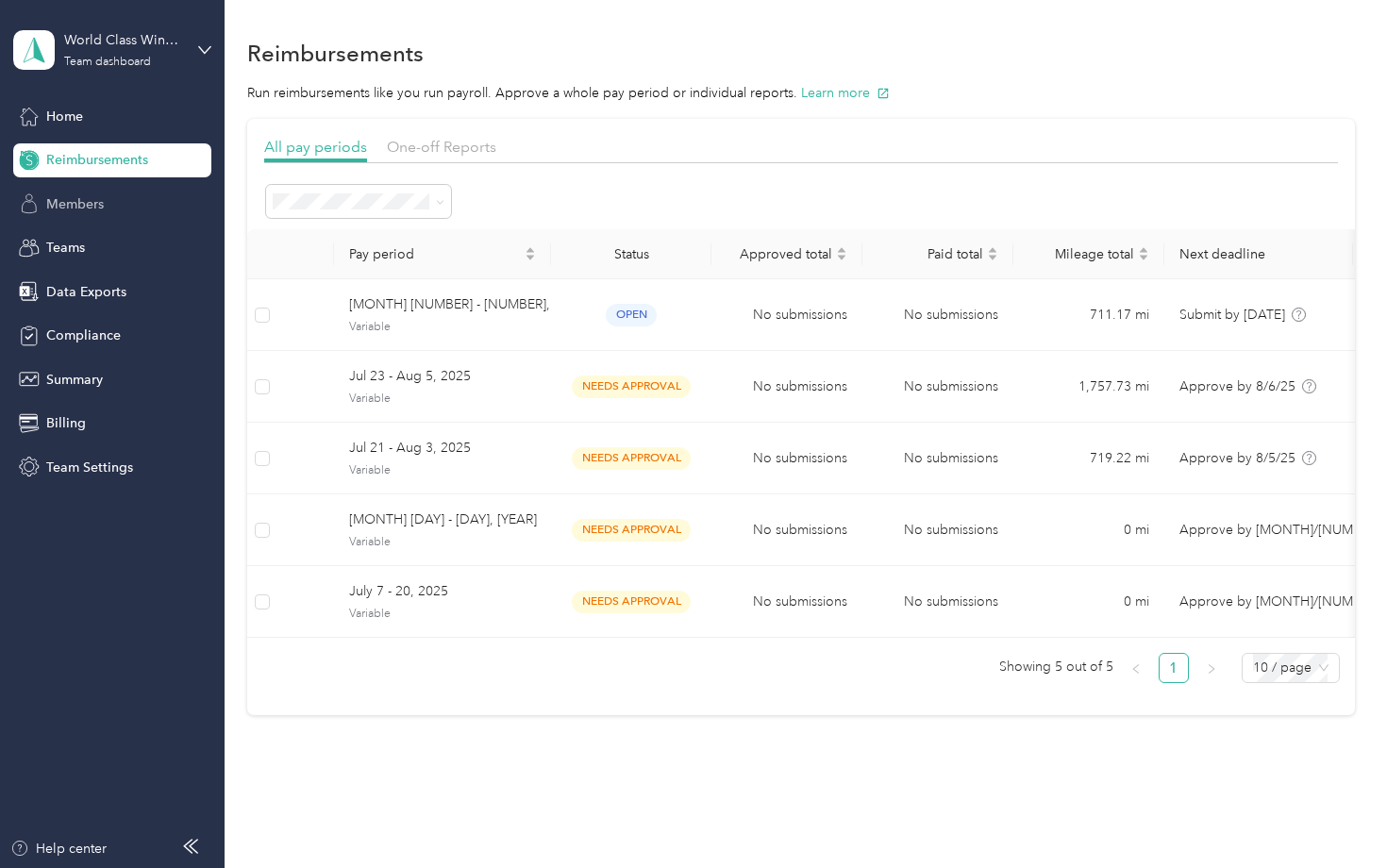 click on "Members" at bounding box center (75, 204) 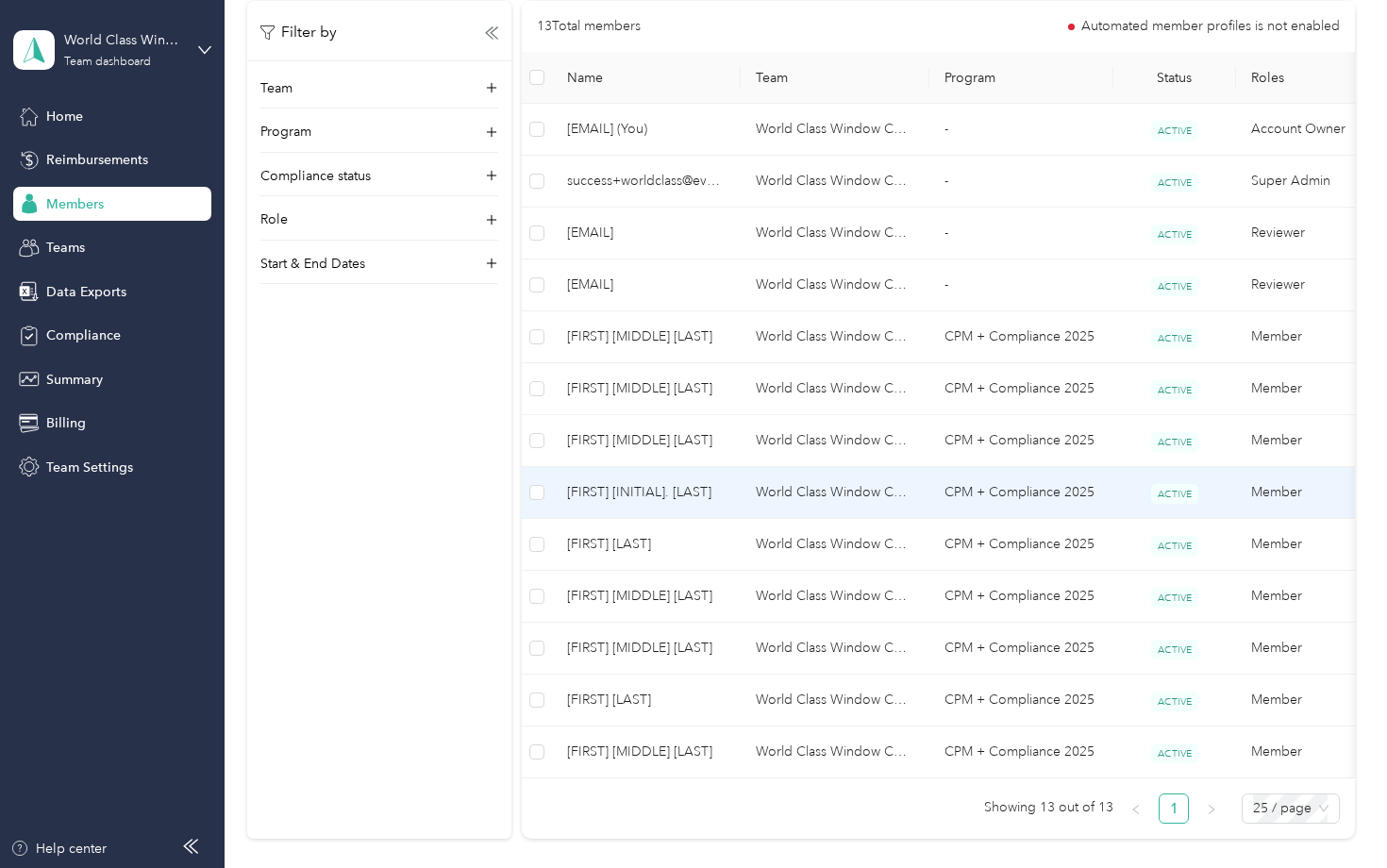 scroll, scrollTop: 454, scrollLeft: 0, axis: vertical 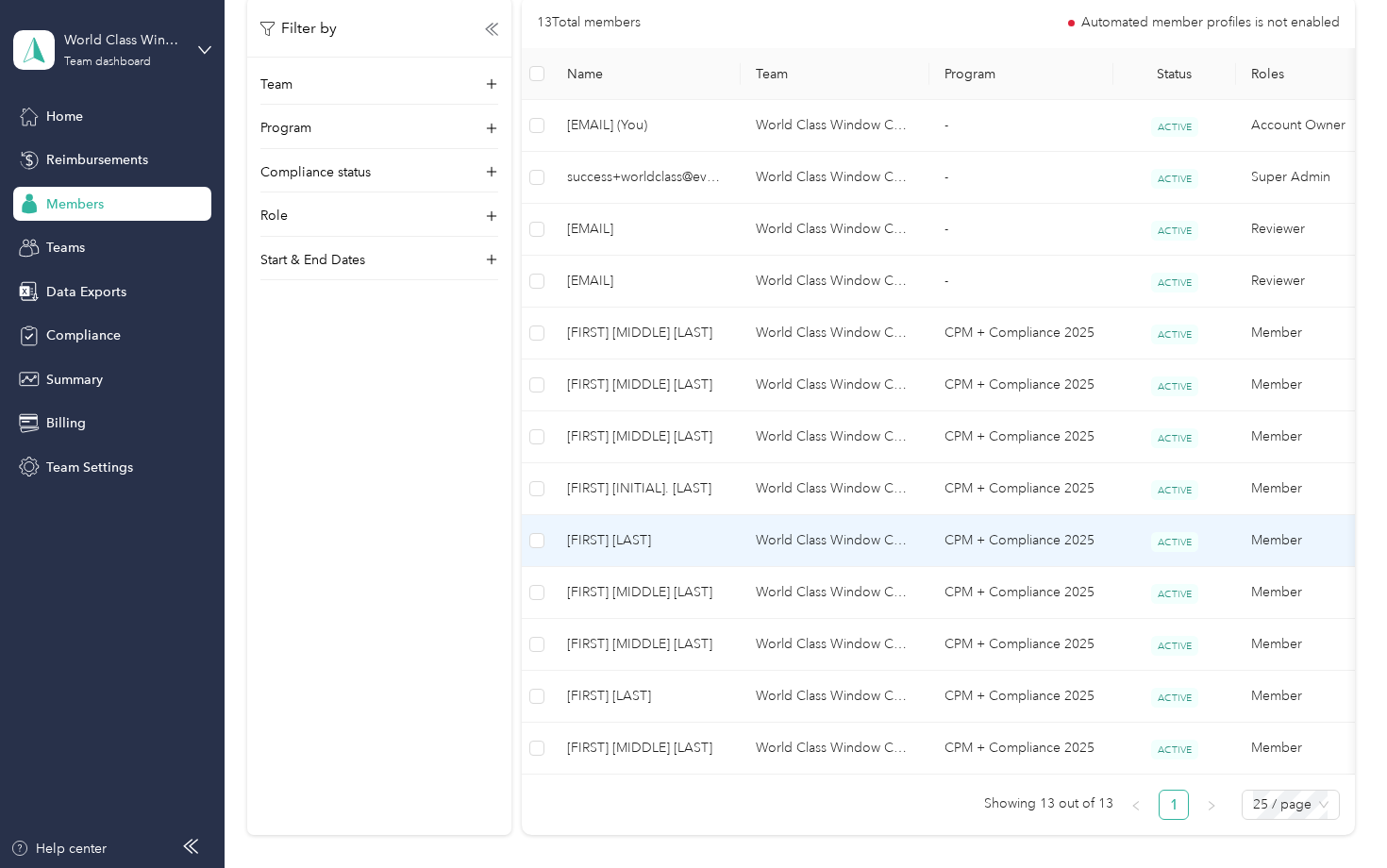 click on "[FIRST] [LAST]" at bounding box center (646, 541) 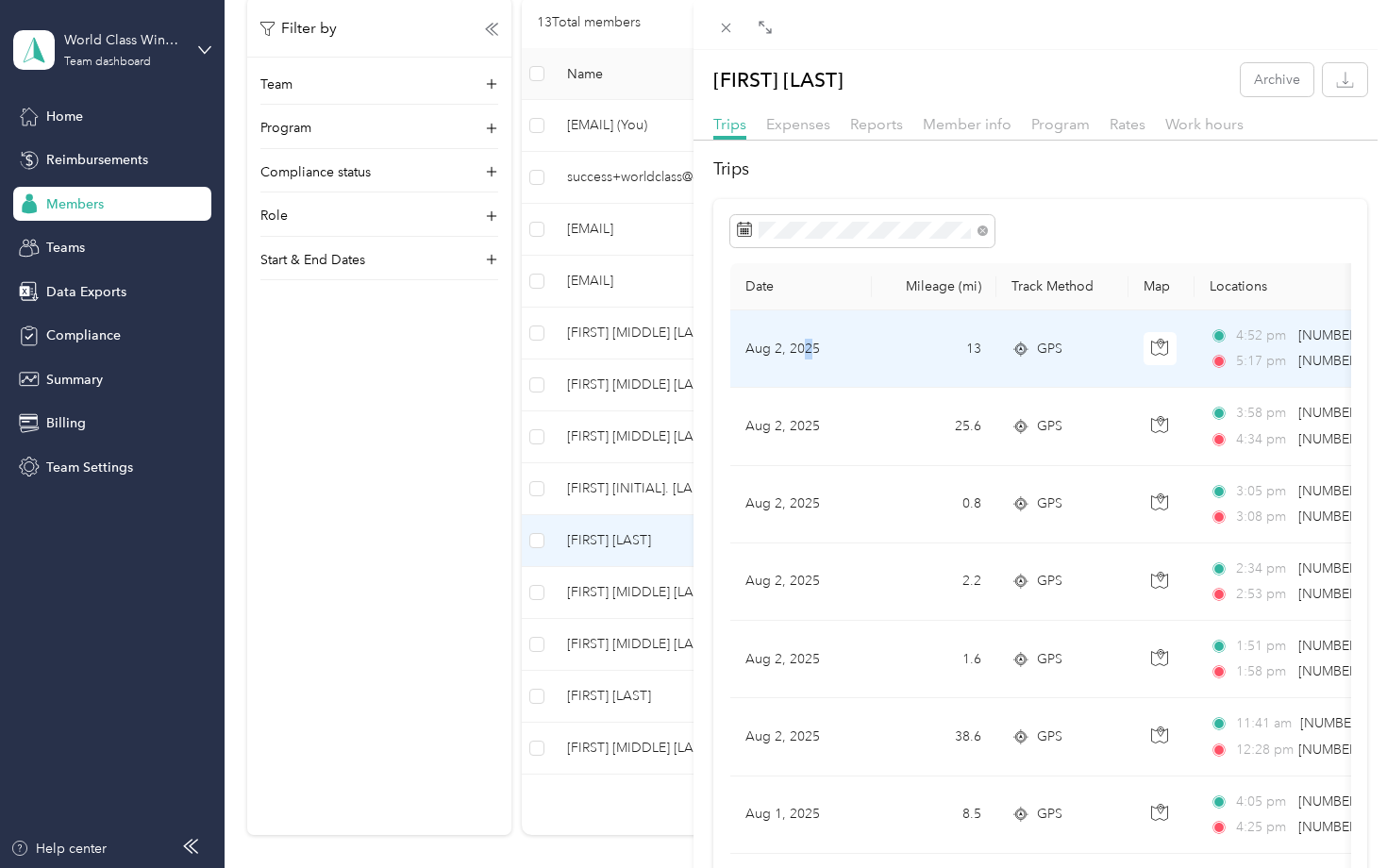 click on "Aug 2, 2025" at bounding box center (801, 349) 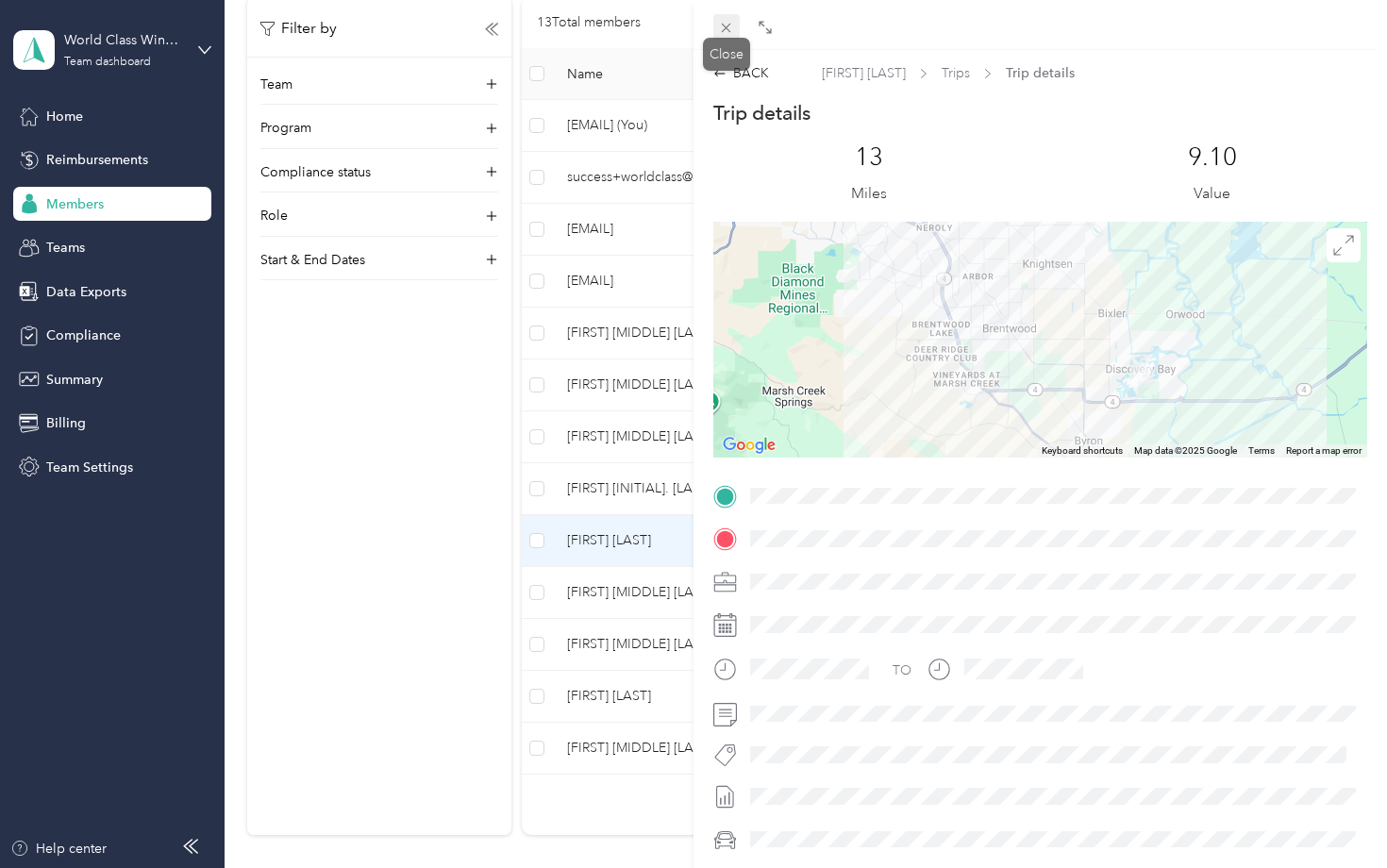 click 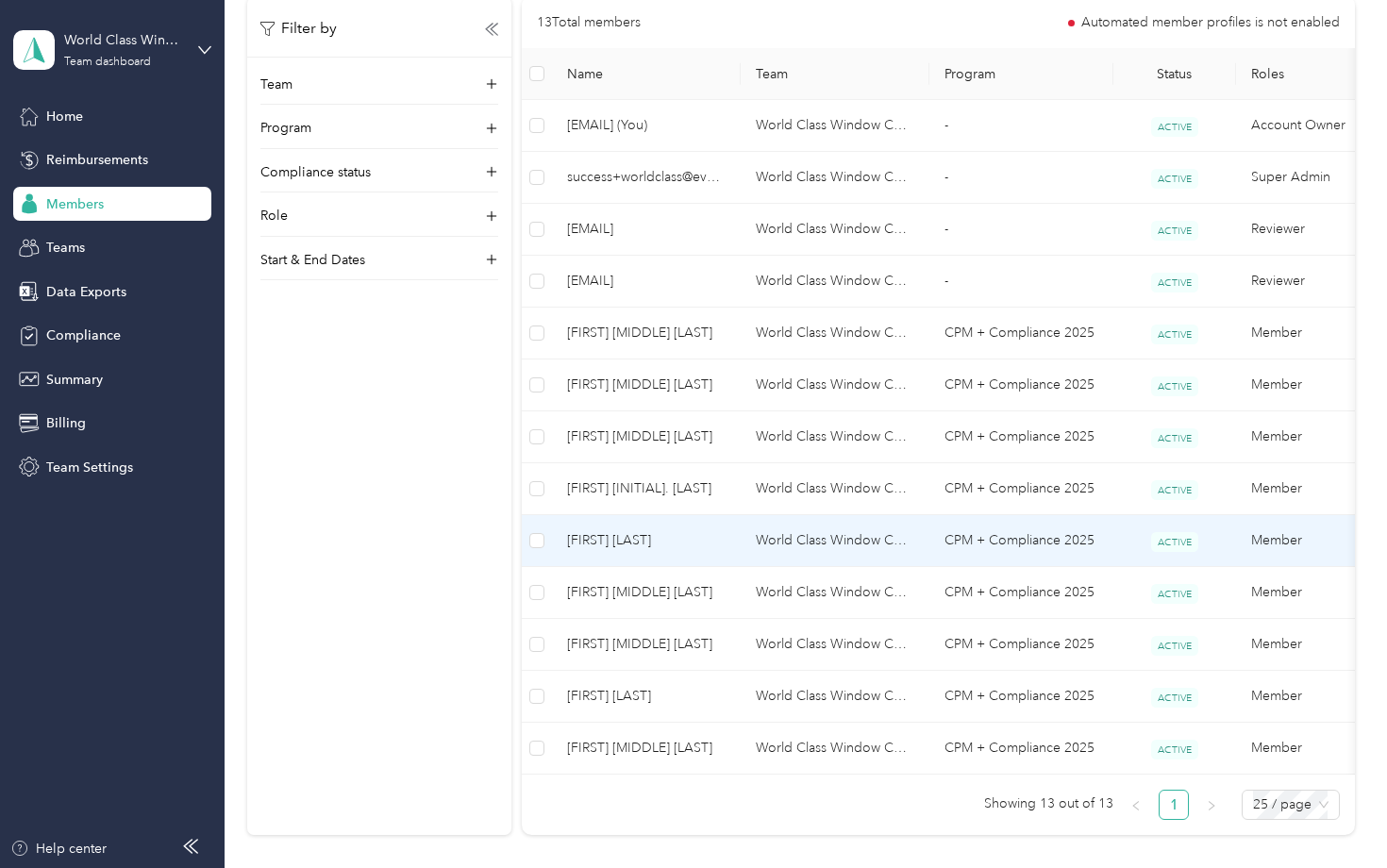 click on "[FIRST] [LAST]" at bounding box center (646, 541) 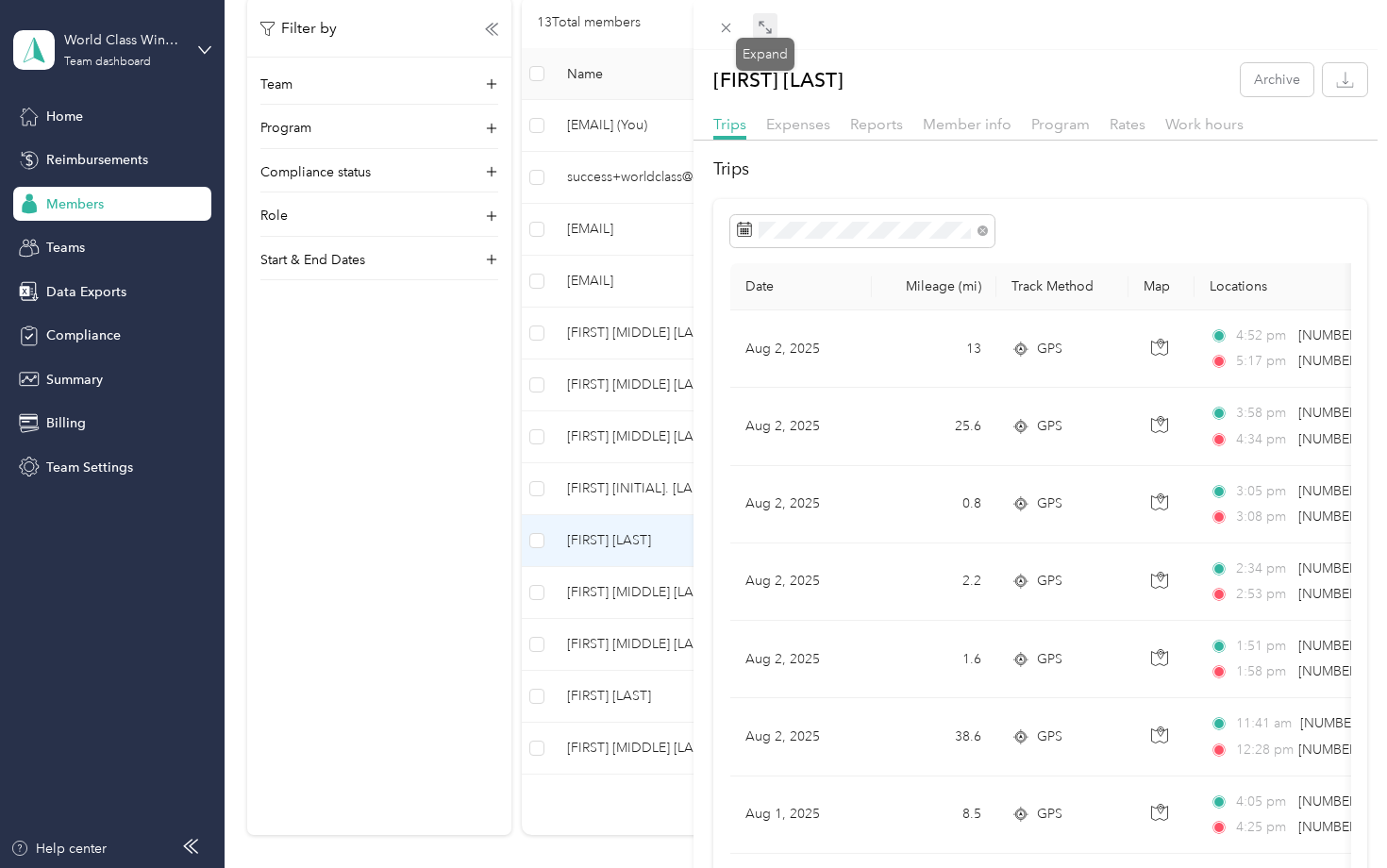 click 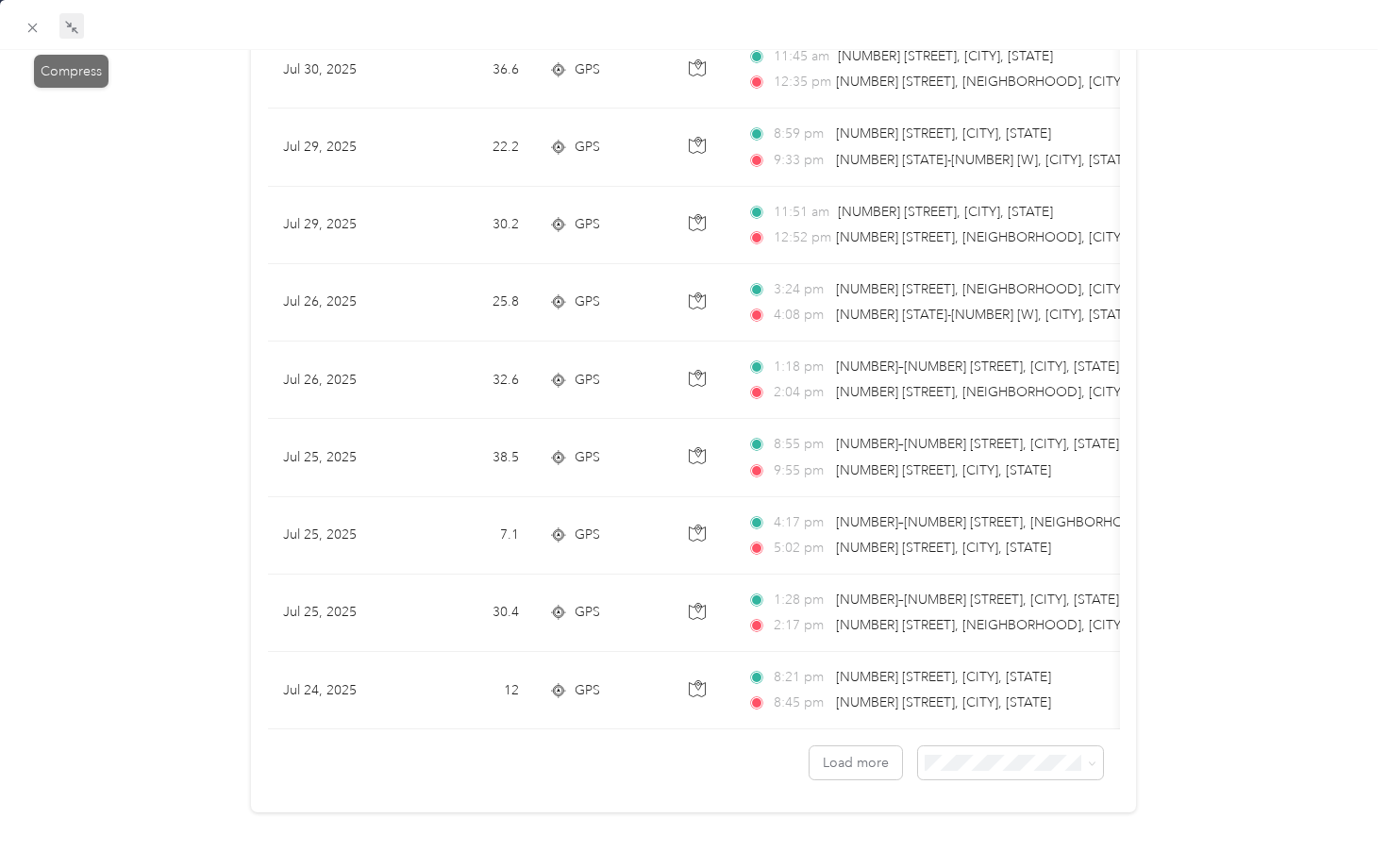scroll, scrollTop: 1529, scrollLeft: 0, axis: vertical 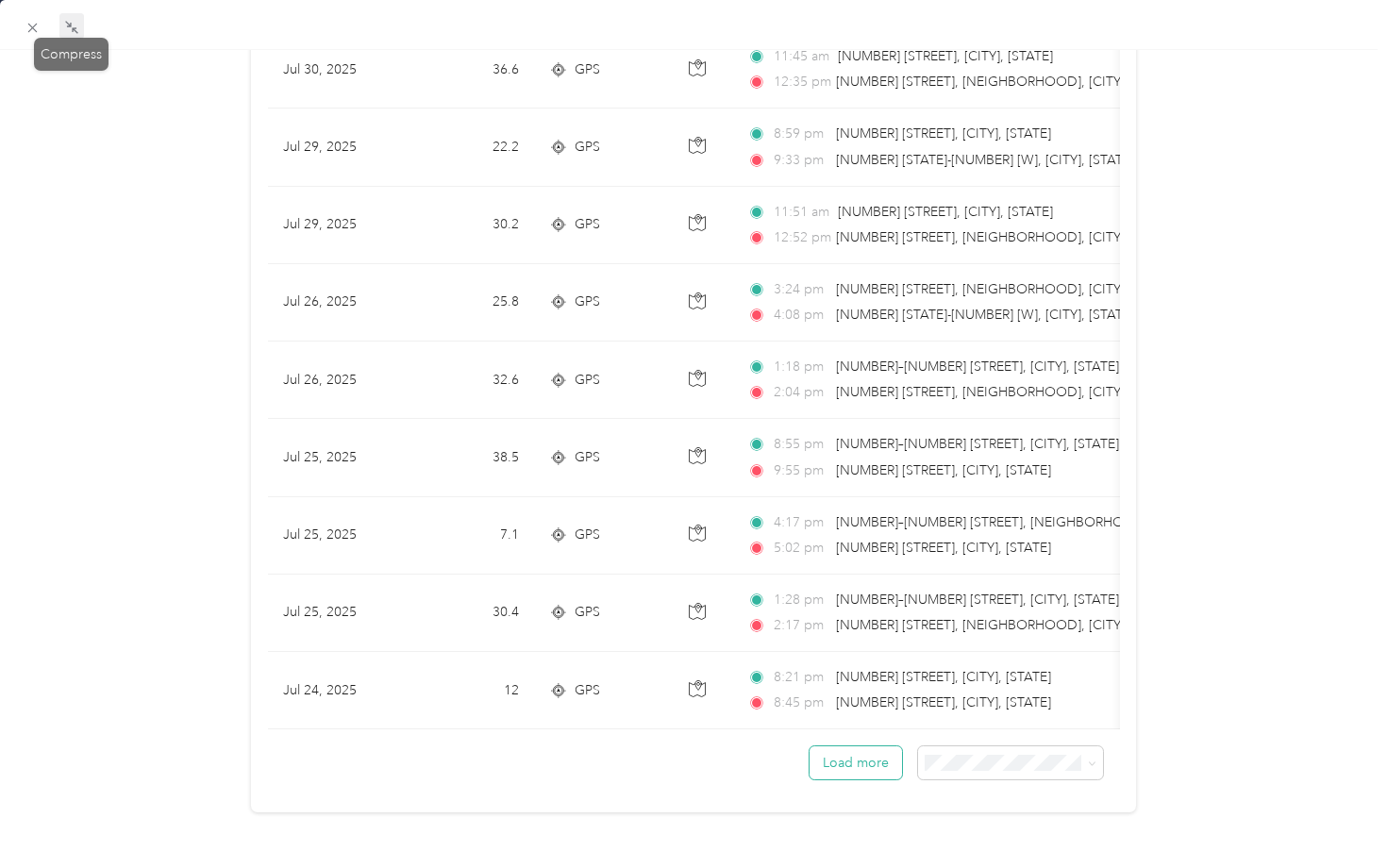 click on "Load more" at bounding box center [856, 762] 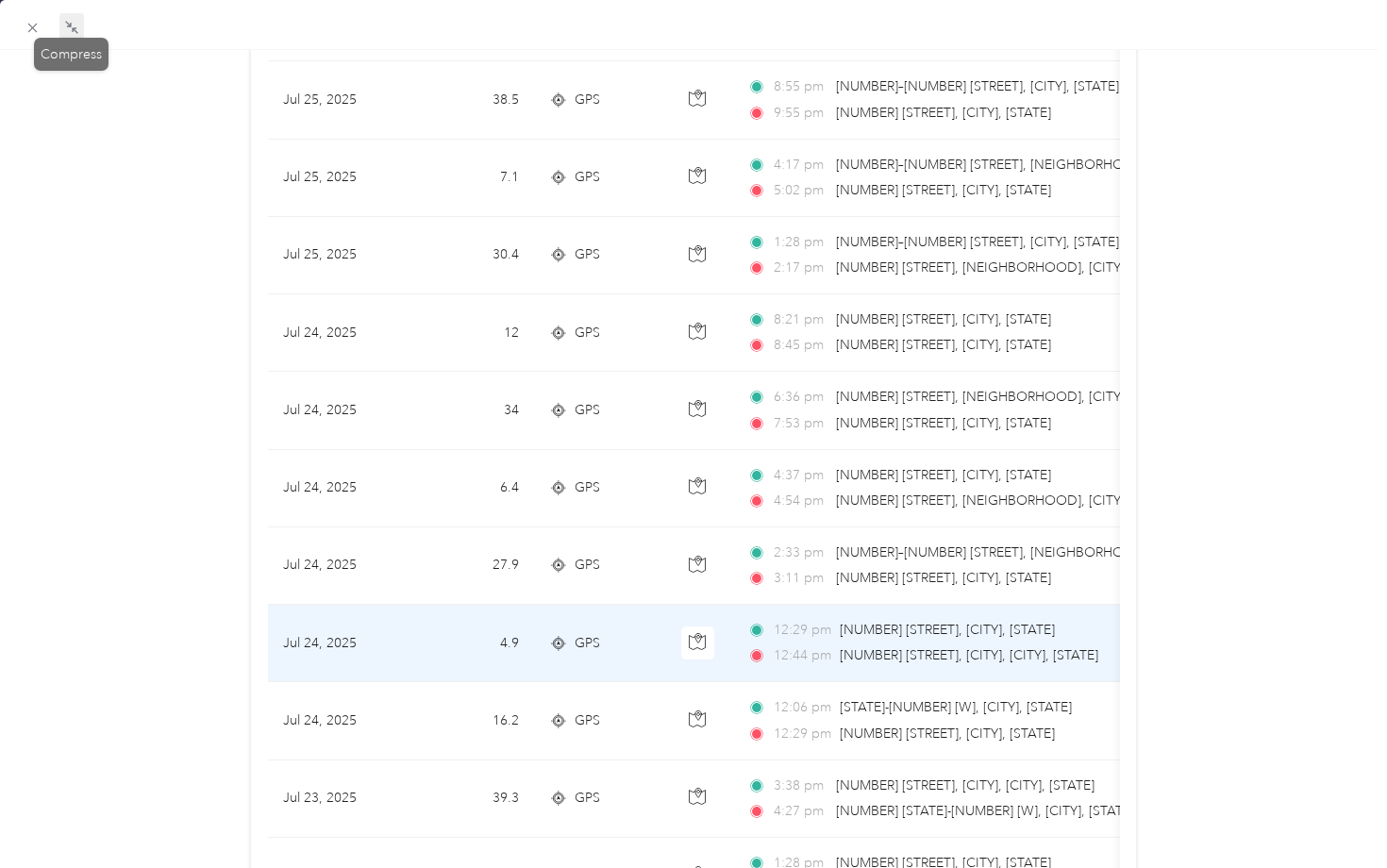 scroll, scrollTop: 1899, scrollLeft: 0, axis: vertical 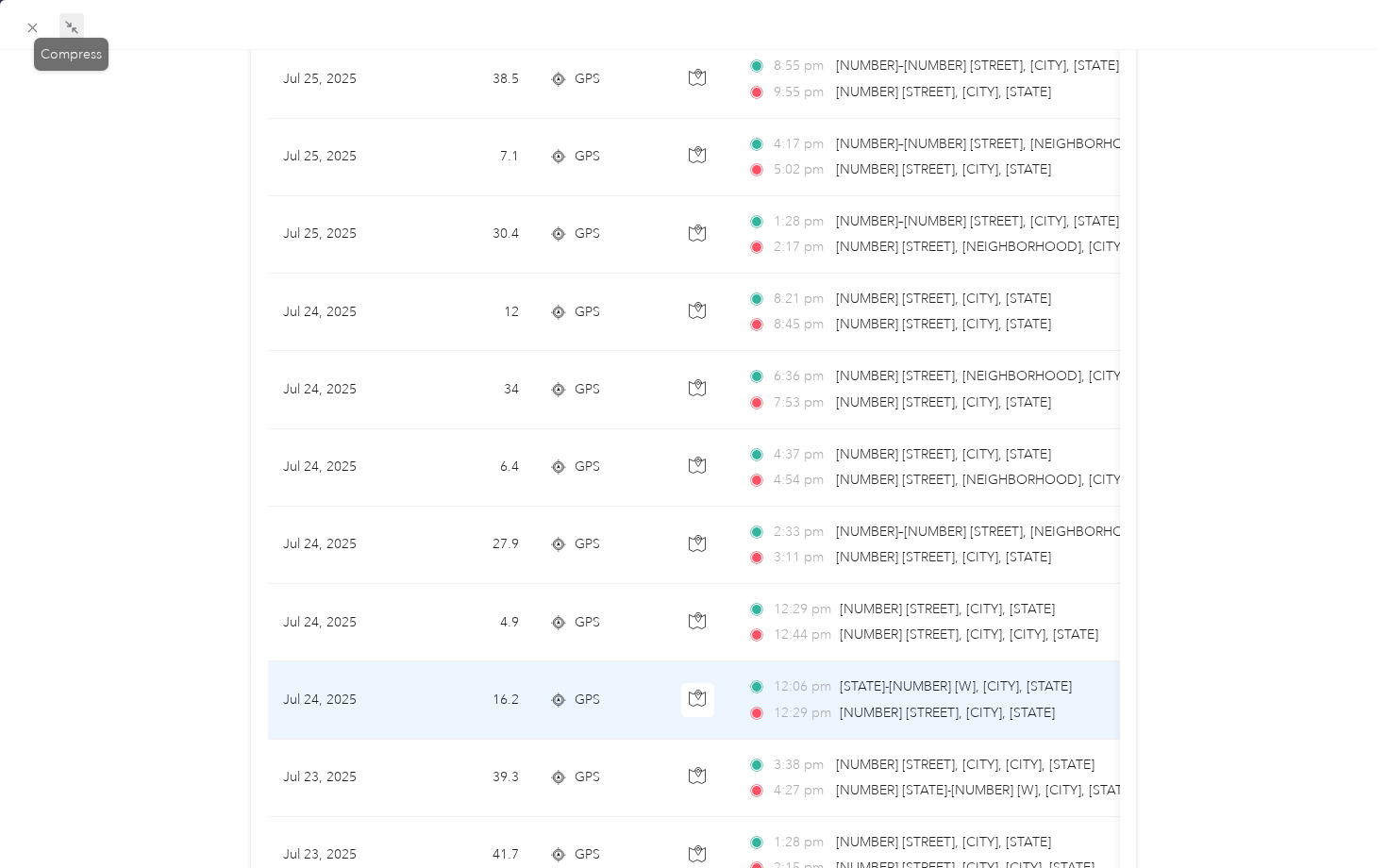 click on "[STATE]-[NUMBER] [W], [CITY], [STATE]" at bounding box center [956, 686] 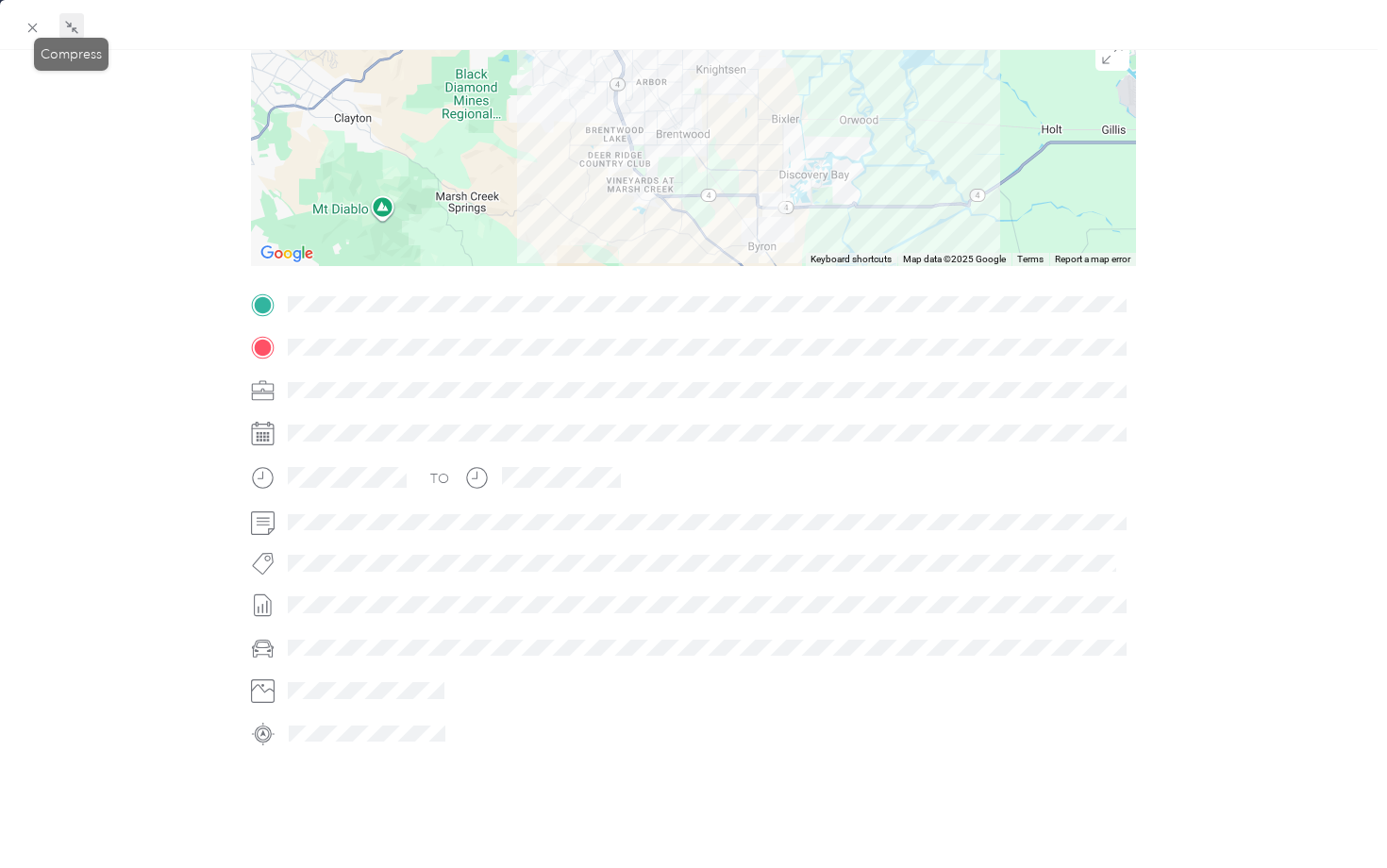 click 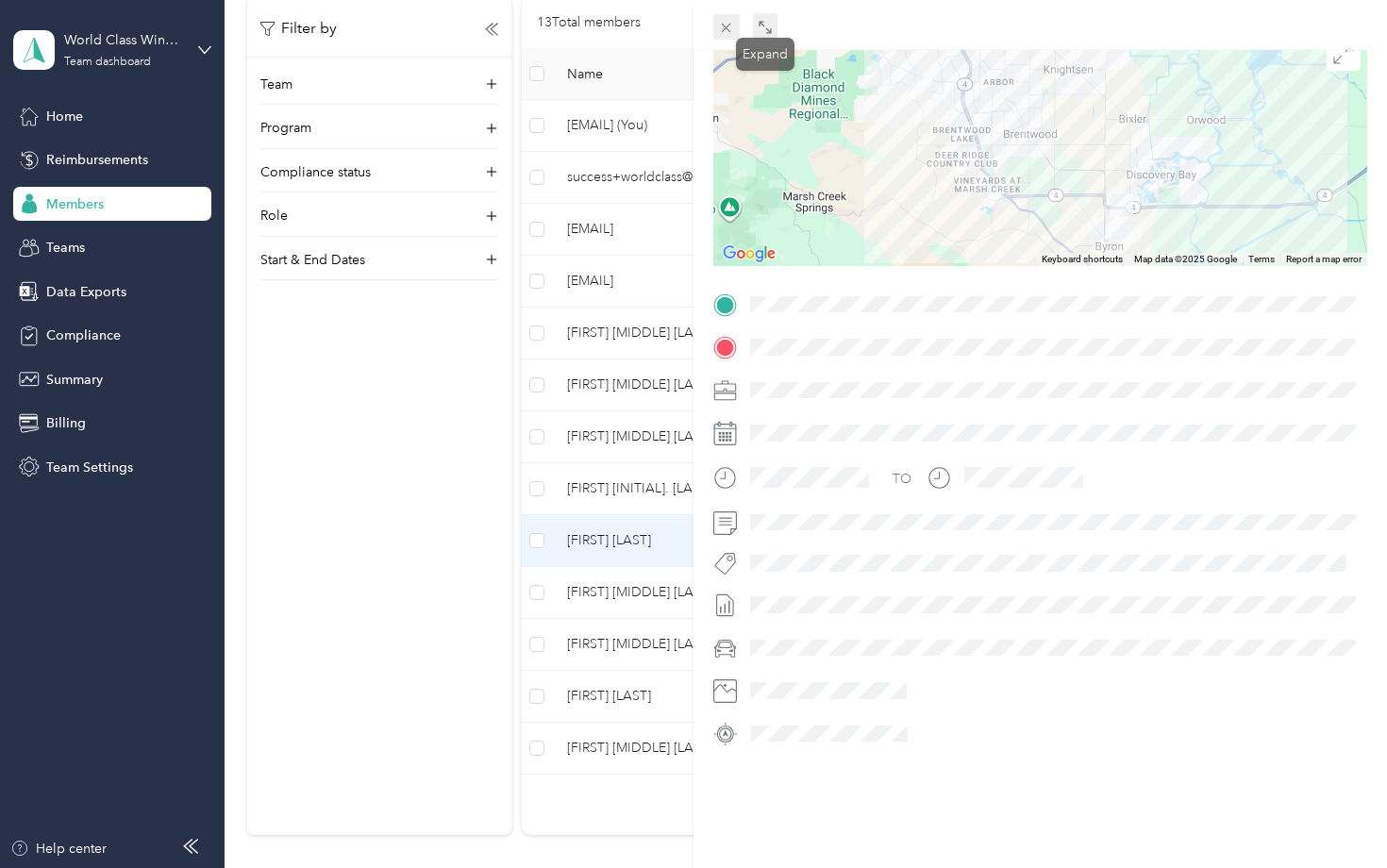 click 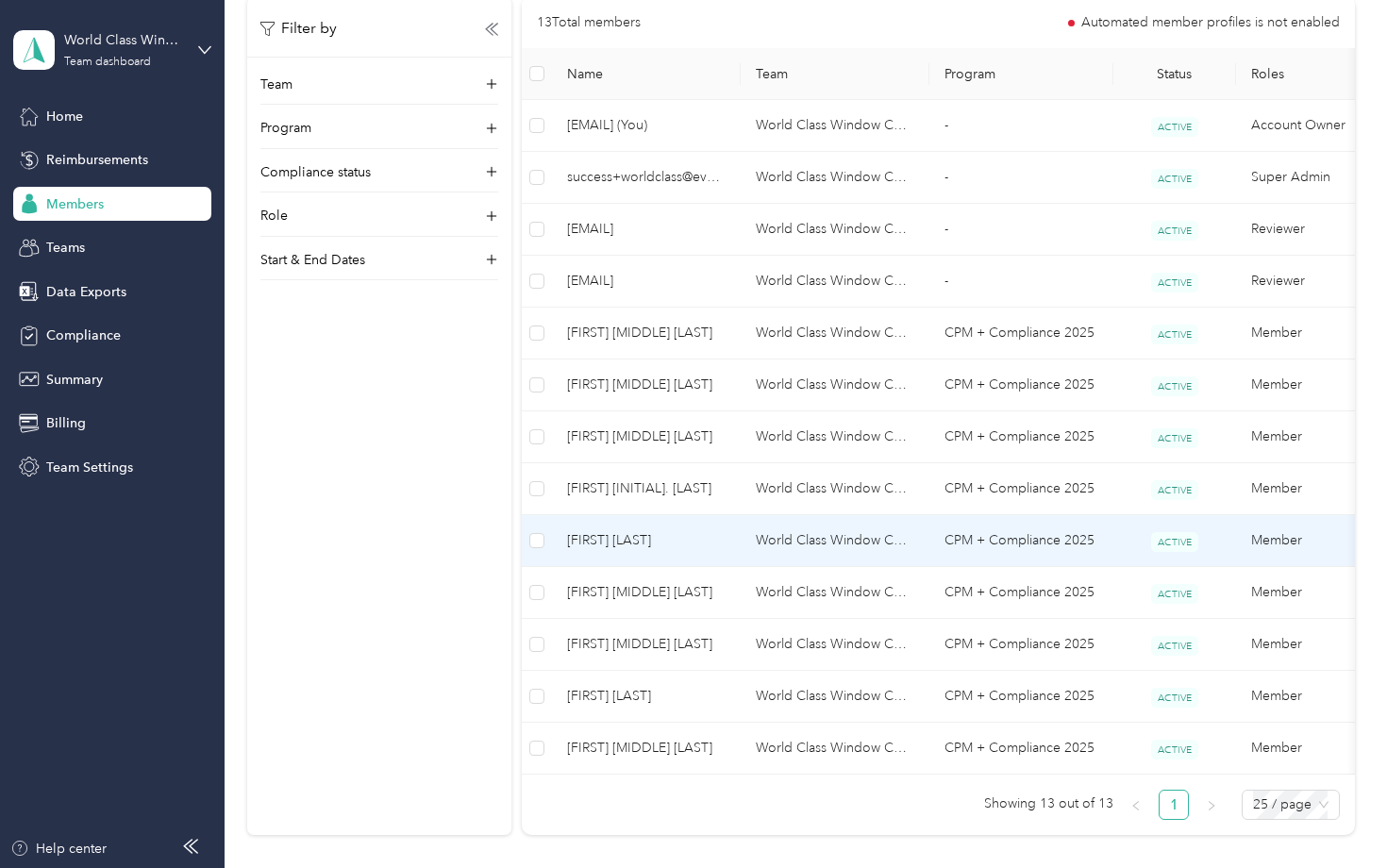 click on "[FIRST] [LAST]" at bounding box center (646, 541) 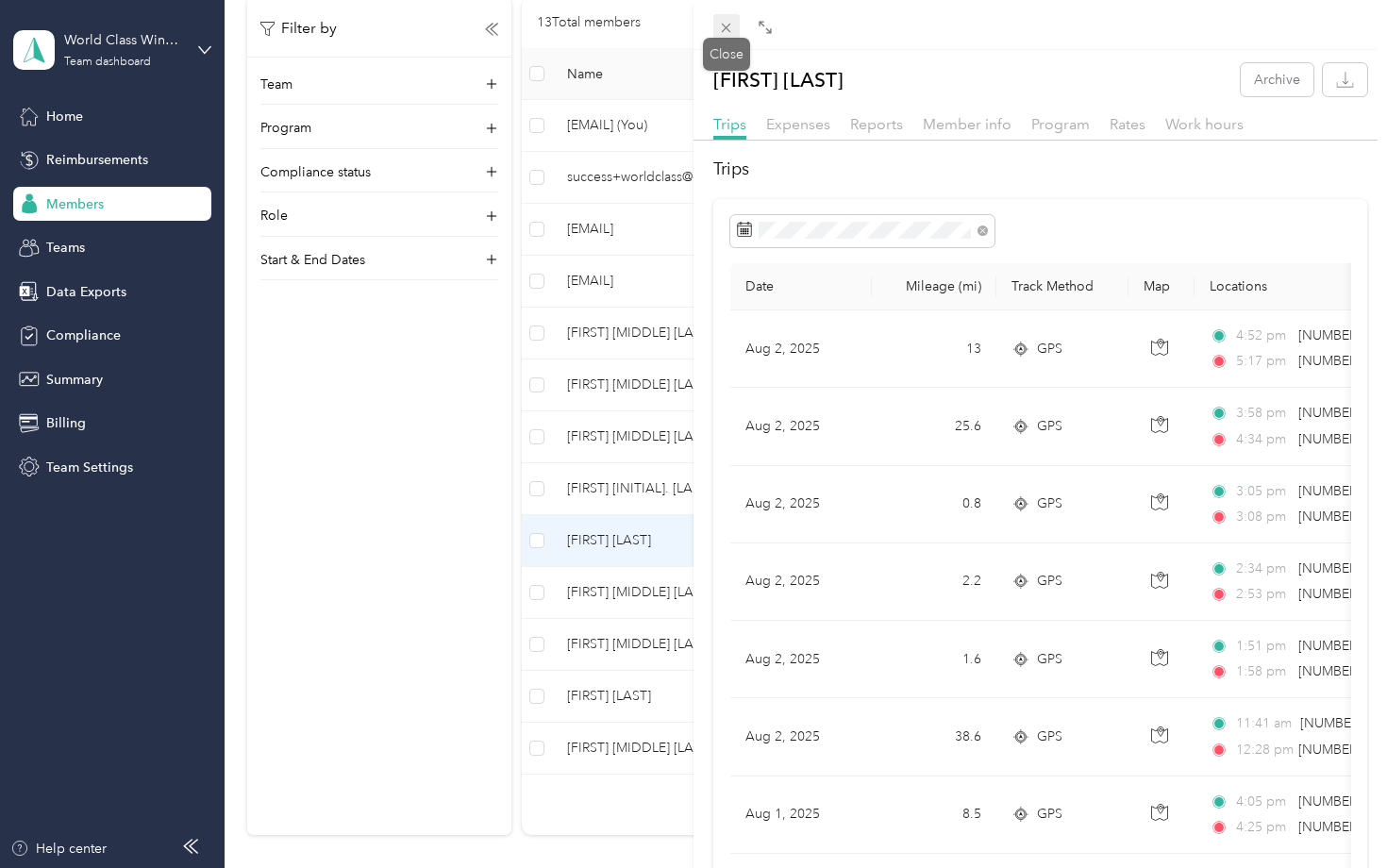 click at bounding box center [727, 27] 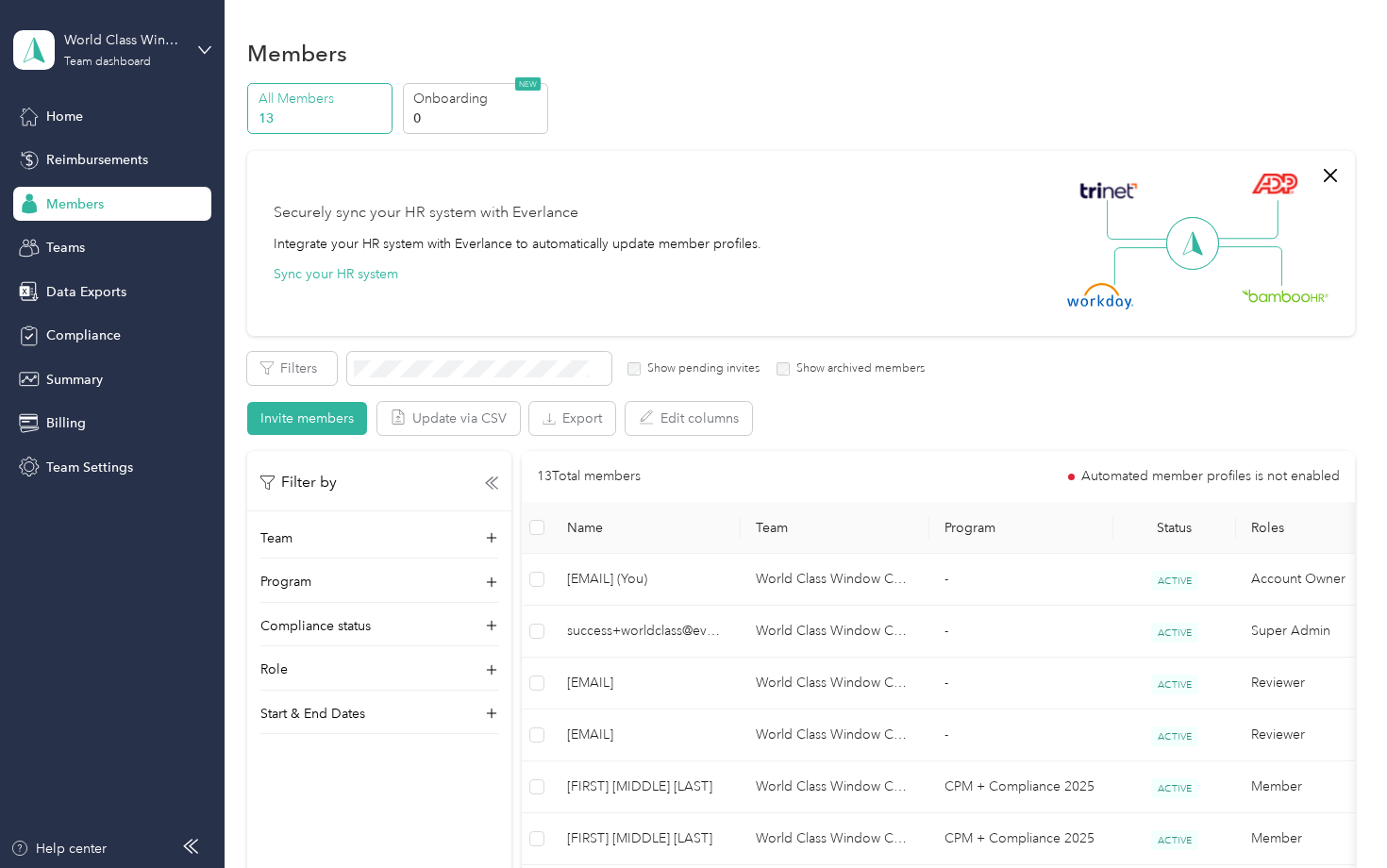 scroll, scrollTop: 0, scrollLeft: 0, axis: both 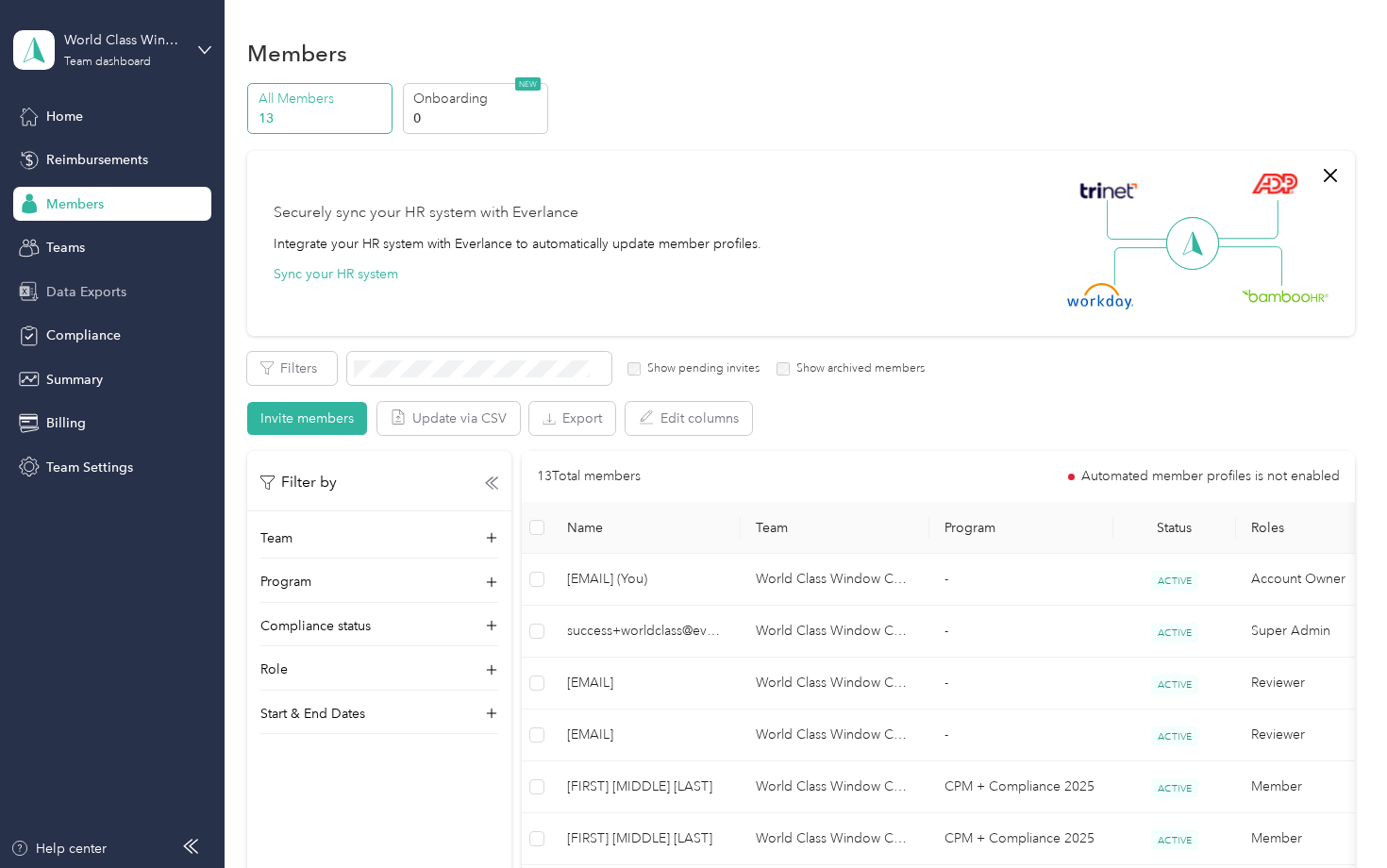 click on "Data Exports" at bounding box center (86, 292) 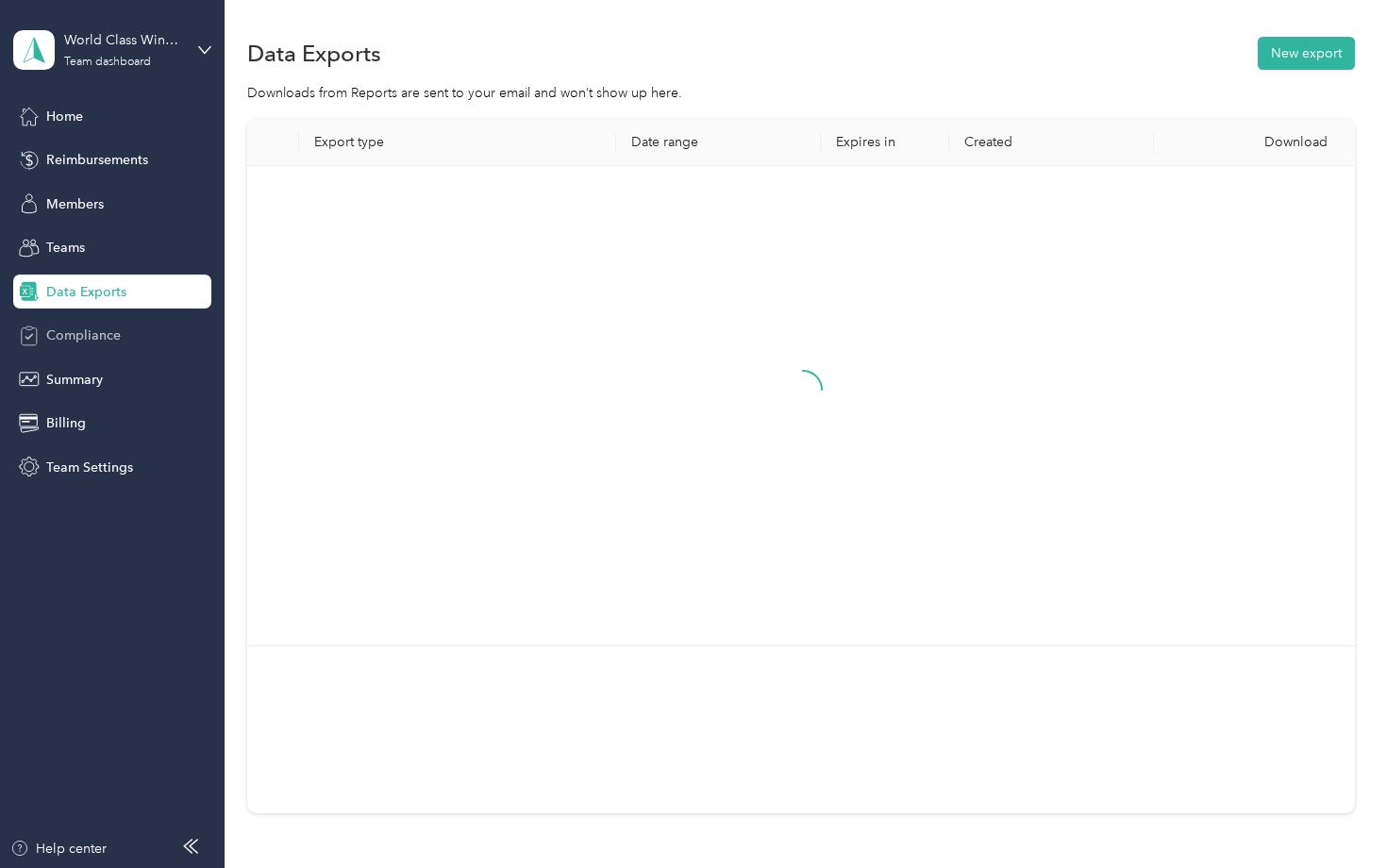 click on "Compliance" at bounding box center (83, 335) 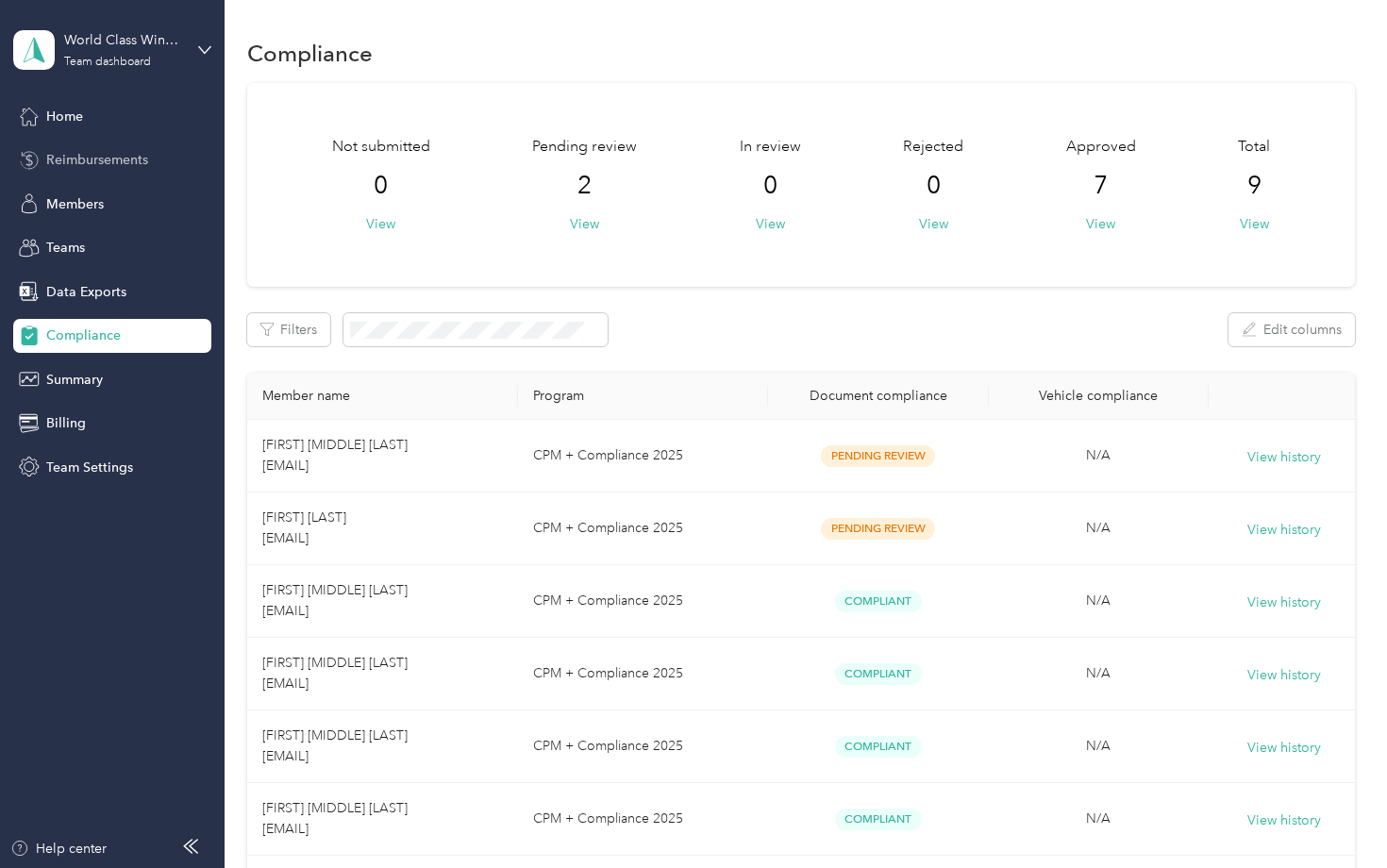 click on "Reimbursements" at bounding box center [97, 159] 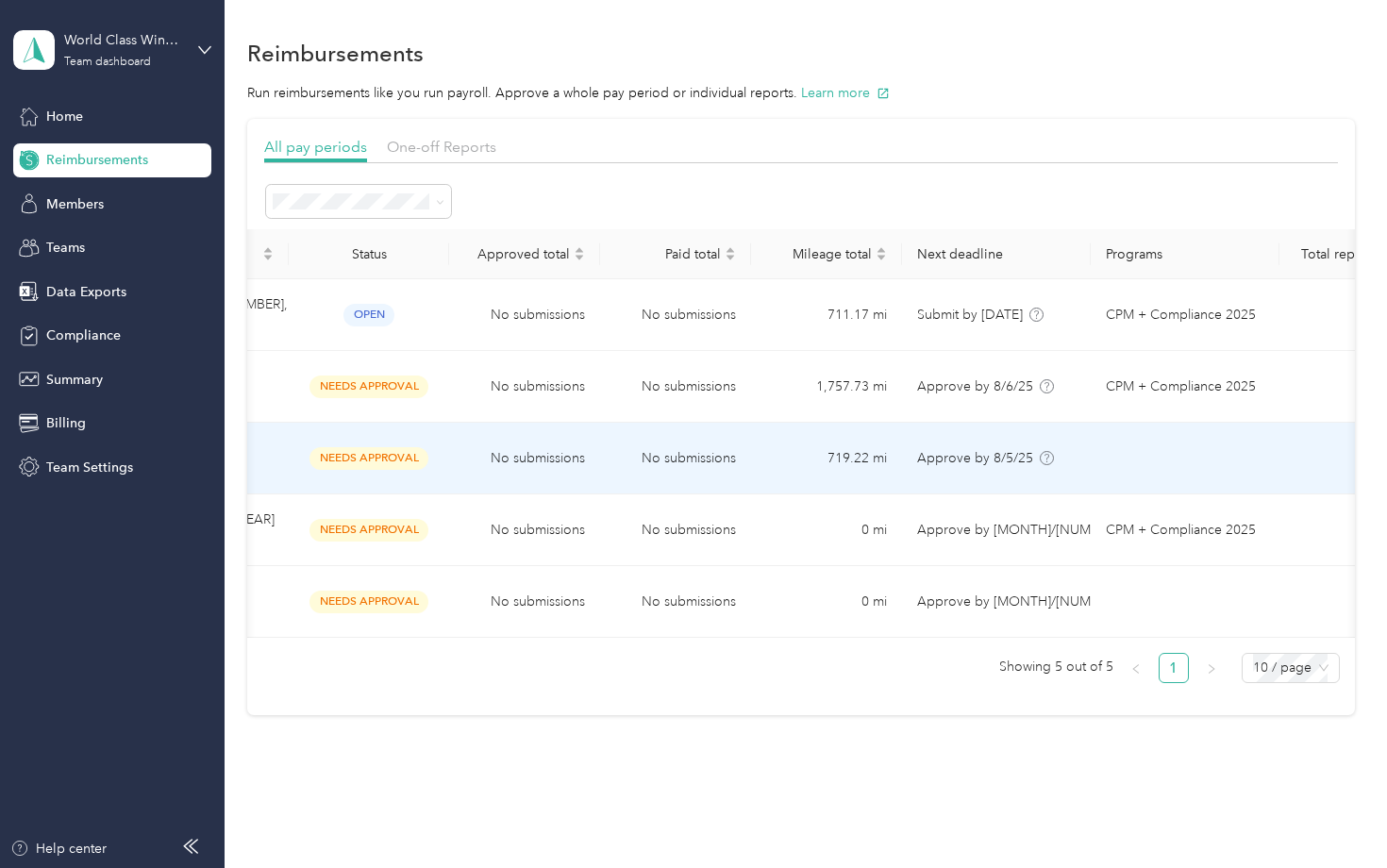 scroll, scrollTop: 0, scrollLeft: 270, axis: horizontal 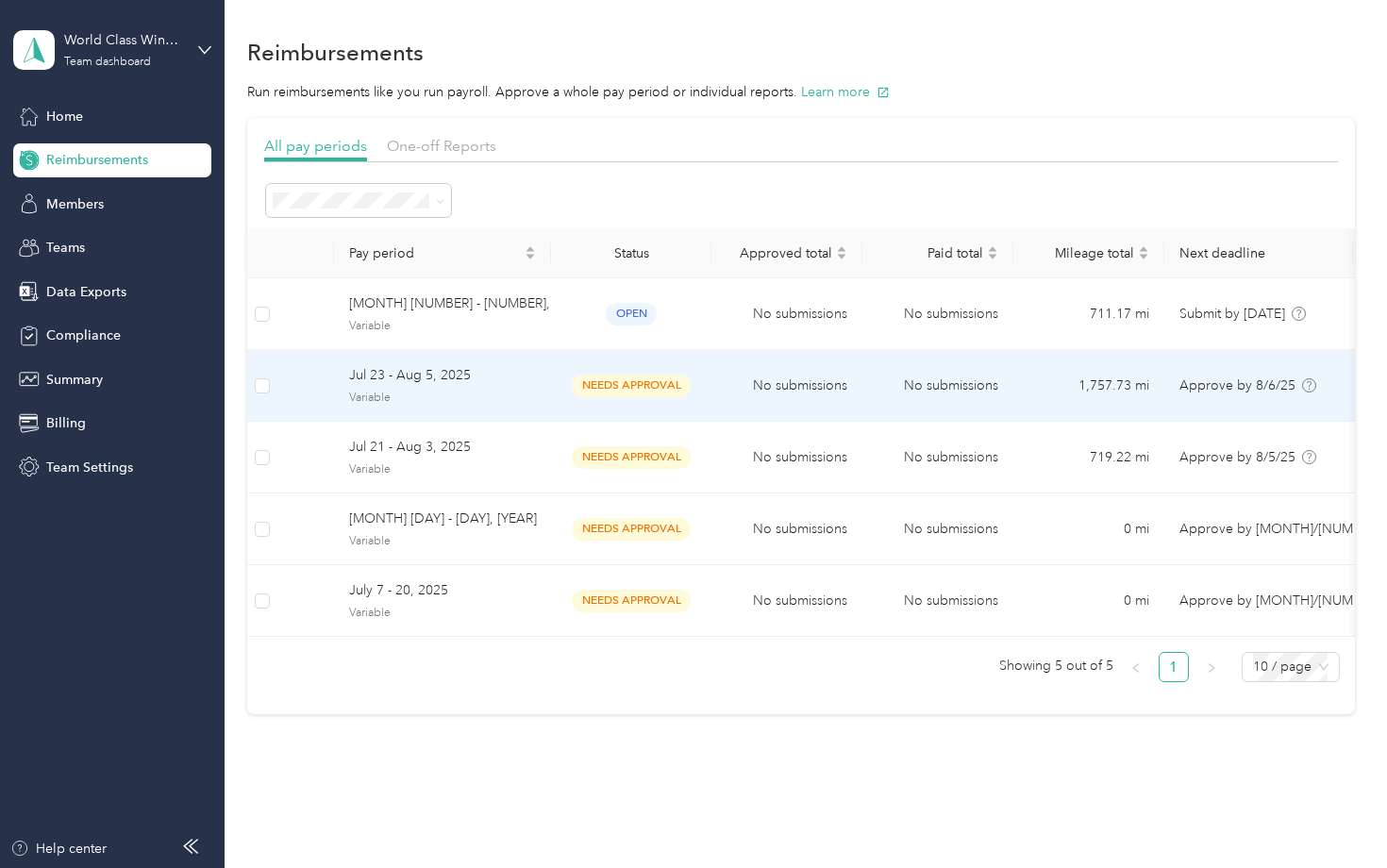 click on "Jul 23 - Aug 5, 2025" at bounding box center [443, 376] 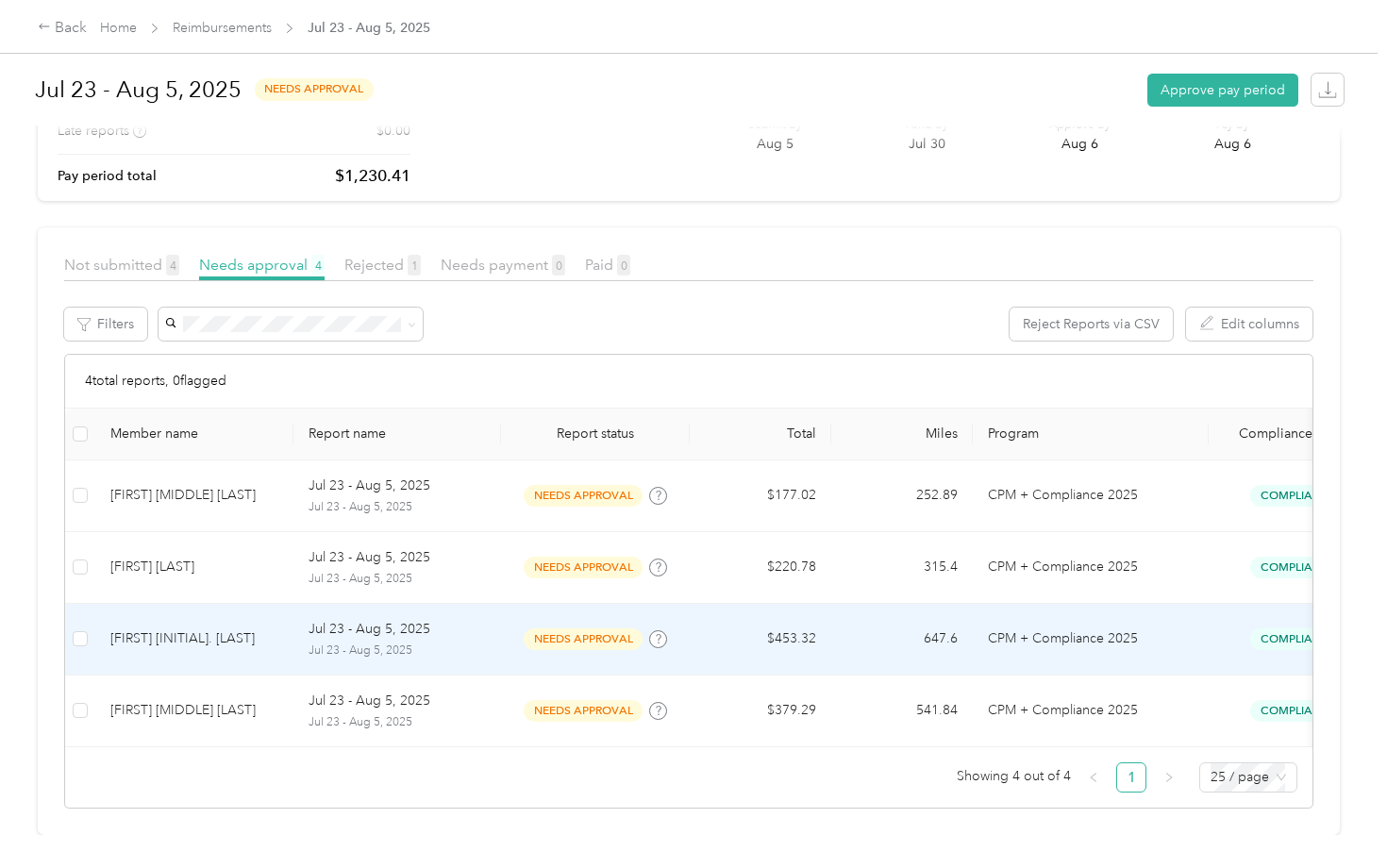 scroll, scrollTop: 126, scrollLeft: 0, axis: vertical 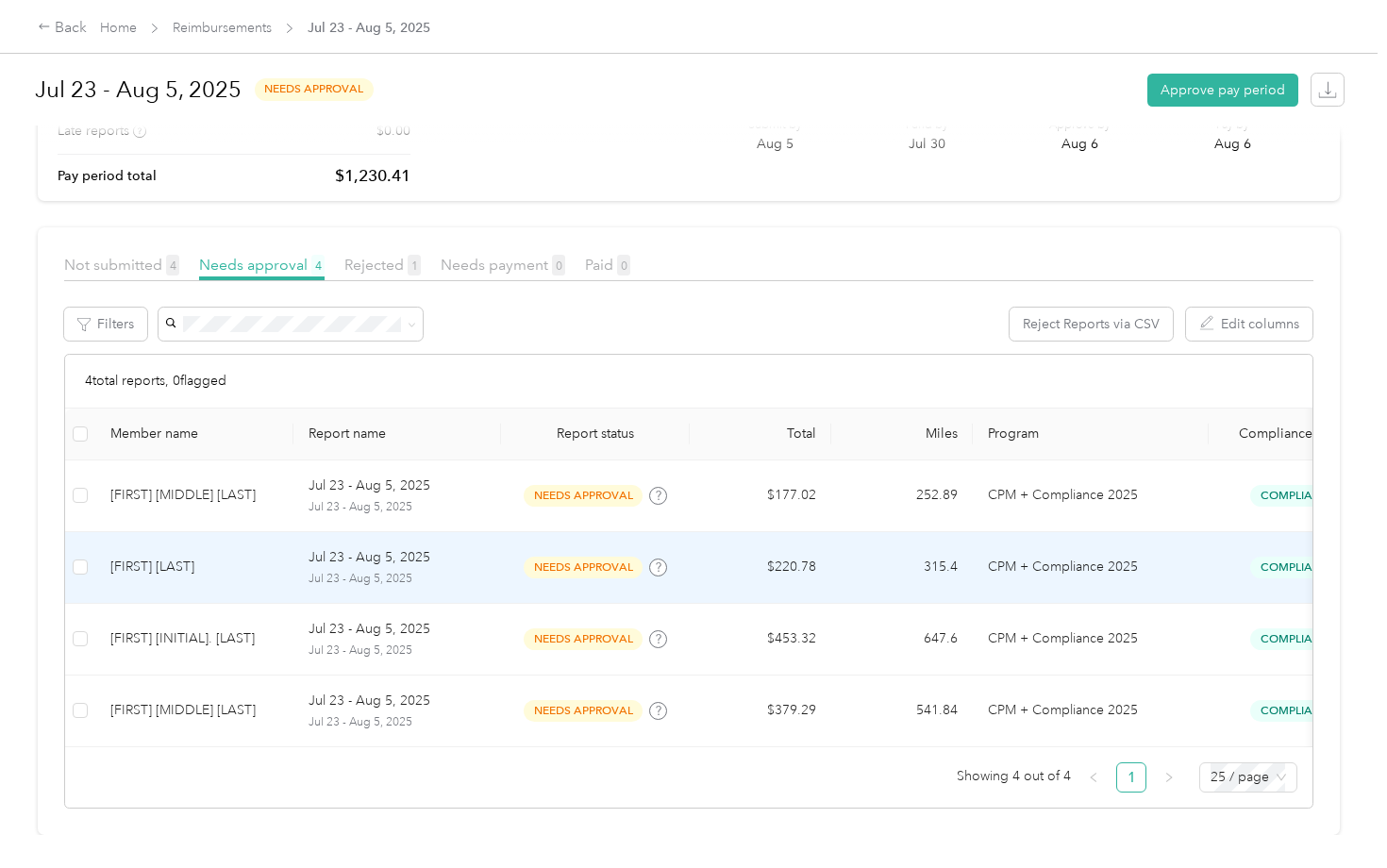 click on "Jul 23 - Aug 5, 2025" at bounding box center [369, 558] 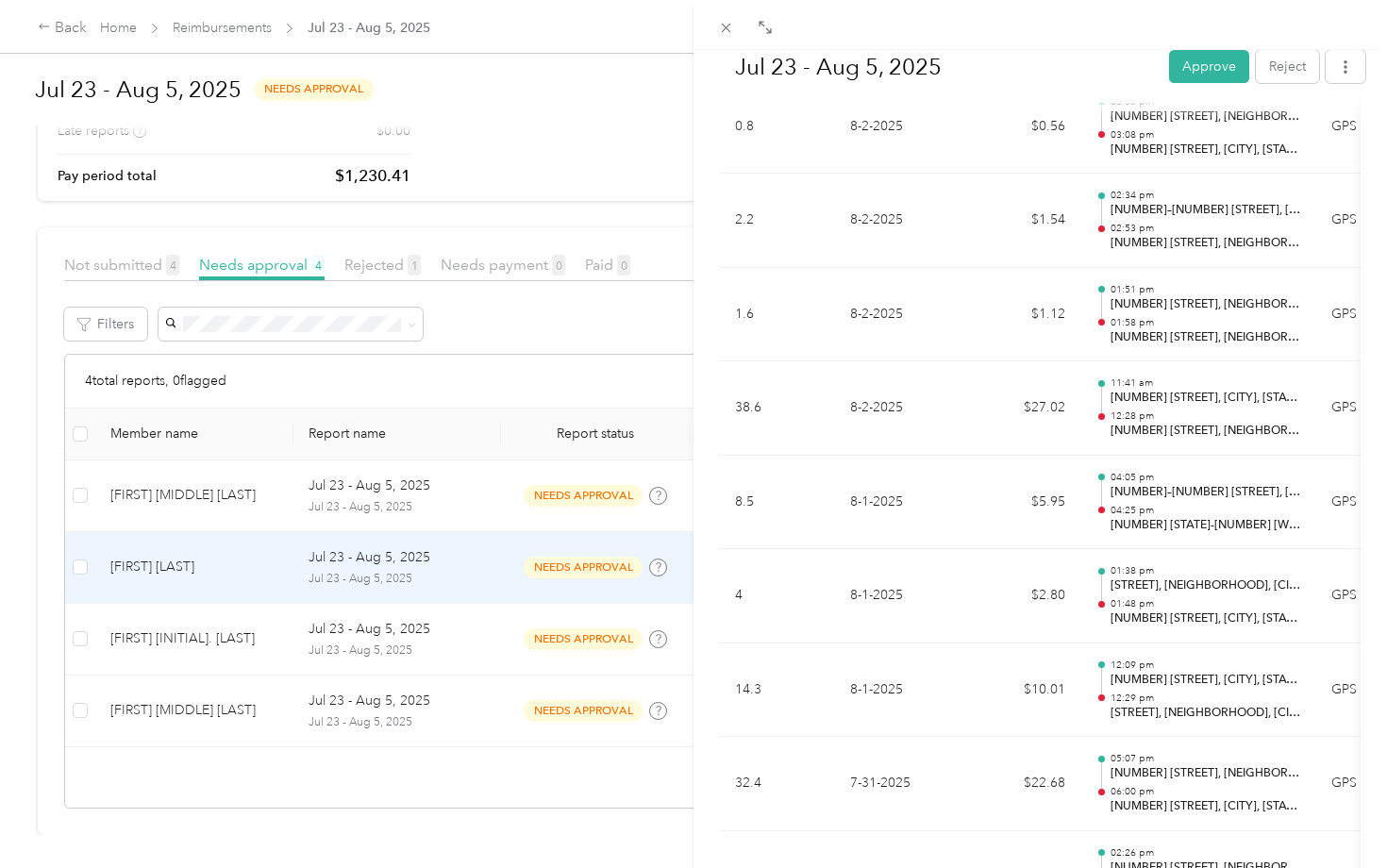 scroll, scrollTop: 893, scrollLeft: 0, axis: vertical 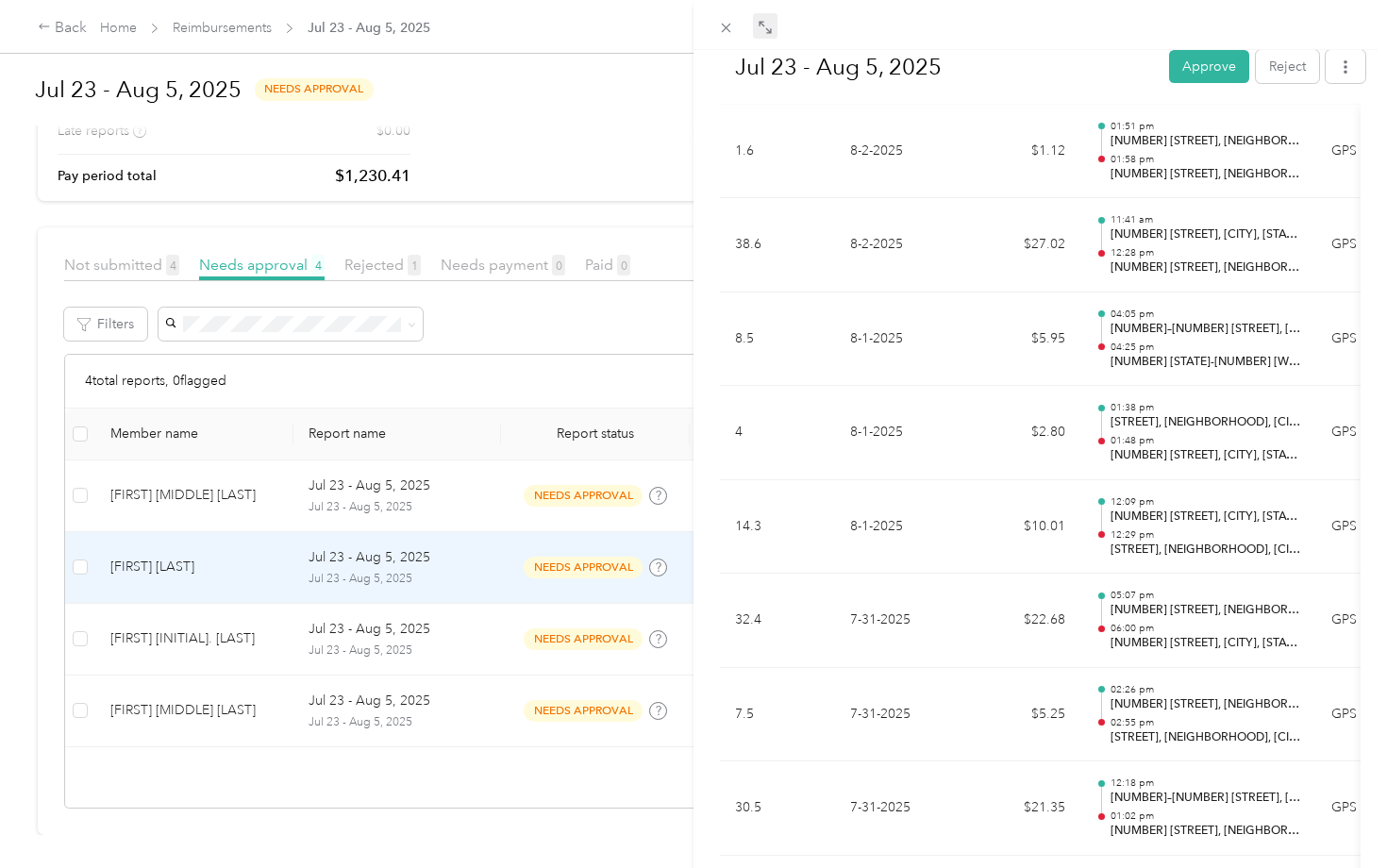 click 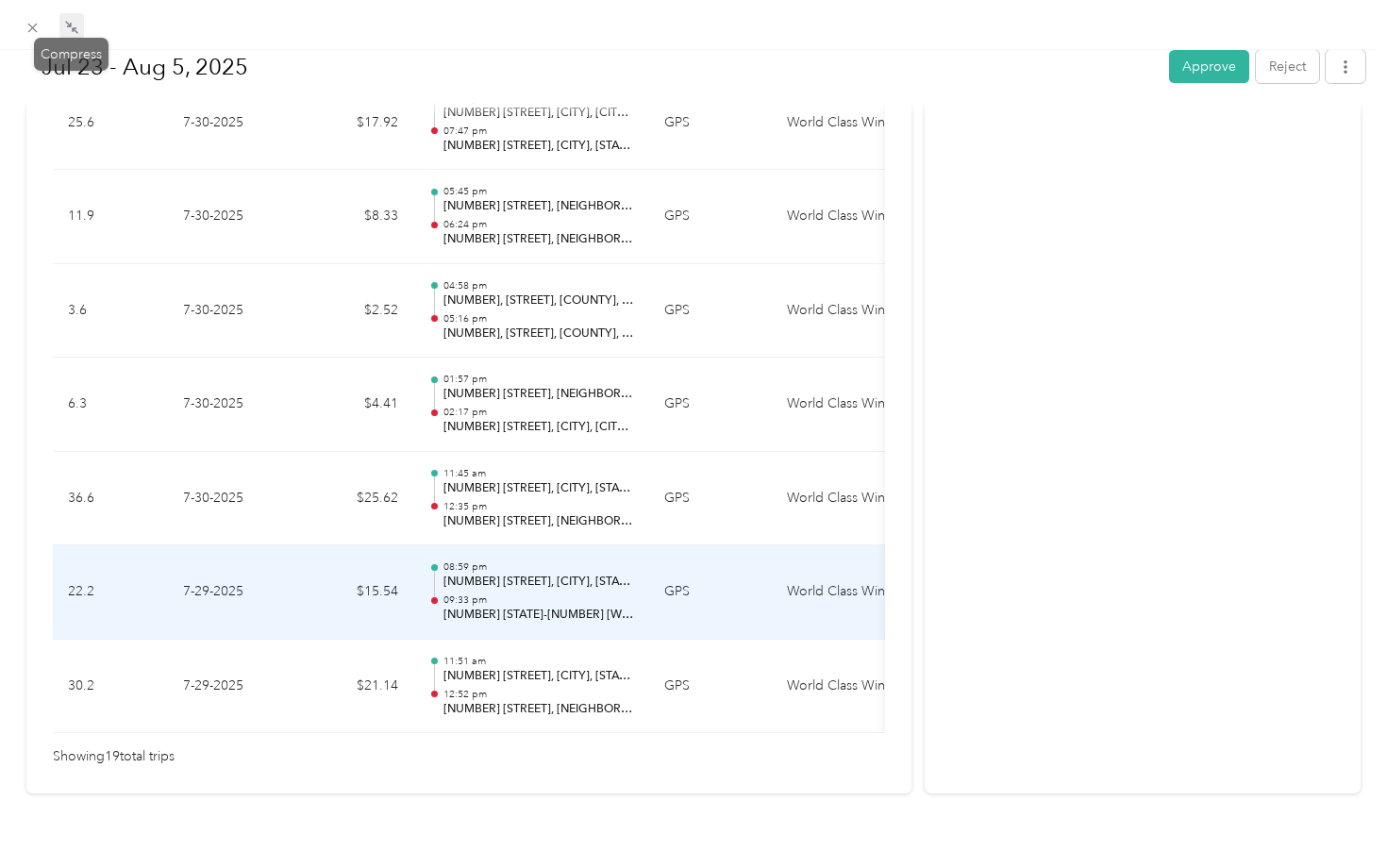 scroll, scrollTop: 1698, scrollLeft: 0, axis: vertical 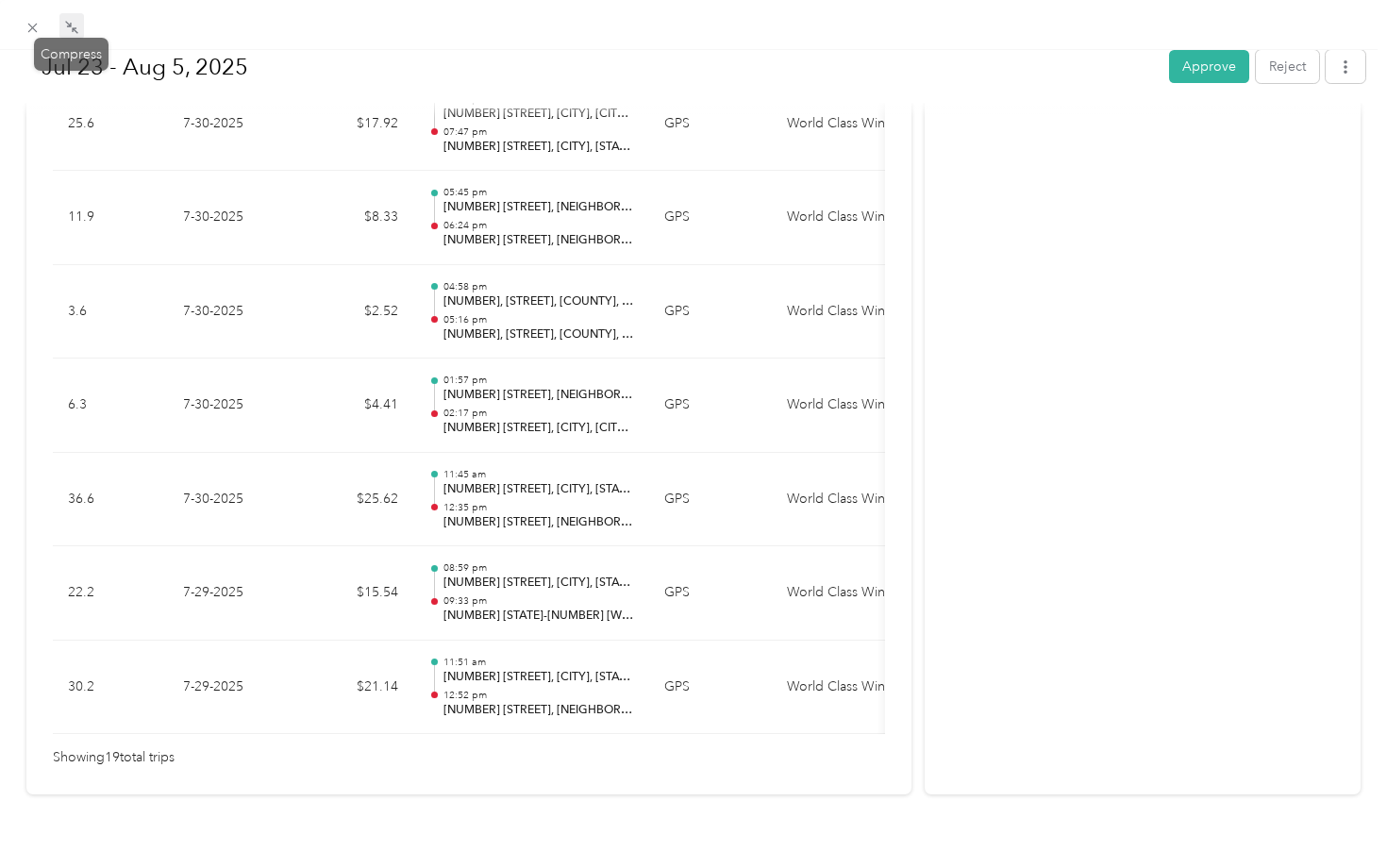 click 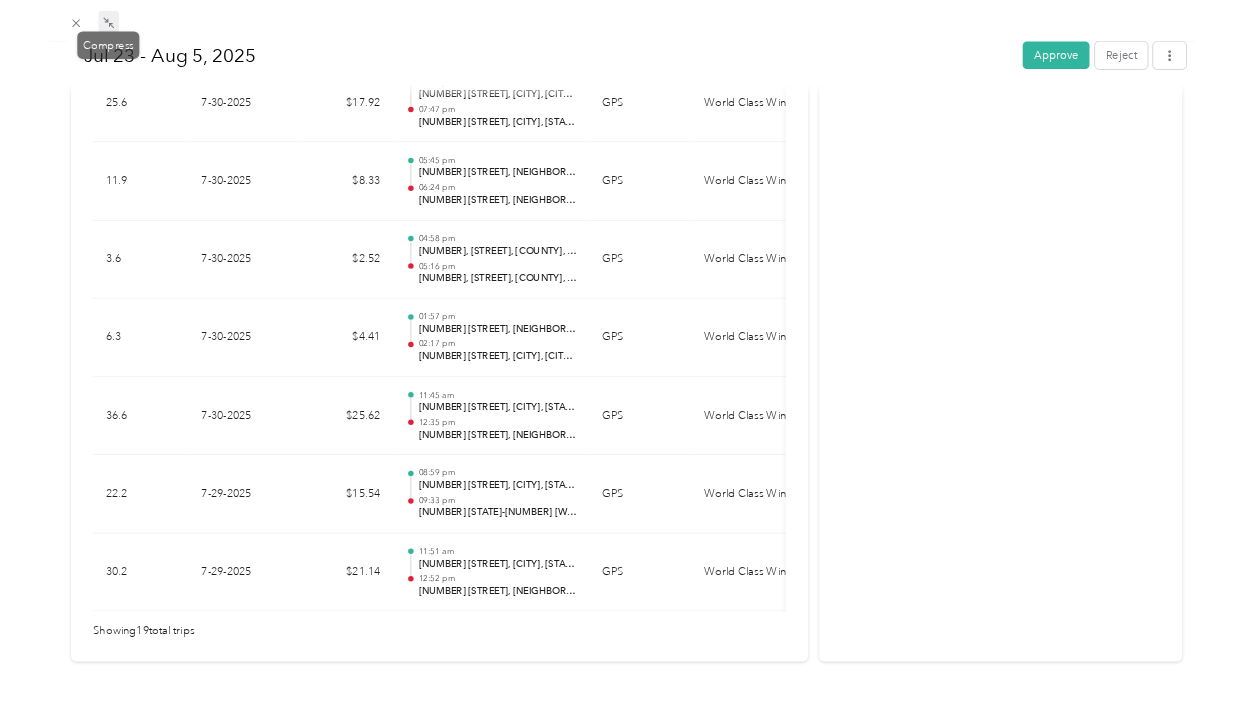 scroll, scrollTop: 1739, scrollLeft: 0, axis: vertical 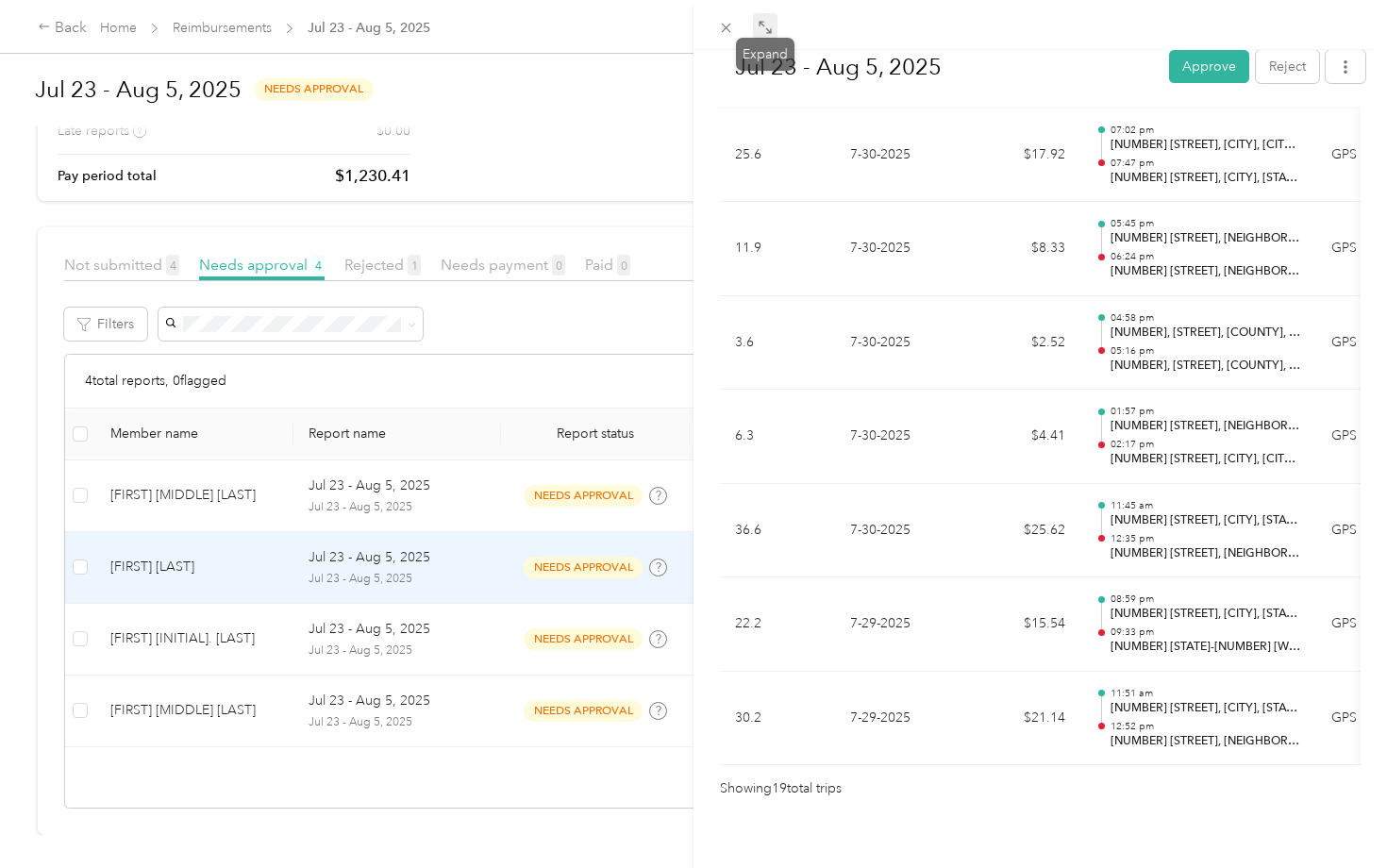 click on "[MONTH] [NUMBER] - [MONTH] [NUMBER], [YEAR] Approve Reject Needs Approval Needs approval from you View  activity & comments Report Summary Mileage Total $ [AMOUNT] Recorded miles [NUMBER]   mi Variable rate   $ [AMOUNT] / mi Expense Total $ [AMOUNT] Report total $ [AMOUNT] Report details Report ID [ID] Report period [MONTH] [NUMBER] - [MONTH] [NUMBER], [YEAR] Pay period [MONTH] [NUMBER] - [MONTH] [NUMBER], [YEAR] Submitter [FIRST] [MIDDLE] [LAST] Submitted on [MONTH]. [NUMBER], [YEAR] Approvers You Trips ([NUMBER]) Expense ([NUMBER]) Miles Trip Date Value Location Track Method Purpose Notes Tags                   [NUMBER] [MONTH]-[NUMBER]-[YEAR] $[AMOUNT] [TIME] [NUMBER] [STREET], [CITY], [STATE] [TIME] [NUMBER] [STREET], [CITY], [STATE] GPS World Class Window Coverings - [NUMBER] [MONTH]-[NUMBER]-[YEAR] $[AMOUNT] [TIME] [NUMBER] [STREET], [CITY], [STATE] [TIME] [NUMBER] [STREET], [CITY], [STATE] GPS World Class Window Coverings - [NUMBER] [MONTH]-[NUMBER]-[YEAR] $[AMOUNT] [TIME] [NUMBER] [STREET], [NEIGHBORHOOD], [CITY], [STATE] [TIME] [NUMBER] [STREET], [CITY], [STATE] GPS World Class Window Coverings - [NUMBER] [MONTH]-[NUMBER]-[YEAR] $[AMOUNT] [TIME] [TIME] GPS - [NUMBER] [MONTH]-[NUMBER]-[YEAR] -" at bounding box center [694, 434] 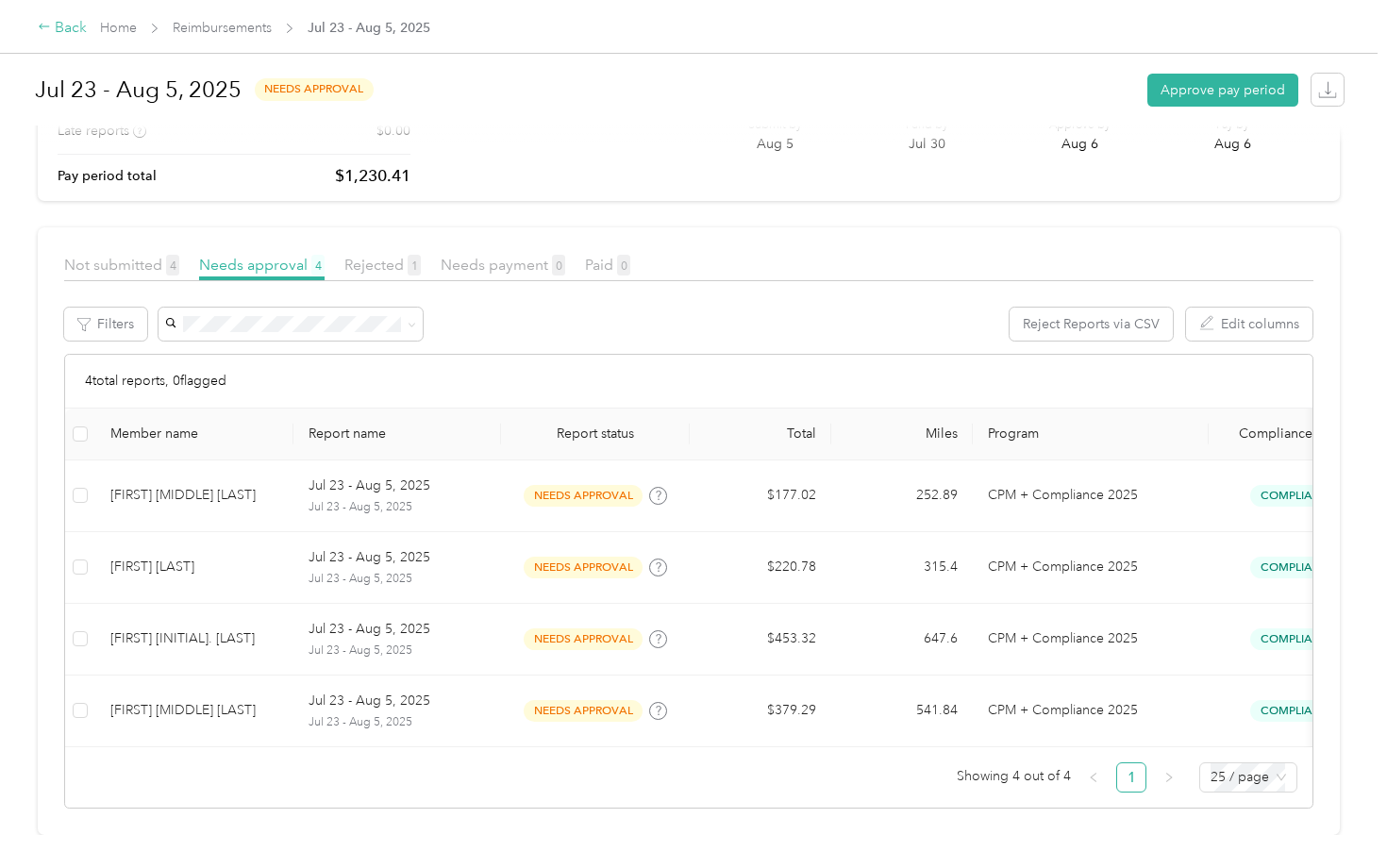 click 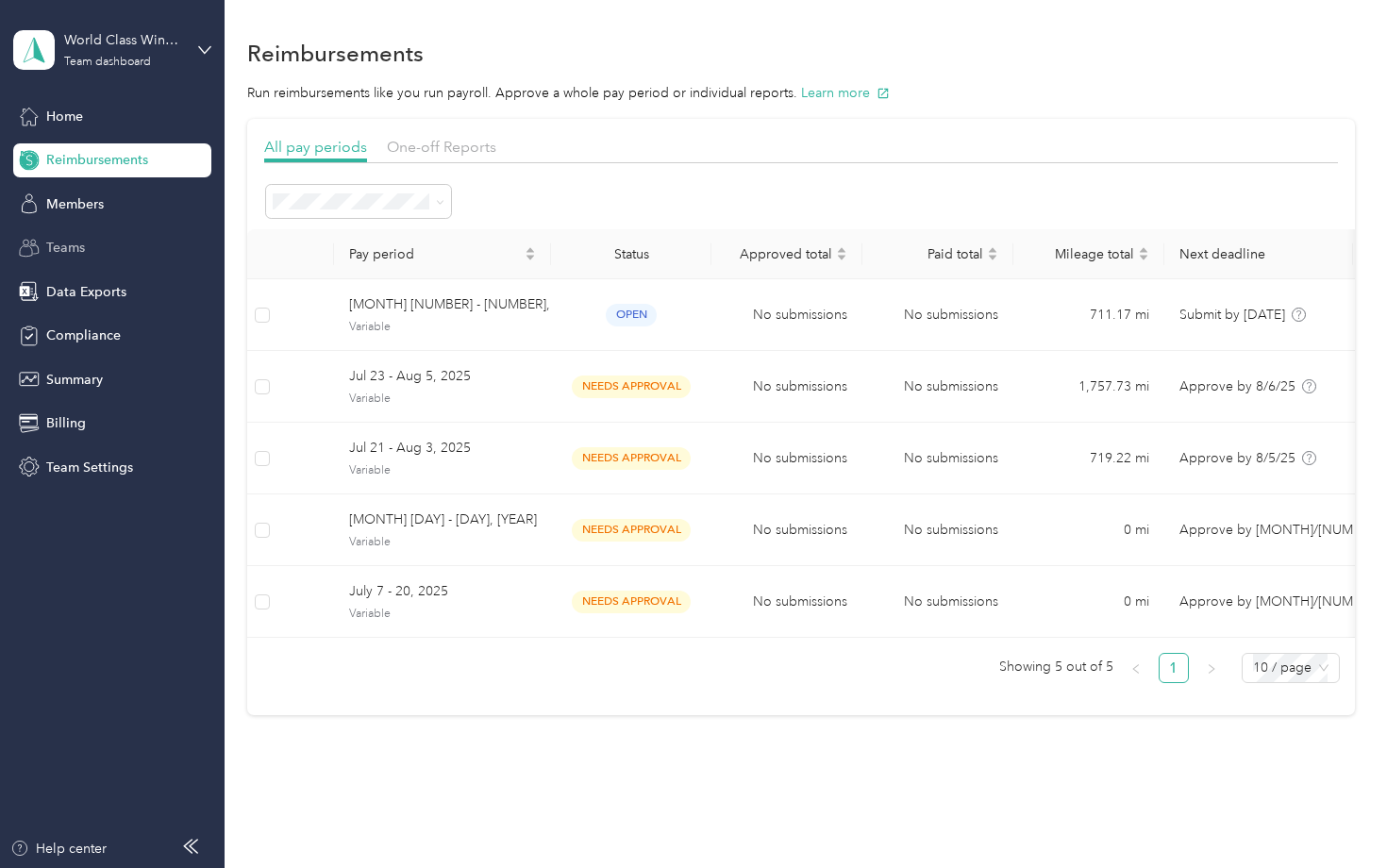 click on "Teams" at bounding box center (65, 247) 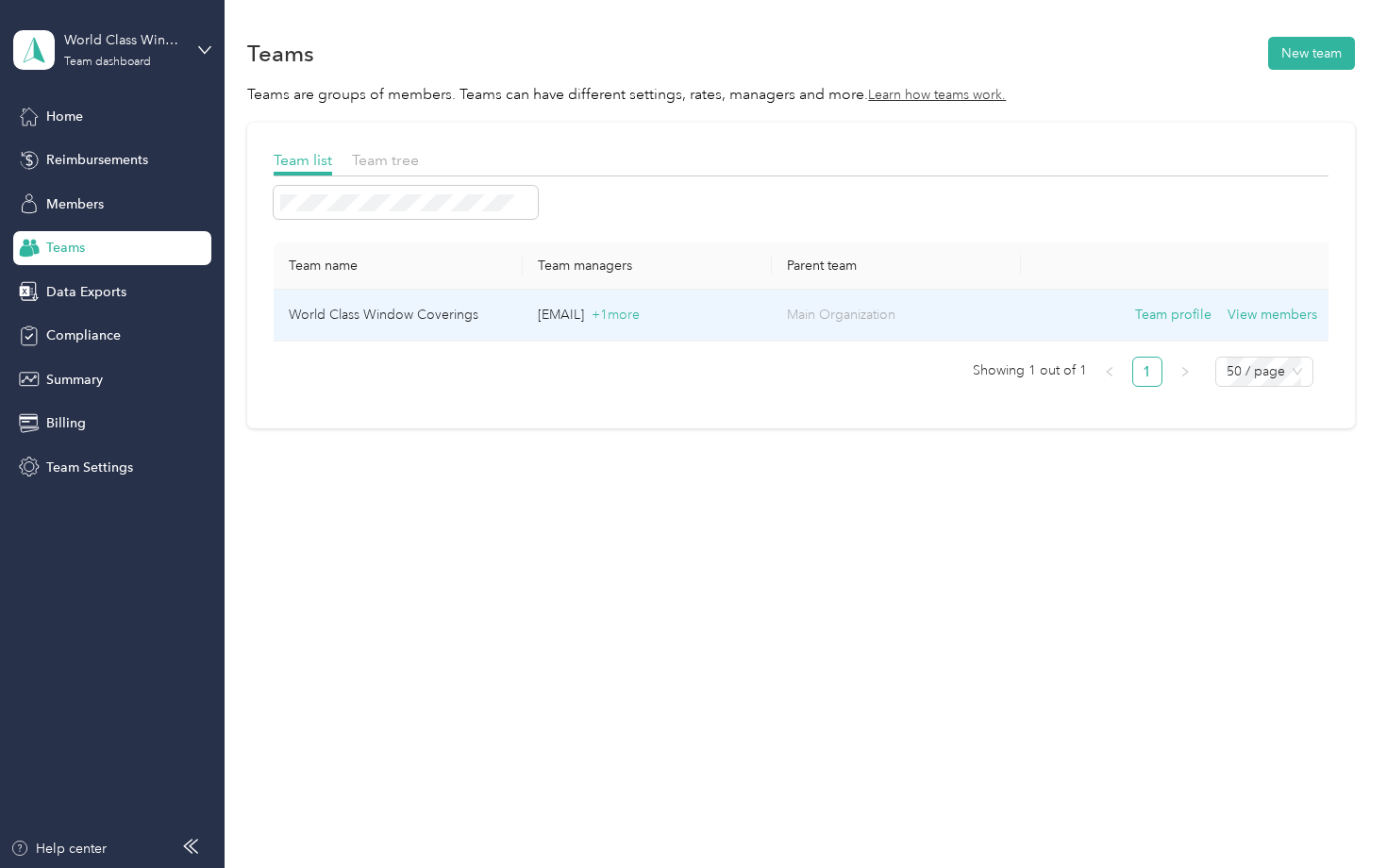 click on "World Class Window Coverings" at bounding box center [398, 315] 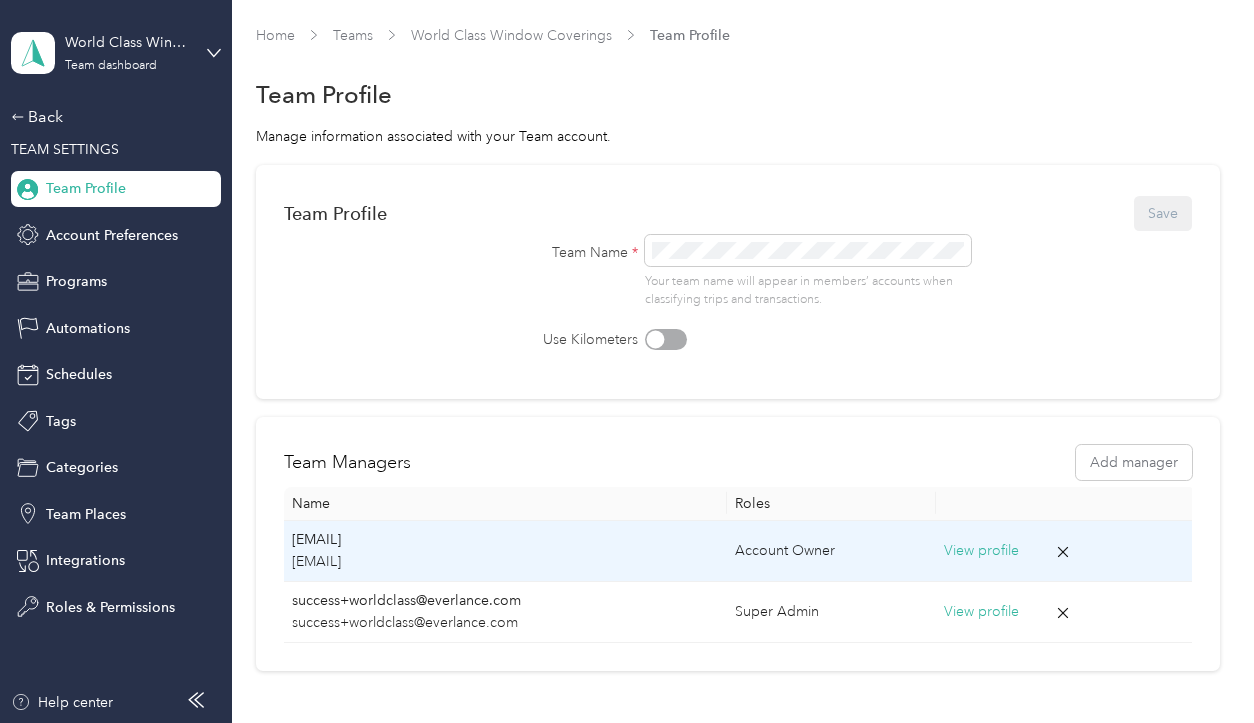 scroll, scrollTop: 0, scrollLeft: 0, axis: both 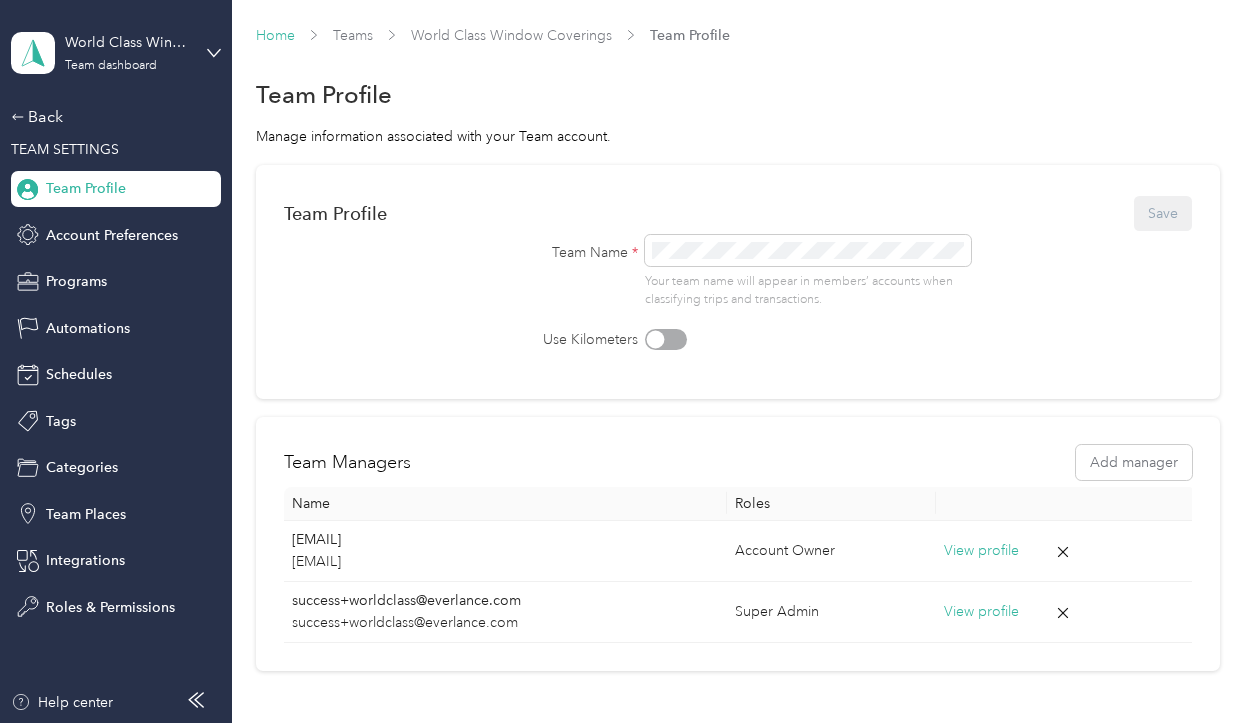 click on "Home" at bounding box center (275, 35) 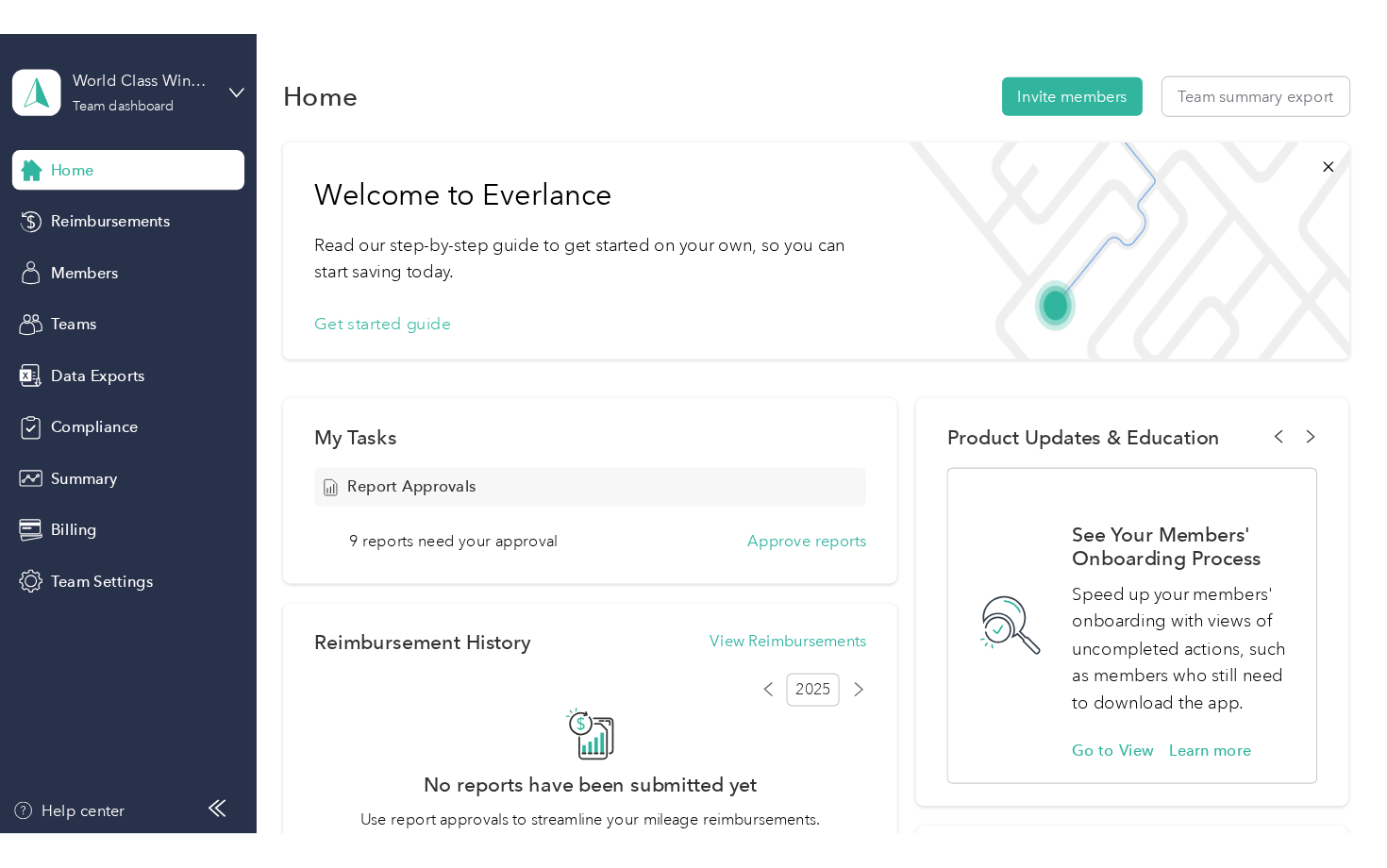 scroll, scrollTop: 0, scrollLeft: 0, axis: both 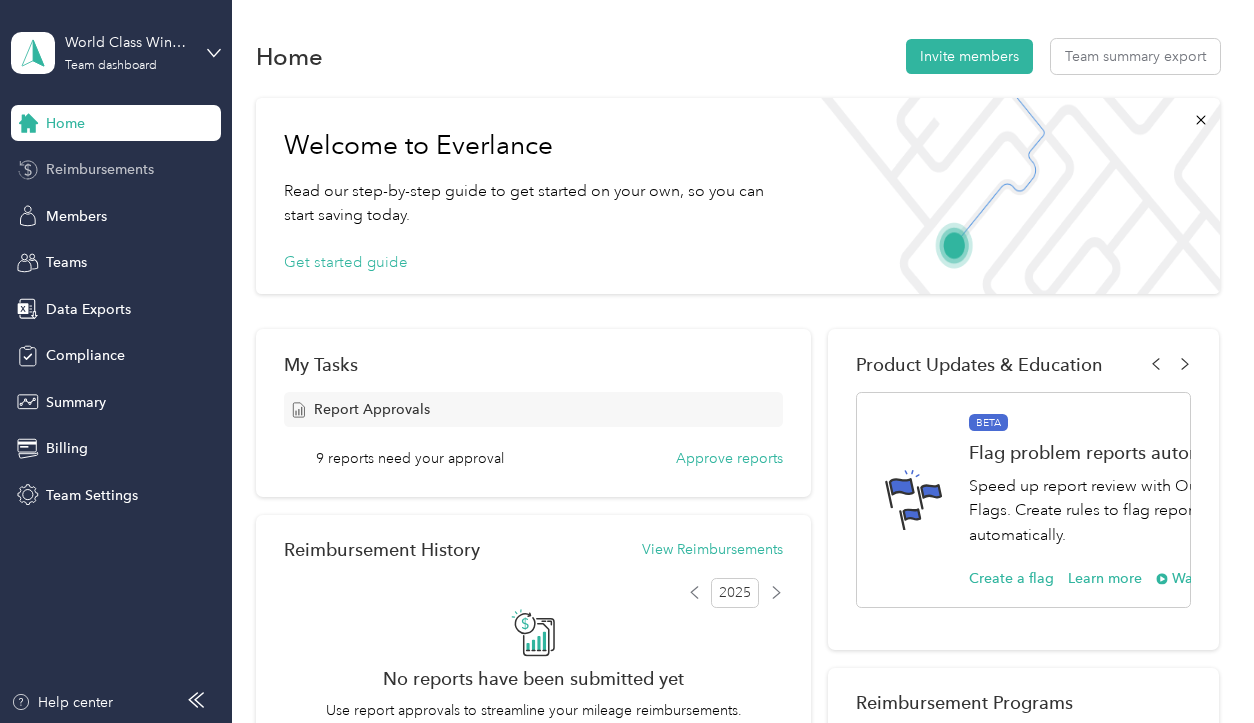 click on "Reimbursements" at bounding box center (100, 169) 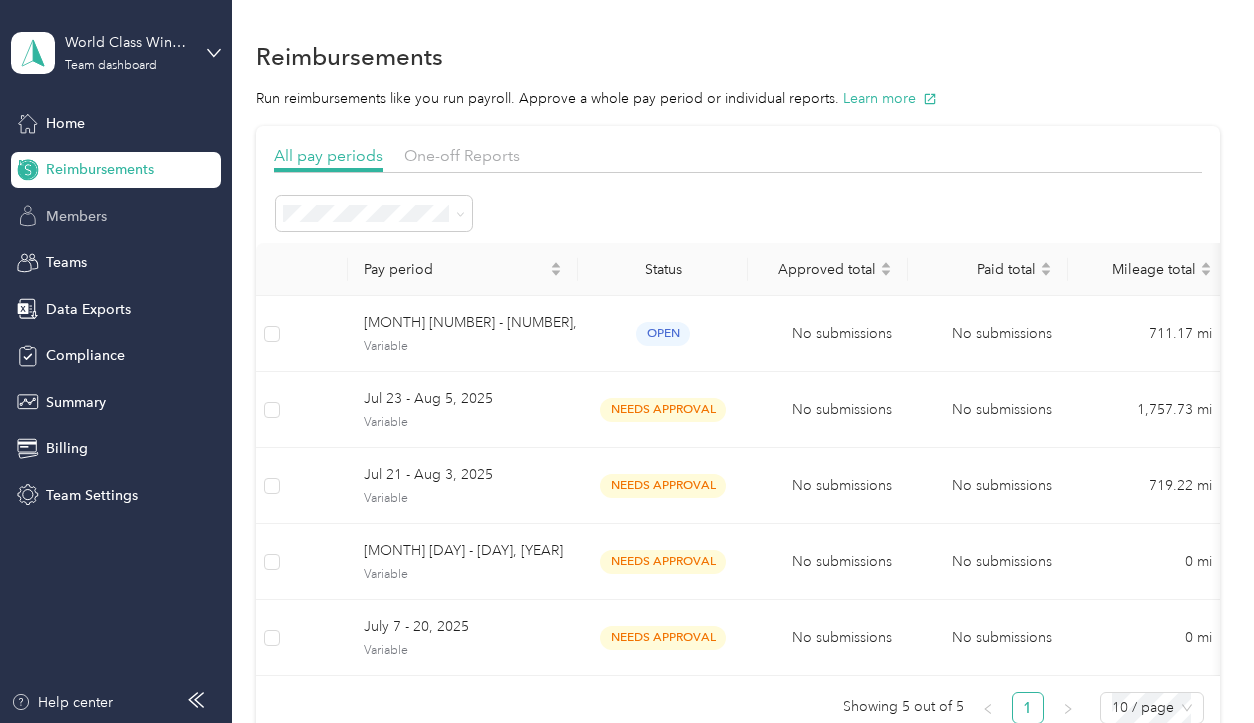 click on "Members" at bounding box center (76, 216) 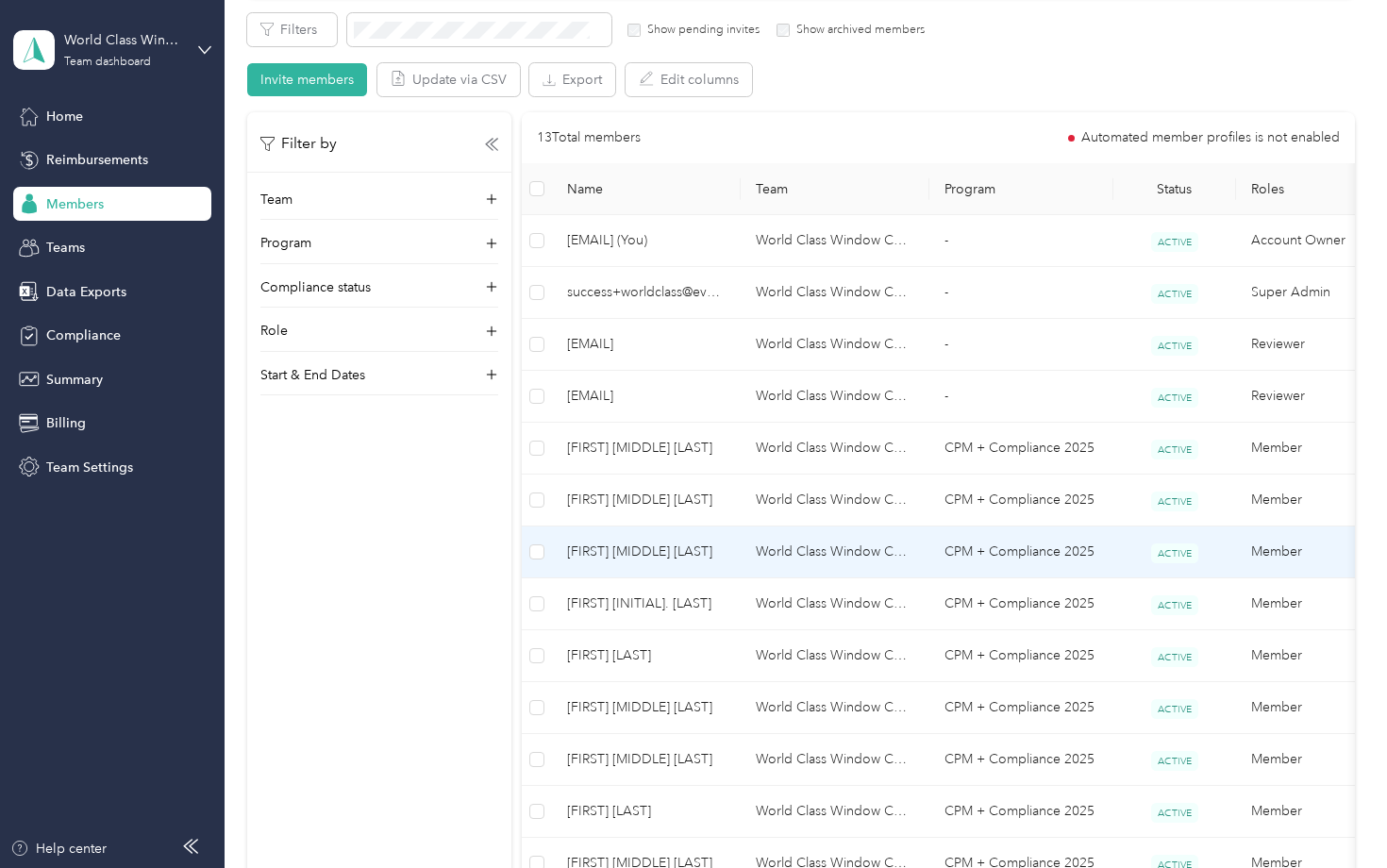 scroll, scrollTop: 337, scrollLeft: 0, axis: vertical 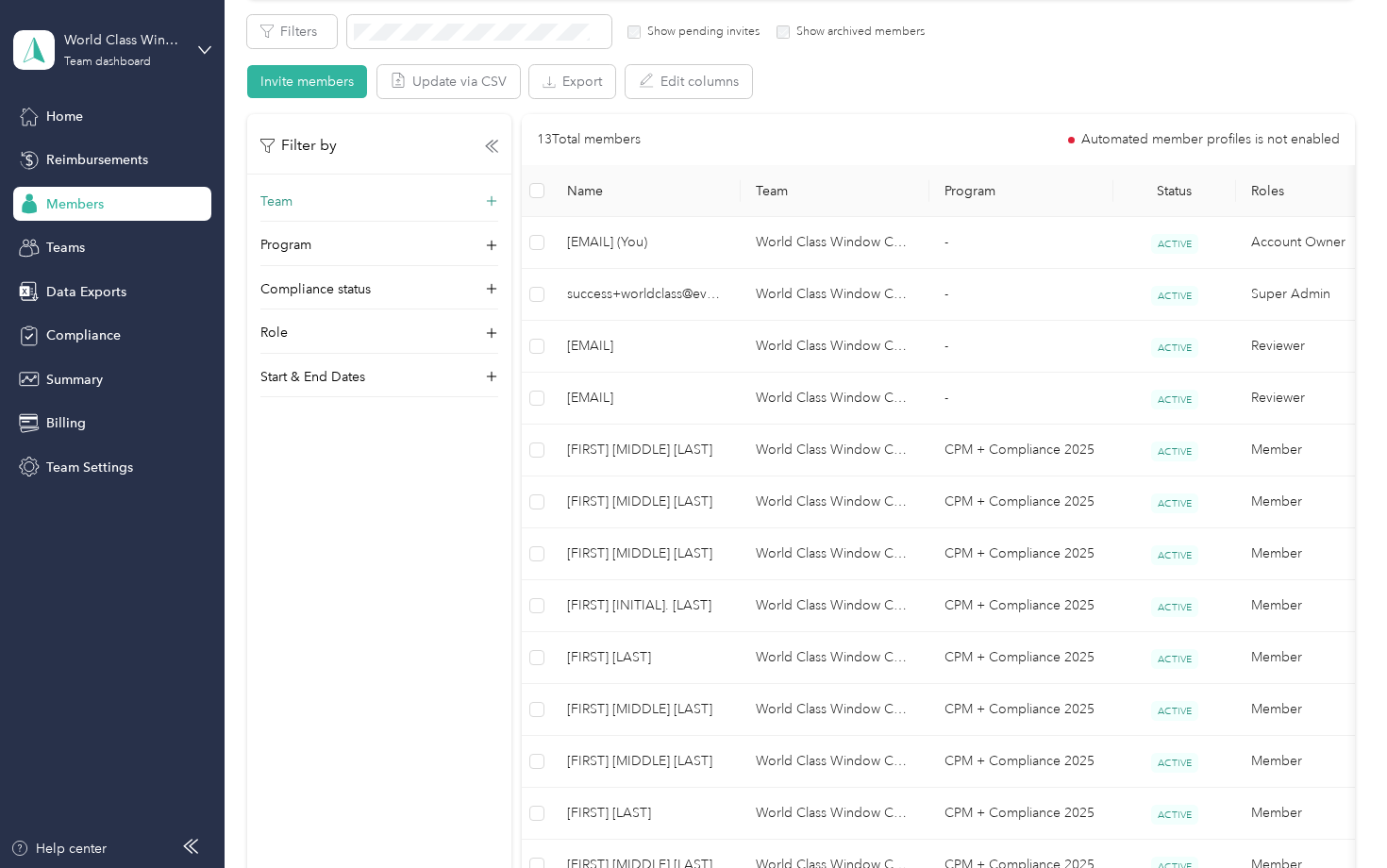 click 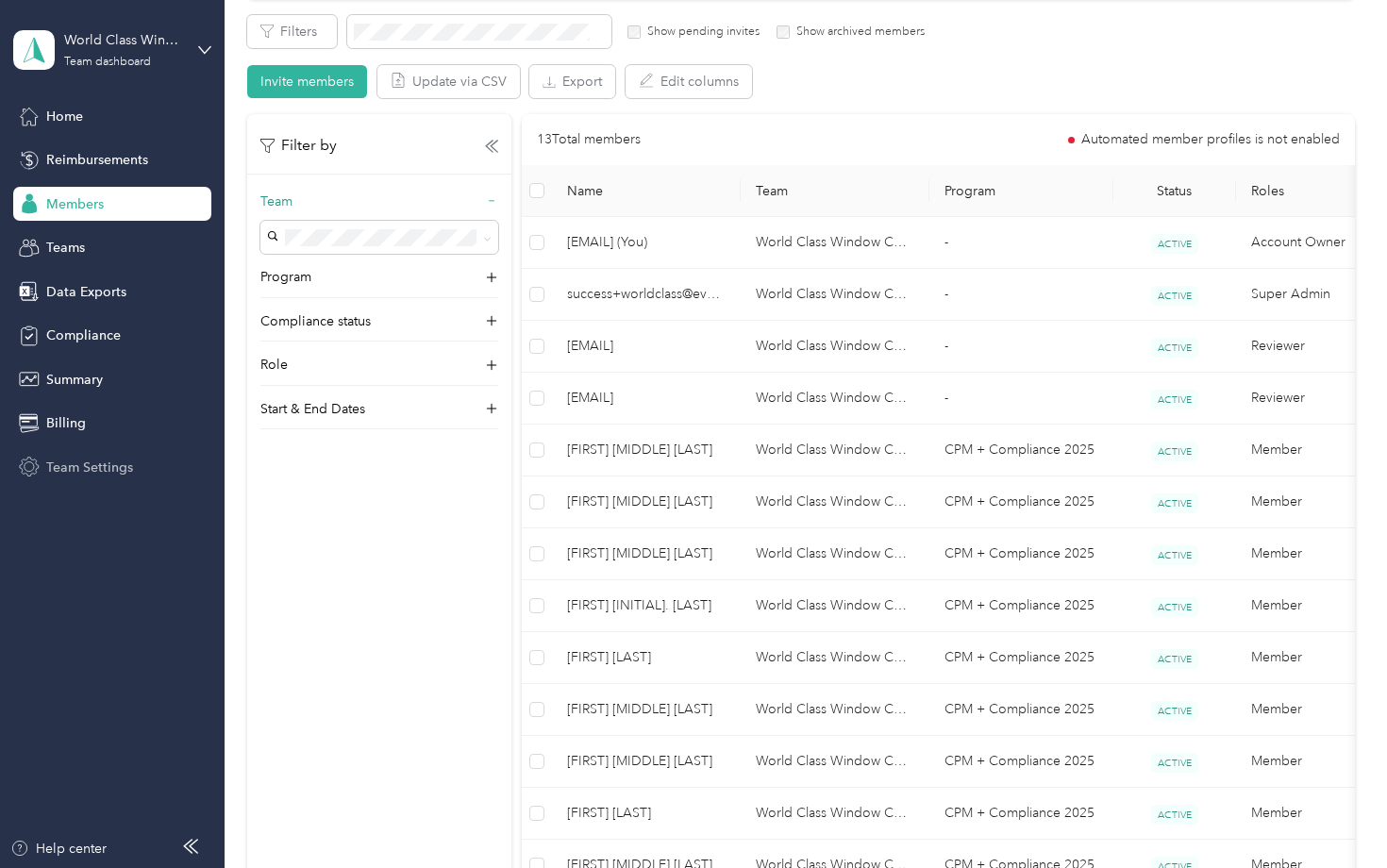 click on "Team Settings" at bounding box center [90, 467] 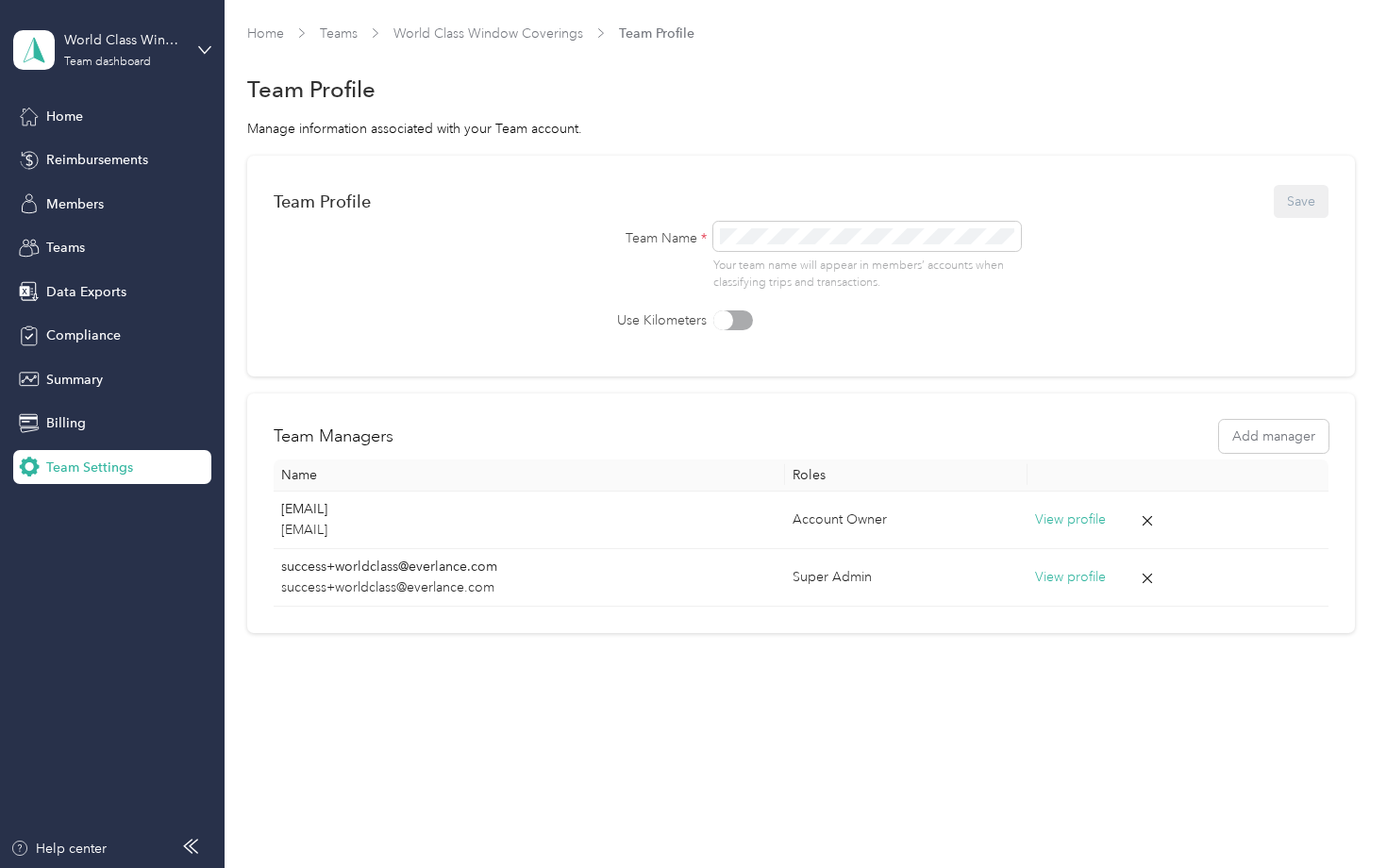 scroll, scrollTop: 0, scrollLeft: 0, axis: both 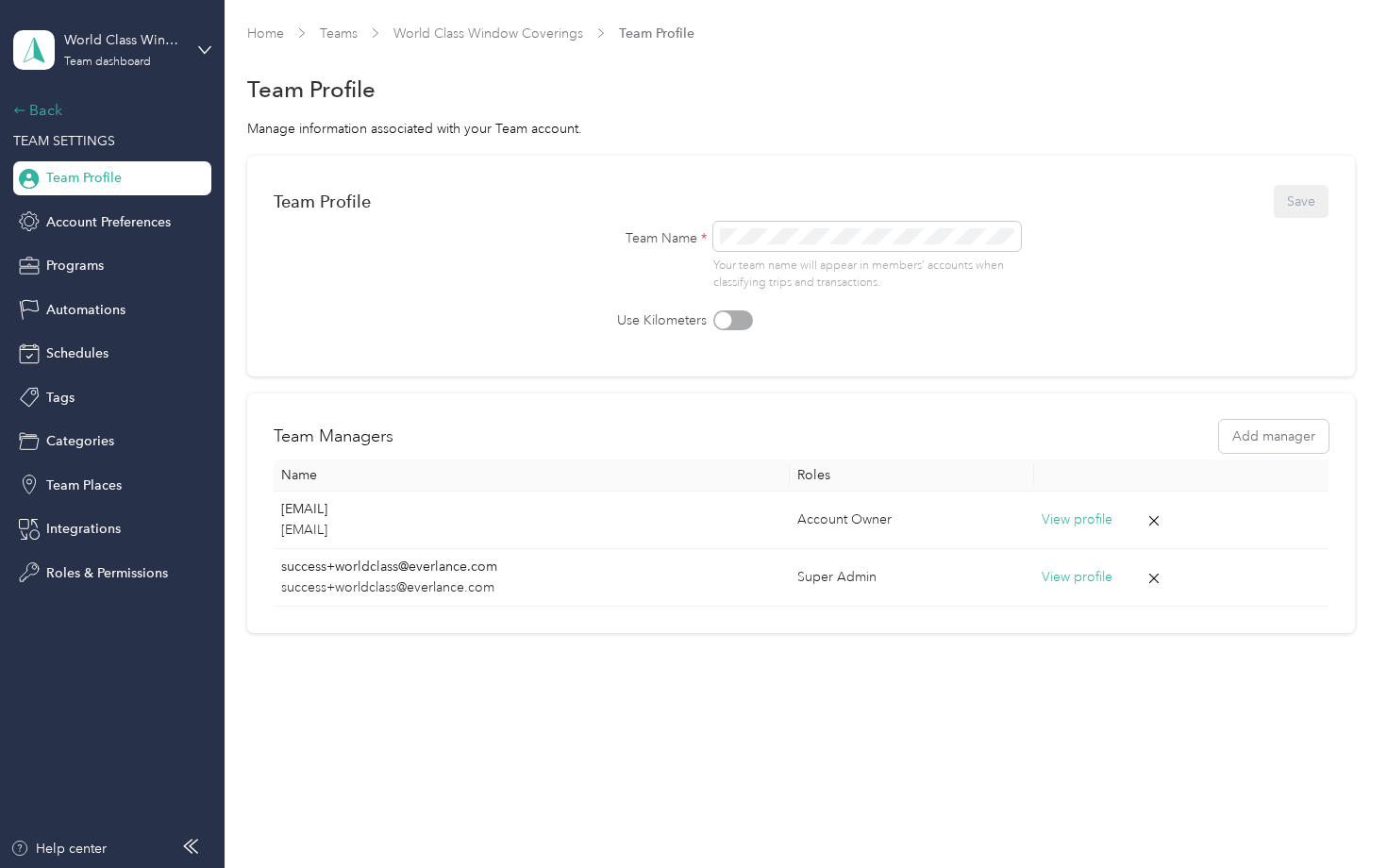 click 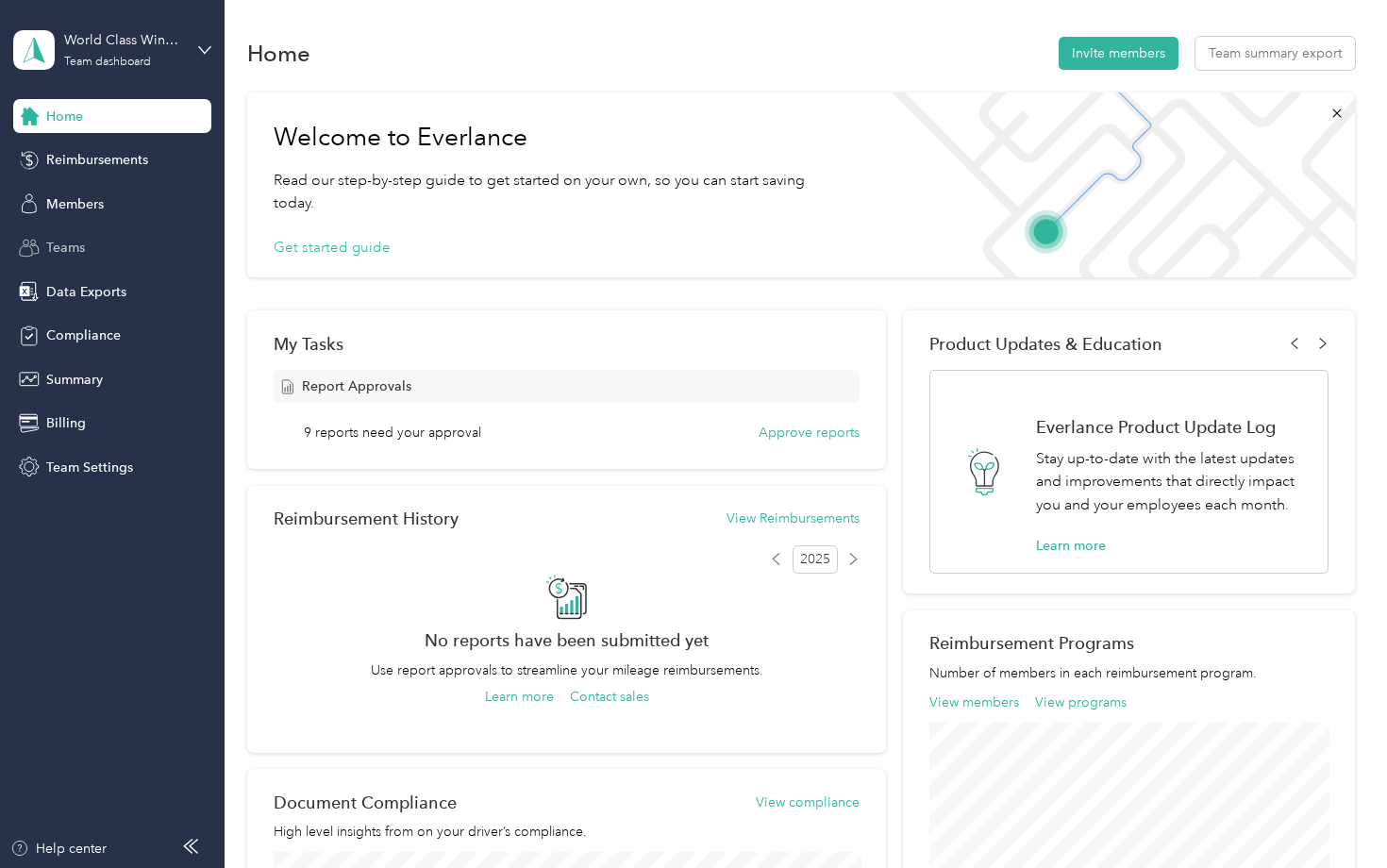 click on "Teams" at bounding box center (65, 247) 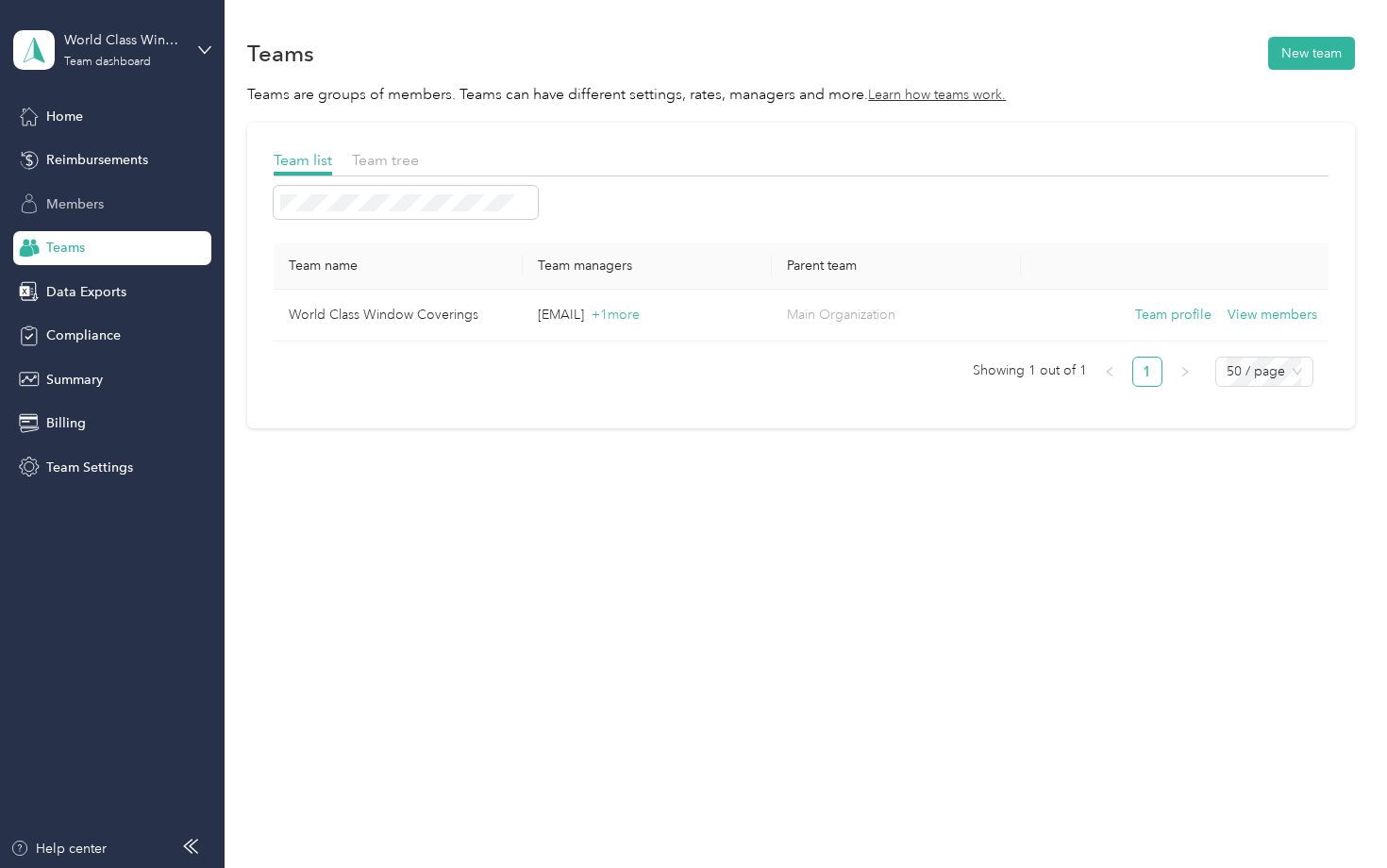 click on "Members" at bounding box center [75, 204] 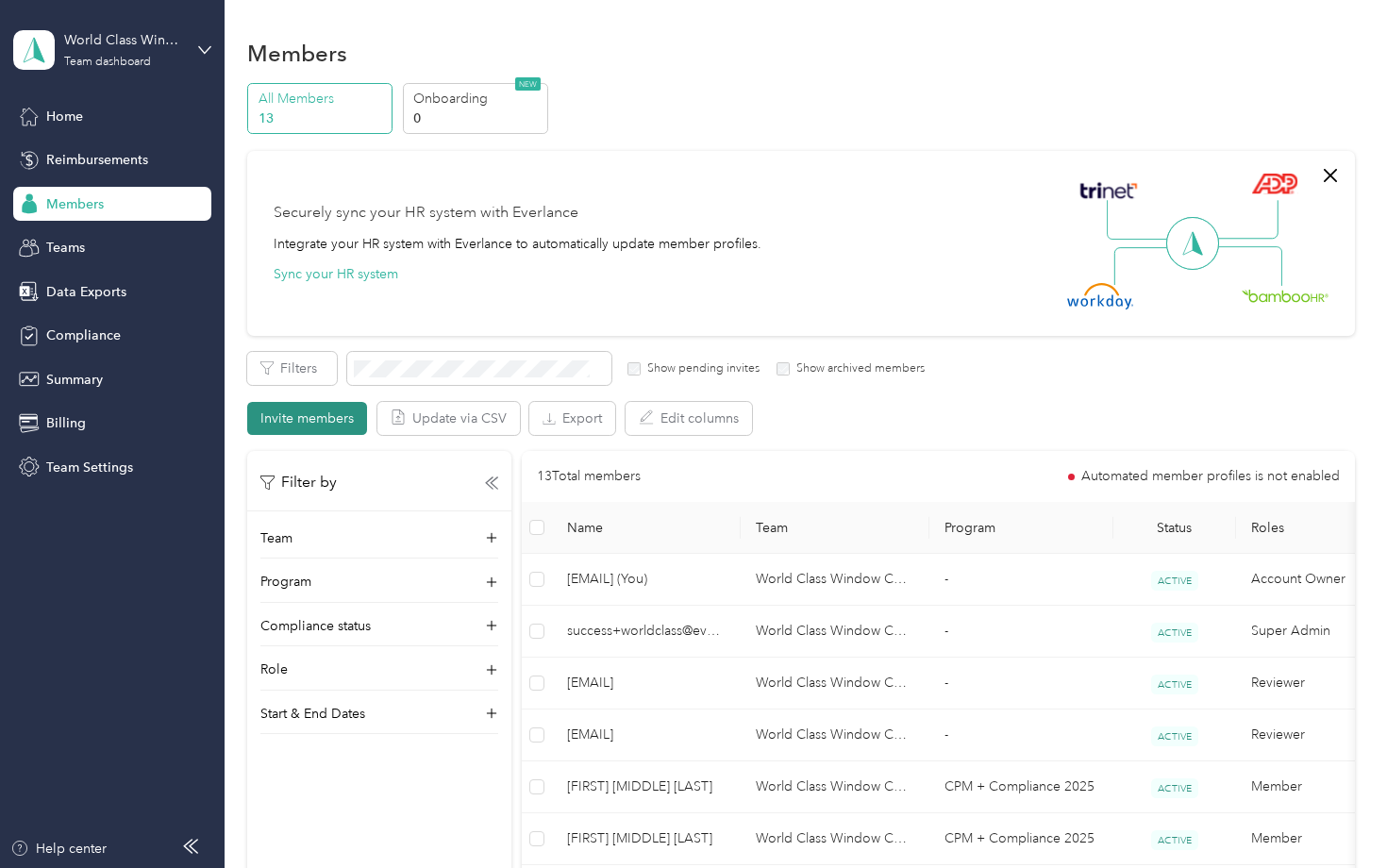 click on "Invite members" at bounding box center [307, 418] 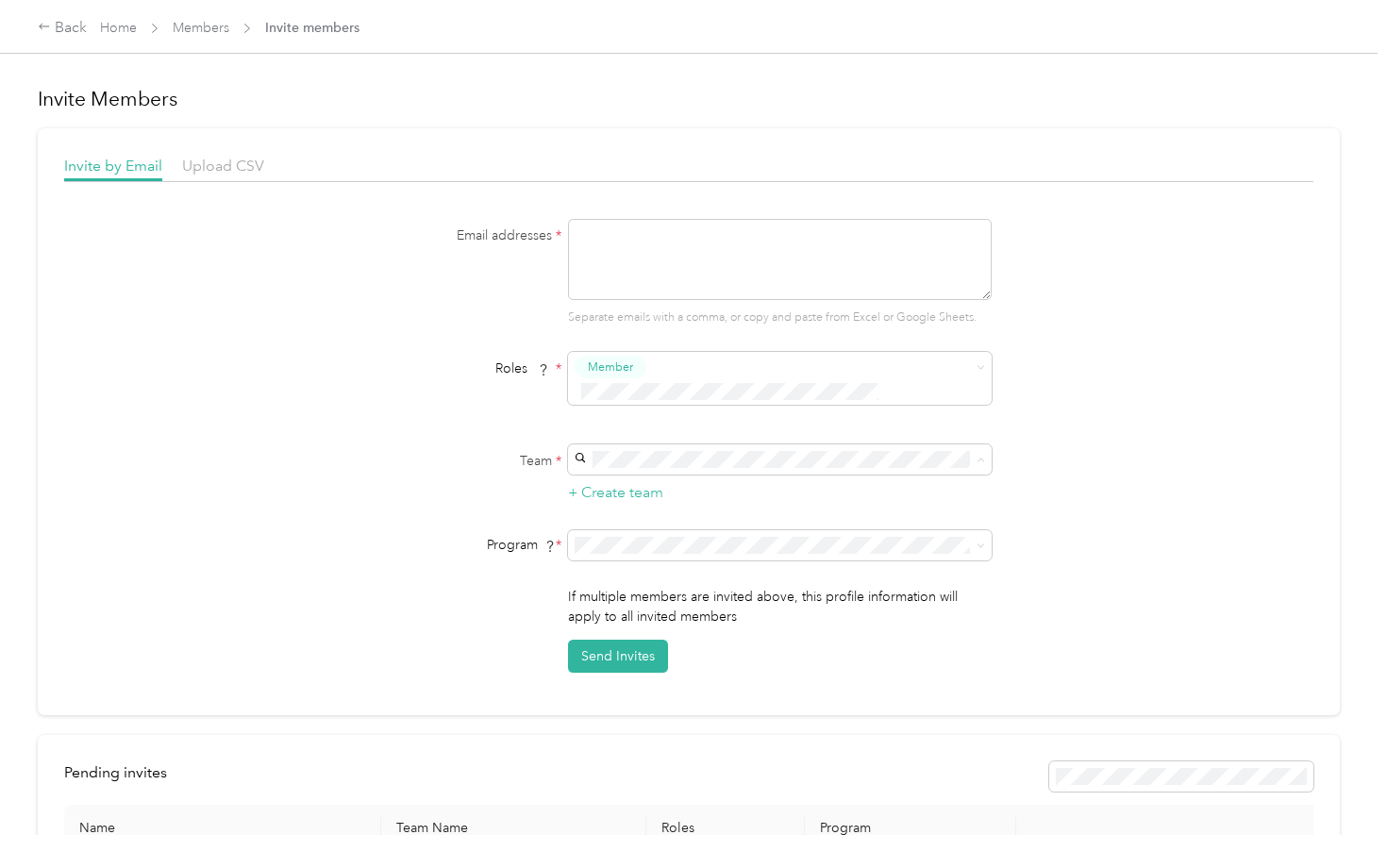 click at bounding box center (779, 259) 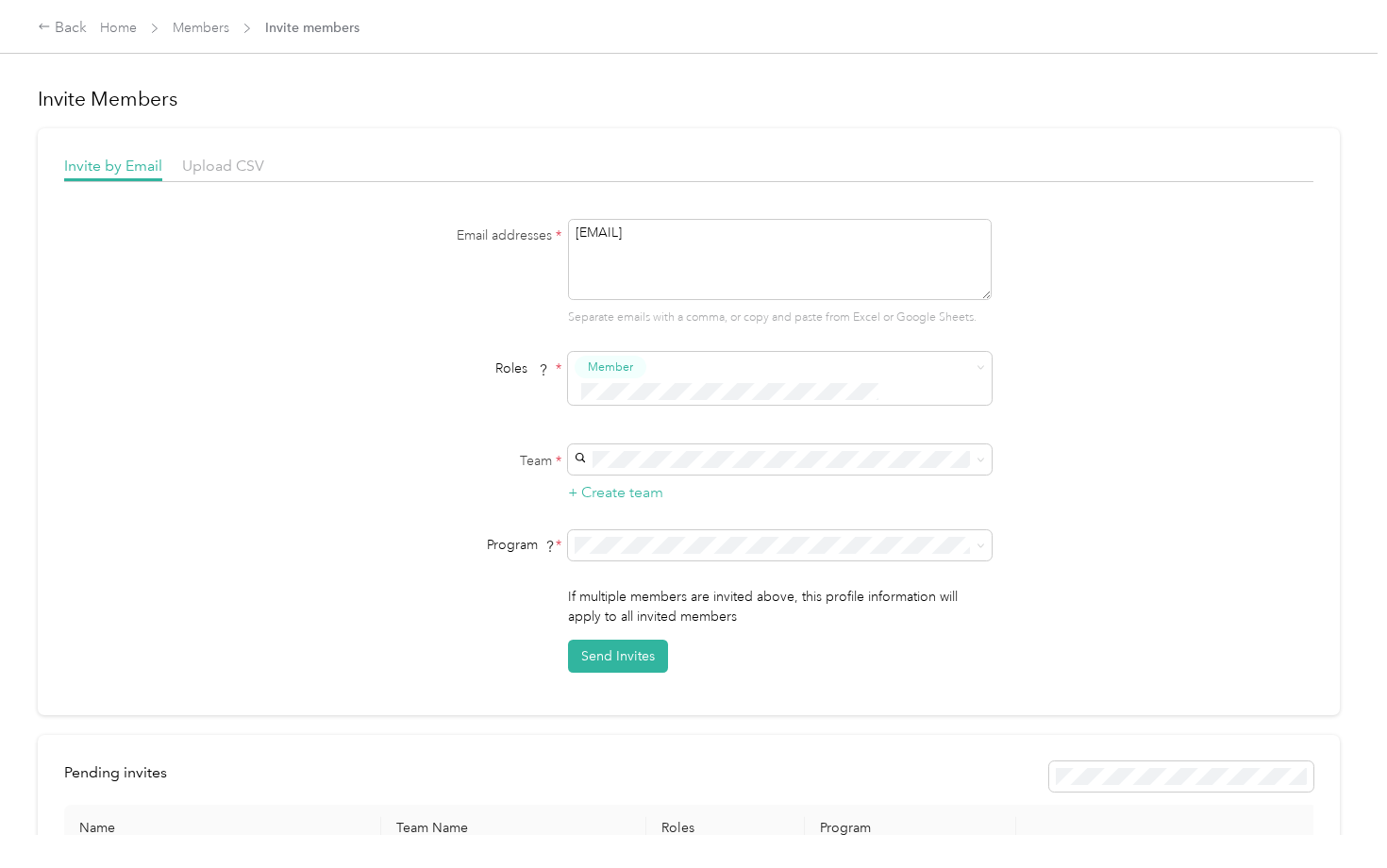 type on "[EMAIL]" 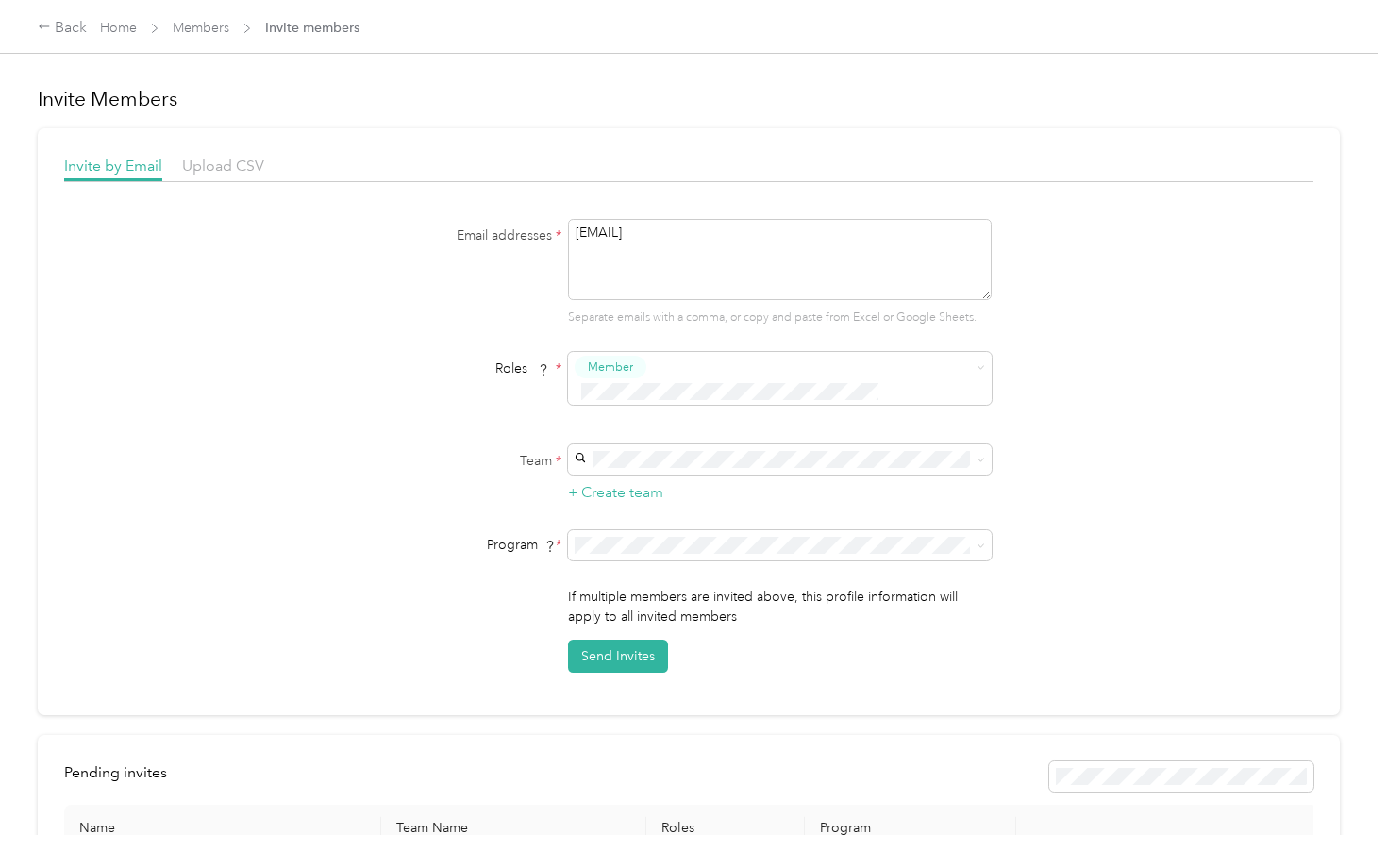 click on "Reviewer" at bounding box center (620, 437) 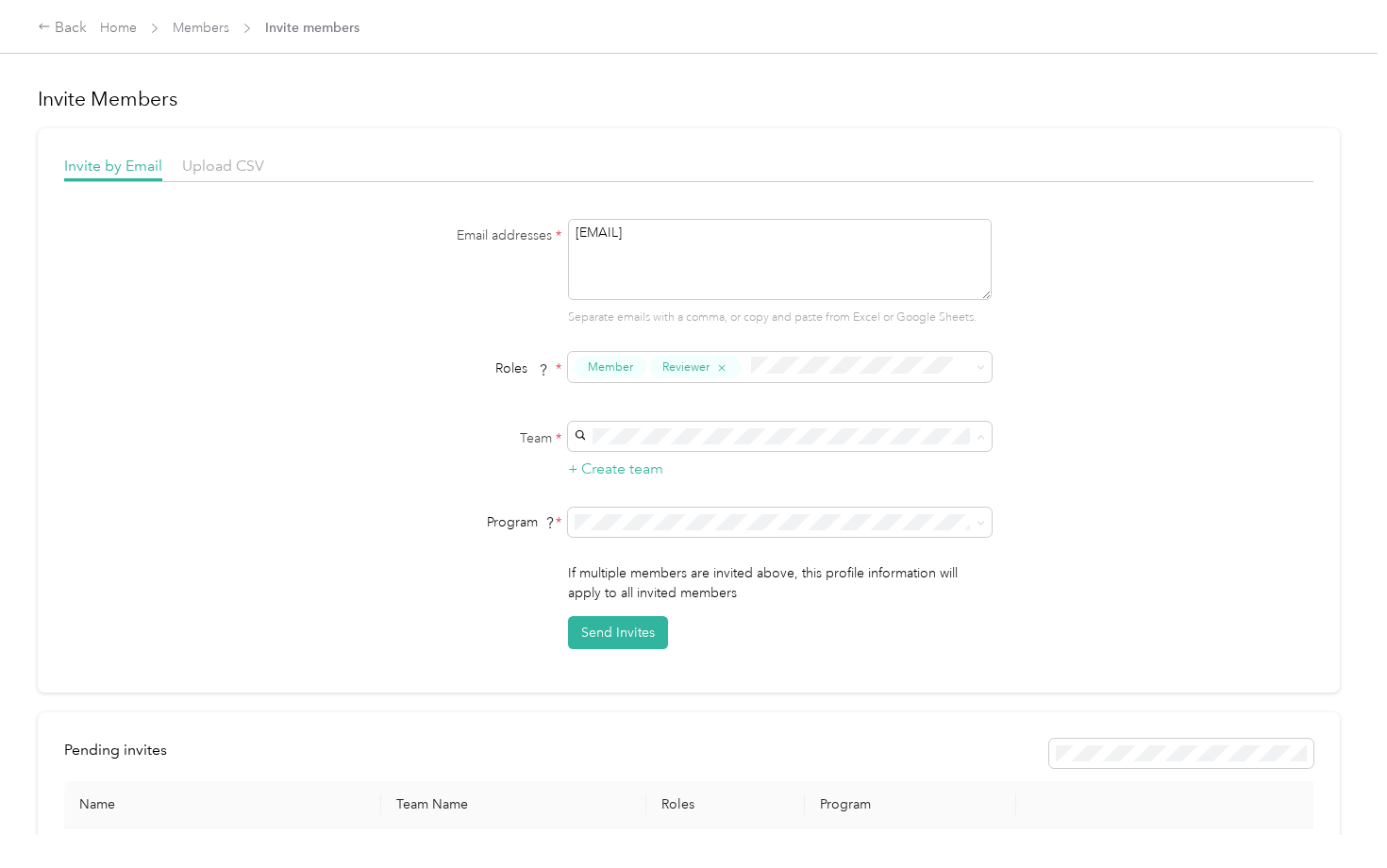 click on "[EMAIL] +[NUMBER] more" at bounding box center [781, 480] 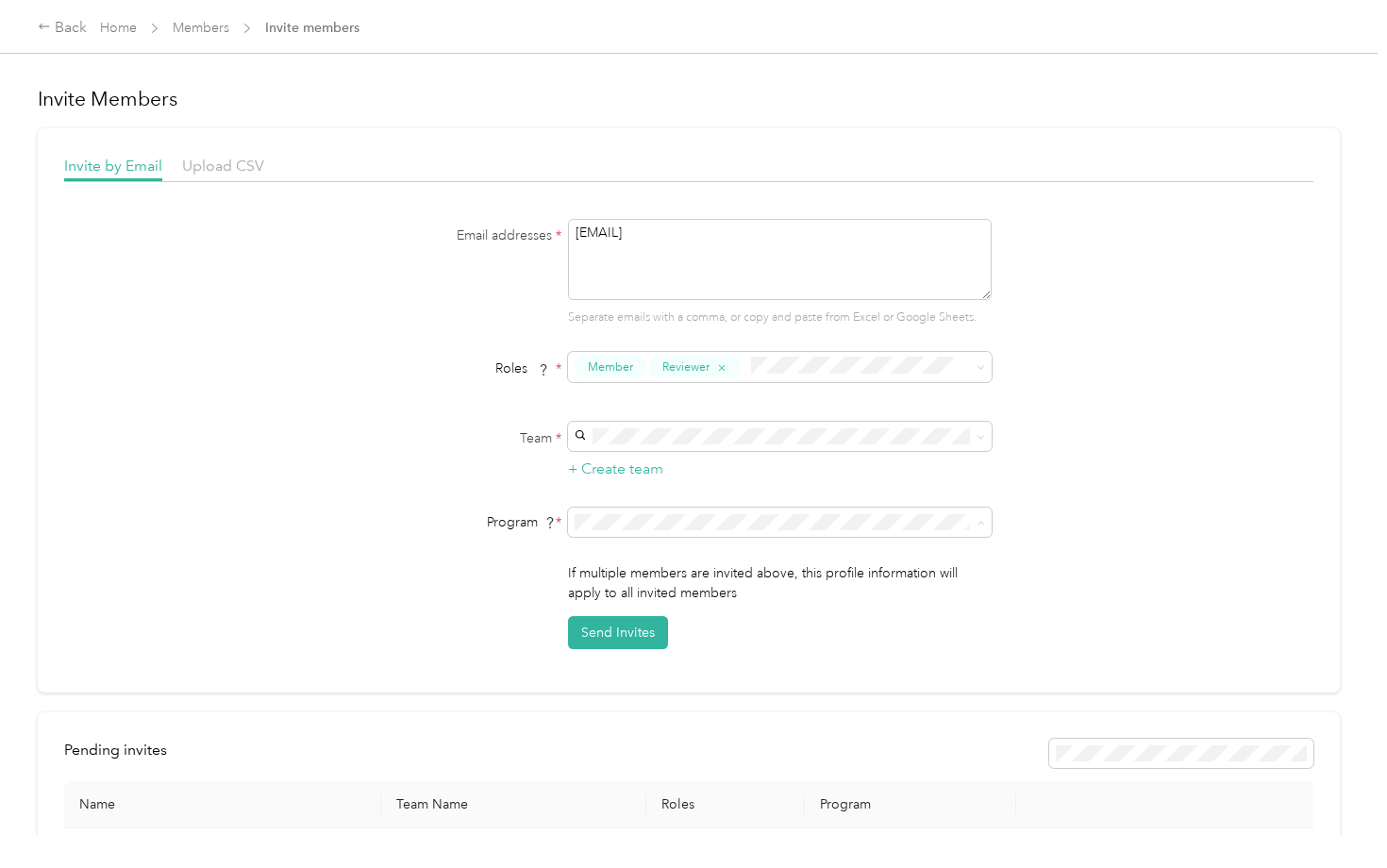 click on "CPM + Compliance [YEAR] (CPM)" at bounding box center (682, 586) 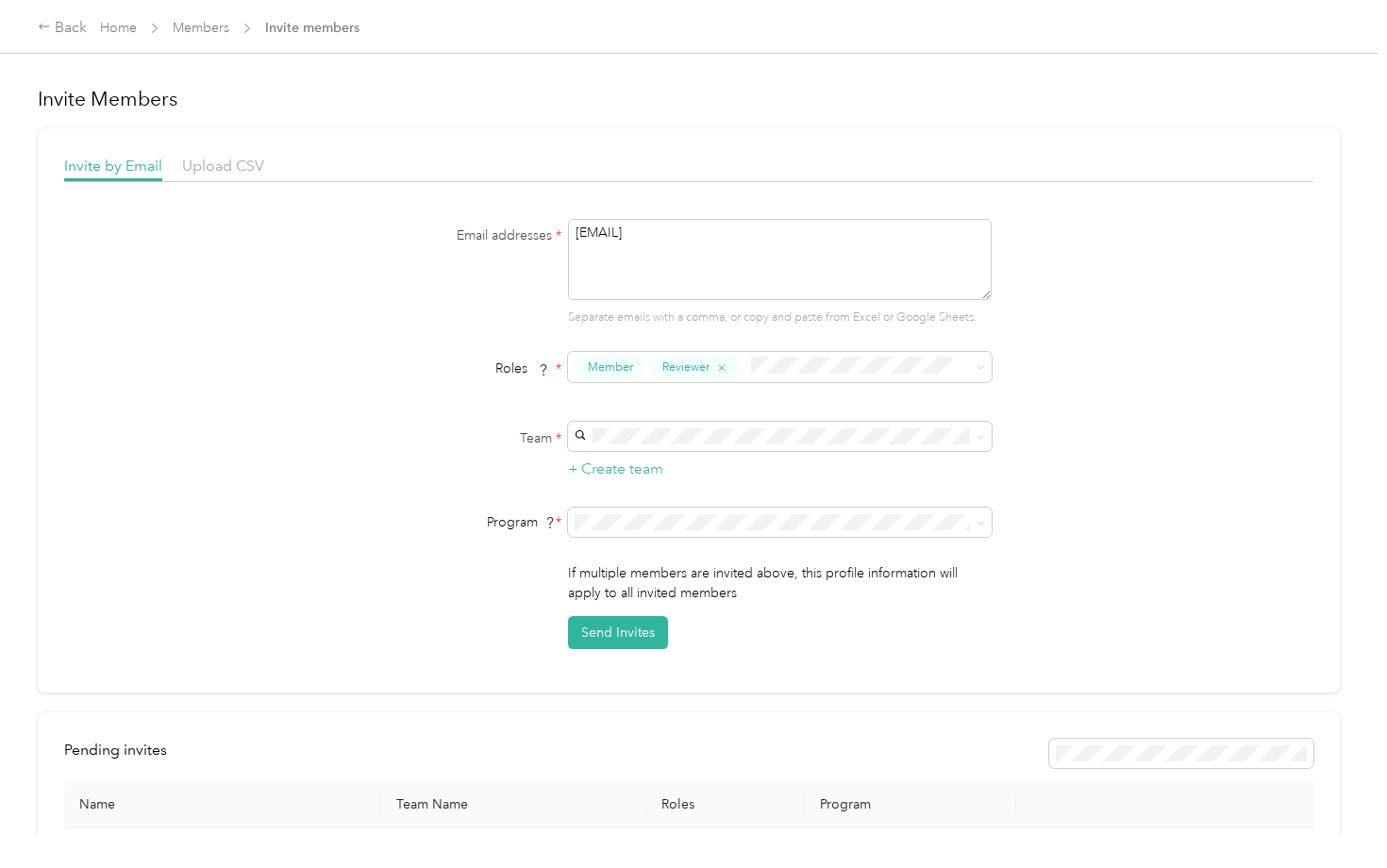 click on "CPM Programs" at bounding box center (781, 551) 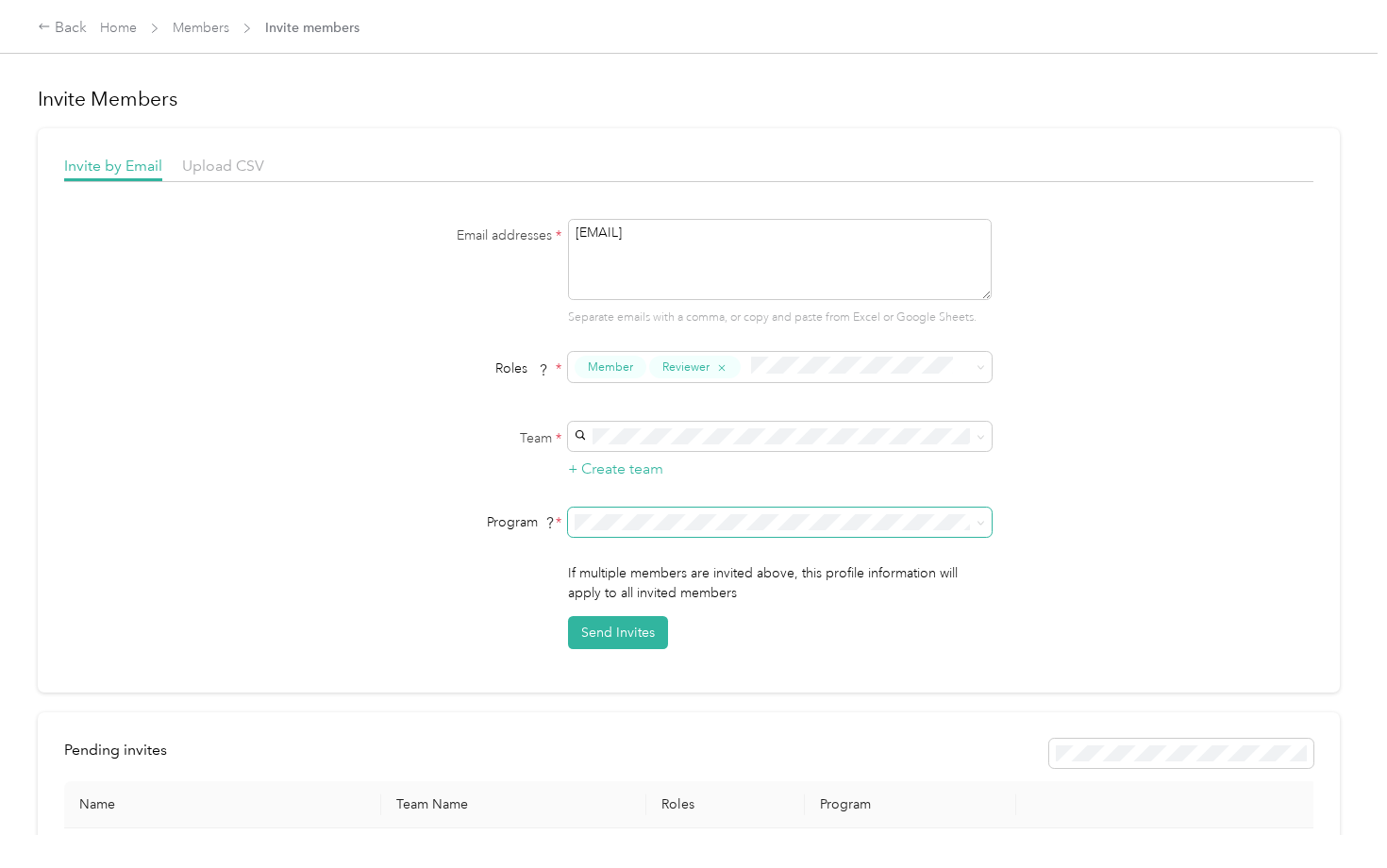 click at bounding box center [779, 523] 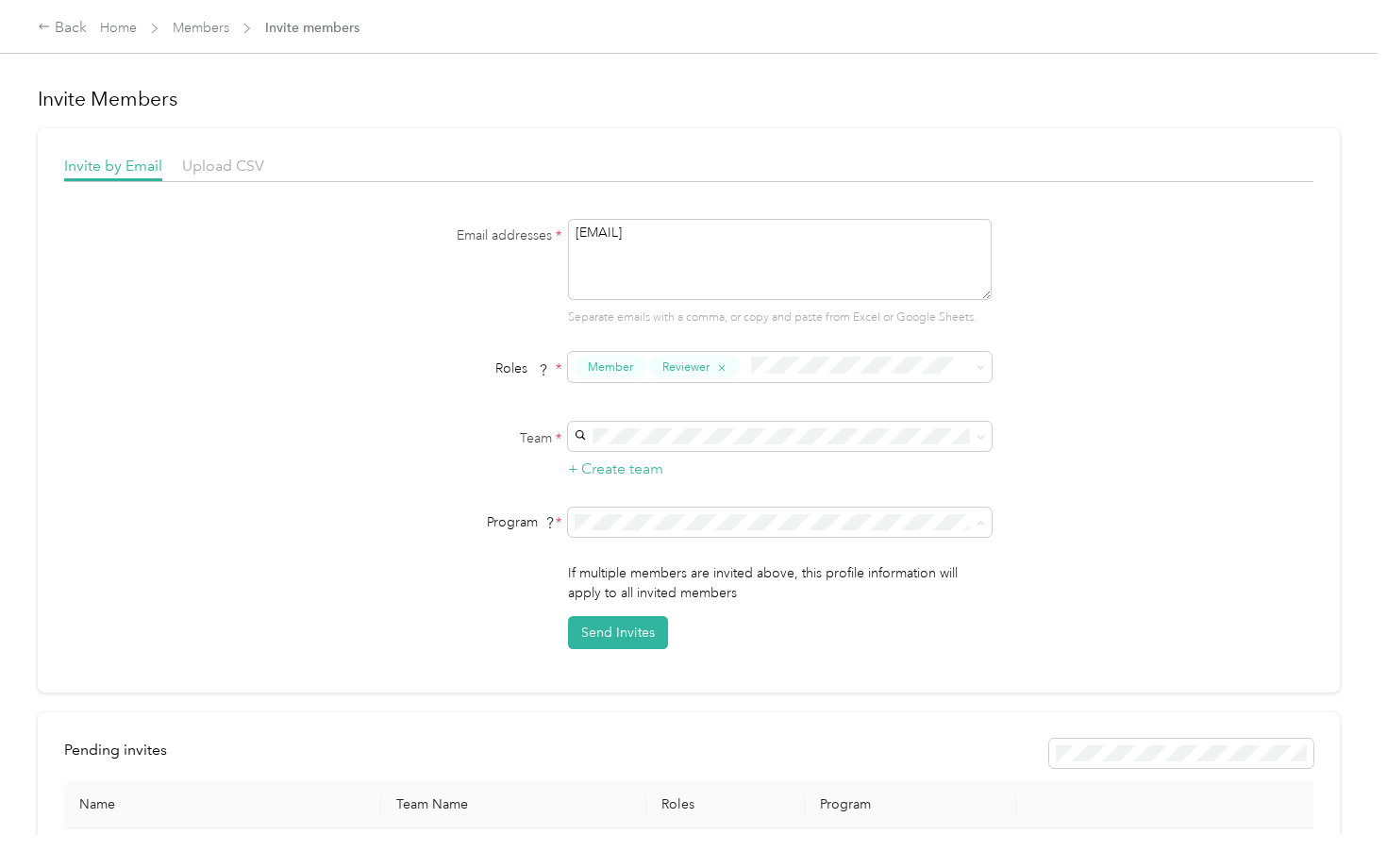 click on "CPM + Compliance [YEAR] (CPM)" at bounding box center [771, 586] 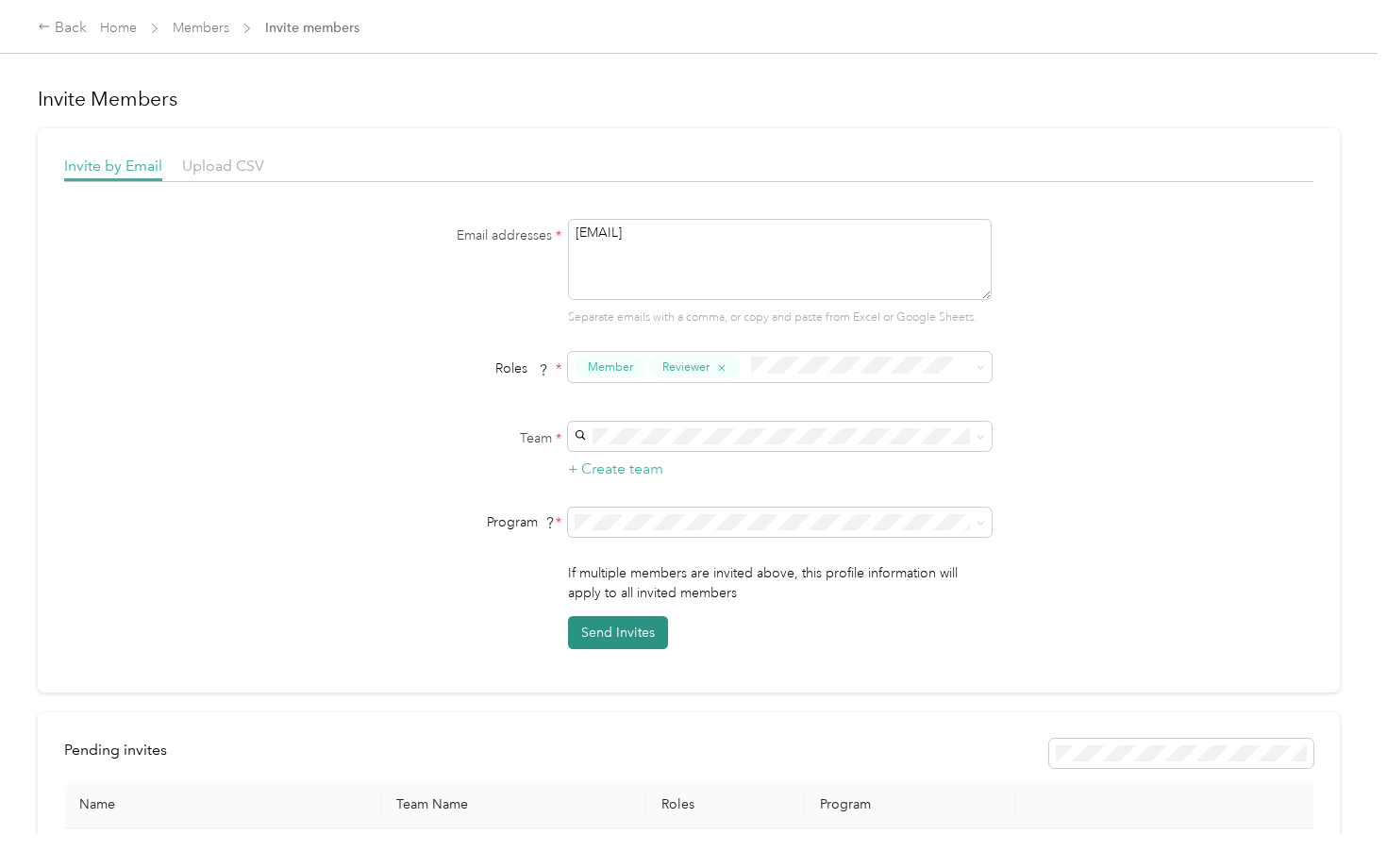 click on "Send Invites" at bounding box center [618, 632] 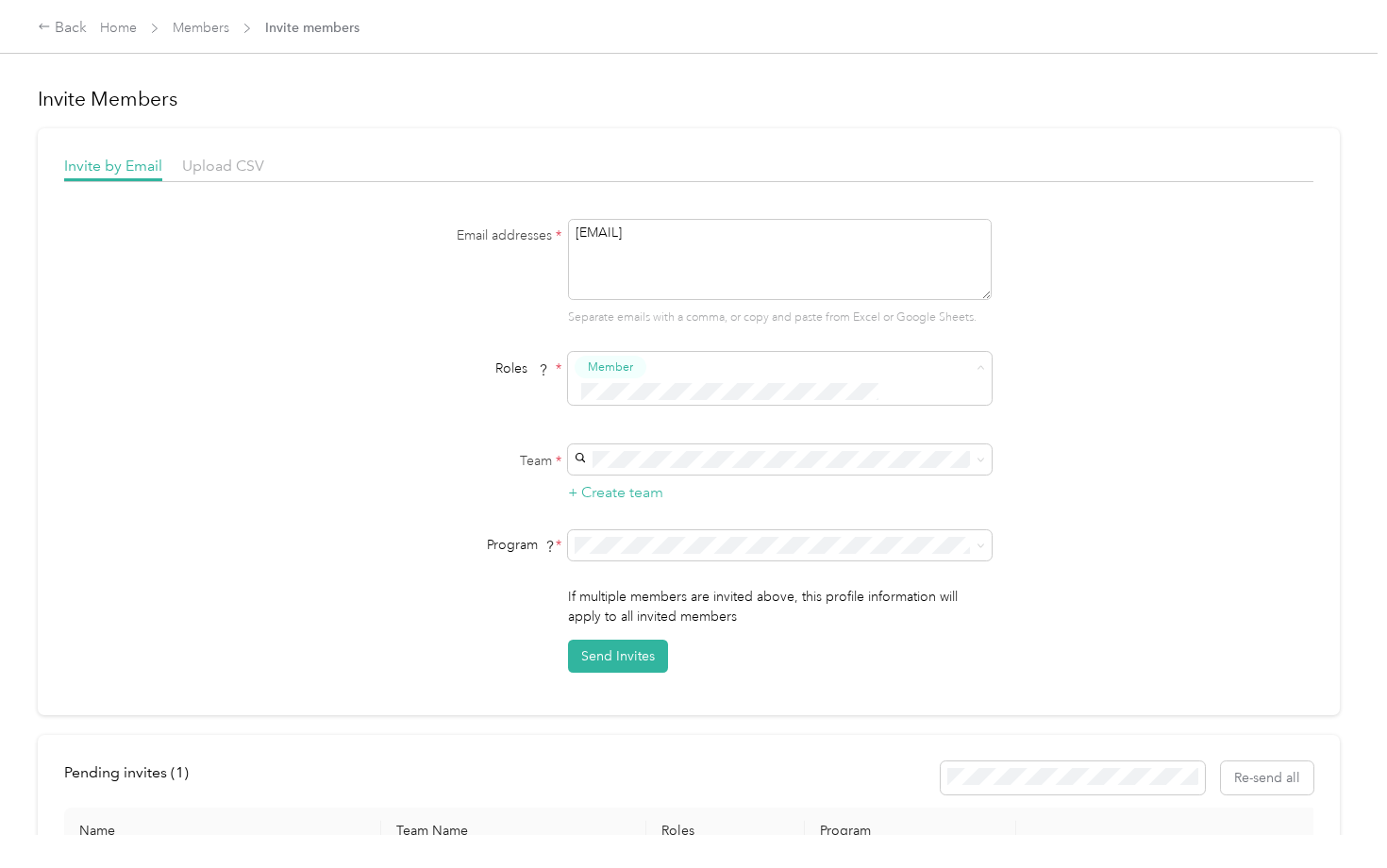 click on "Email addresses   * [EMAIL] Separate emails with a comma, or copy and paste from Excel or Google Sheets. Roles   * Member   Team   * + Create team Program * Program start date   State   Zip code   Expected Annual Business Miles   miles Must be greater than 5,000 miles If multiple members are invited above, this profile information will apply to all invited members Send Invites" at bounding box center (689, 445) 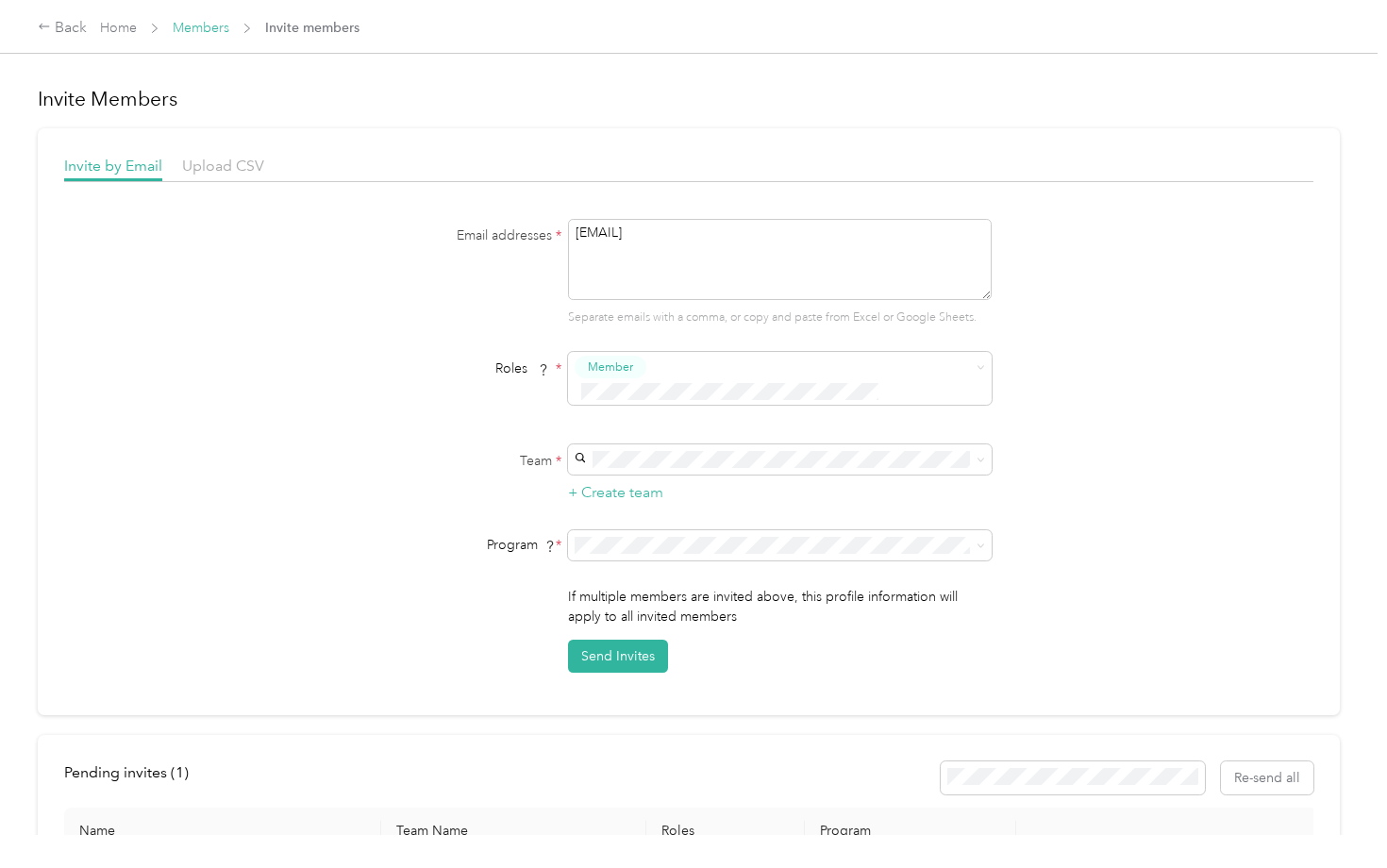 click on "Members" at bounding box center (201, 27) 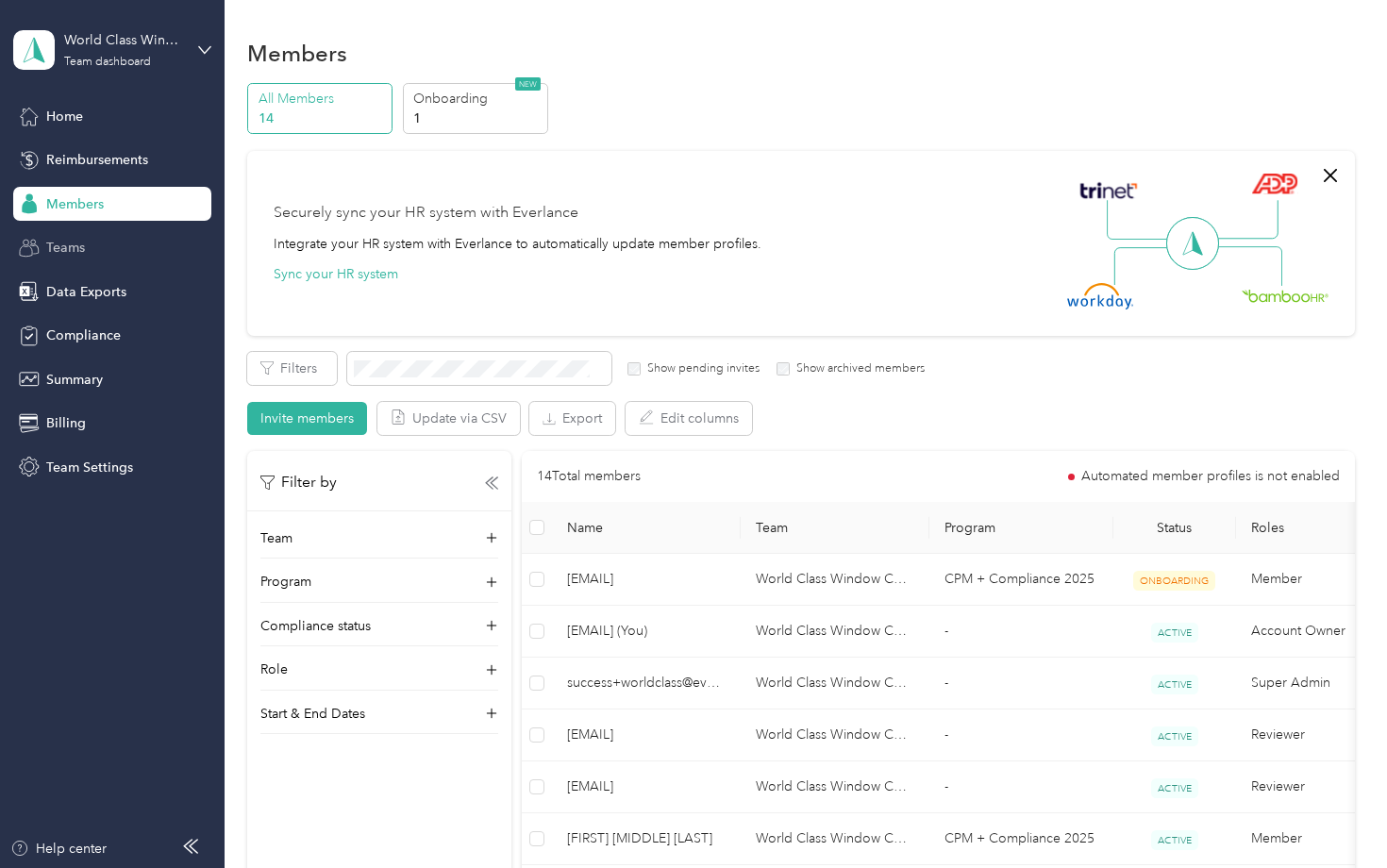 click on "Teams" at bounding box center [65, 247] 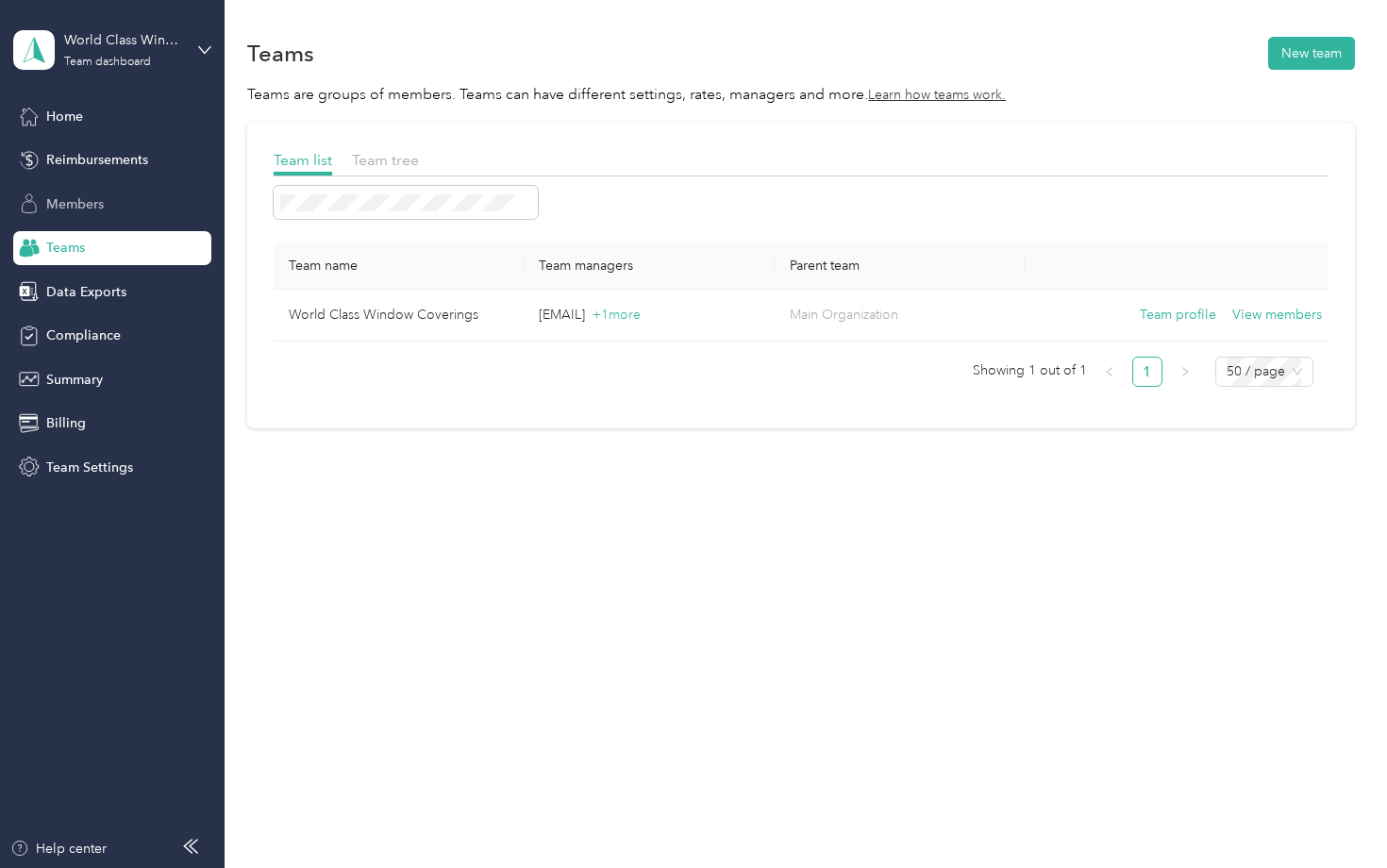 click on "Members" at bounding box center (75, 204) 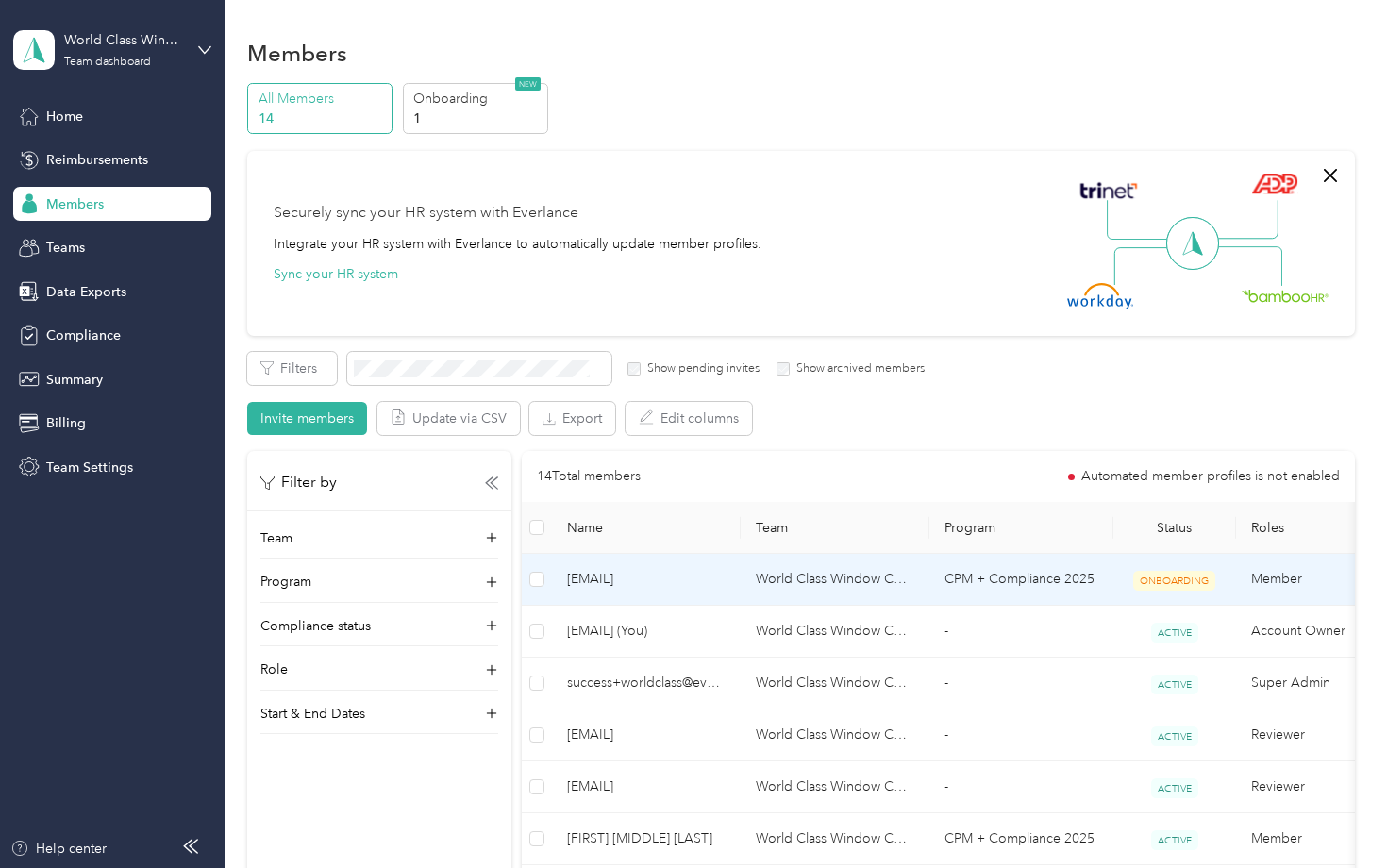 scroll, scrollTop: 0, scrollLeft: 66, axis: horizontal 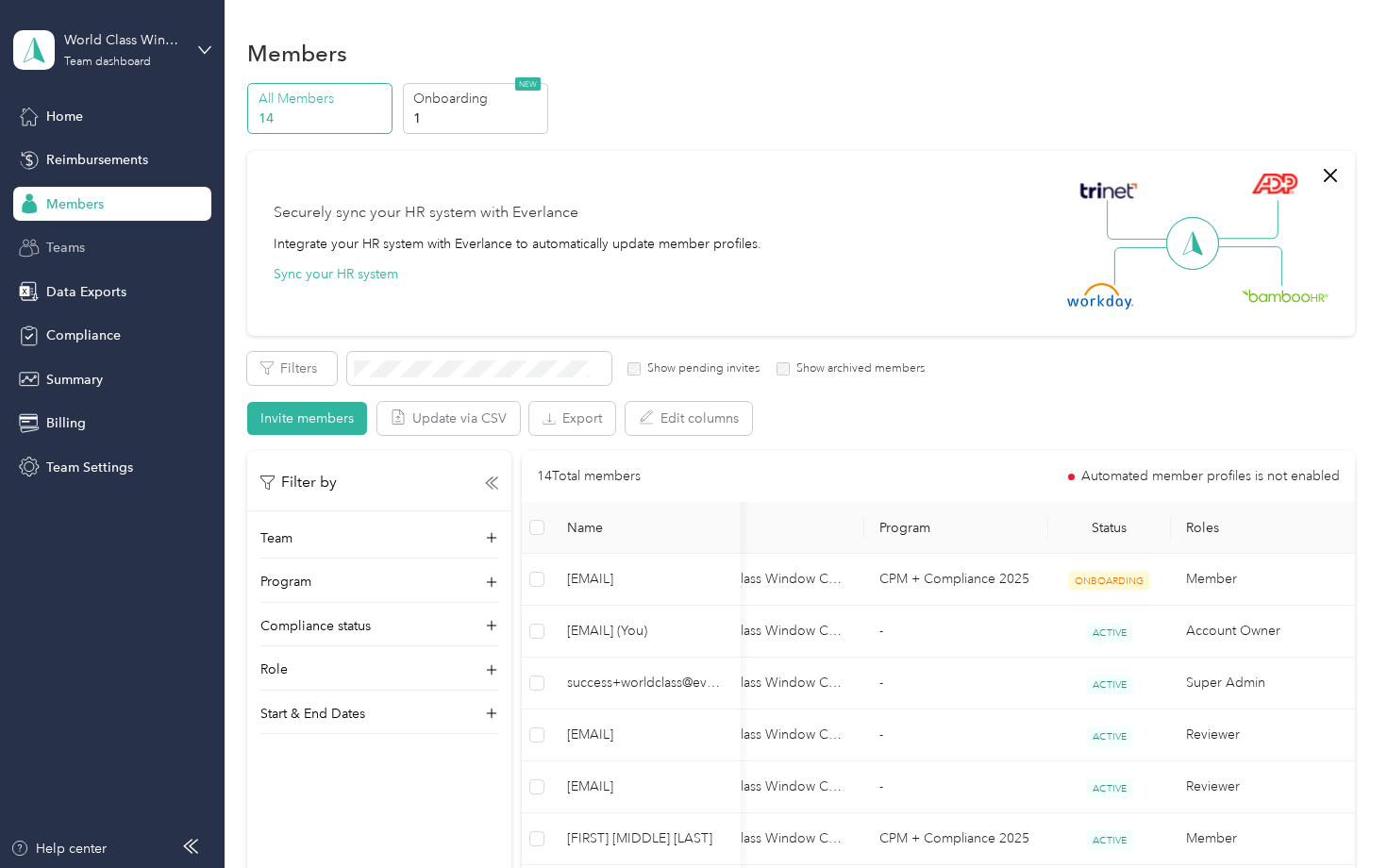 click on "Teams" at bounding box center (65, 247) 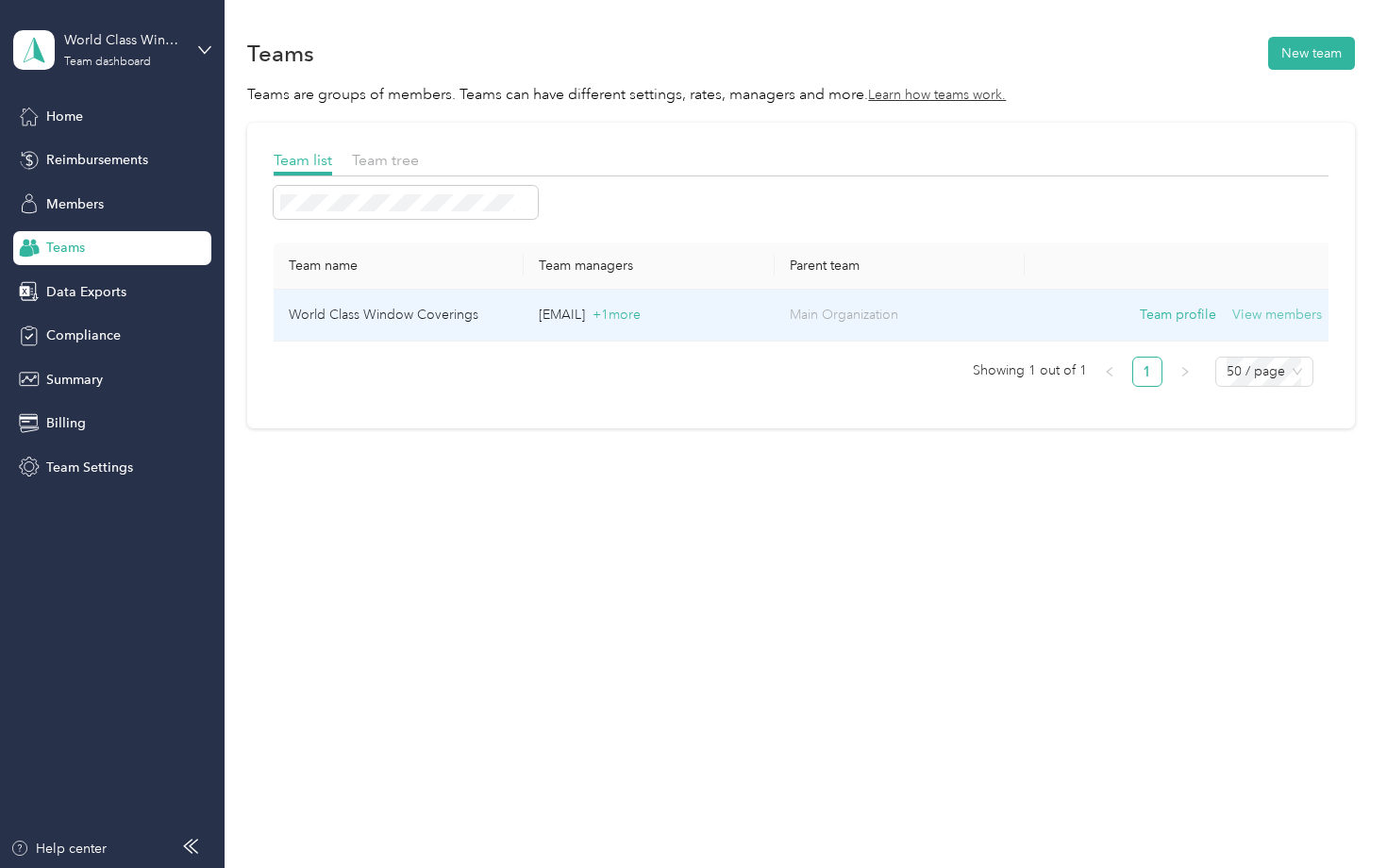 click on "View members" at bounding box center (1277, 315) 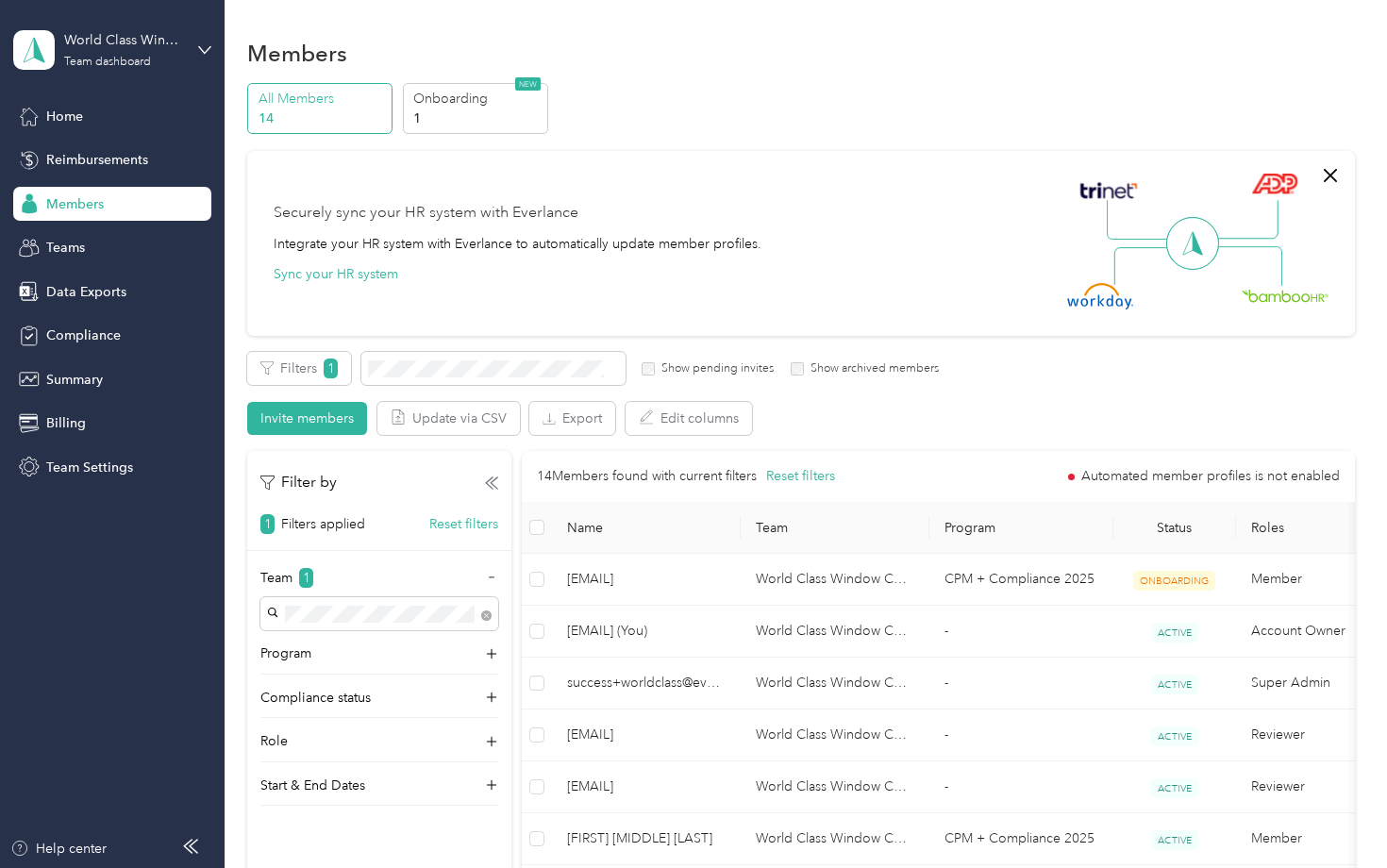 scroll, scrollTop: 0, scrollLeft: 14, axis: horizontal 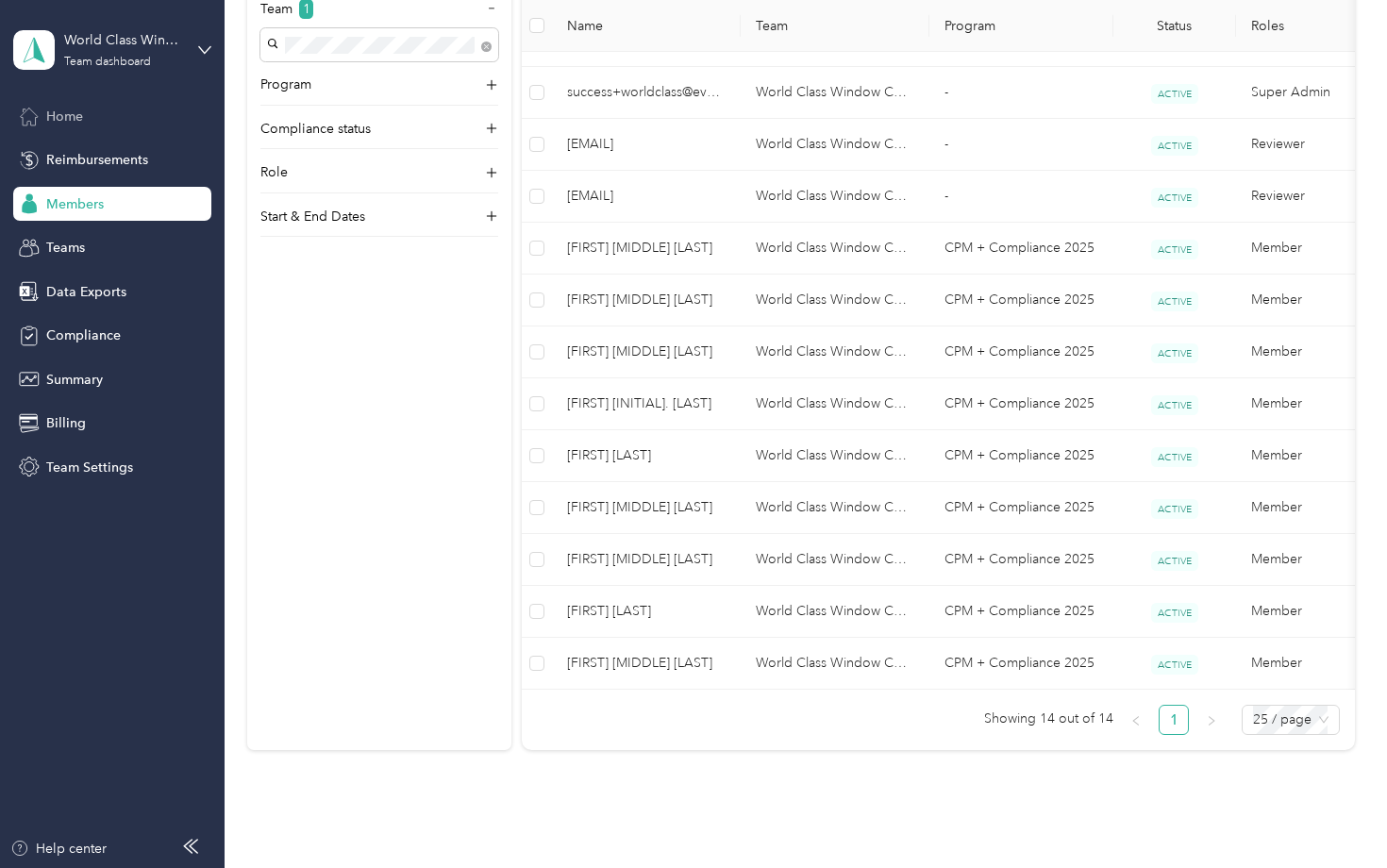 click on "Home" at bounding box center [64, 116] 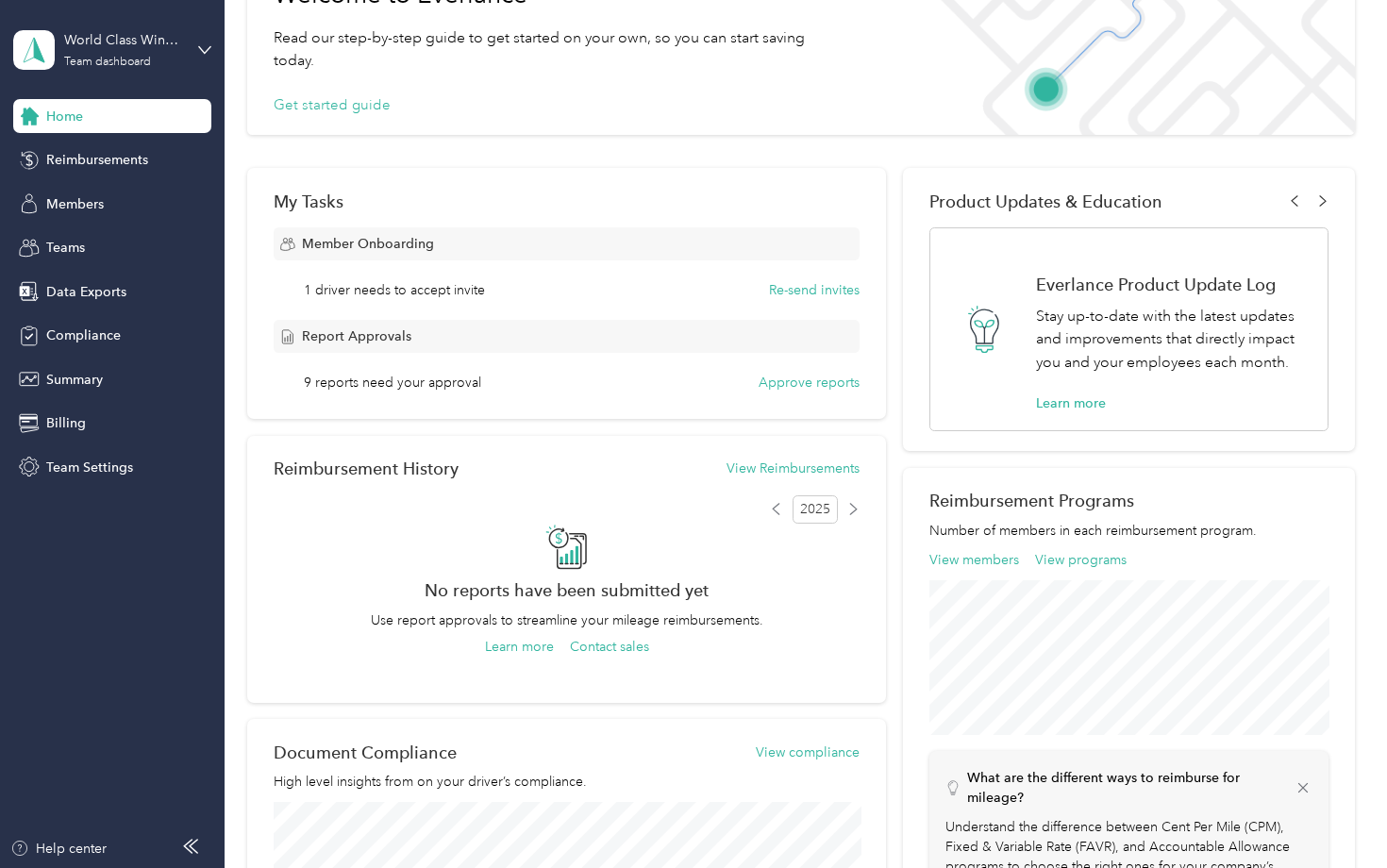 scroll, scrollTop: 140, scrollLeft: 0, axis: vertical 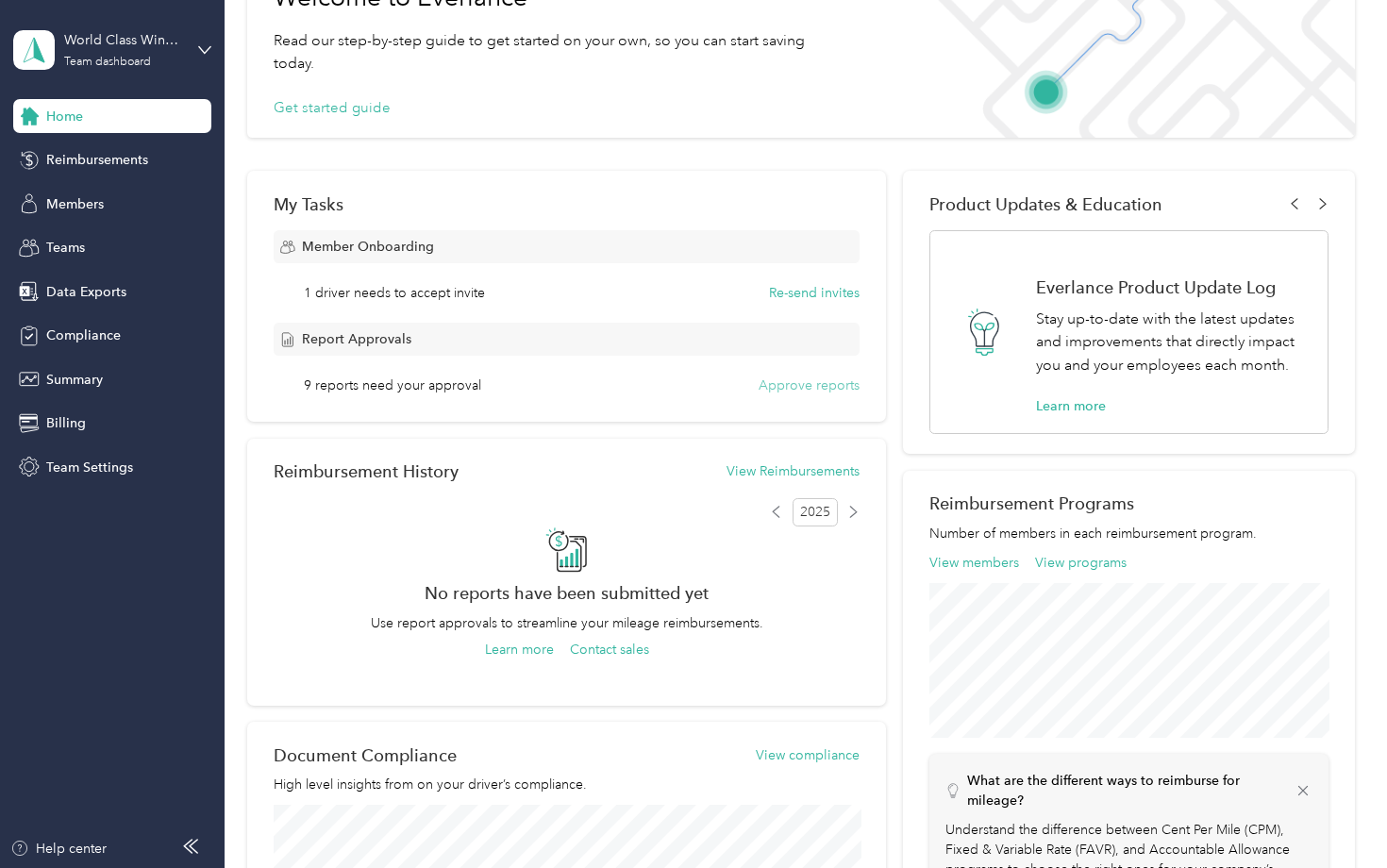 click on "Approve reports" at bounding box center (809, 385) 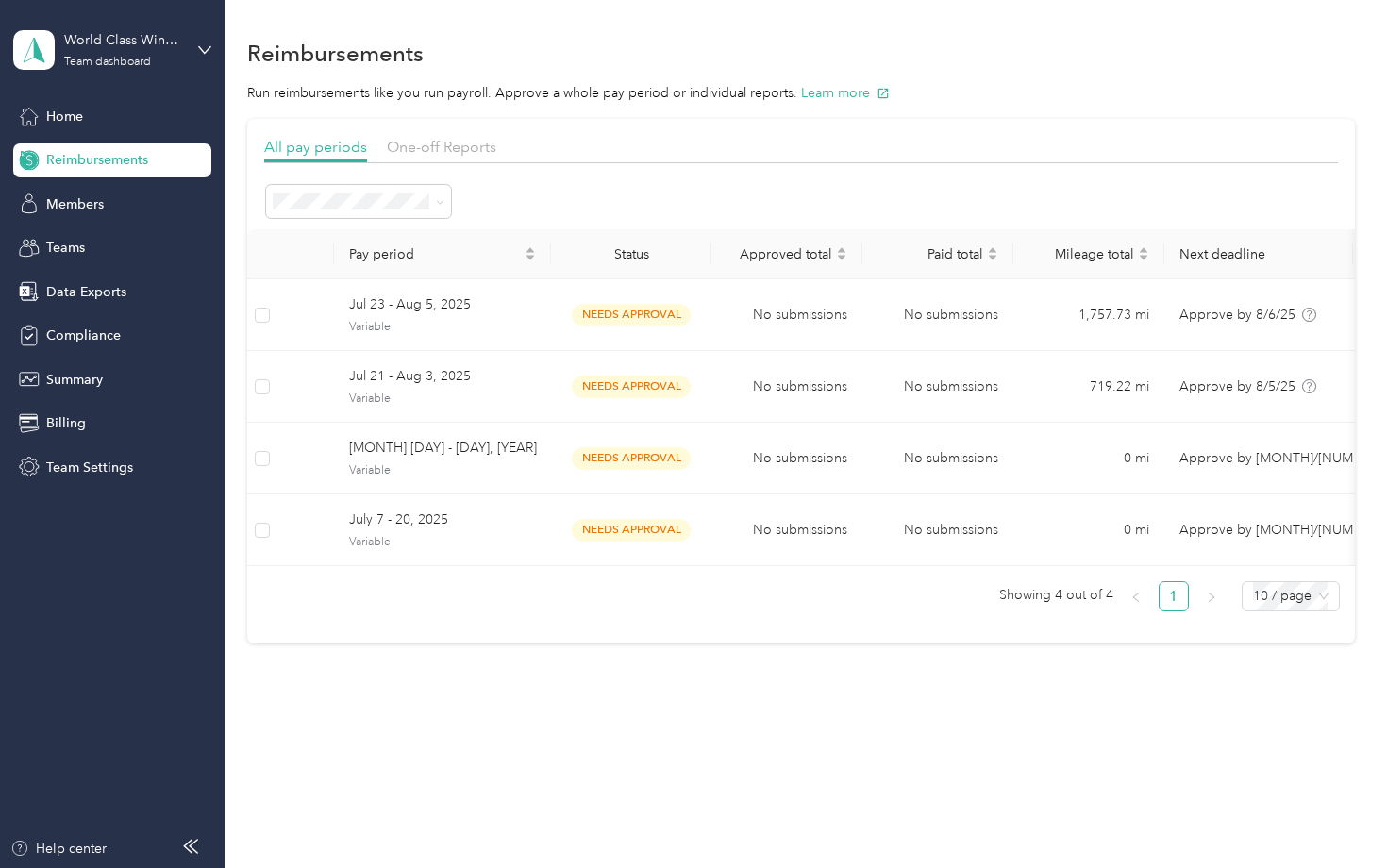 scroll, scrollTop: 0, scrollLeft: 0, axis: both 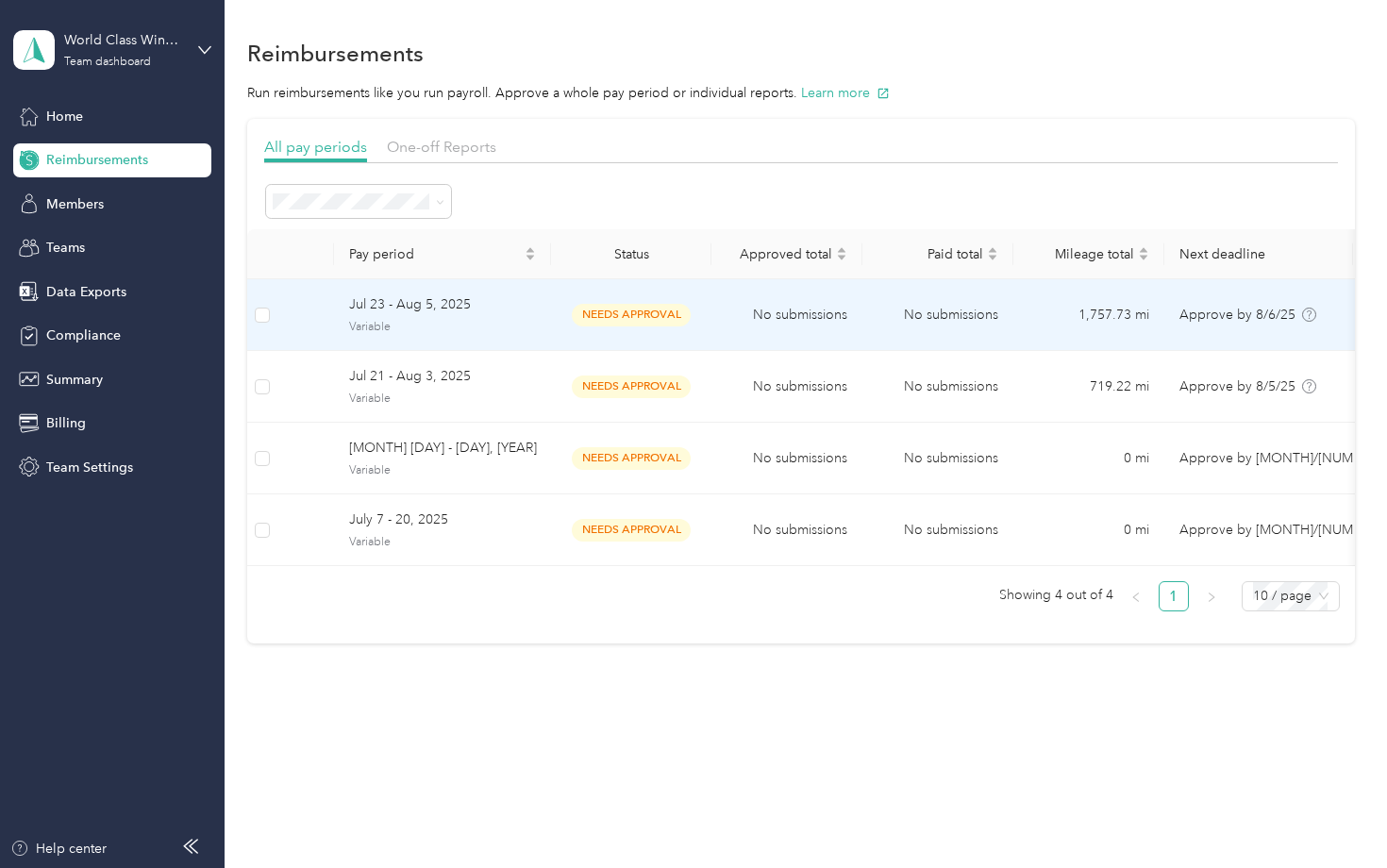 click on "Jul 23 - Aug 5, 2025" at bounding box center (443, 305) 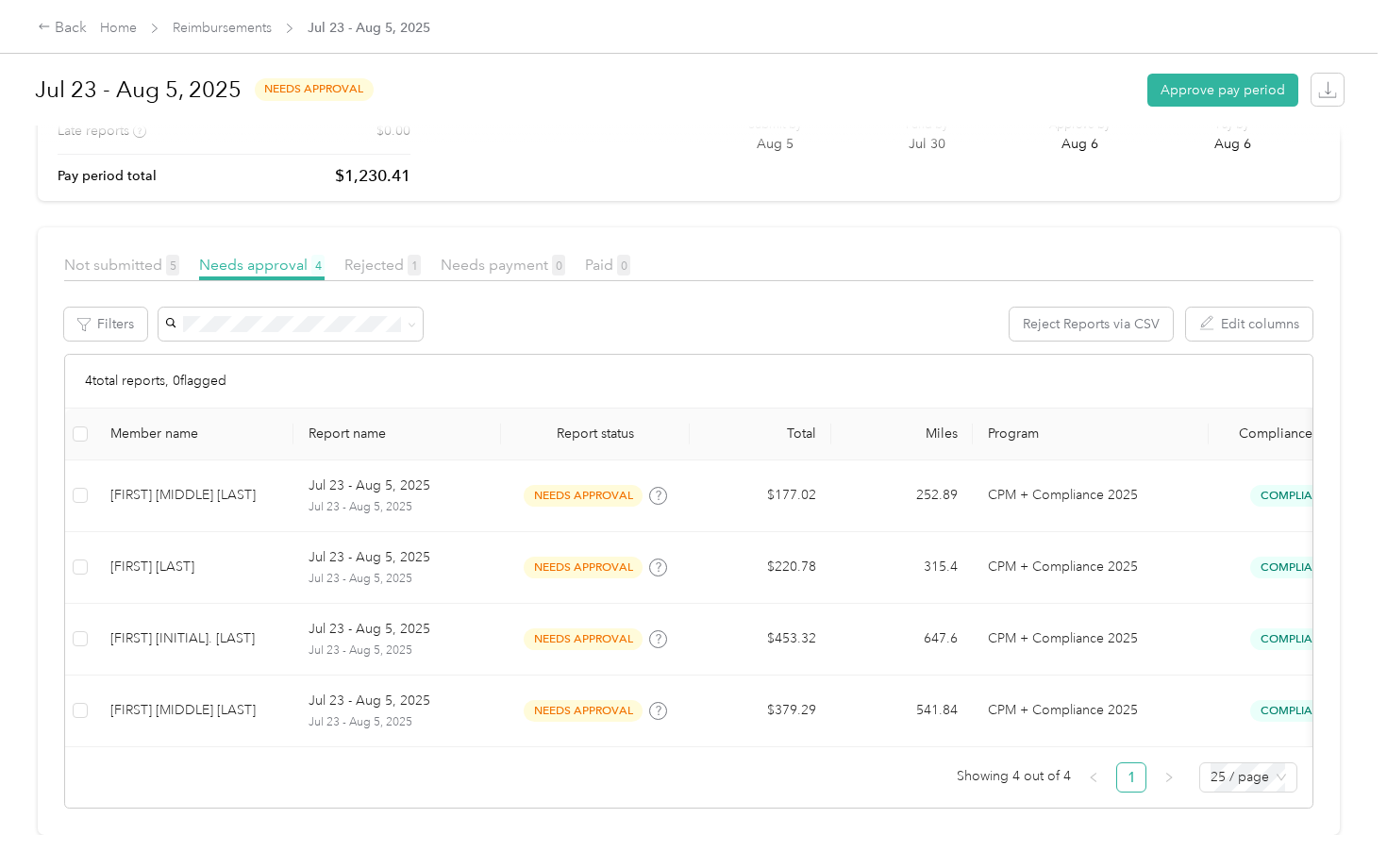 scroll, scrollTop: 126, scrollLeft: 0, axis: vertical 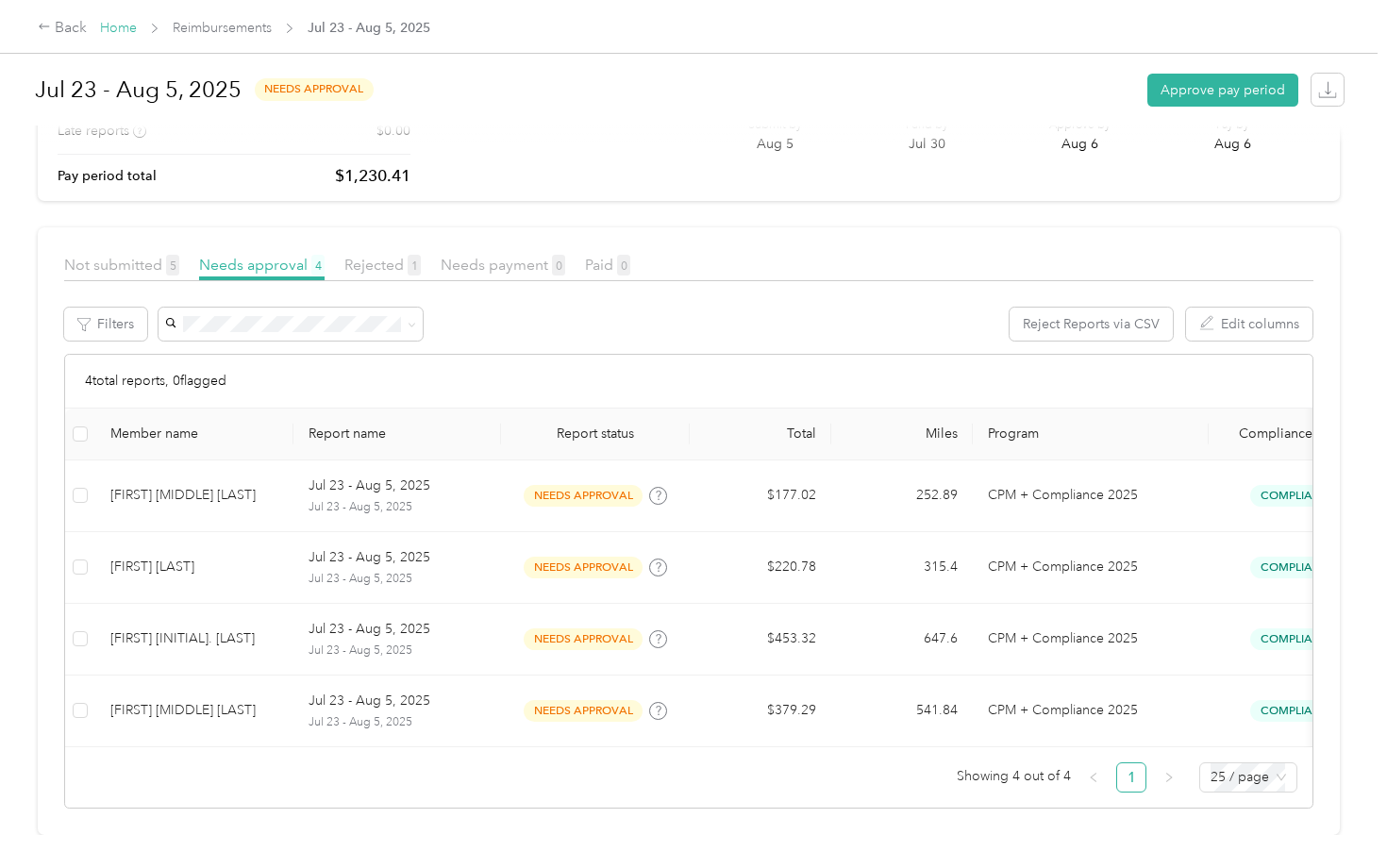 click on "Home" at bounding box center (118, 27) 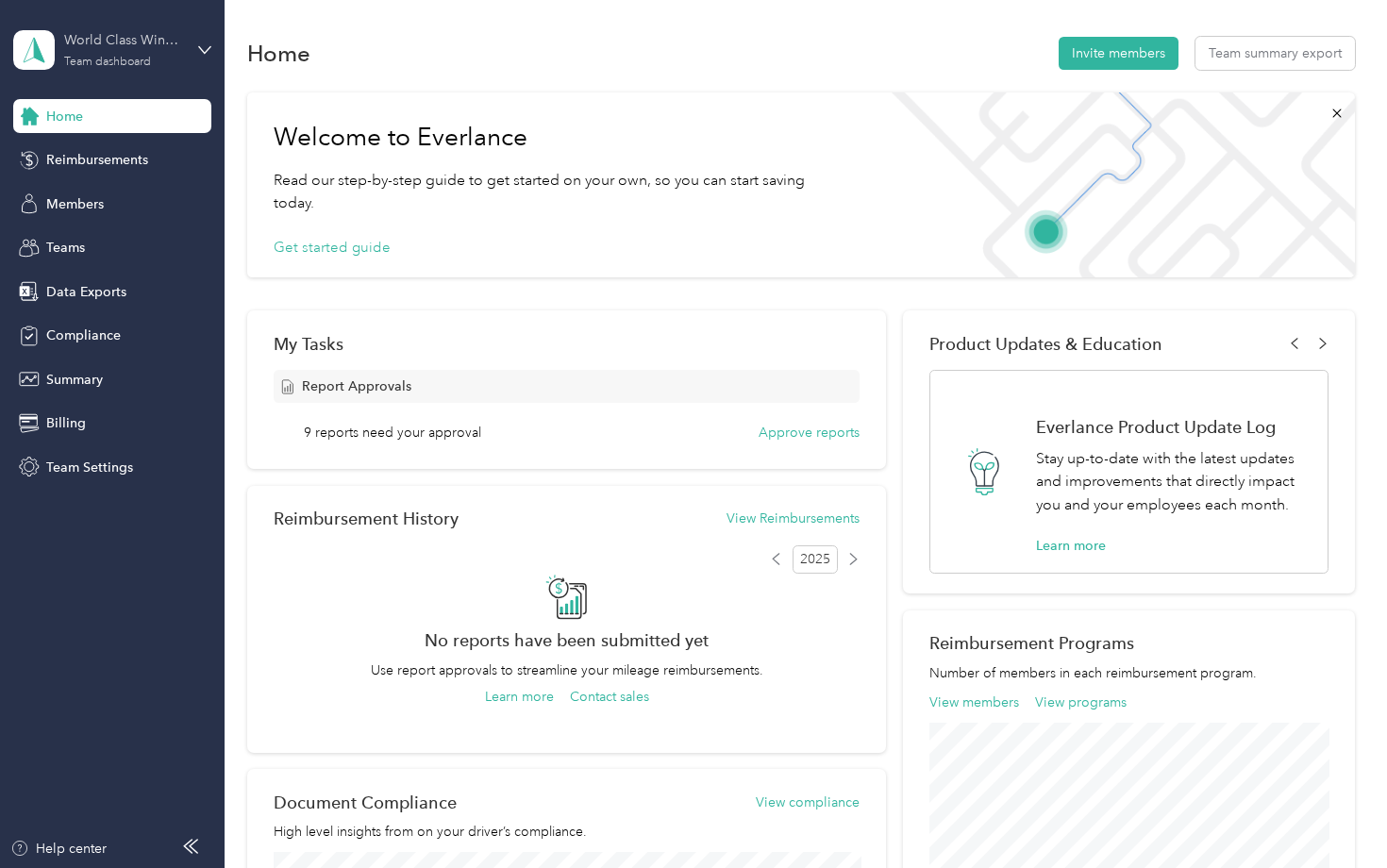 click on "World Class Window Coverings Team dashboard" at bounding box center [123, 49] 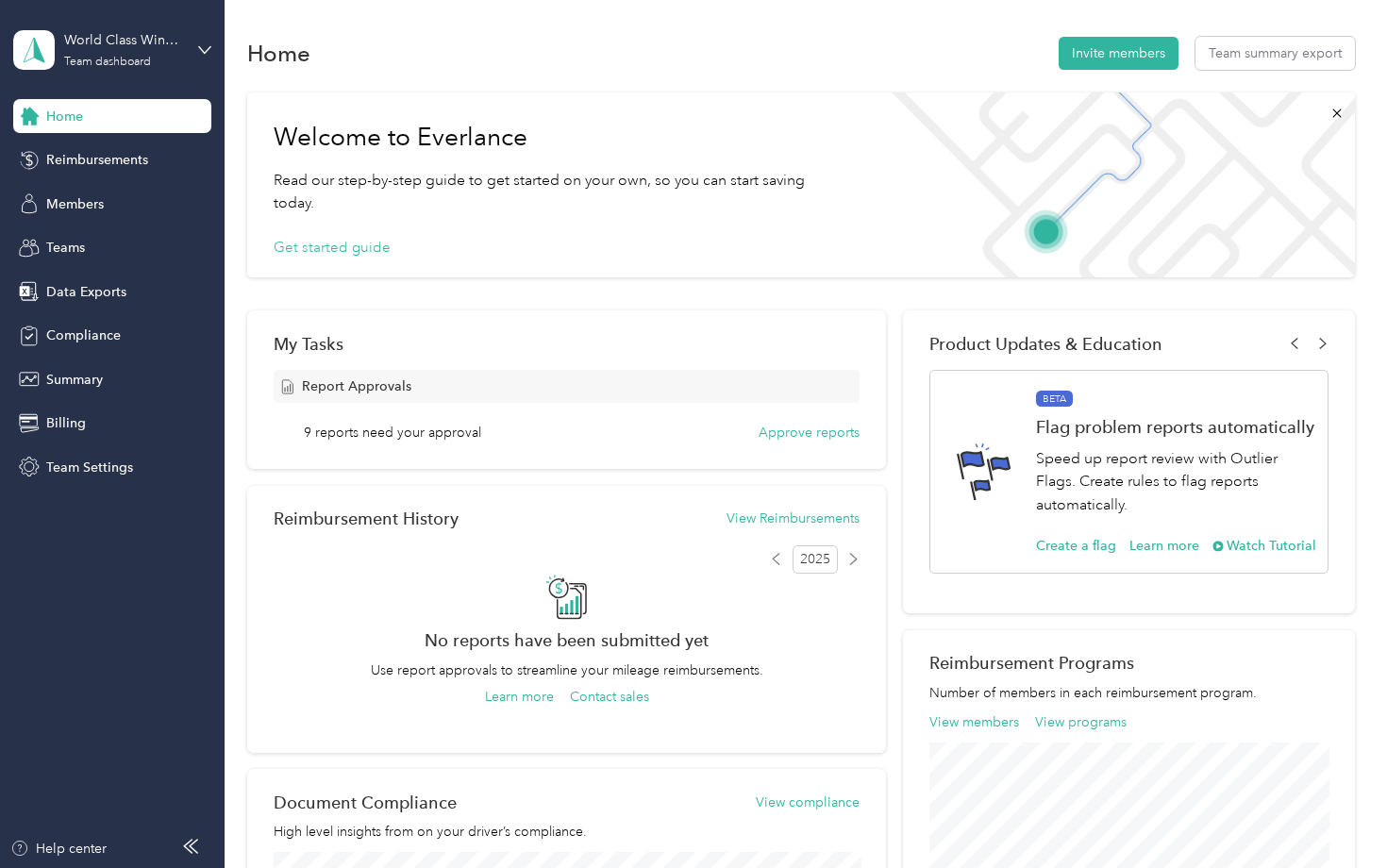 click on "Team dashboard" at bounding box center (157, 145) 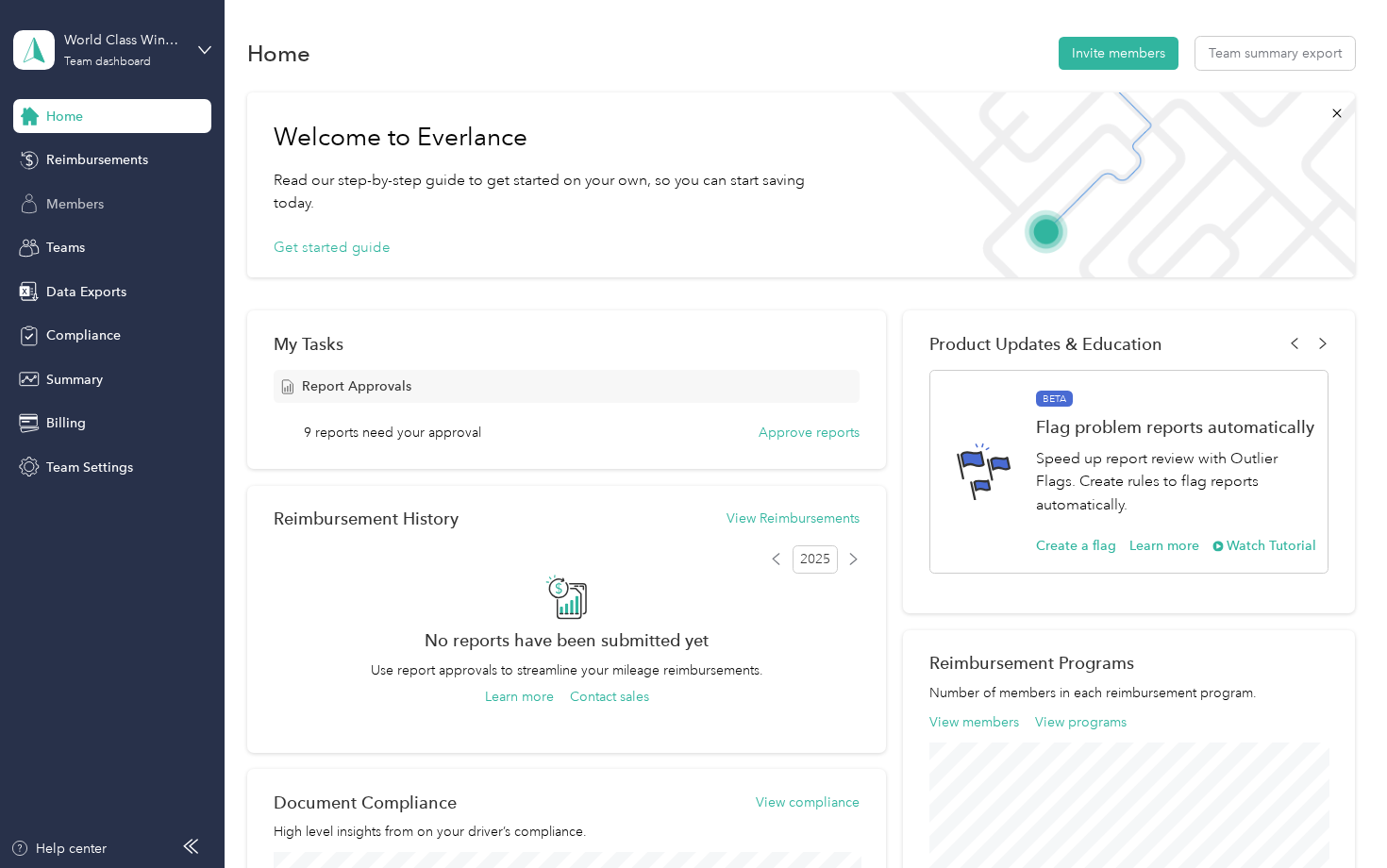 click on "Members" at bounding box center (75, 204) 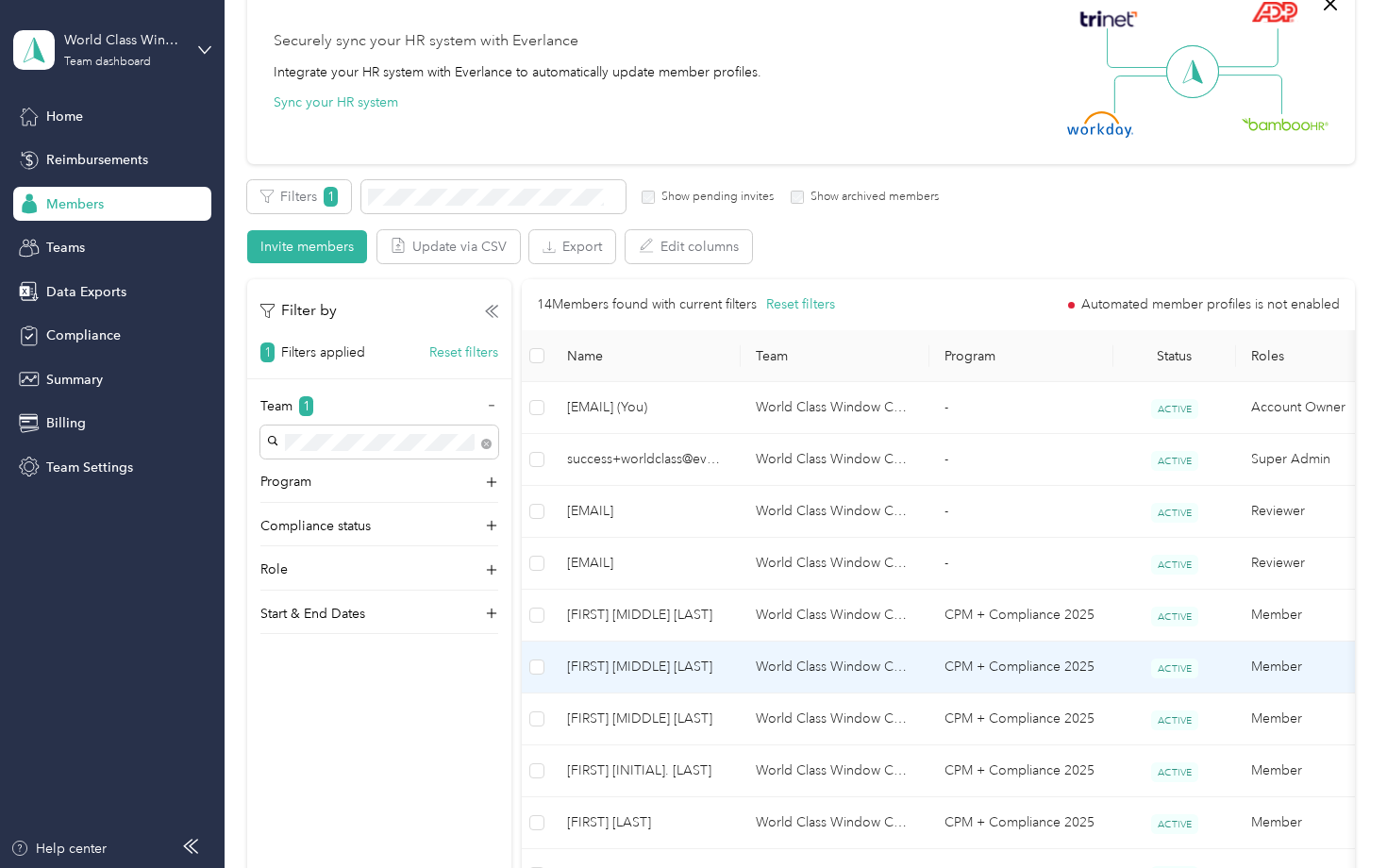 scroll, scrollTop: 178, scrollLeft: 0, axis: vertical 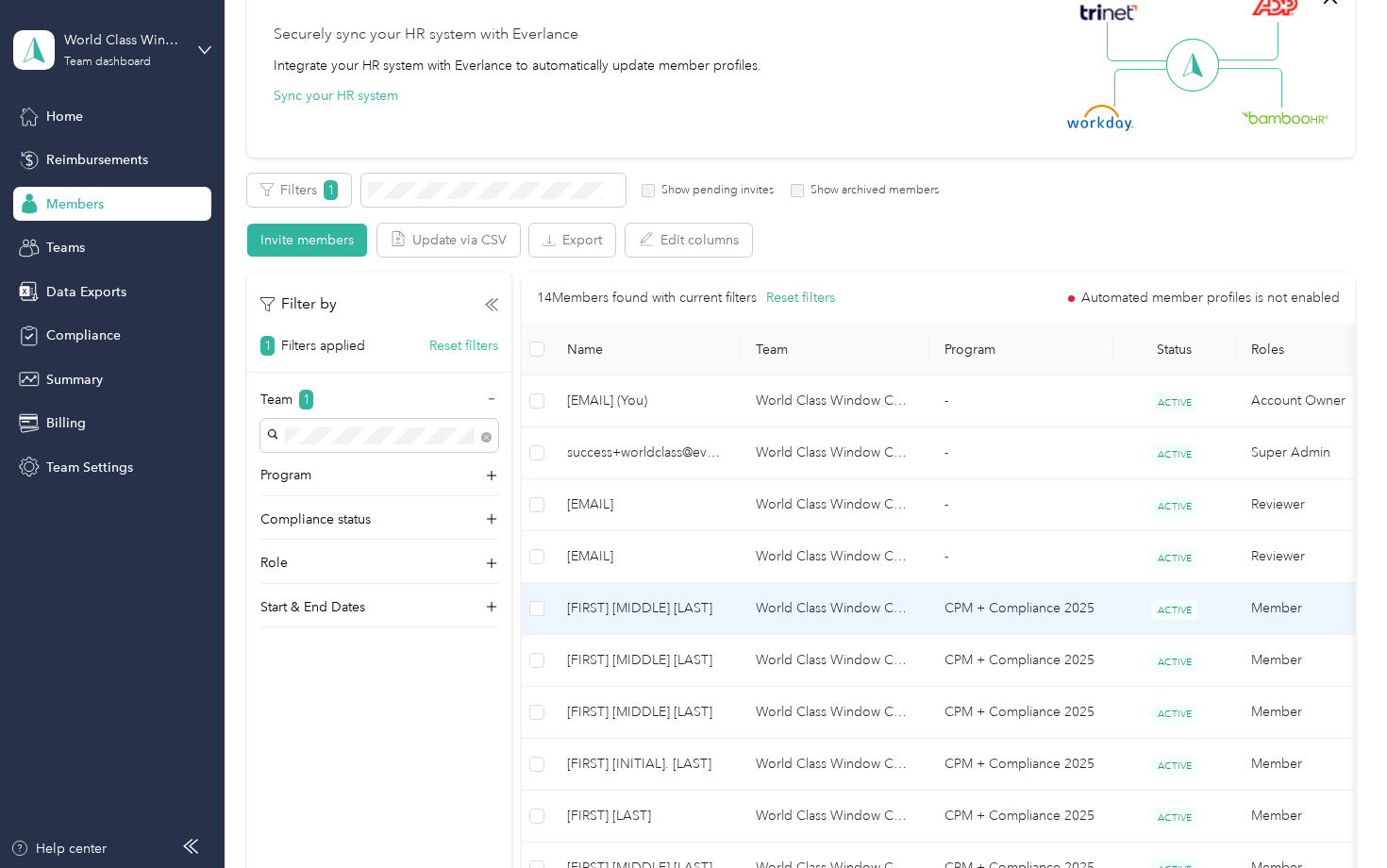 click on "[FIRST] [MIDDLE] [LAST]" at bounding box center [646, 609] 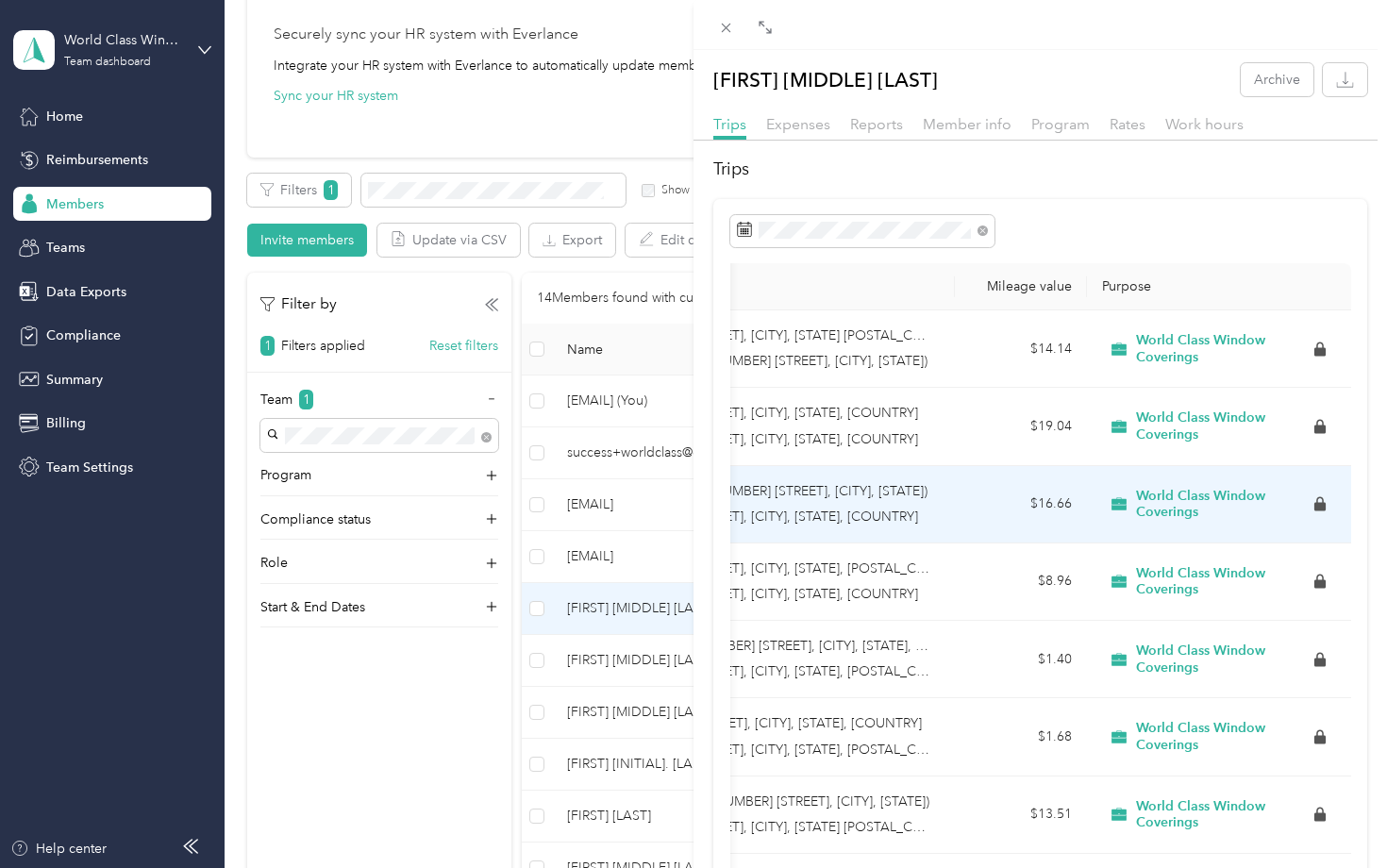 scroll, scrollTop: 0, scrollLeft: 678, axis: horizontal 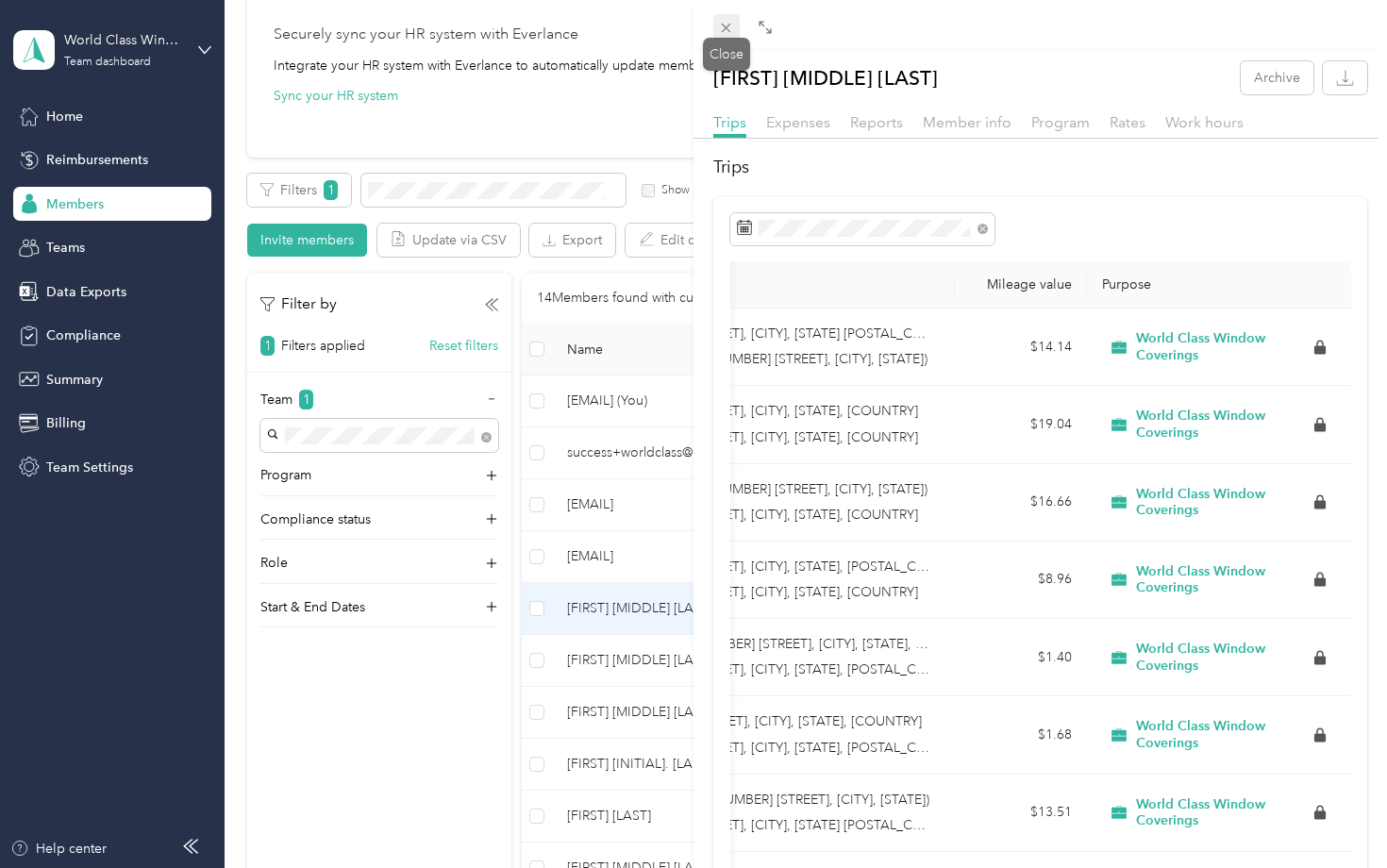 click 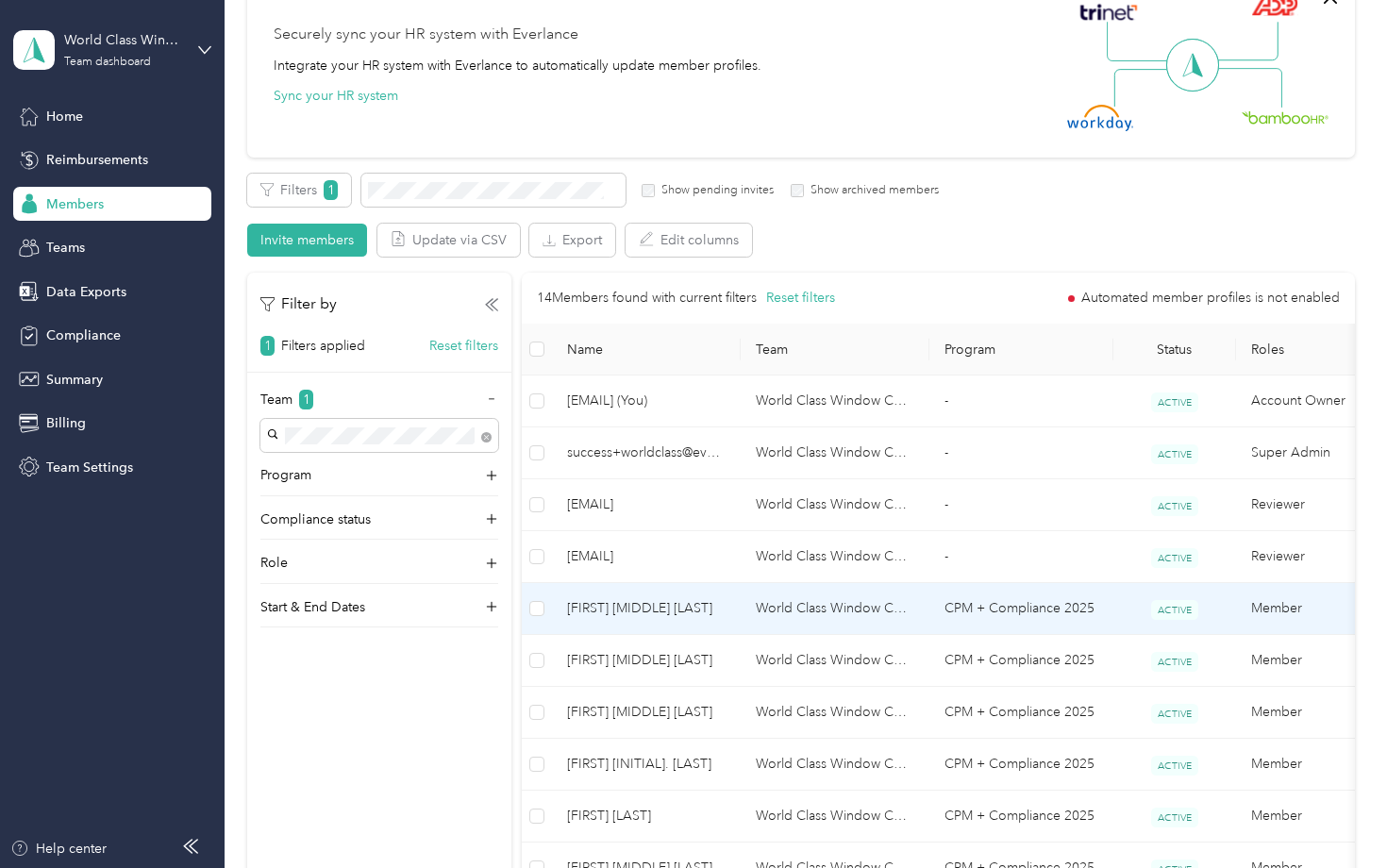 click on "[FIRST] [MIDDLE] [LAST]" at bounding box center (646, 609) 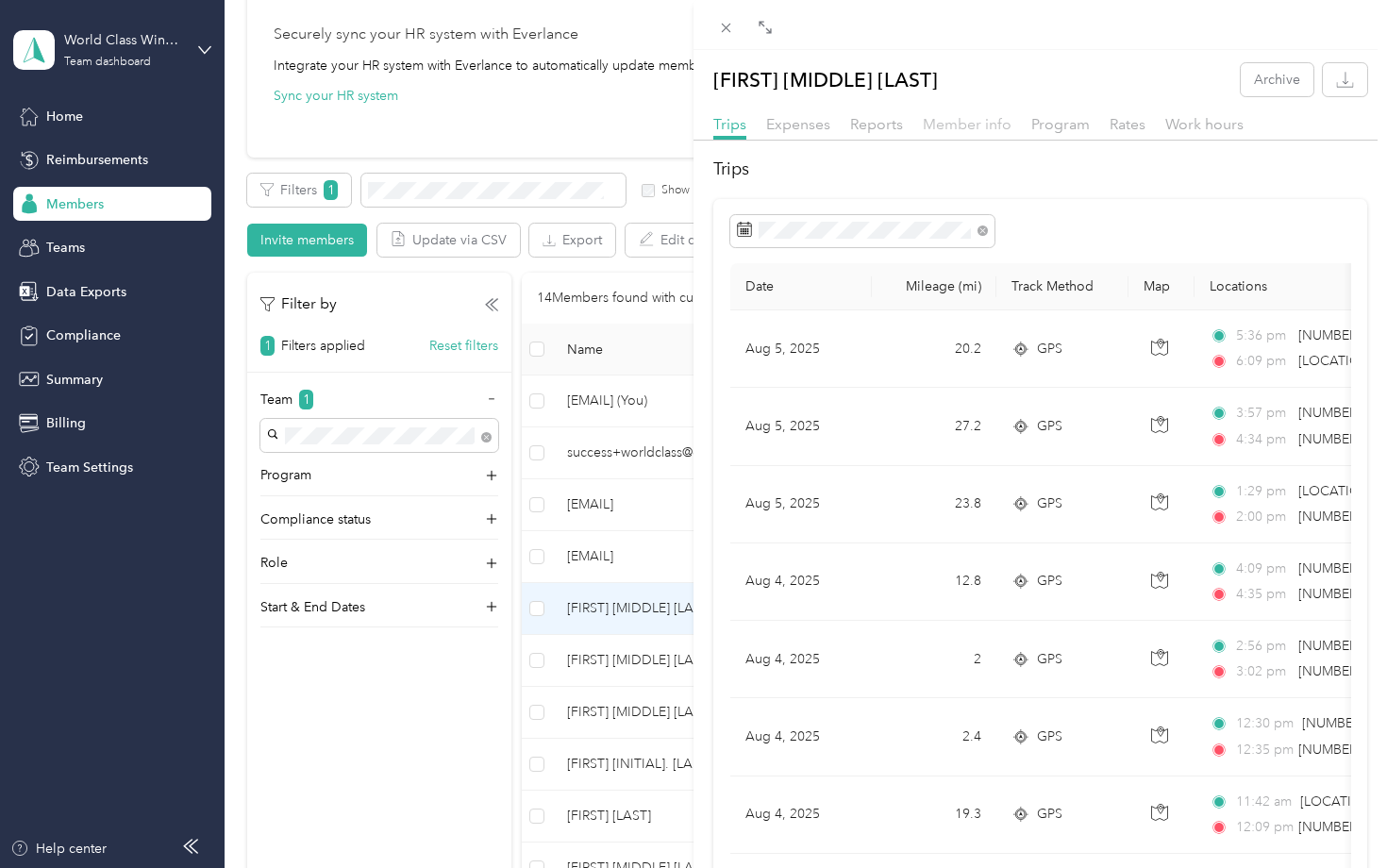 click on "Member info" at bounding box center [967, 124] 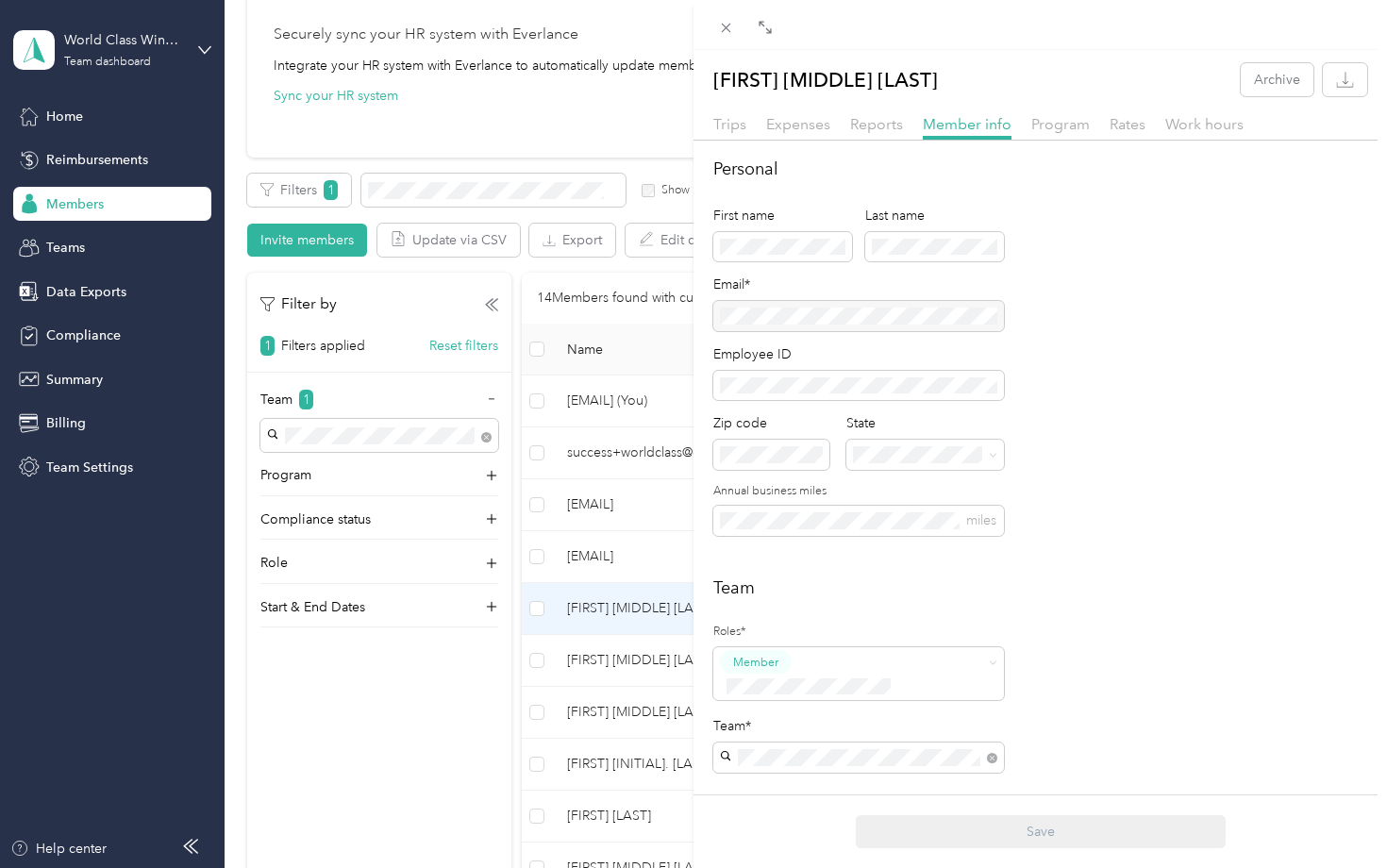 scroll, scrollTop: 0, scrollLeft: 0, axis: both 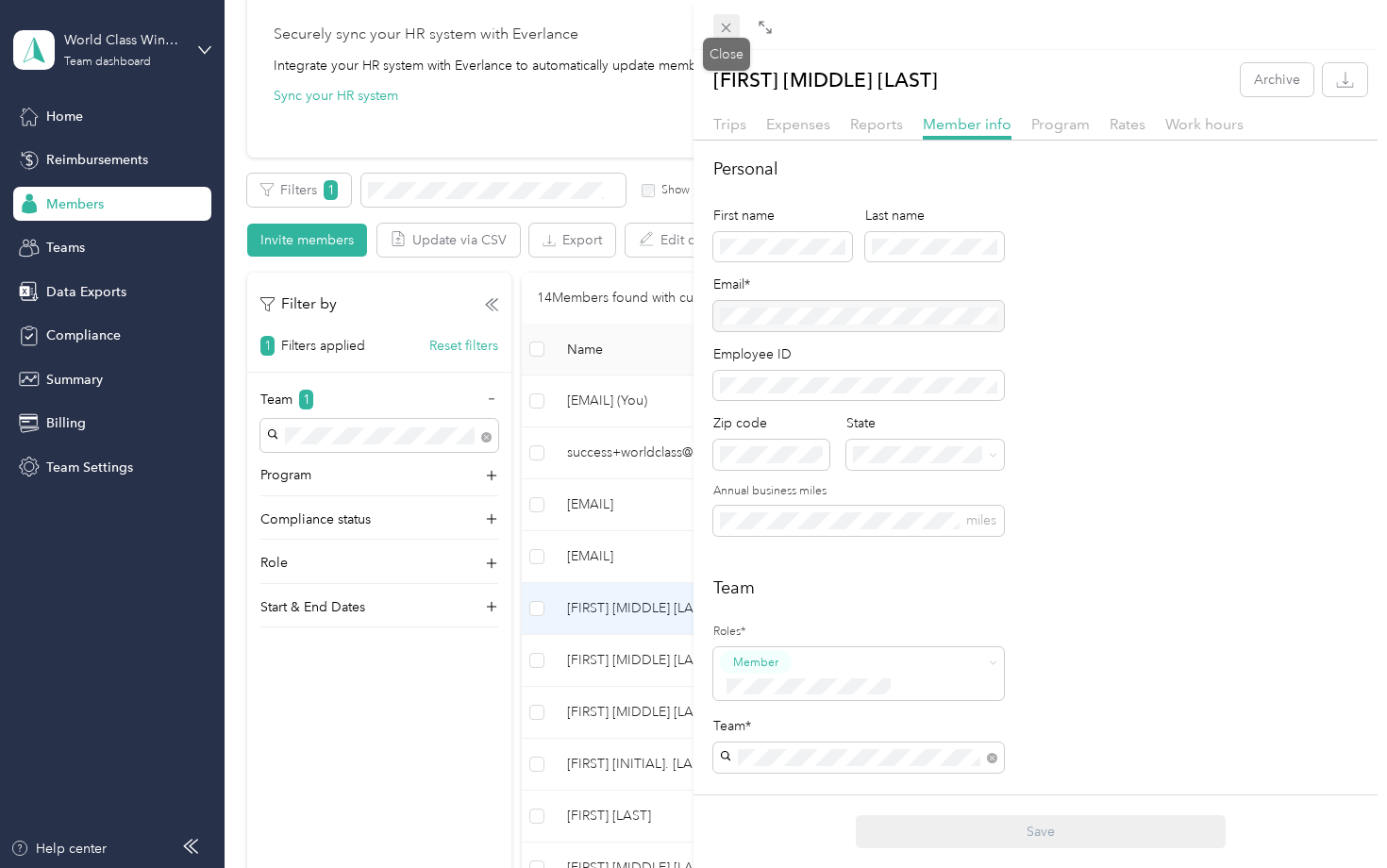 click 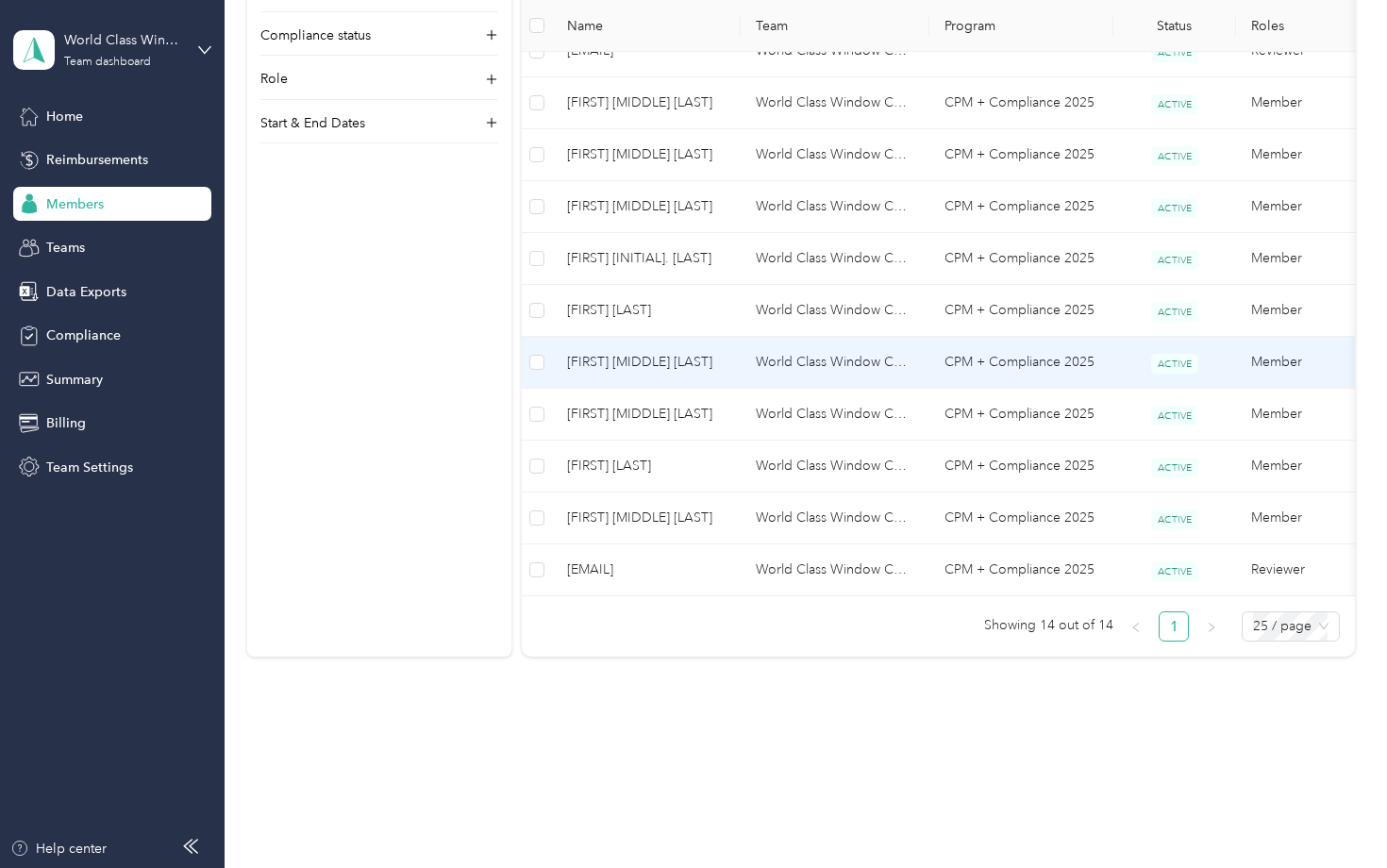 scroll, scrollTop: 689, scrollLeft: 0, axis: vertical 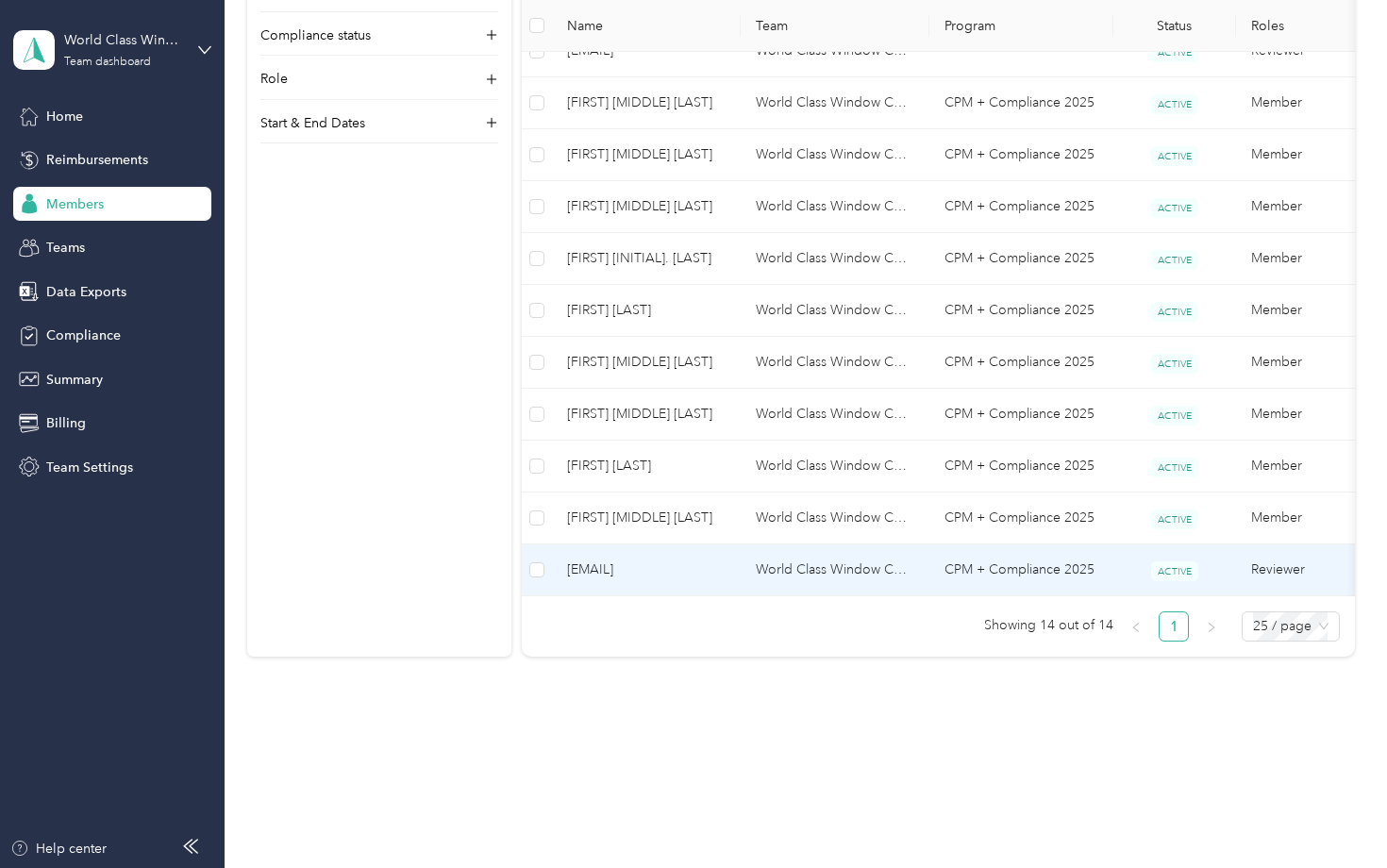 click on "[EMAIL]" at bounding box center [646, 570] 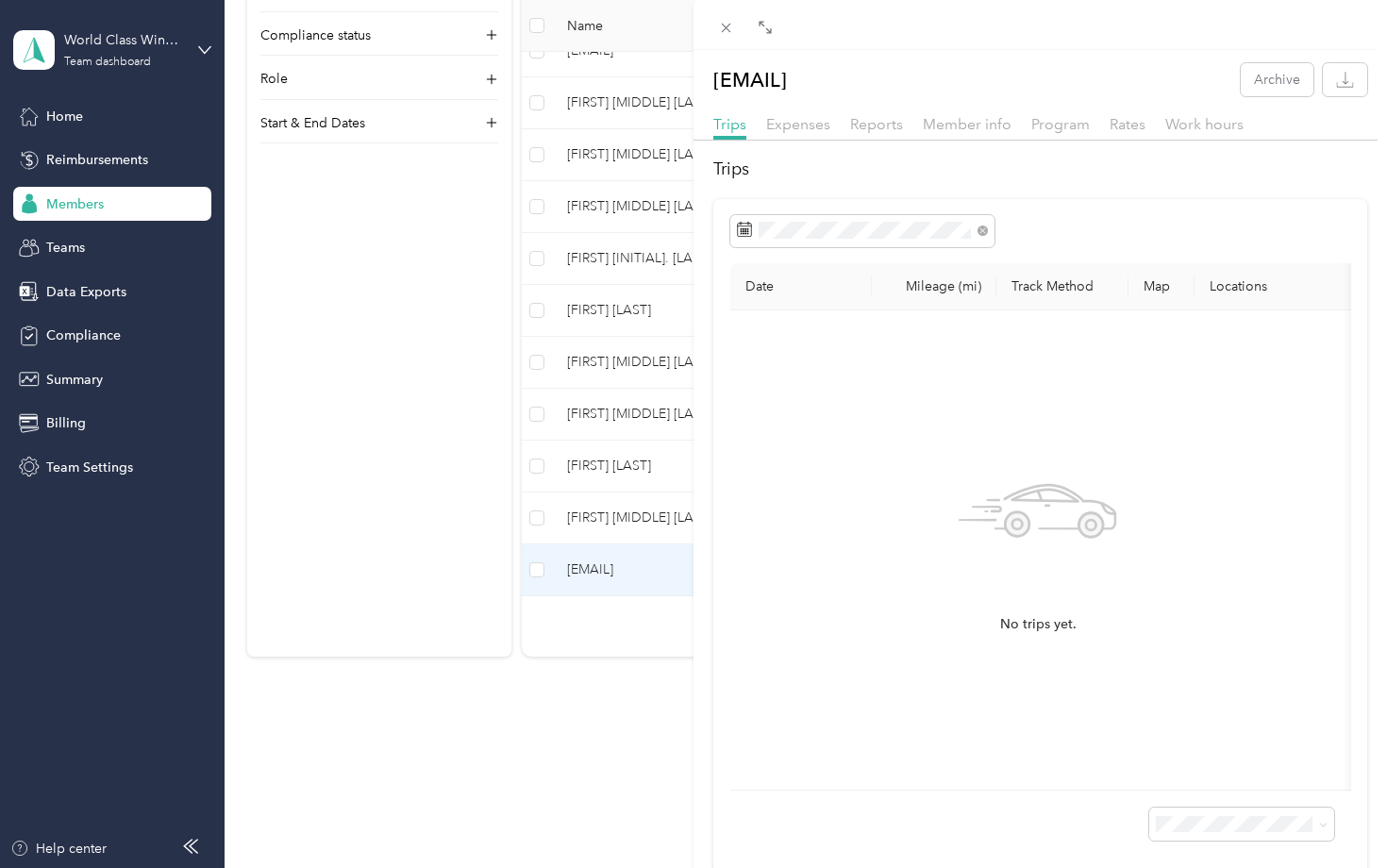 click on "Expenses" at bounding box center (798, 125) 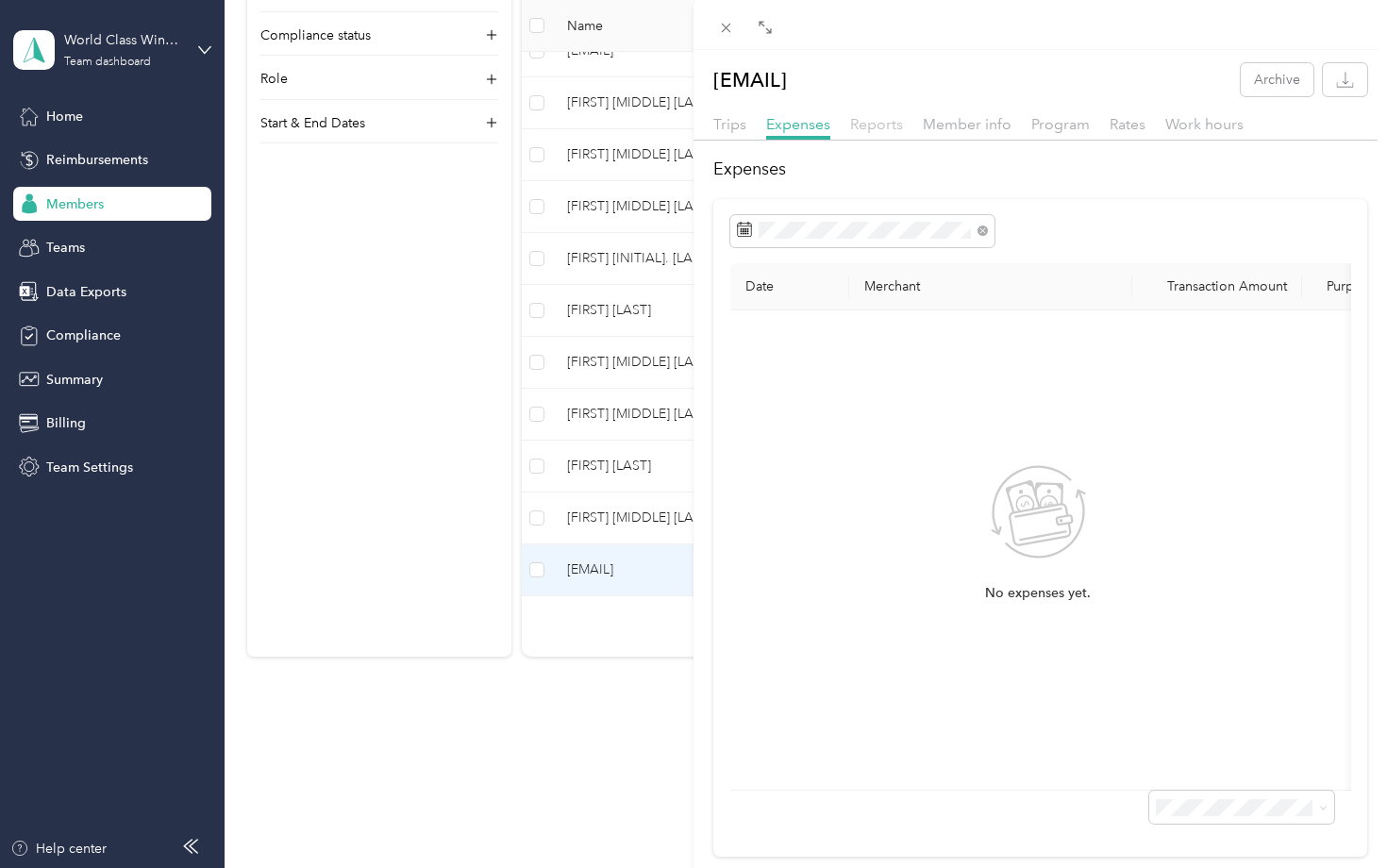 click on "Reports" at bounding box center [877, 124] 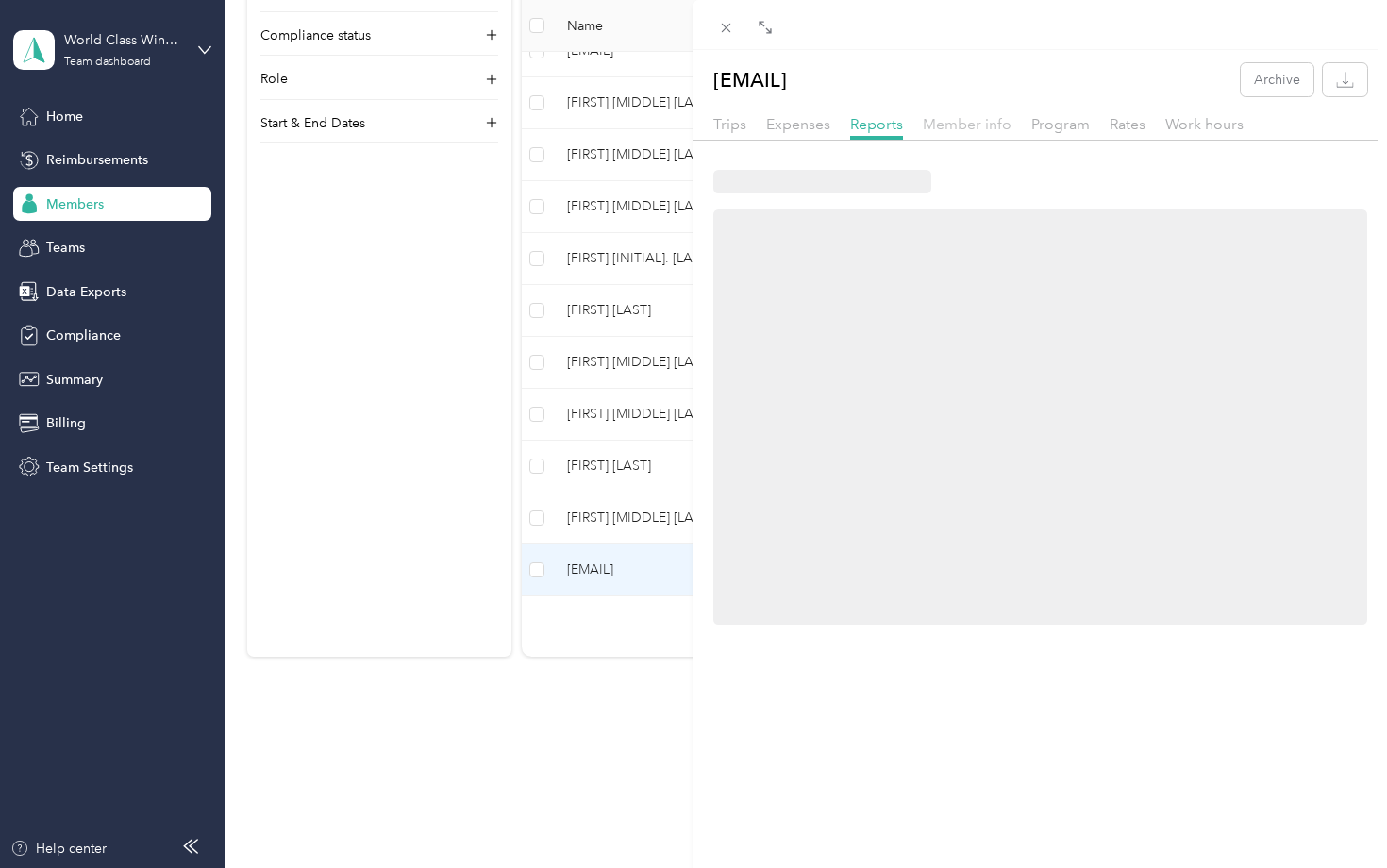 click on "Member info" at bounding box center (967, 124) 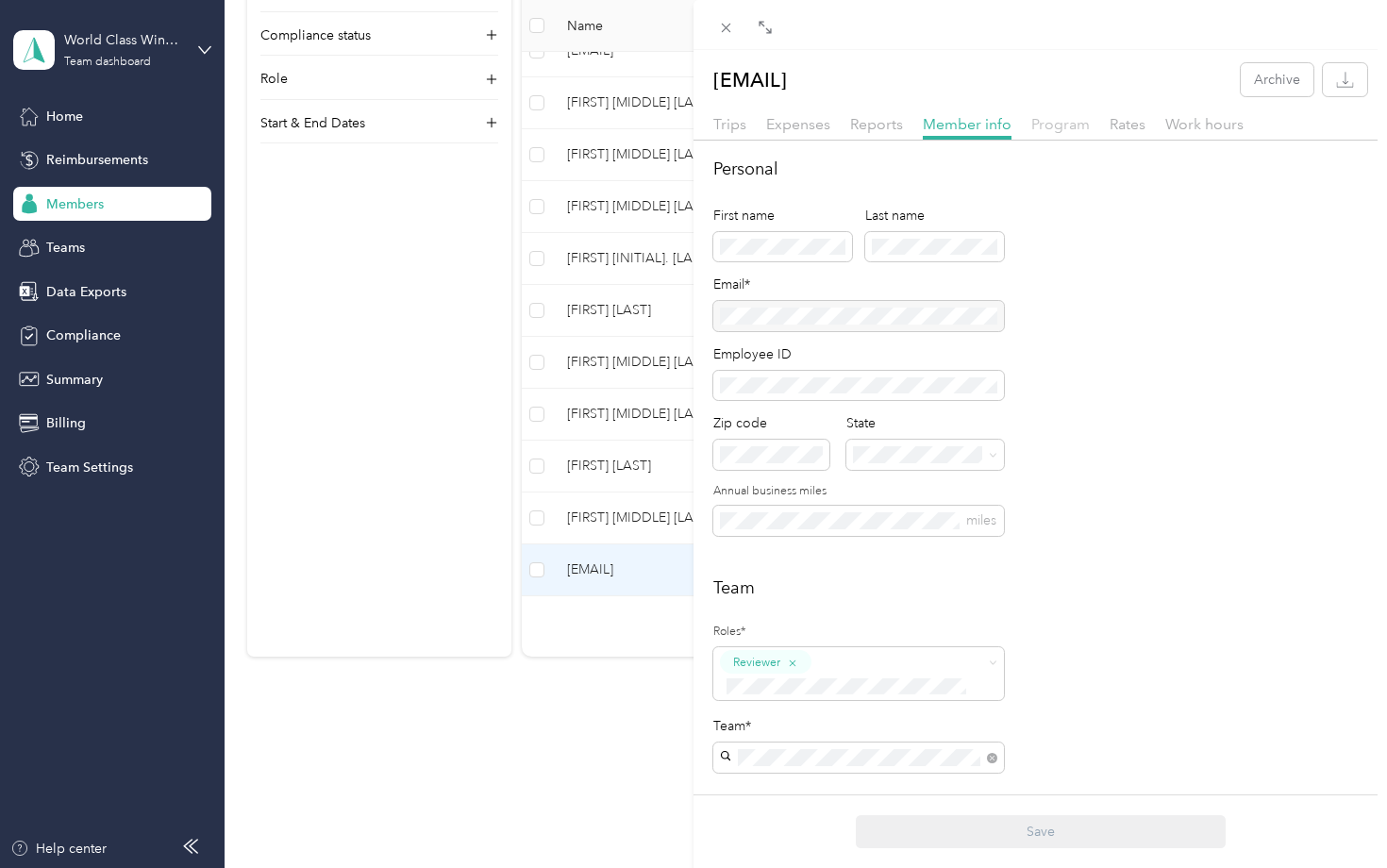 click on "Program" at bounding box center [1061, 124] 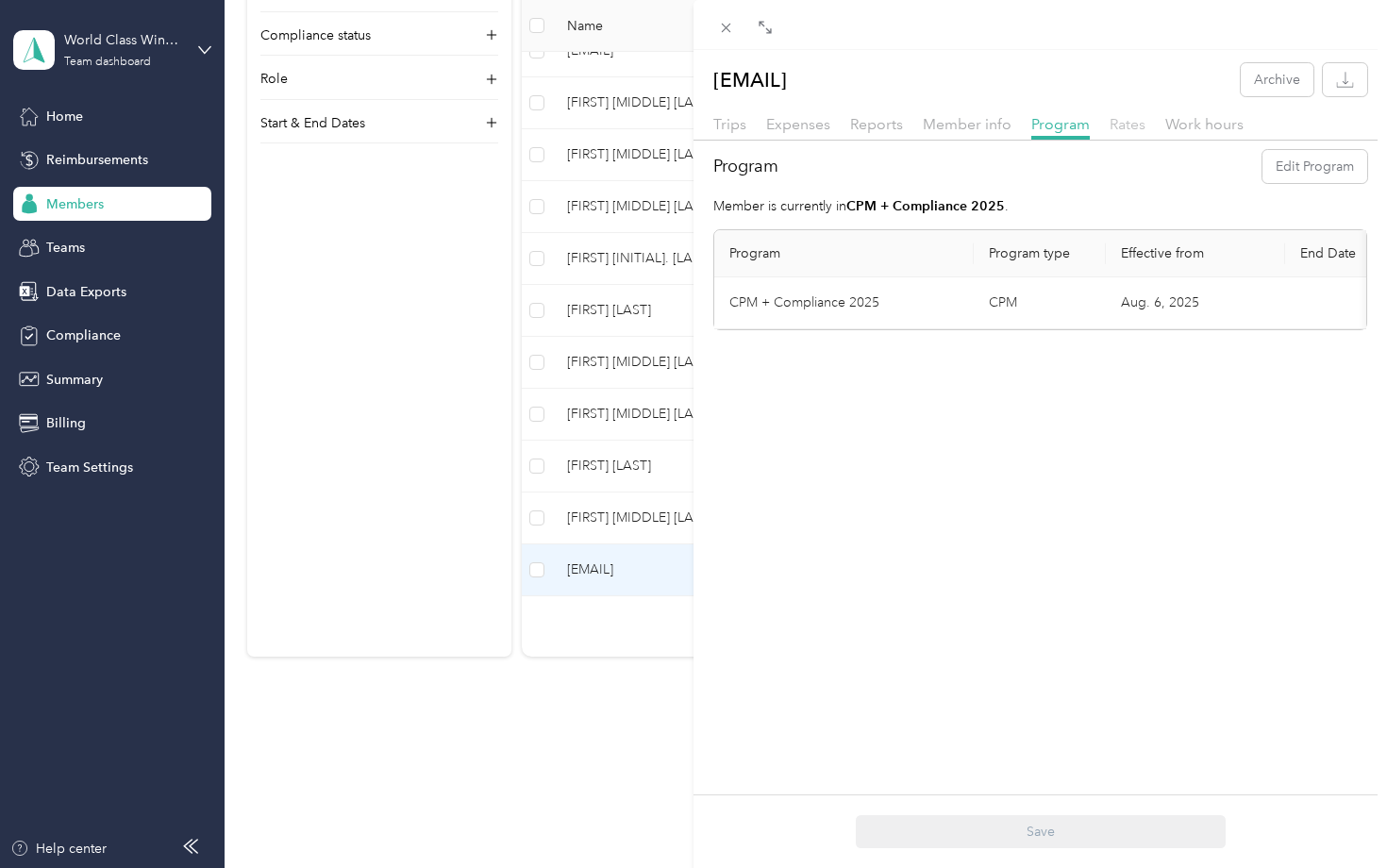 click on "Rates" at bounding box center (1128, 124) 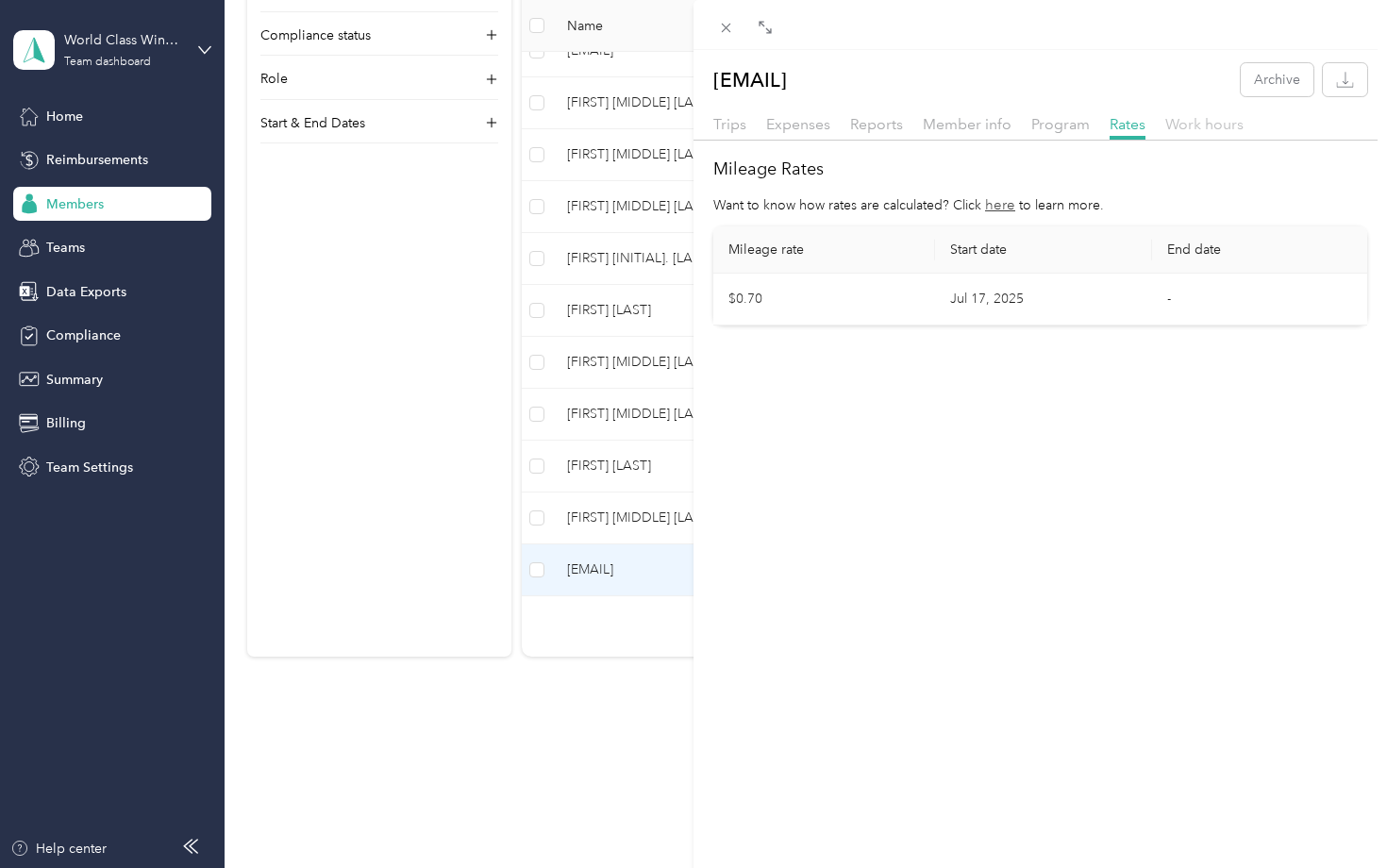 click on "Work hours" at bounding box center [1204, 124] 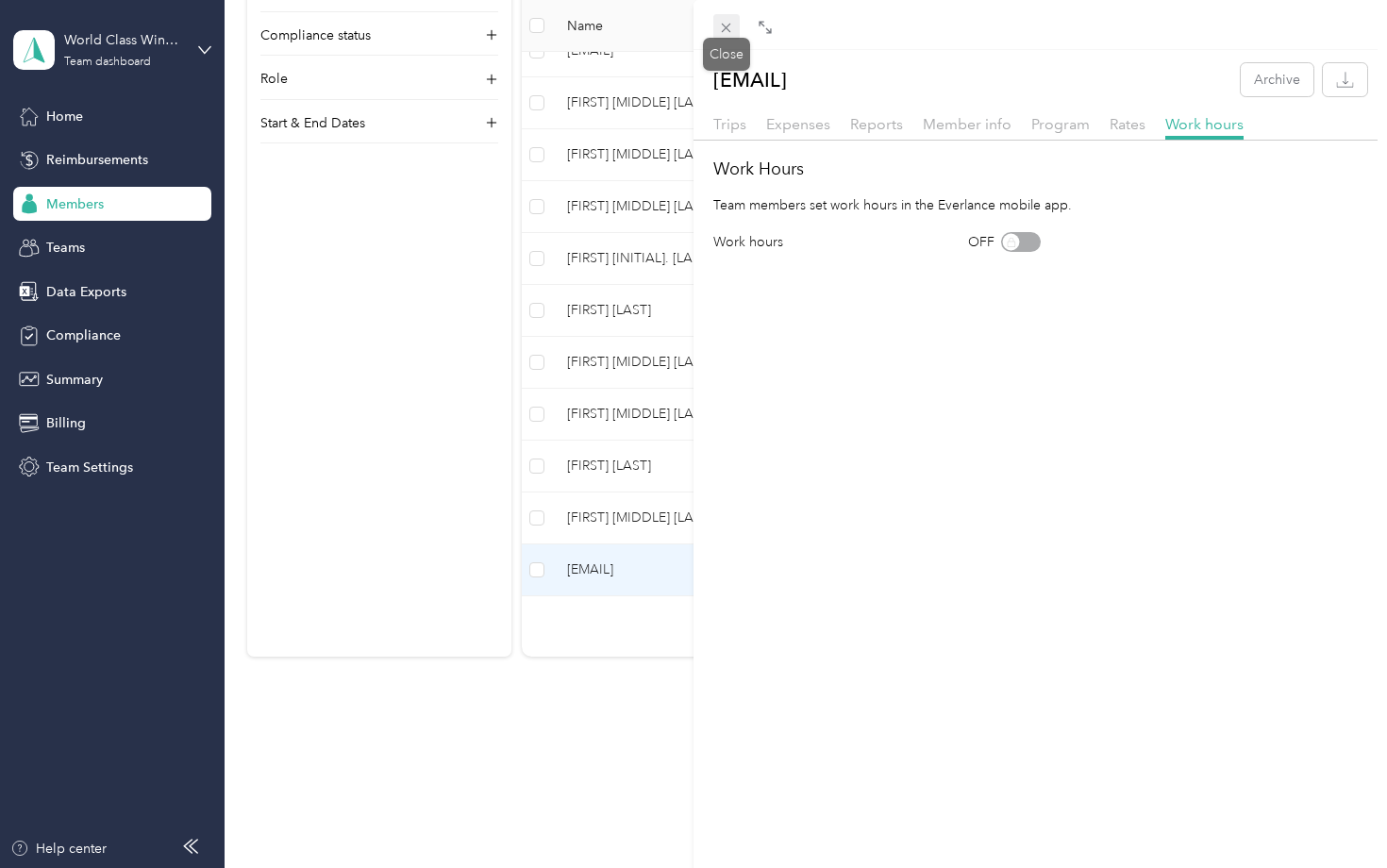 click 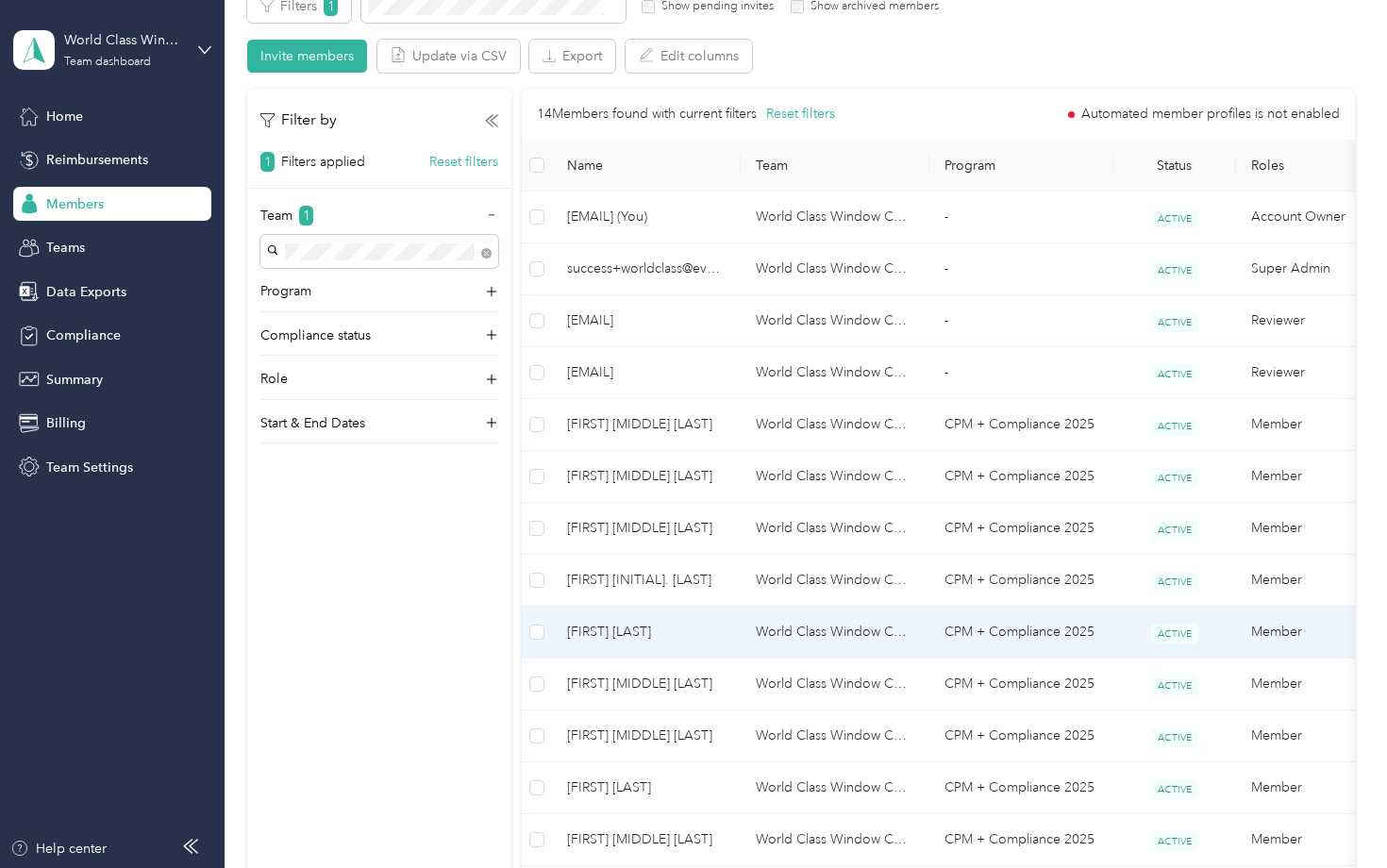 scroll, scrollTop: 355, scrollLeft: 0, axis: vertical 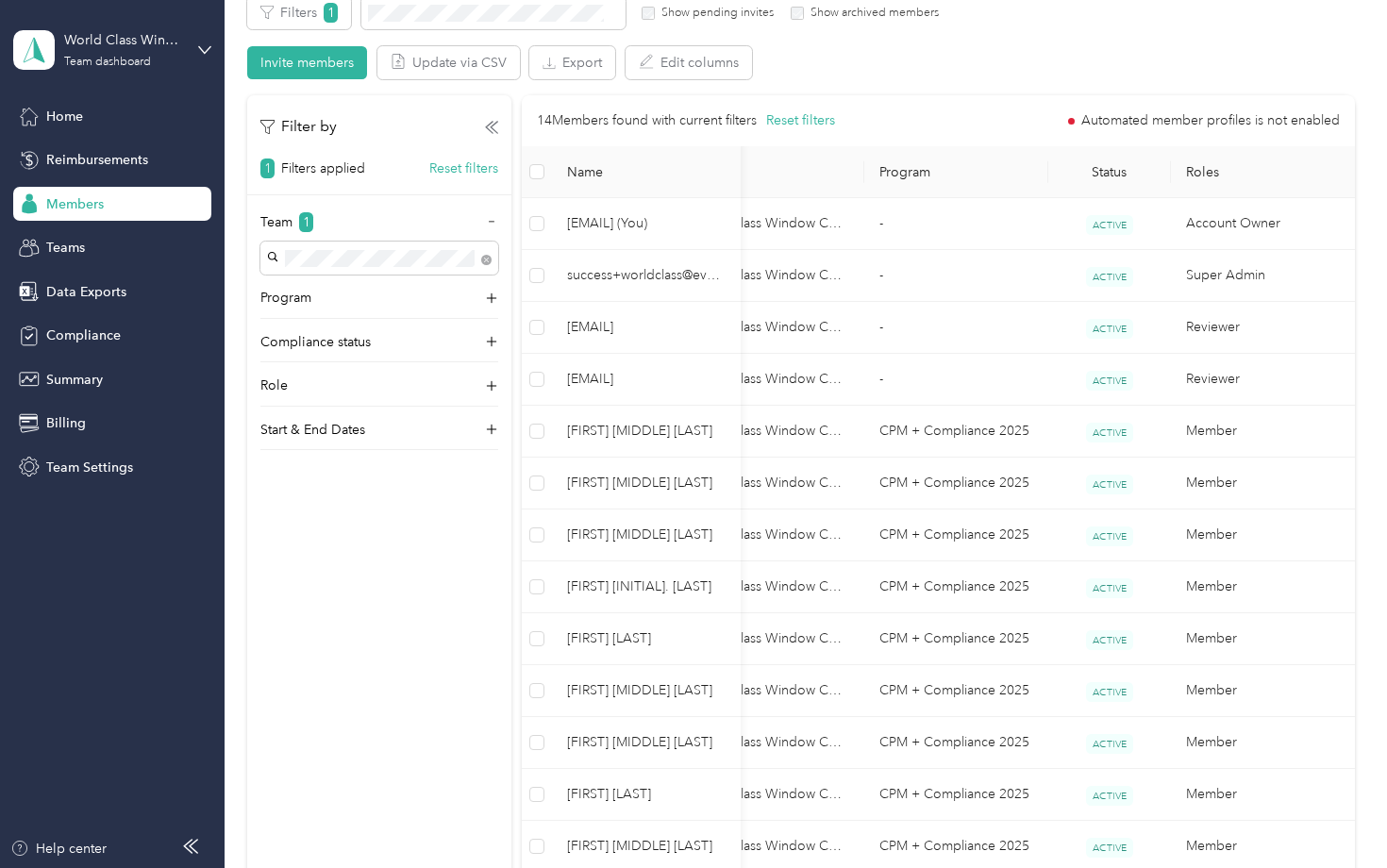 click on "Filter by 1   Filters applied Reset filters Team 1 Program Compliance status Role Start & End Dates" at bounding box center [379, 529] 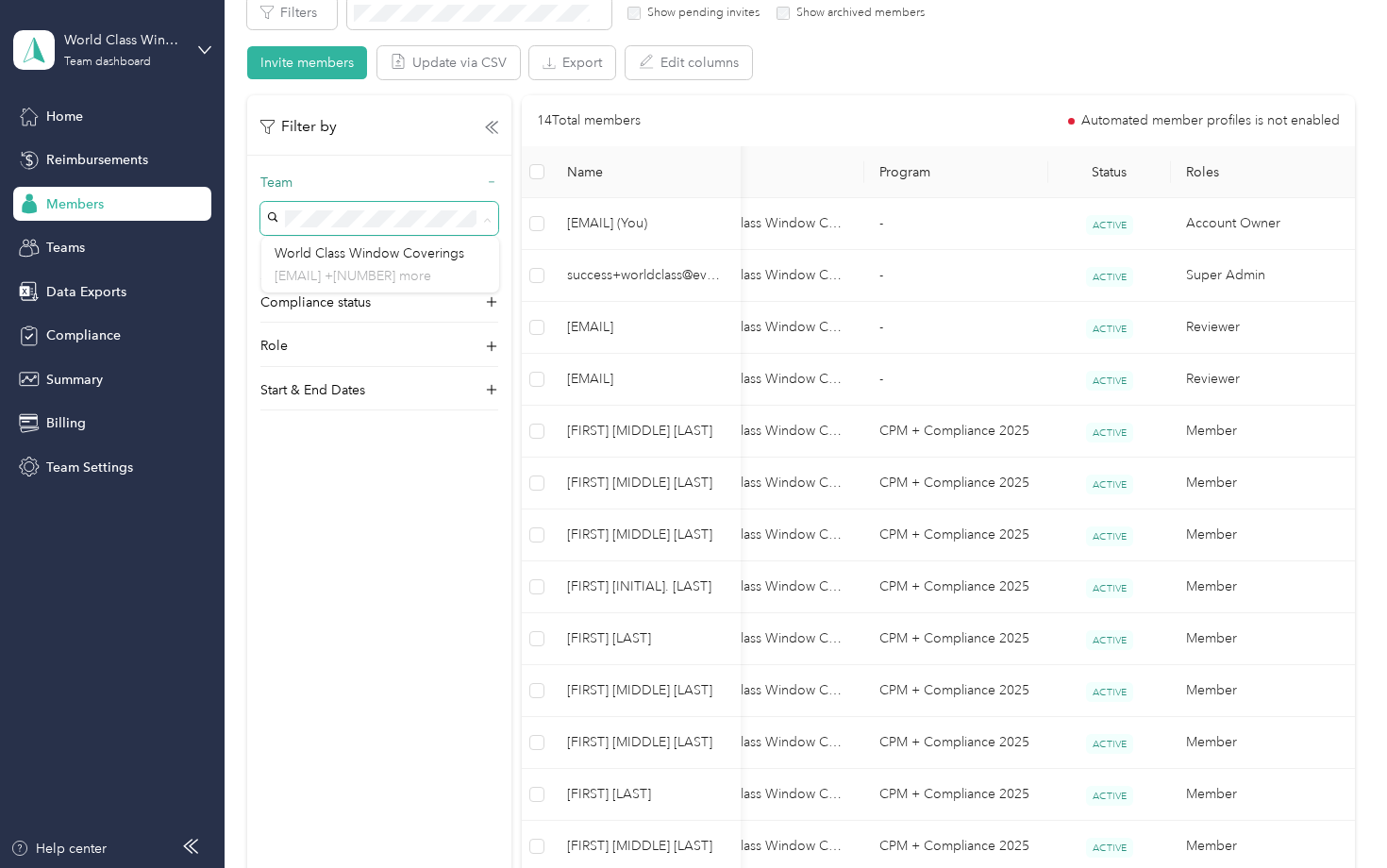 click on "Team" at bounding box center (379, 188) 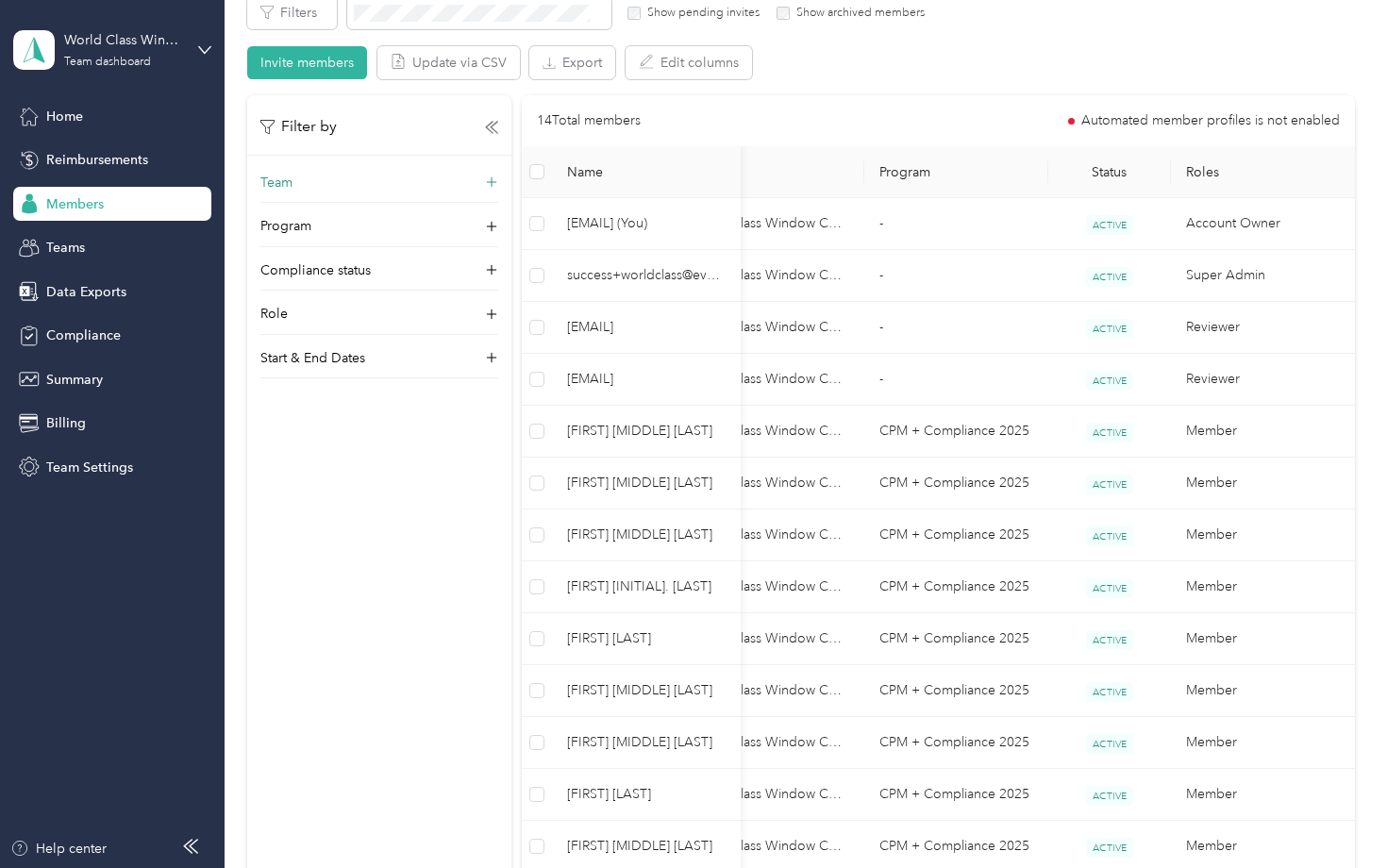 click on "Team" at bounding box center [379, 188] 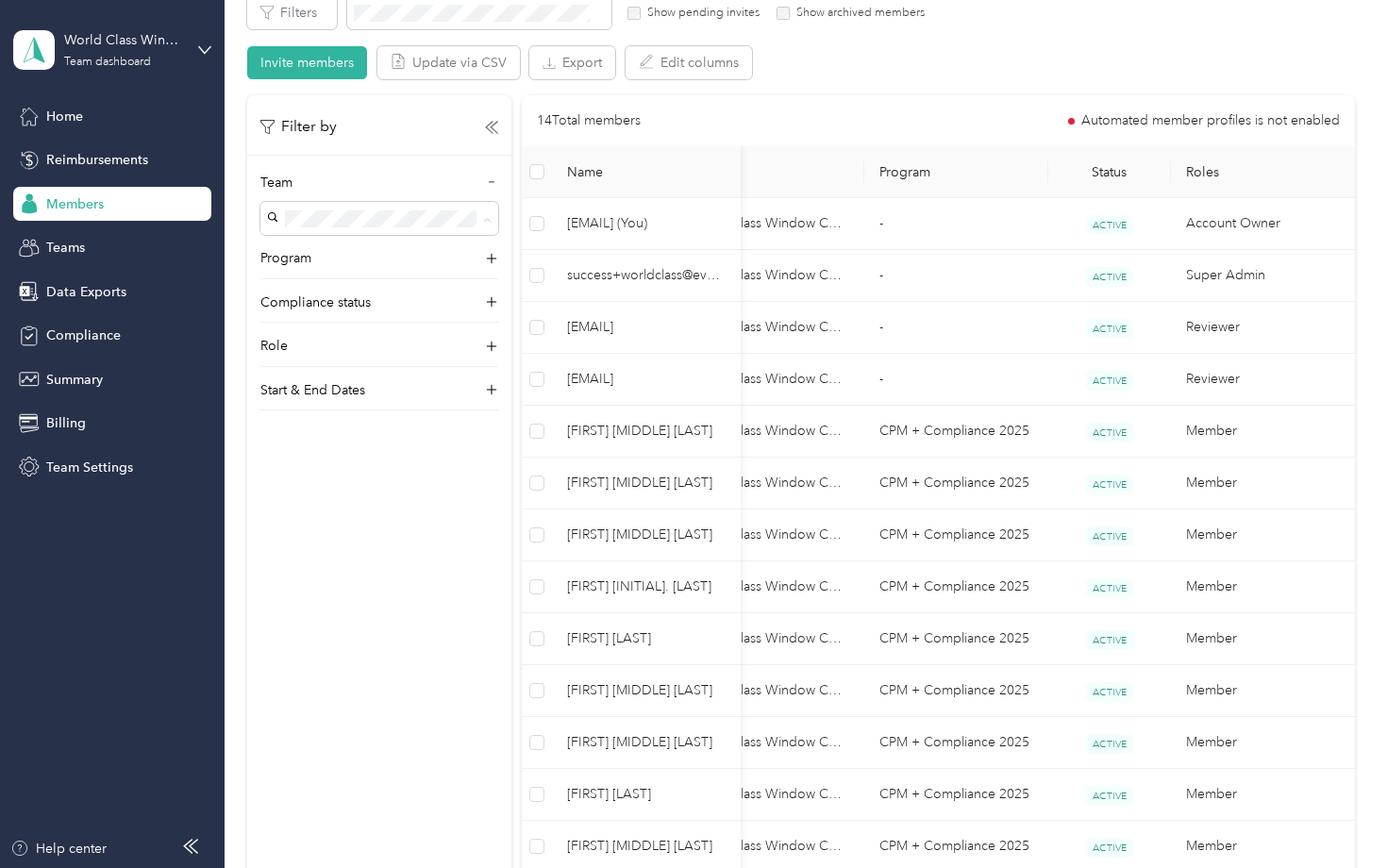 click on "[EMAIL] +[NUMBER] more" at bounding box center [380, 275] 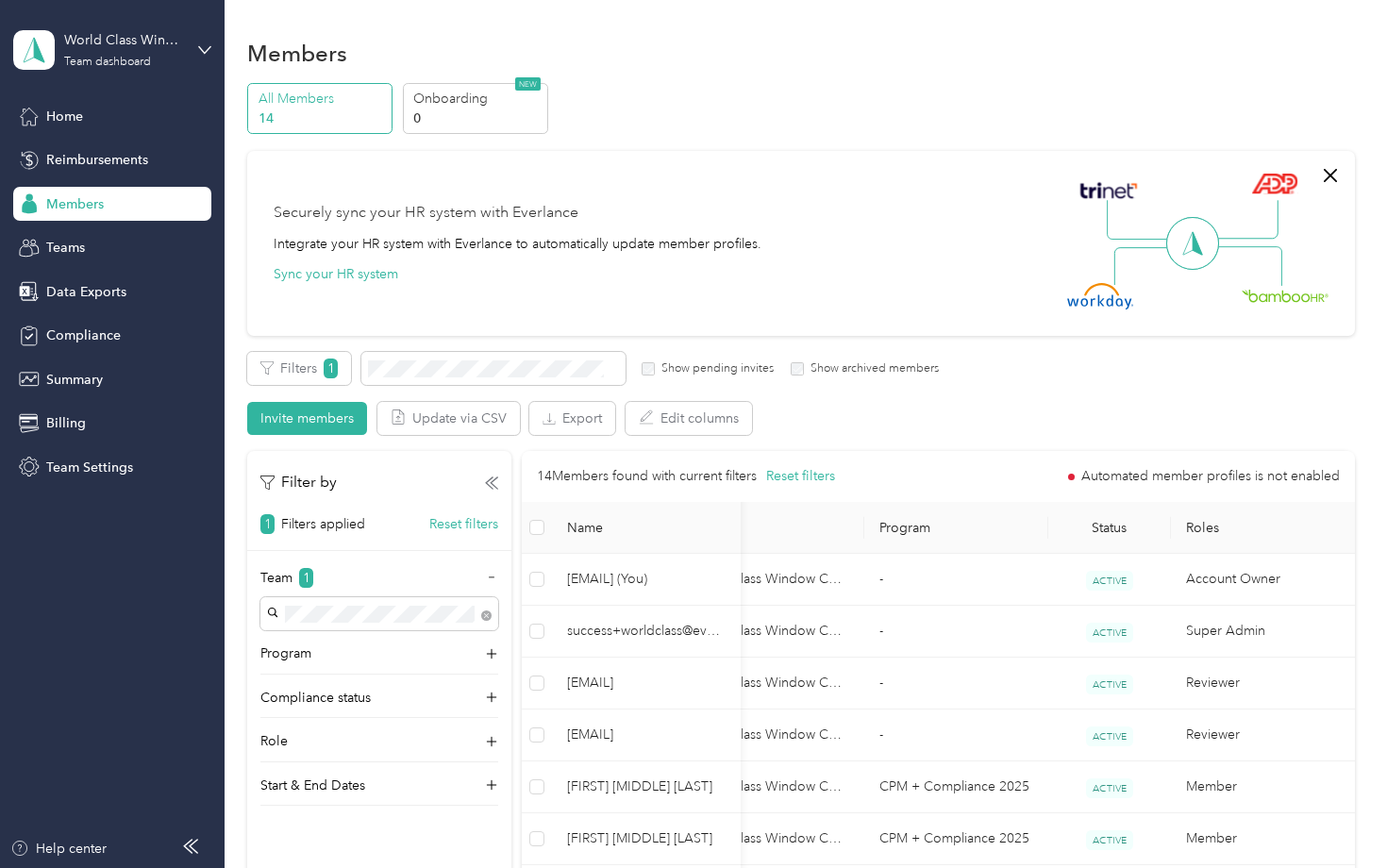 scroll, scrollTop: 0, scrollLeft: 0, axis: both 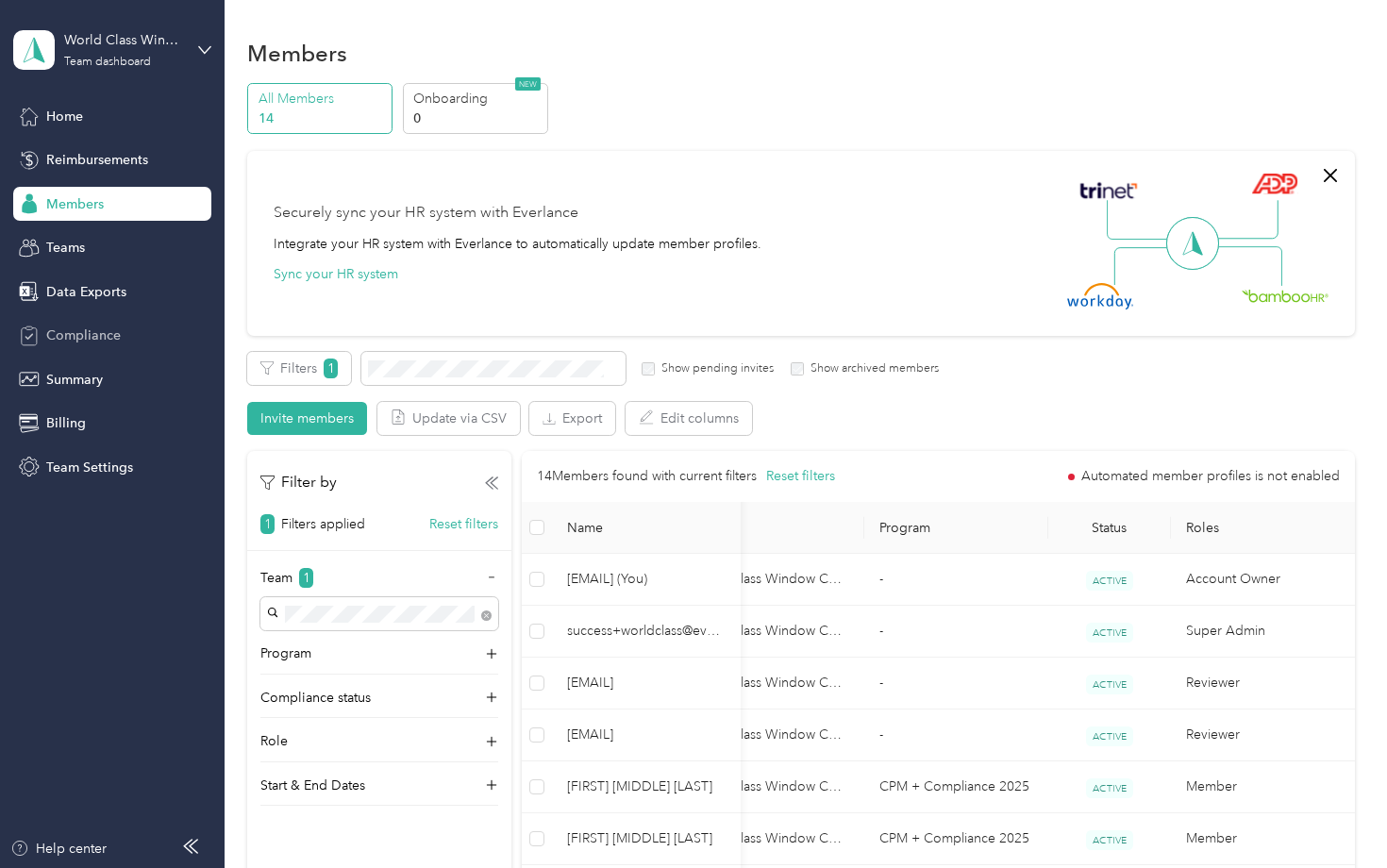 click on "Compliance" at bounding box center (83, 335) 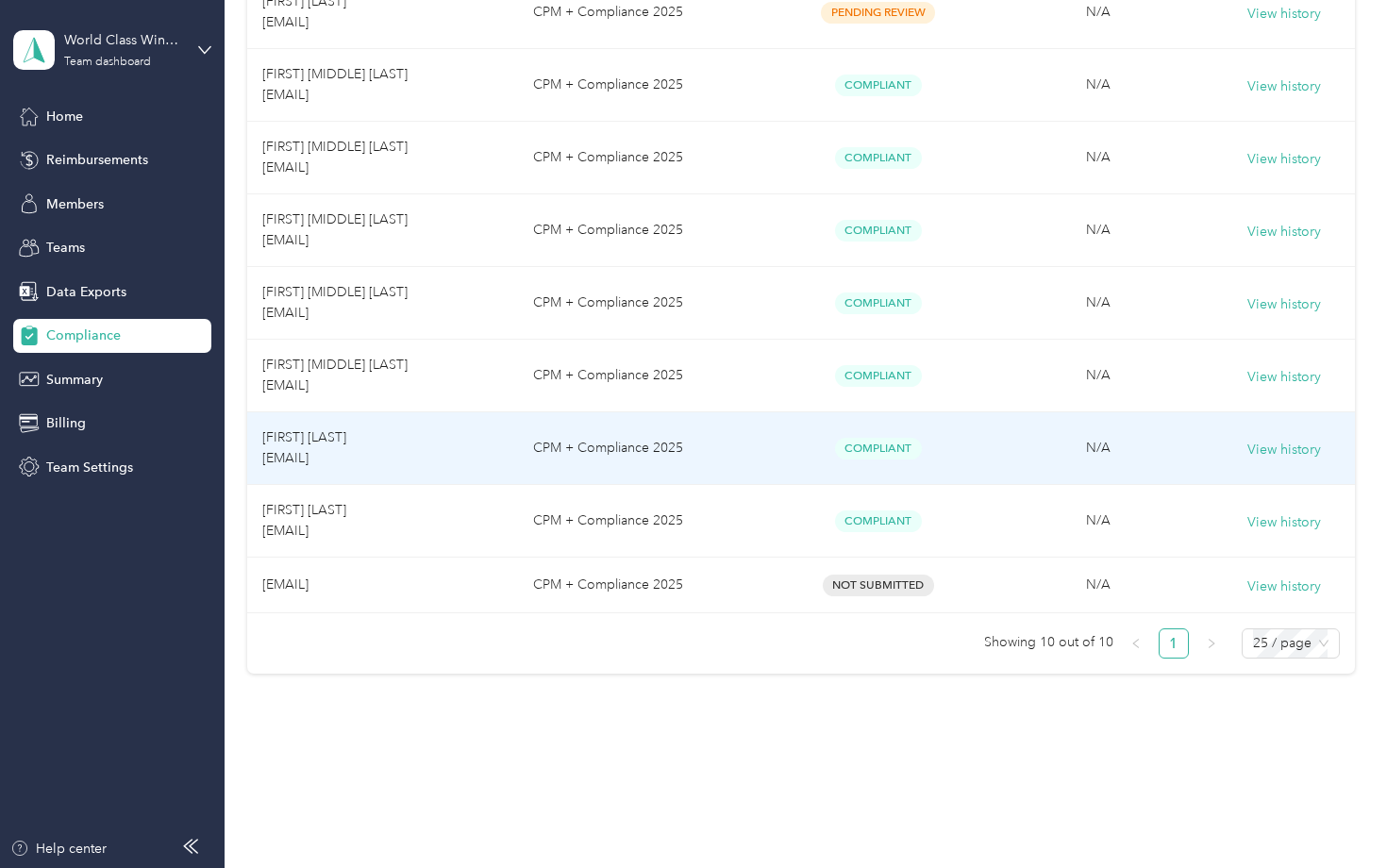 scroll, scrollTop: 515, scrollLeft: 0, axis: vertical 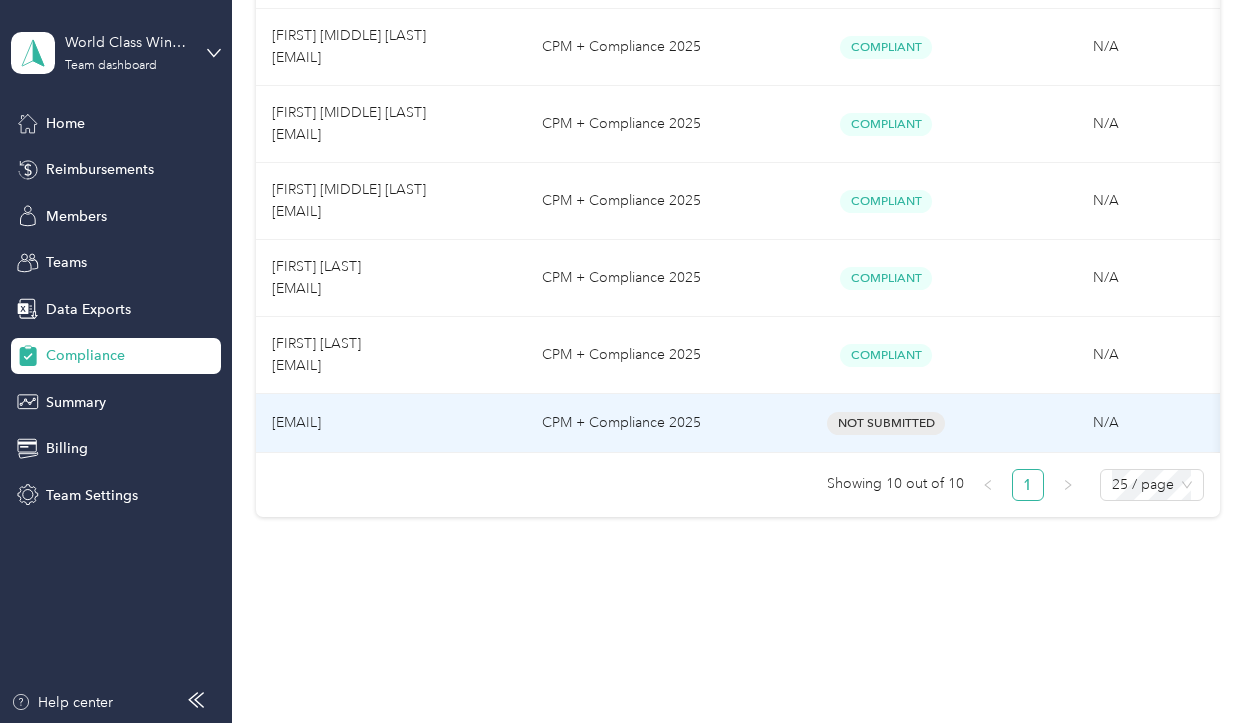 click on "CPM + Compliance 2025" at bounding box center [651, 423] 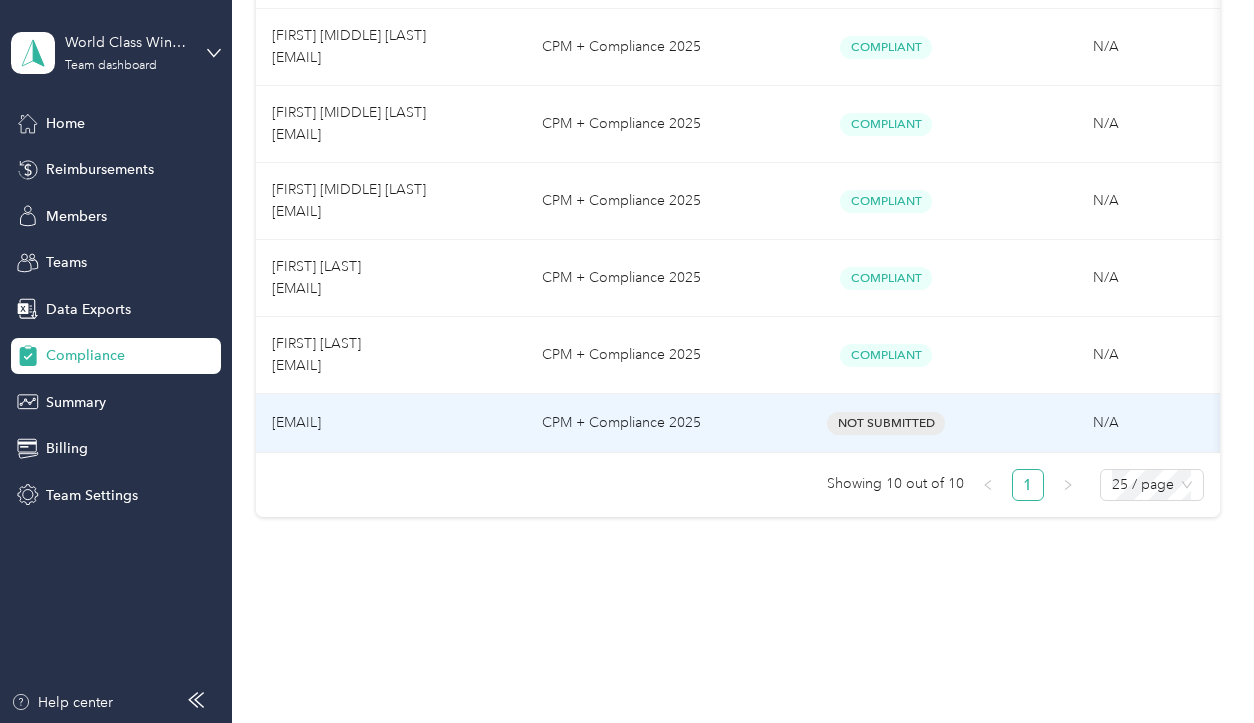 click on "CPM + Compliance 2025" at bounding box center [651, 423] 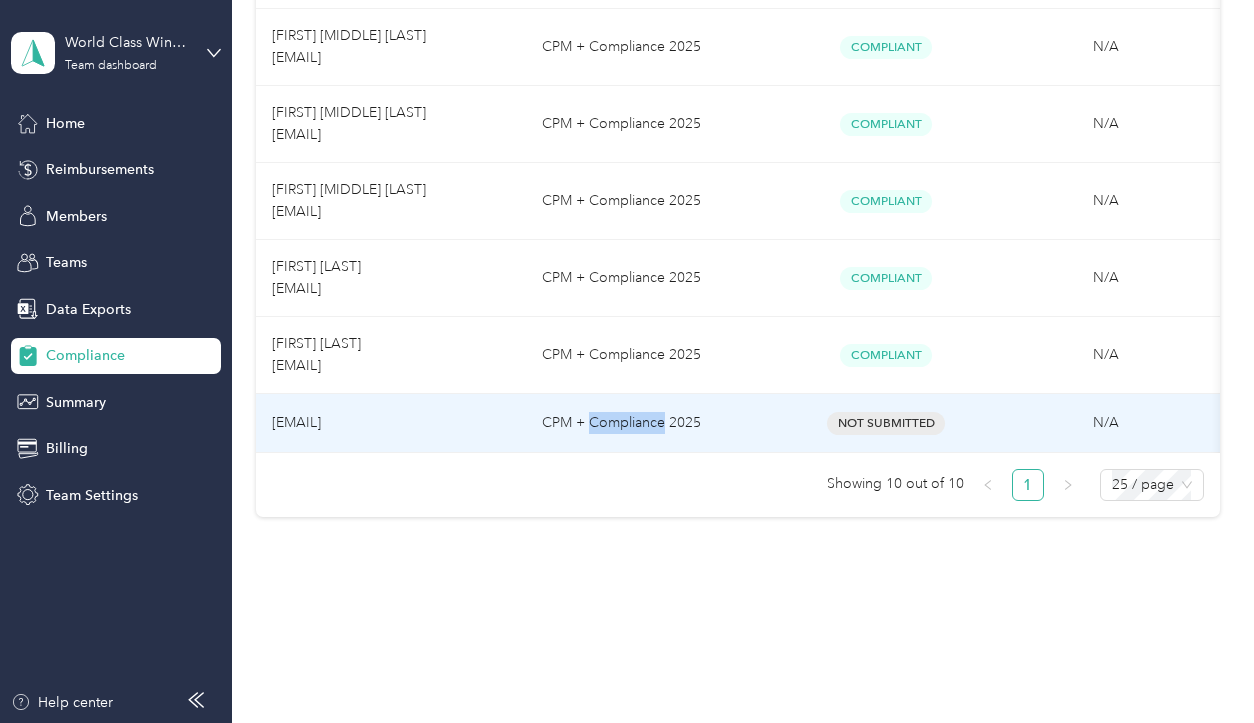 click on "CPM + Compliance 2025" at bounding box center (651, 423) 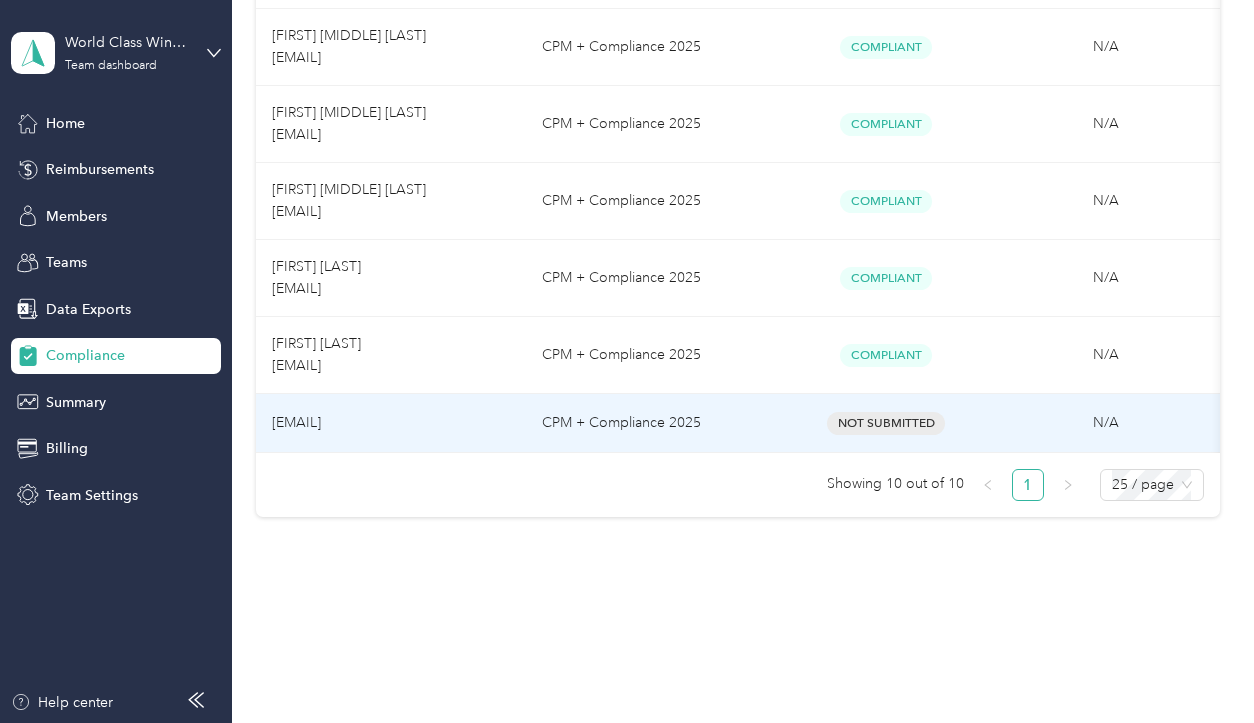 click on "[EMAIL]" at bounding box center [296, 422] 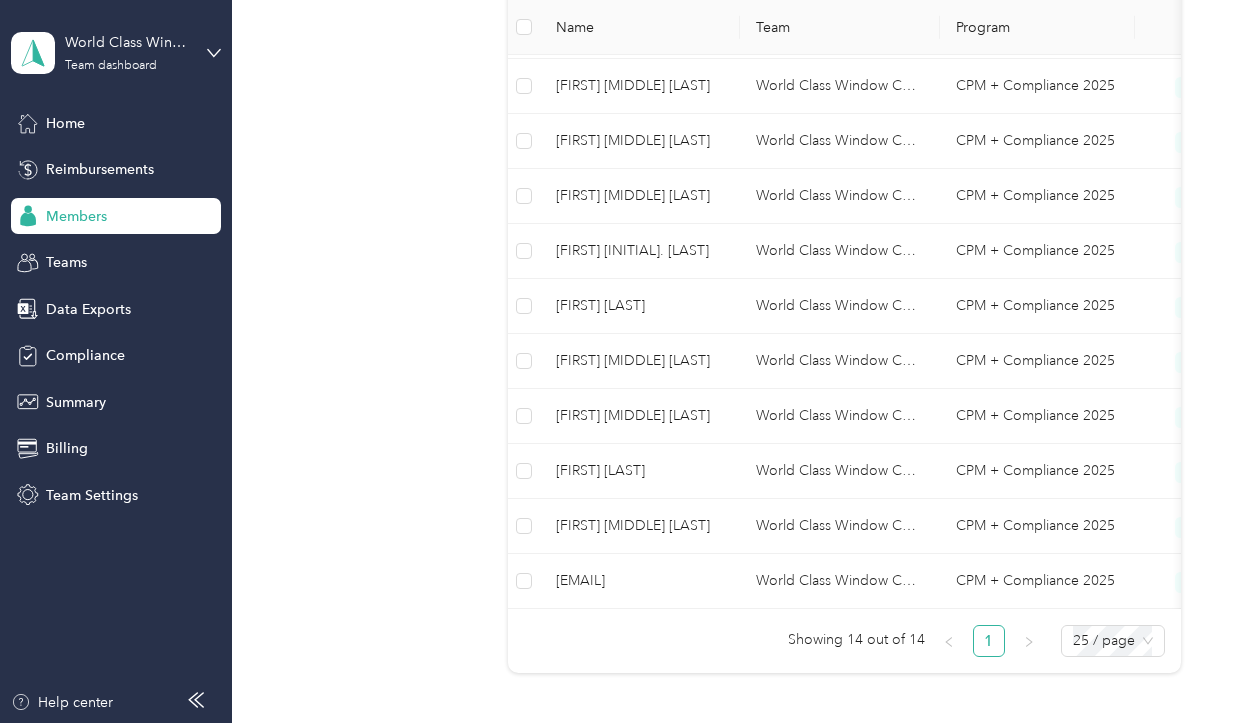 scroll, scrollTop: 0, scrollLeft: 9, axis: horizontal 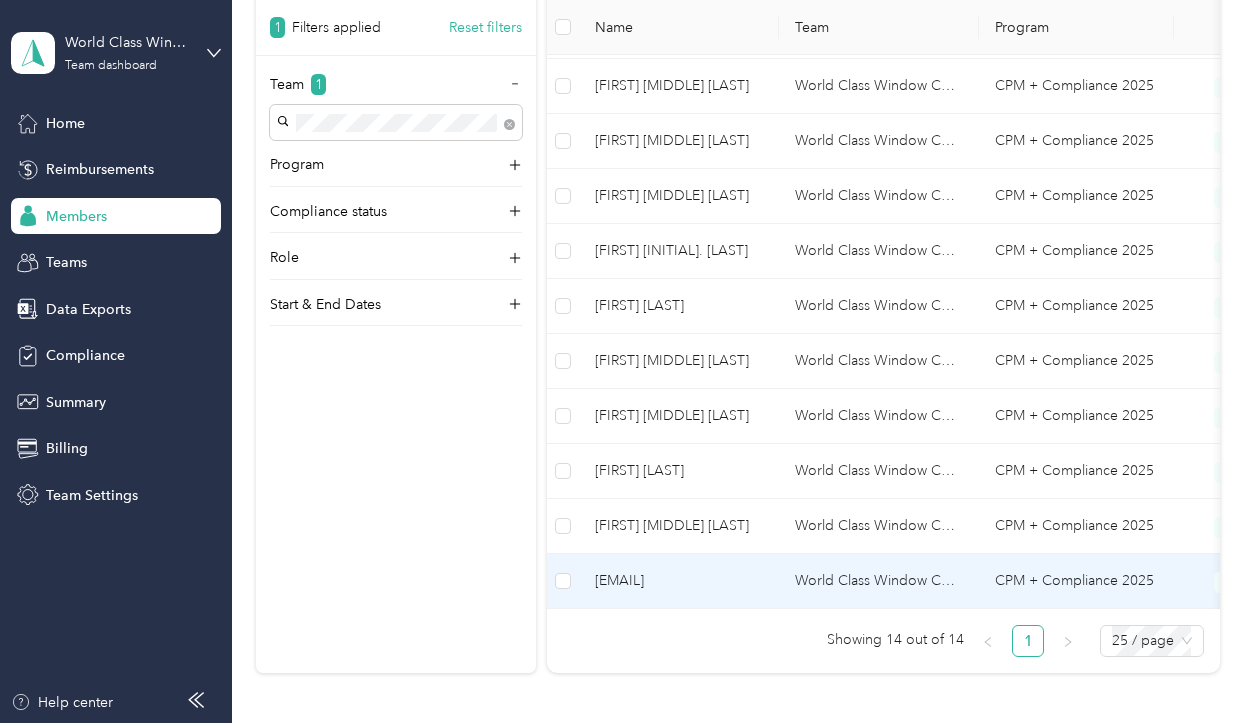 click on "[EMAIL]" at bounding box center (679, 581) 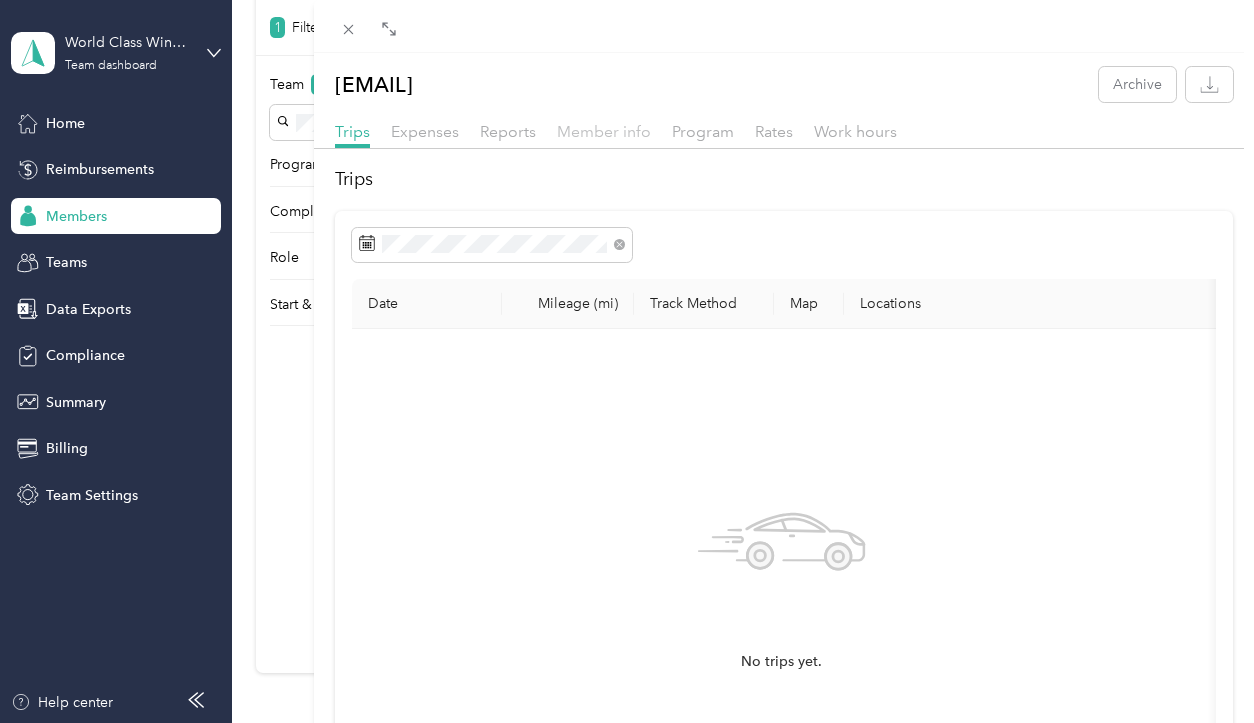 click on "Member info" at bounding box center [604, 131] 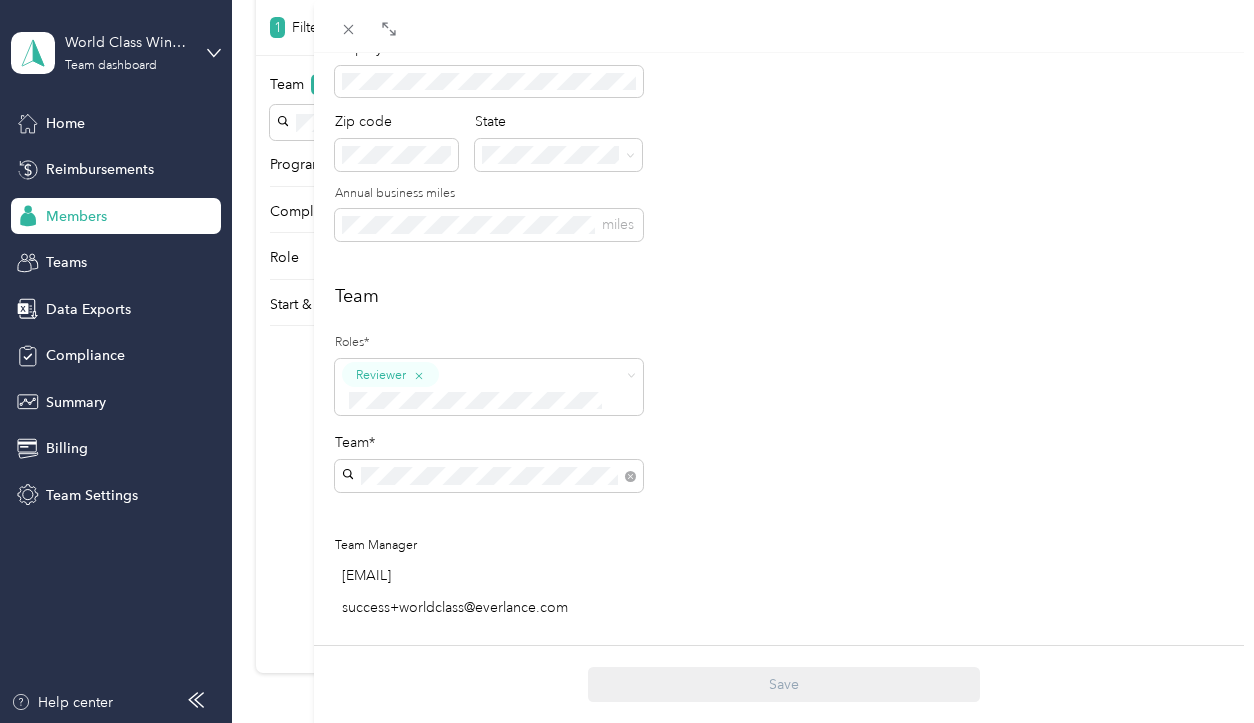 scroll, scrollTop: 336, scrollLeft: 0, axis: vertical 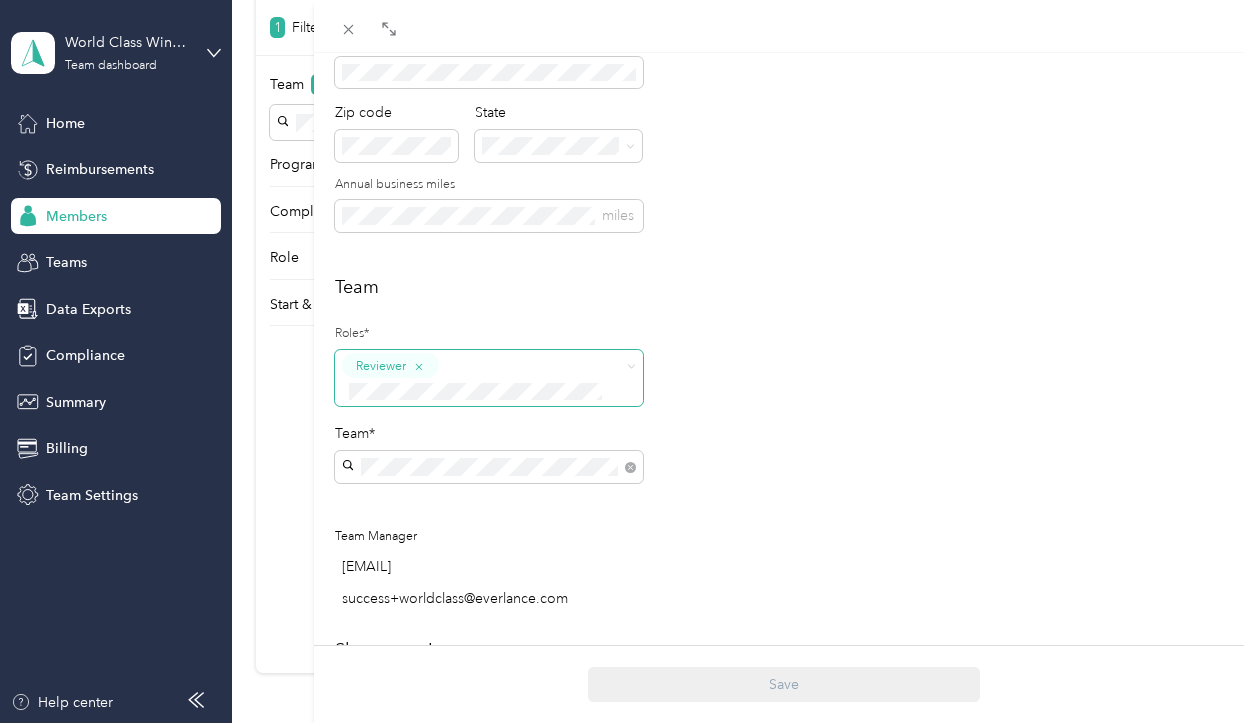 click on "Reviewer" at bounding box center (476, 377) 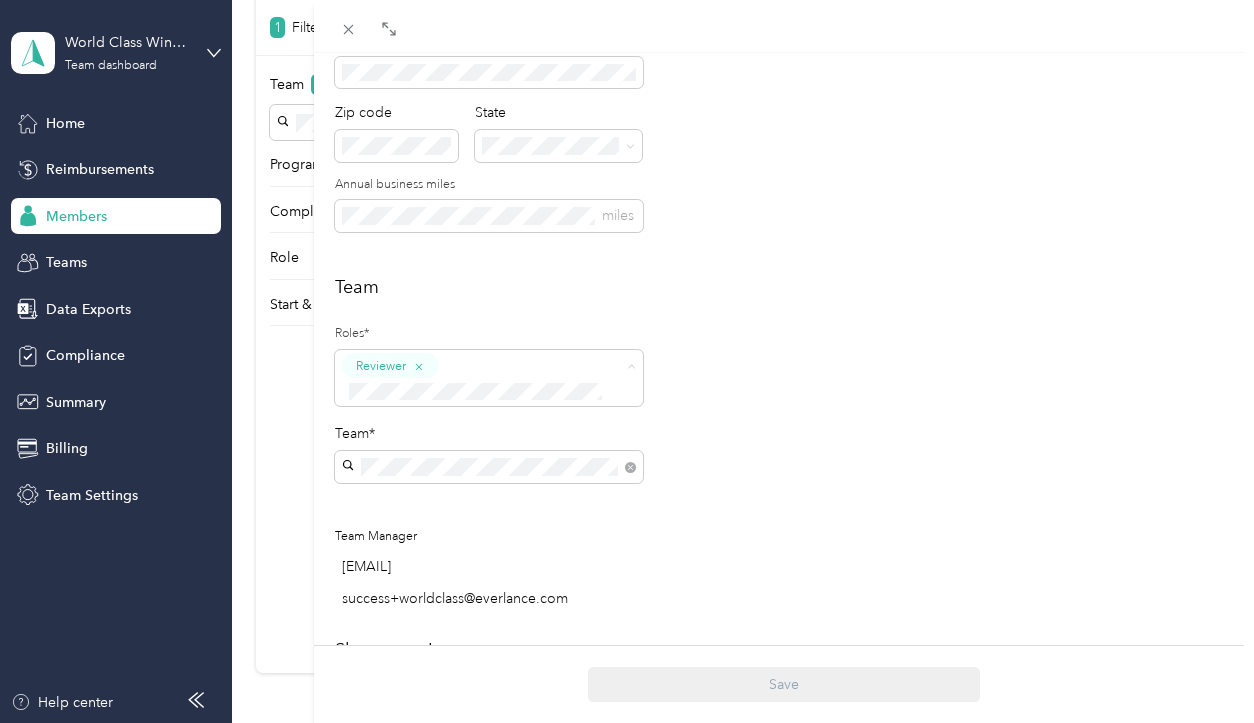 click on "Manager" at bounding box center (489, 540) 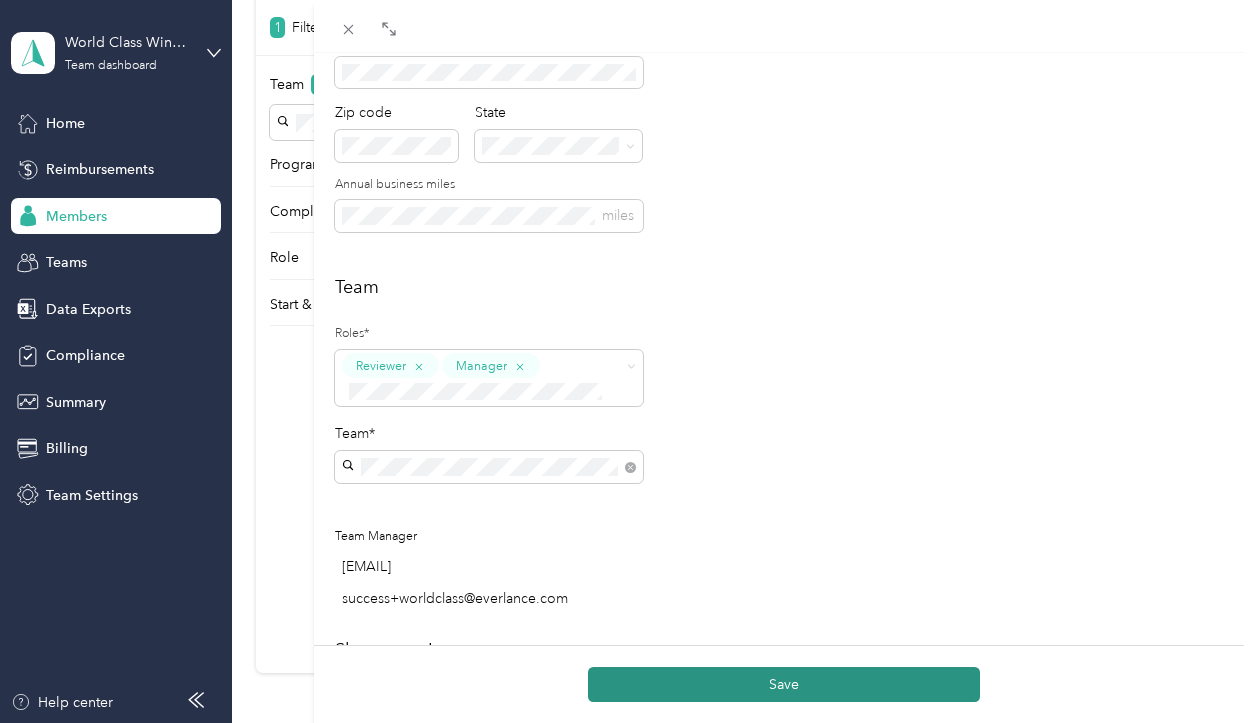 click on "Save" at bounding box center [784, 684] 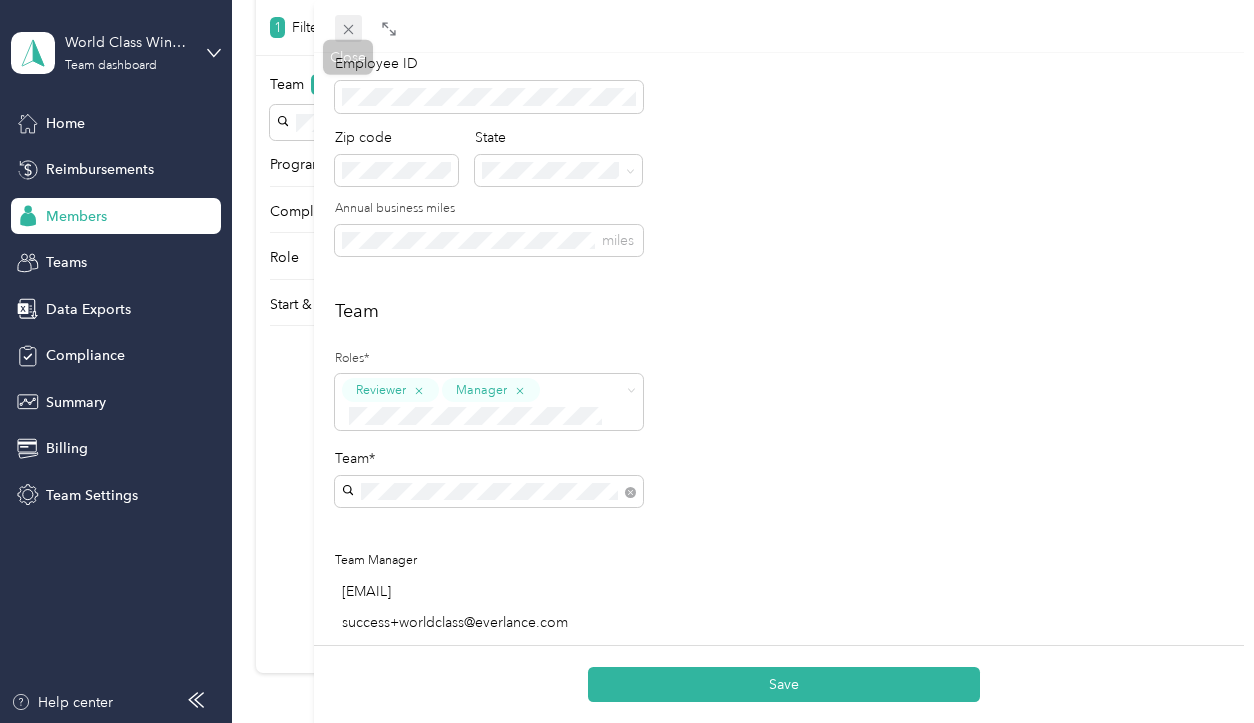 click 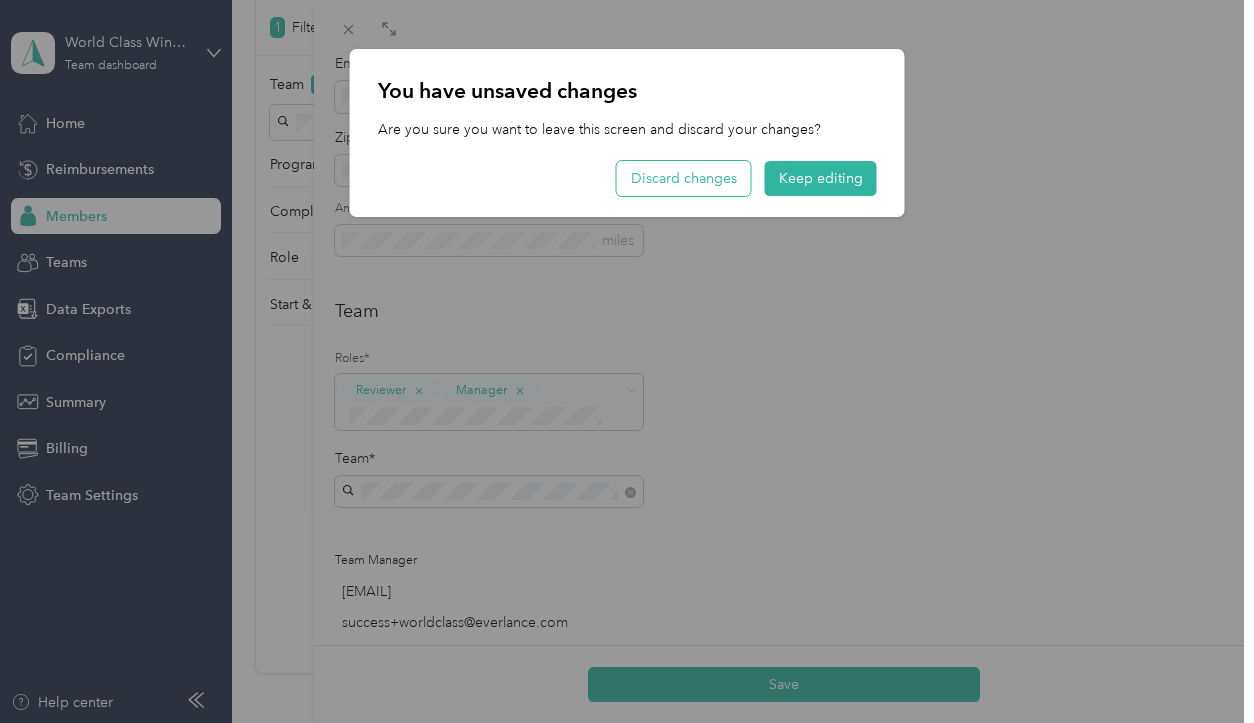 click on "Discard changes" at bounding box center (684, 178) 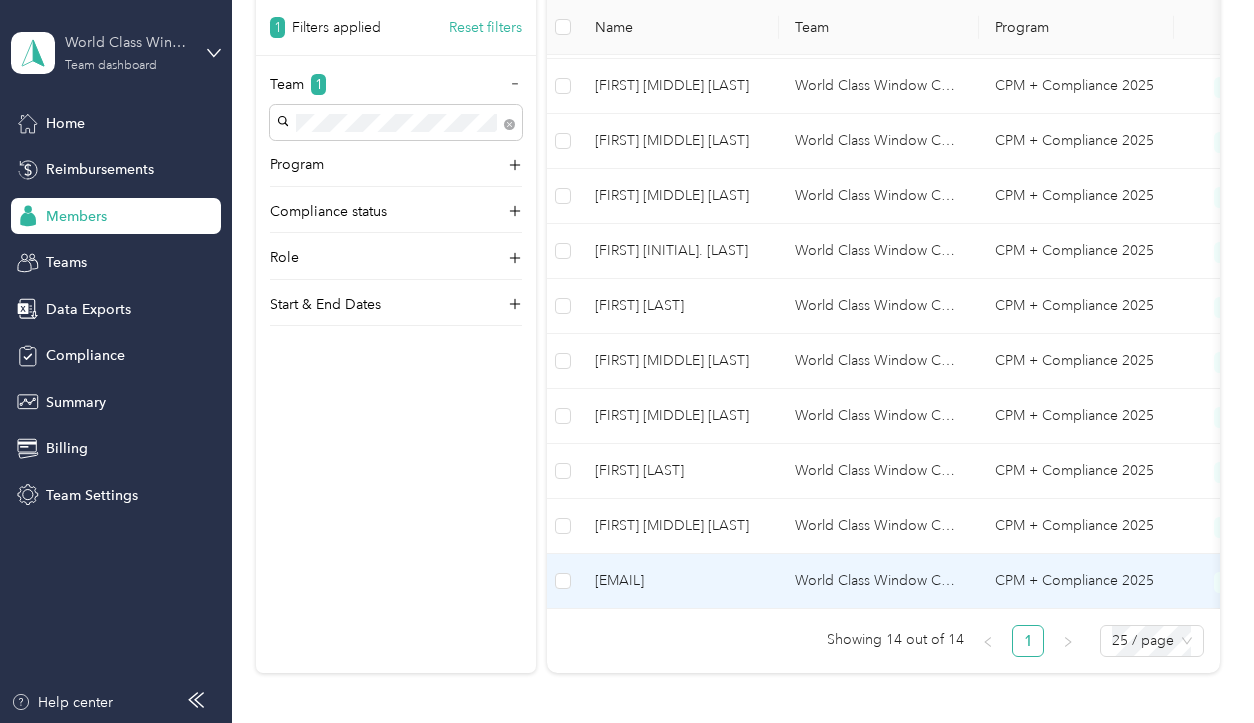 scroll, scrollTop: 0, scrollLeft: 0, axis: both 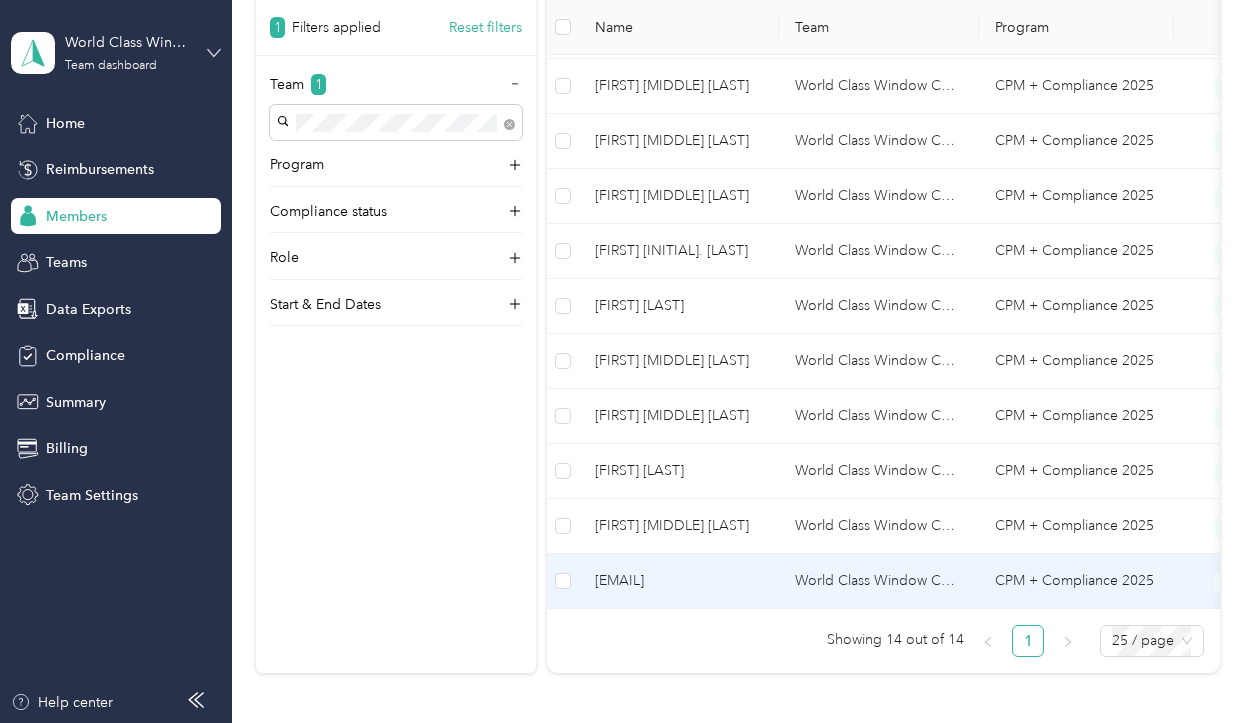 click 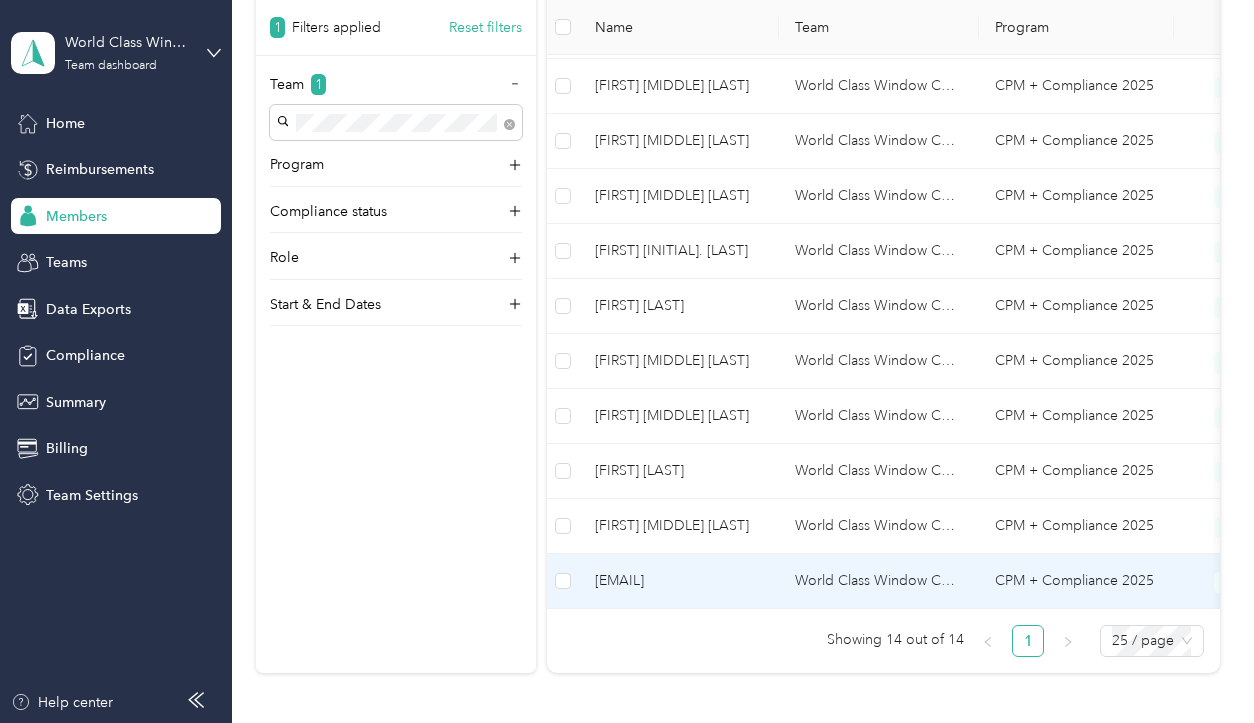 click on "Team dashboard" at bounding box center (163, 164) 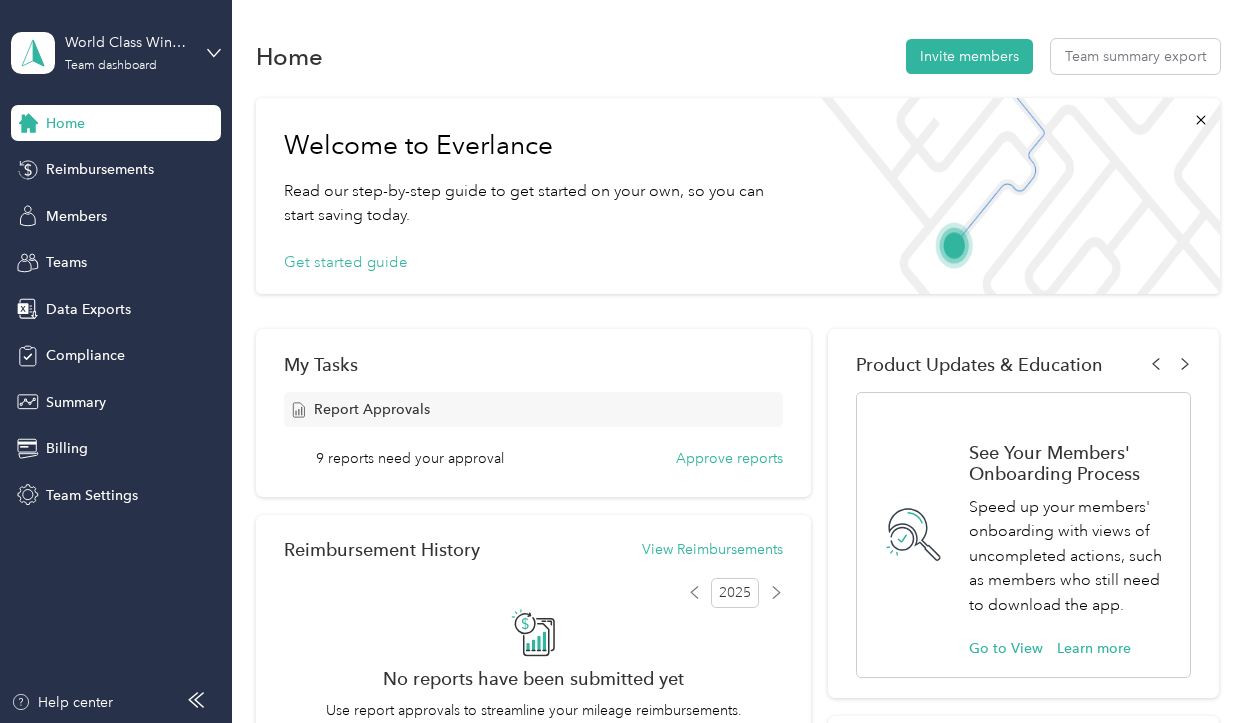 scroll, scrollTop: 0, scrollLeft: 0, axis: both 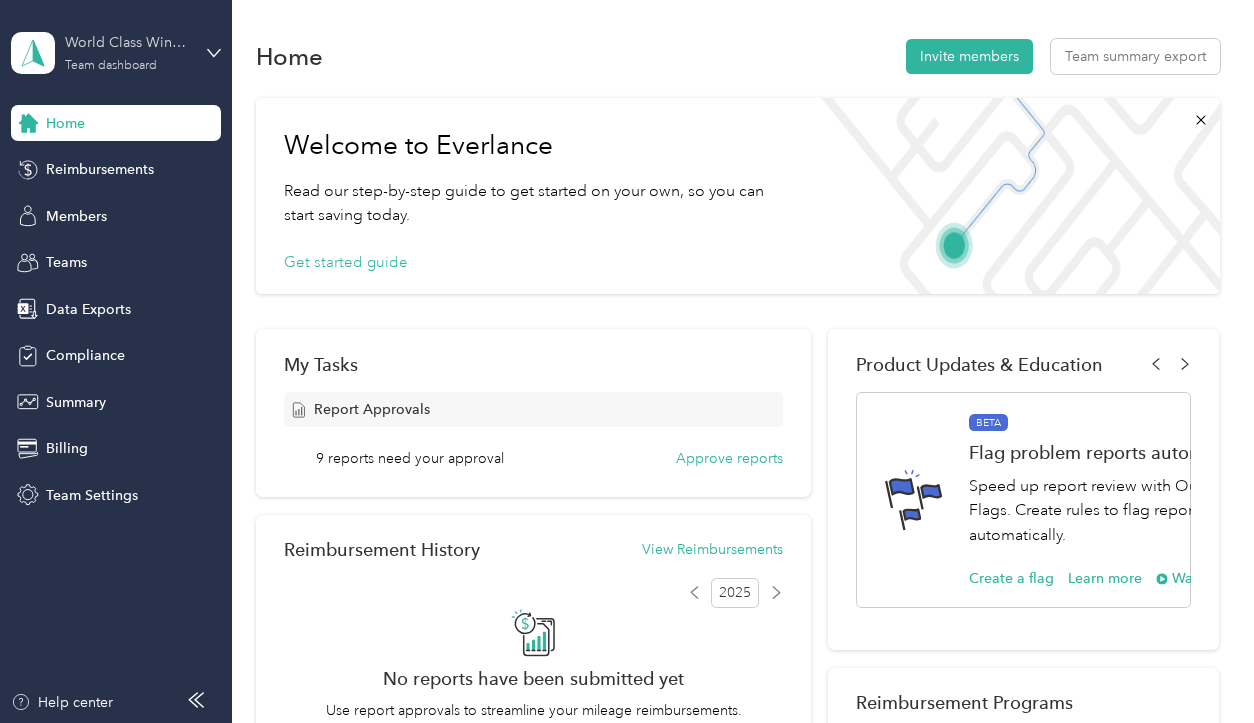 click on "Team dashboard" at bounding box center [111, 66] 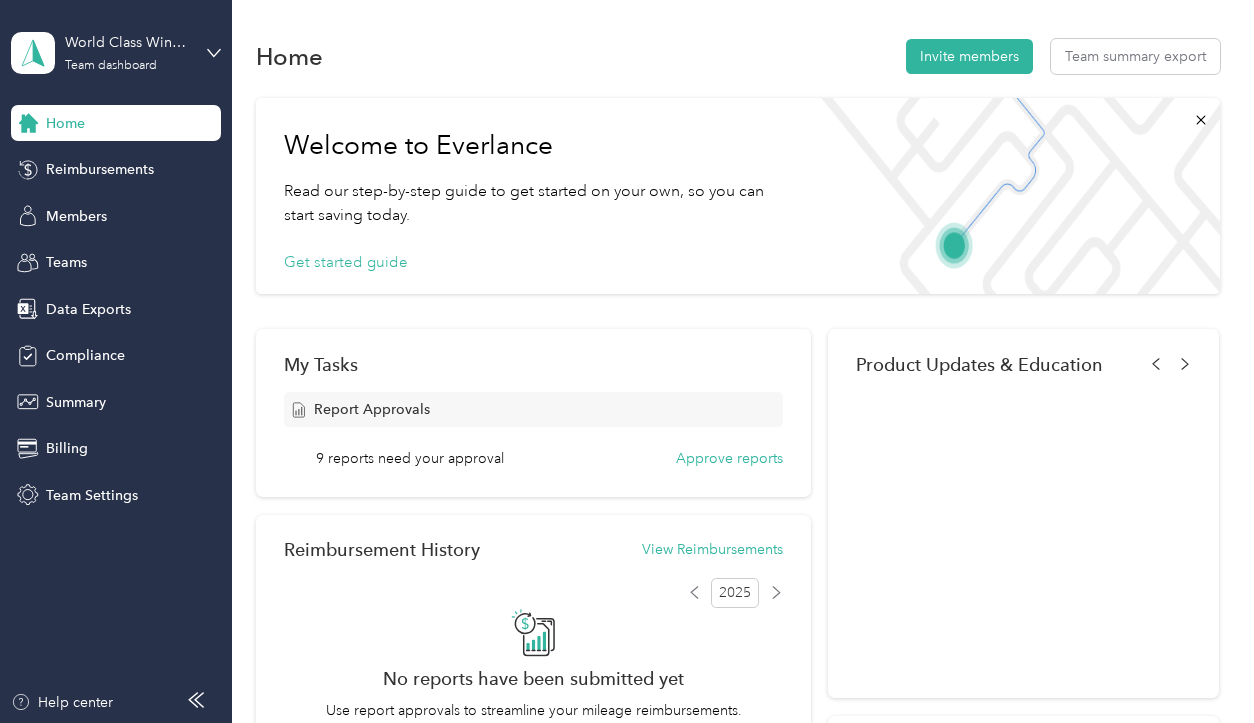 click on "Team dashboard" at bounding box center [163, 163] 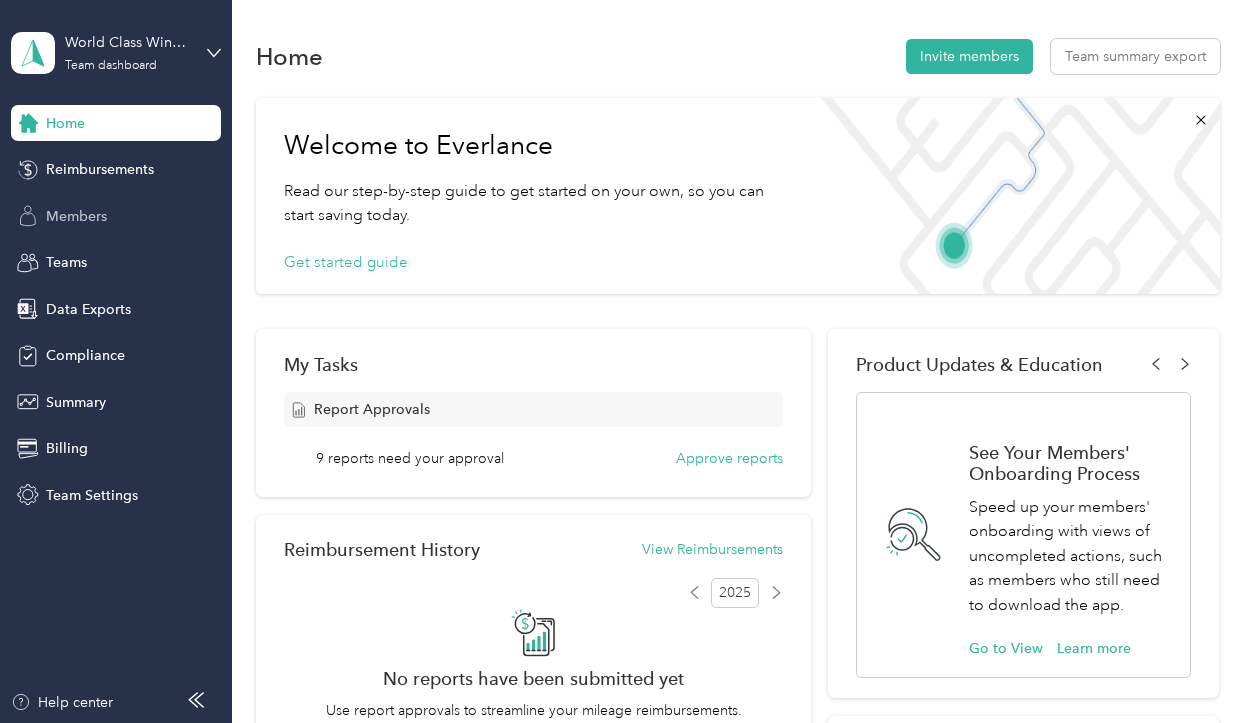click on "Members" at bounding box center (76, 216) 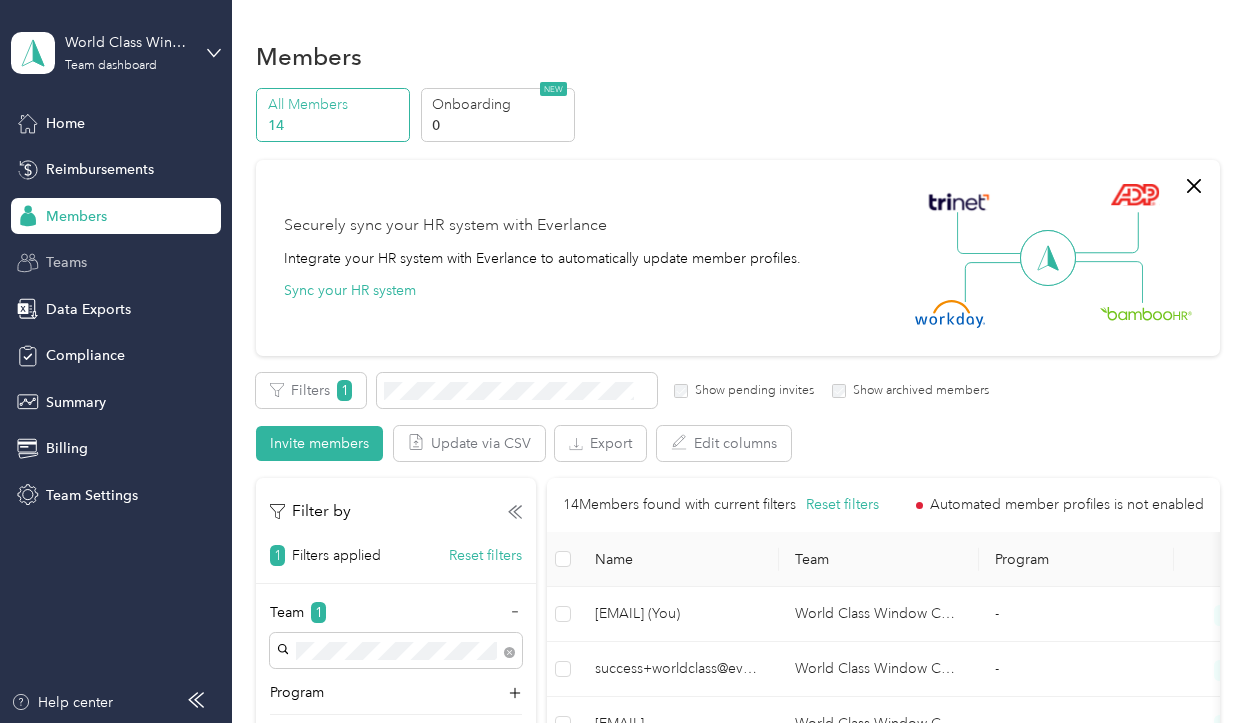 click on "Teams" at bounding box center (66, 262) 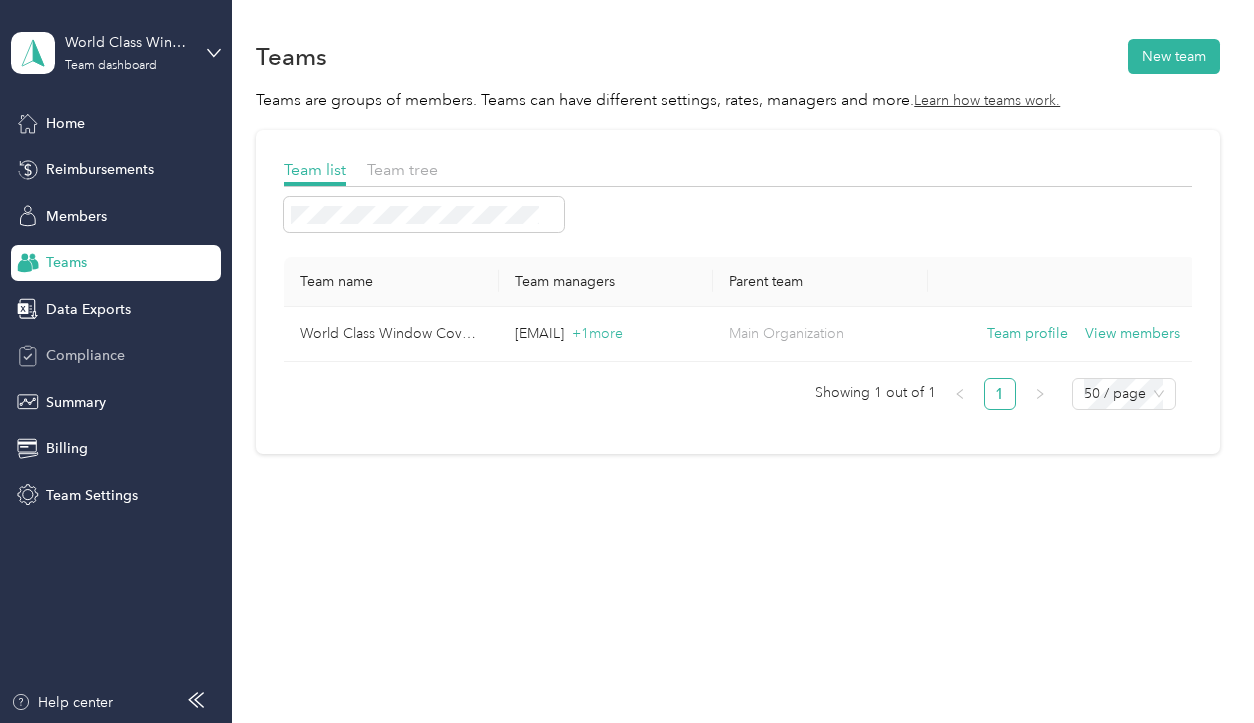 click on "Compliance" at bounding box center (85, 355) 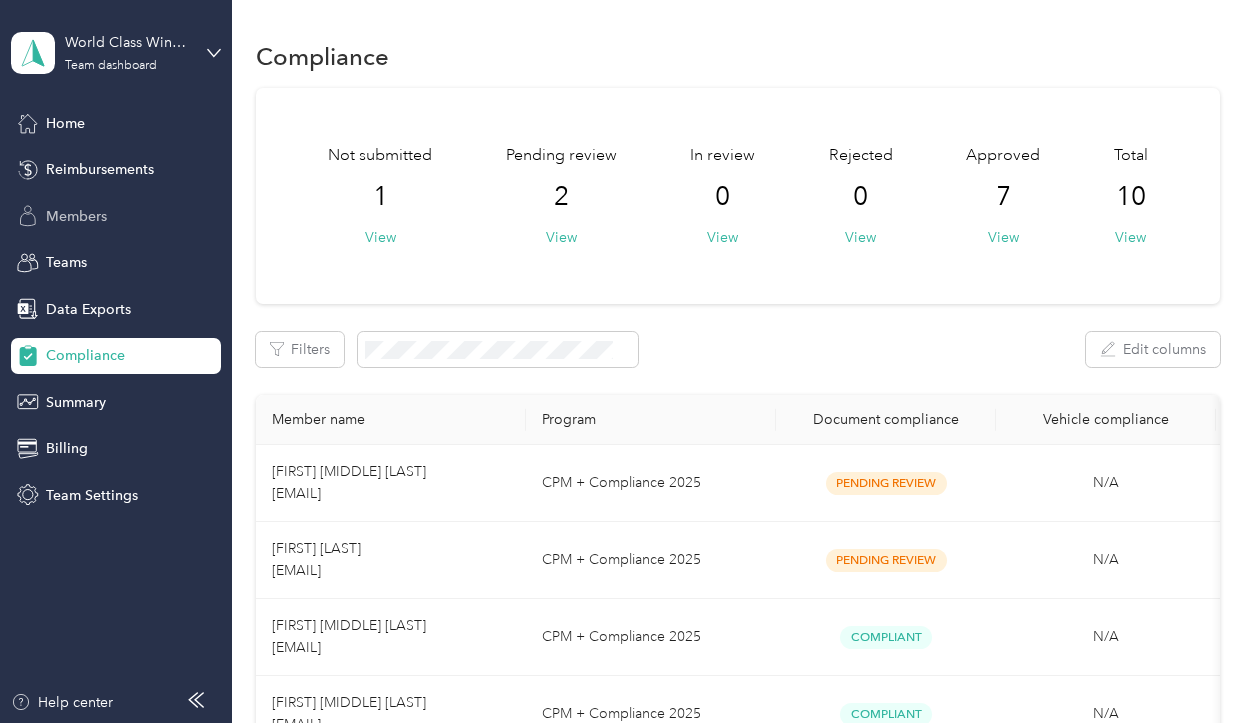 click on "Members" at bounding box center [76, 216] 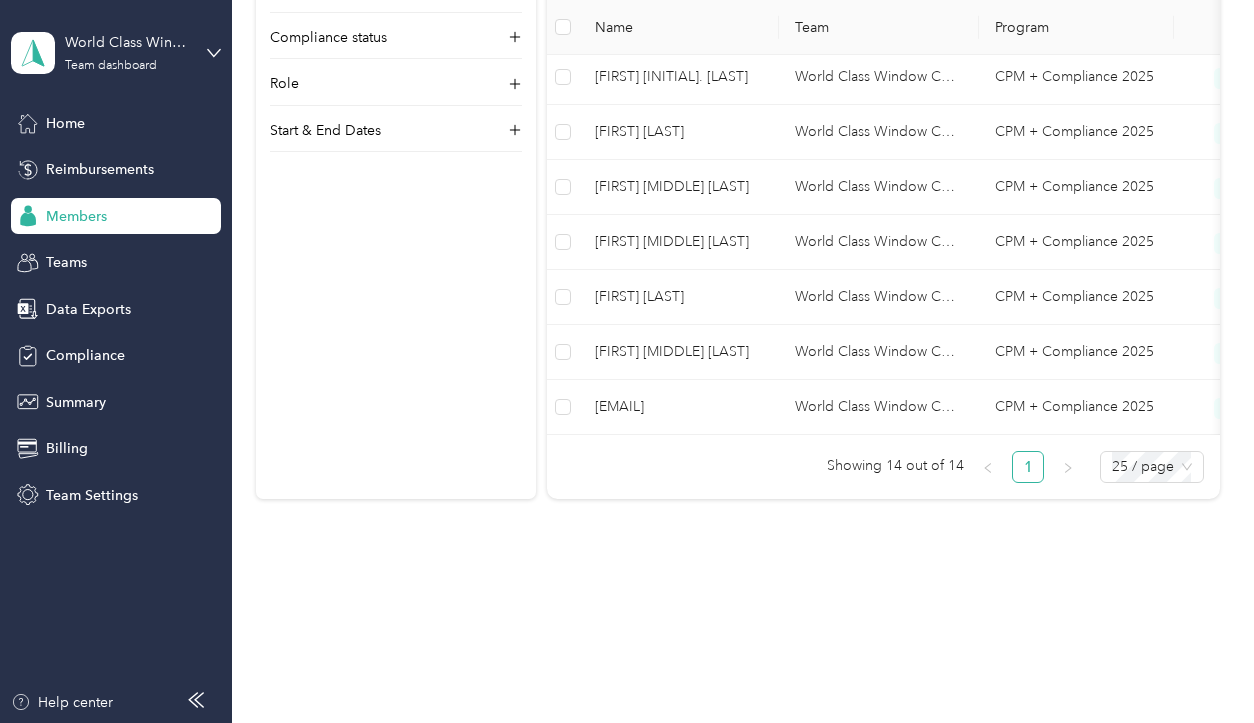 scroll, scrollTop: 927, scrollLeft: 0, axis: vertical 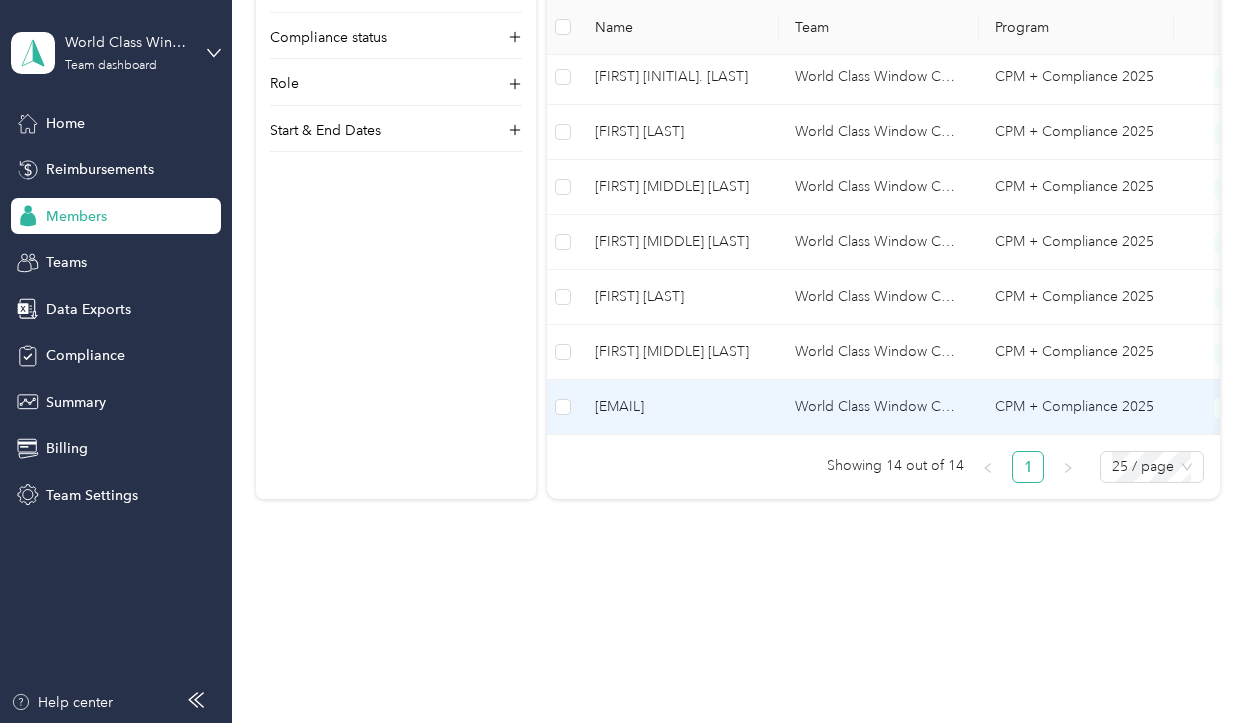 click on "[EMAIL]" at bounding box center (679, 407) 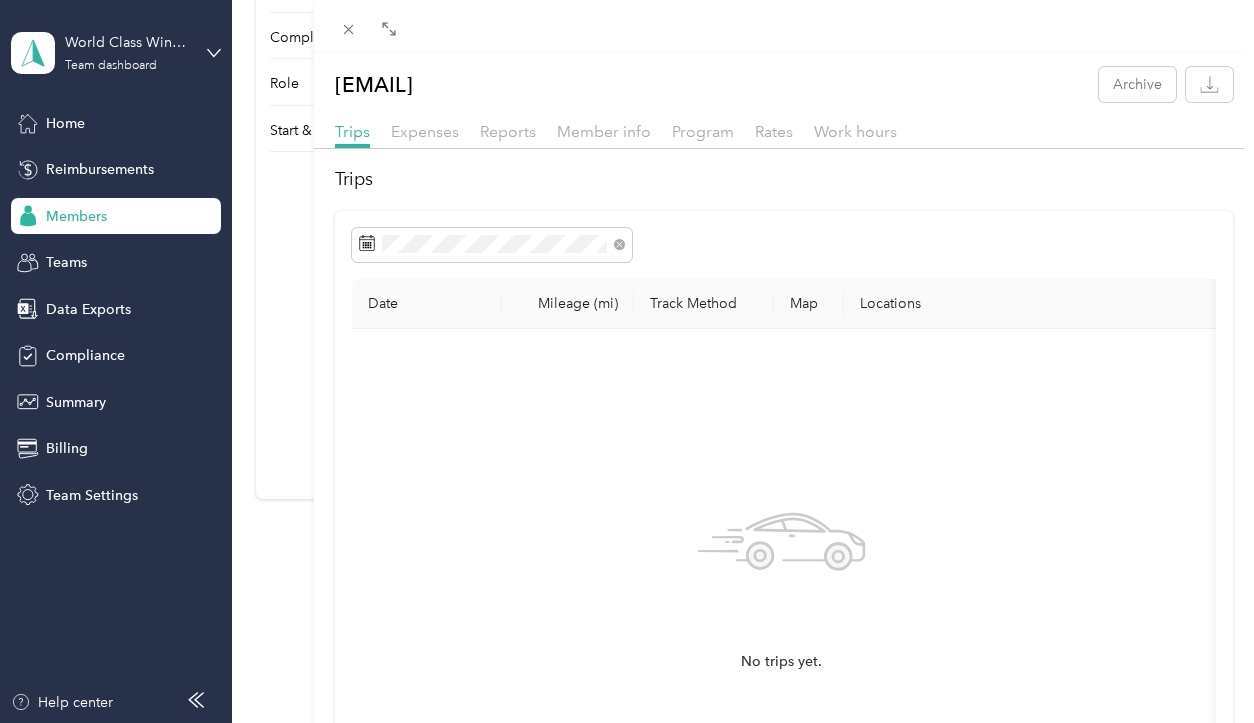 click on "Member info" at bounding box center (604, 132) 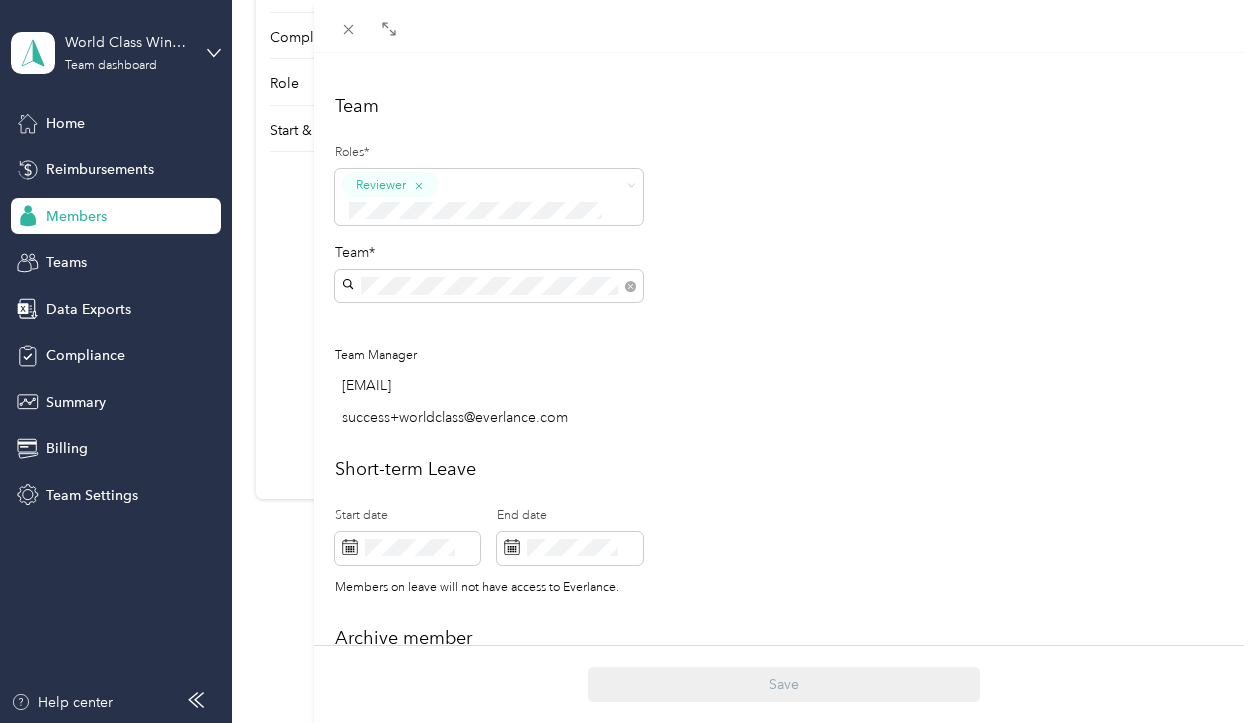 scroll, scrollTop: 507, scrollLeft: 0, axis: vertical 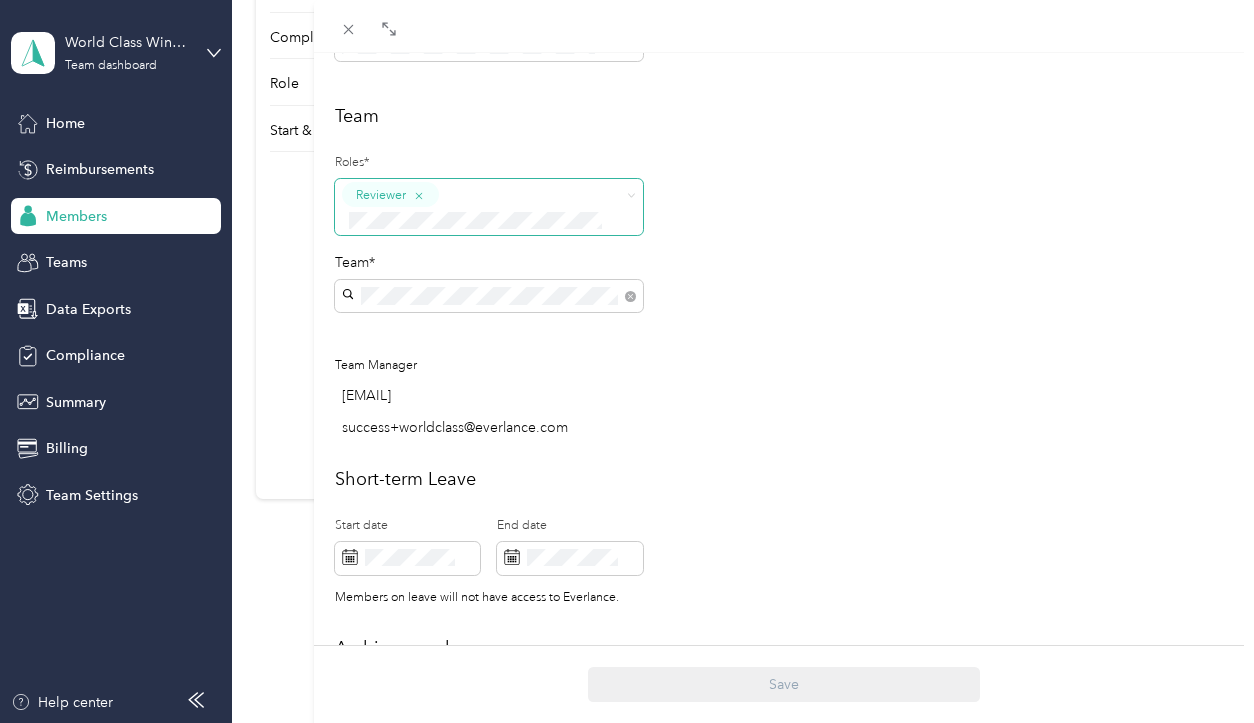 click on "Reviewer" at bounding box center (476, 206) 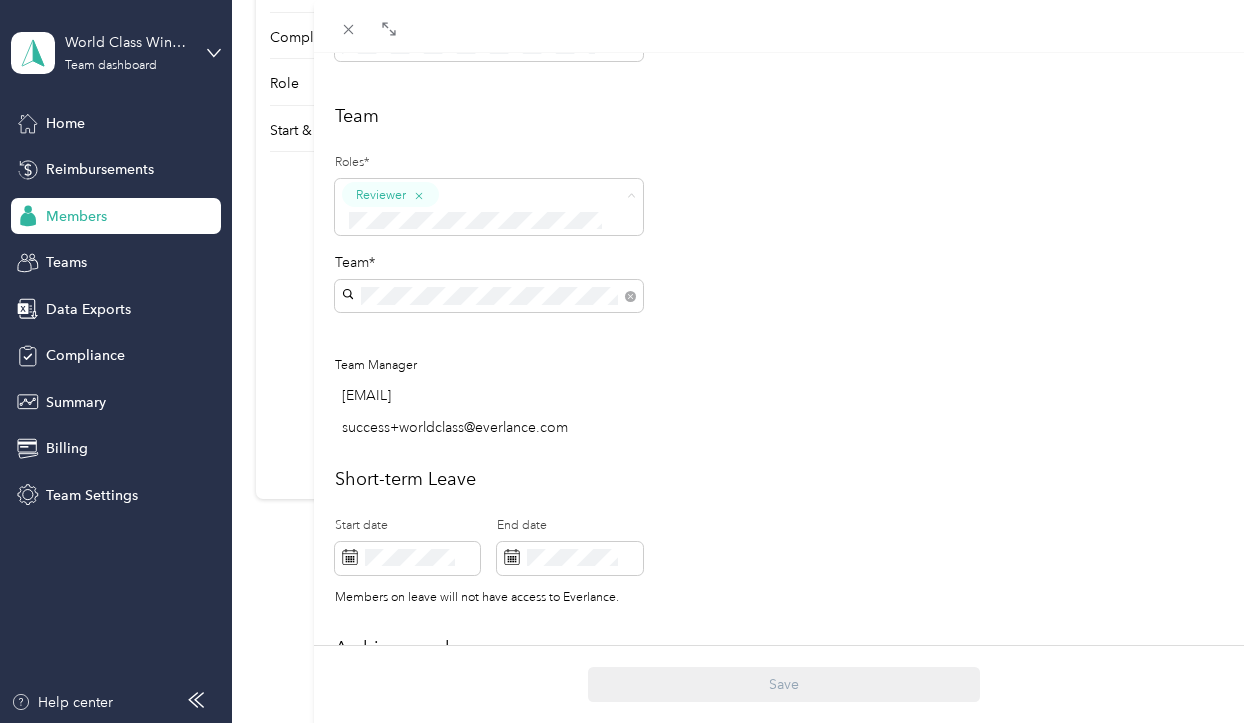 click on "Manager" at bounding box center [489, 369] 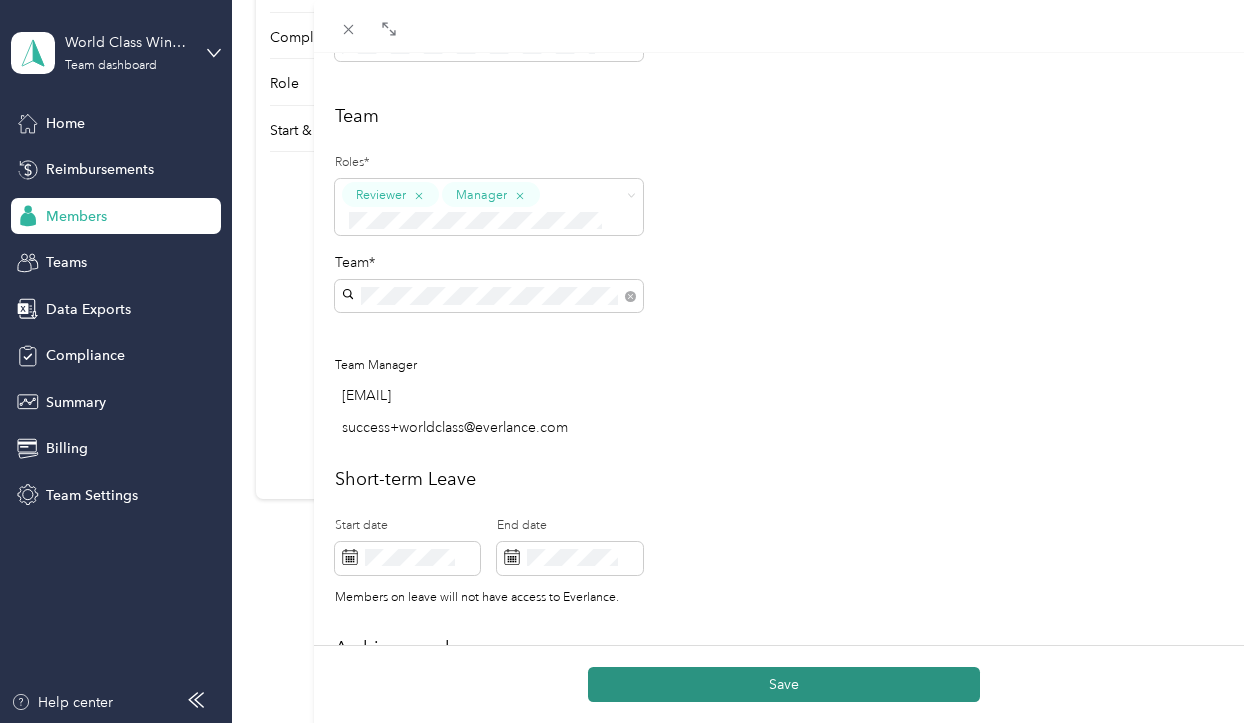 click on "Save" at bounding box center [784, 684] 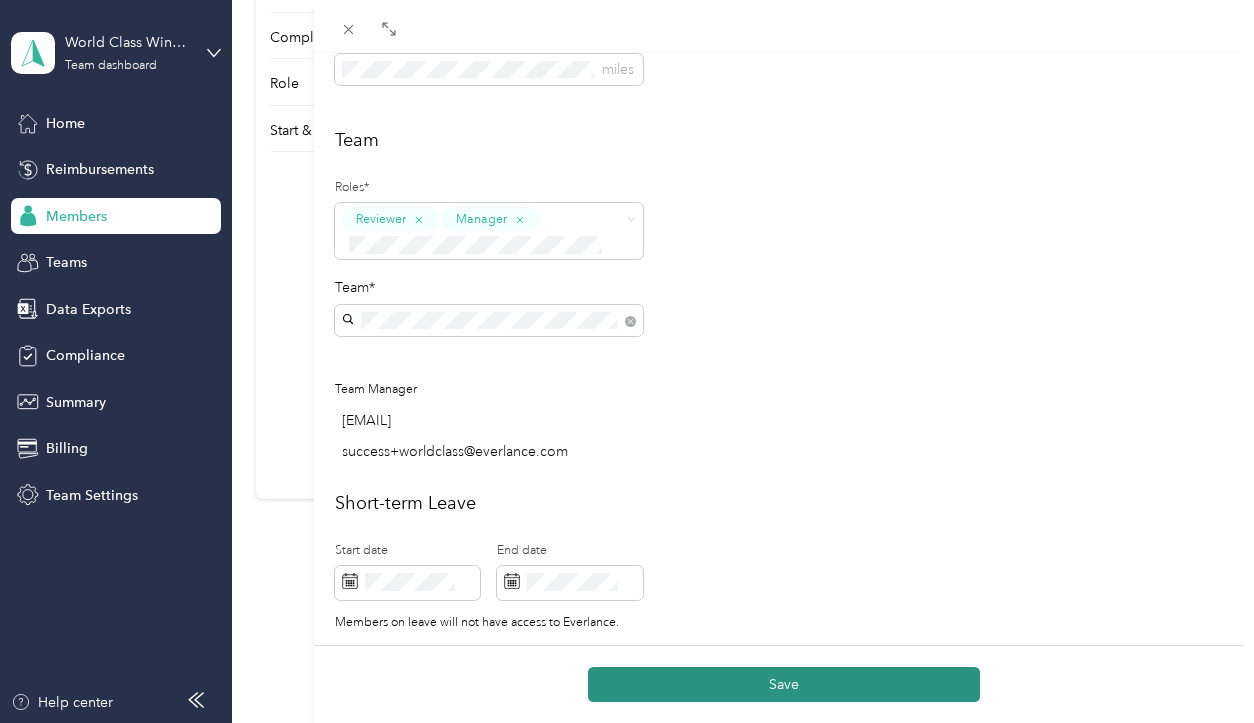 click on "Save" at bounding box center [784, 684] 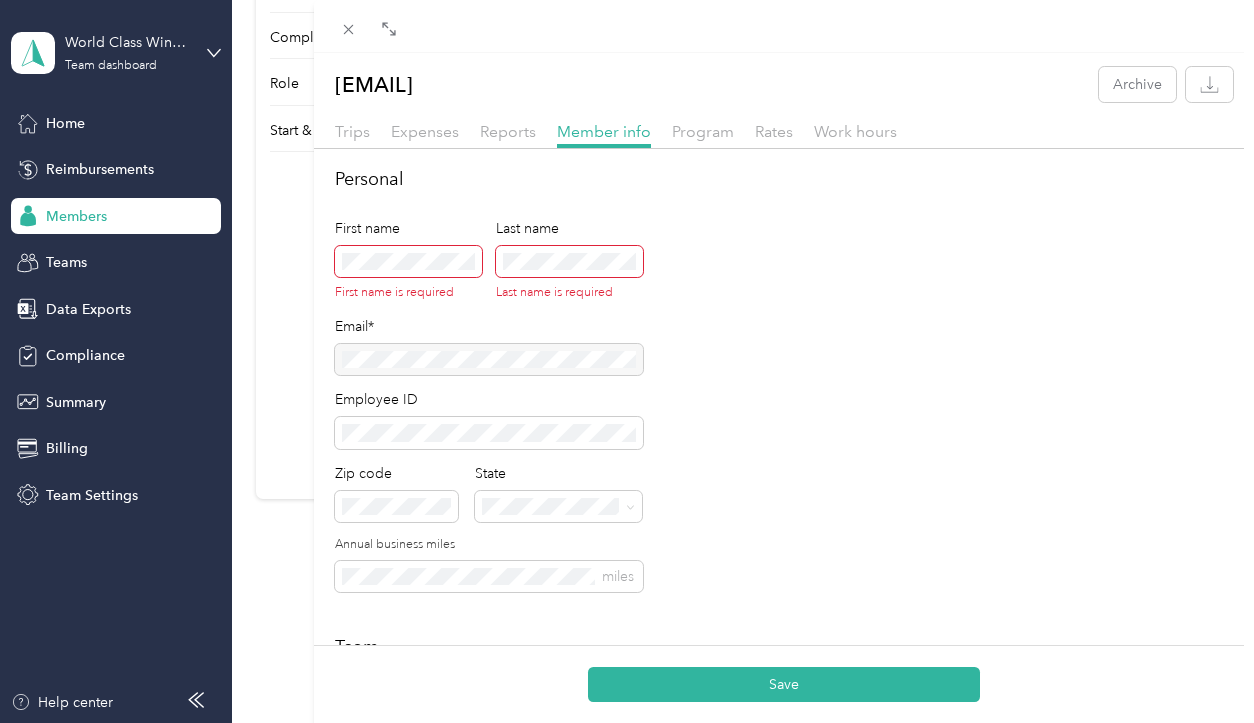 scroll, scrollTop: 0, scrollLeft: 0, axis: both 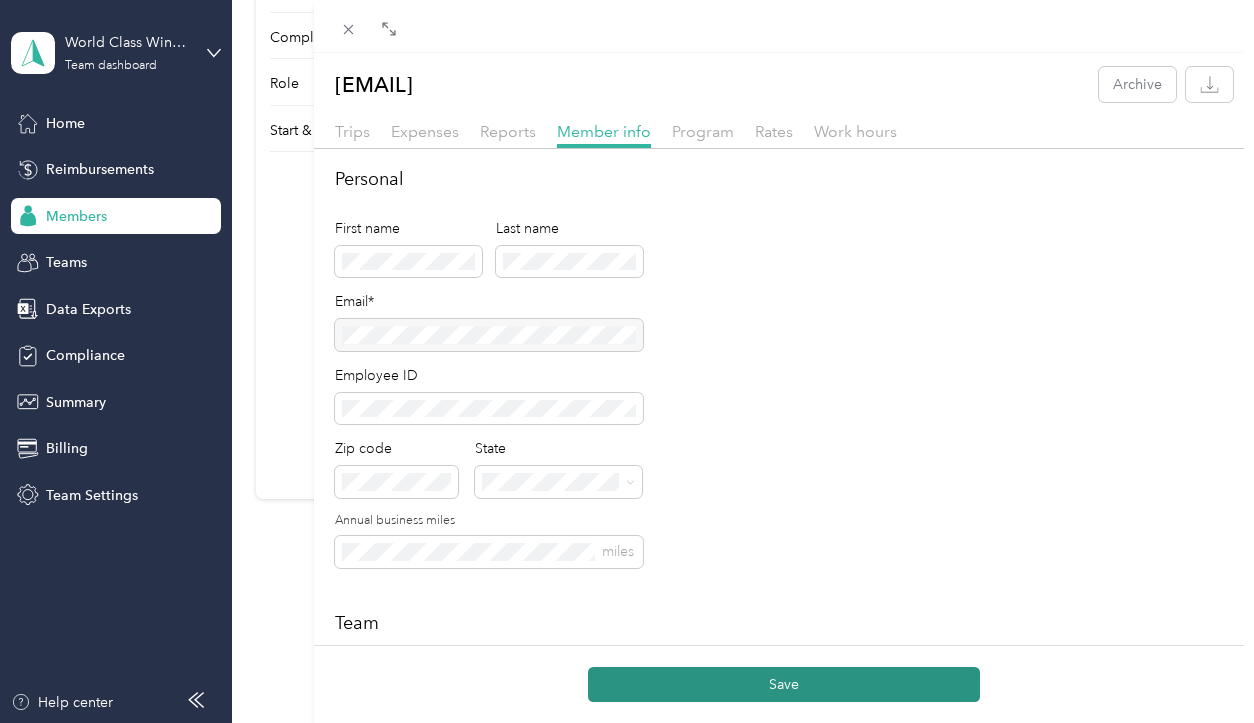 click on "Save" at bounding box center (784, 684) 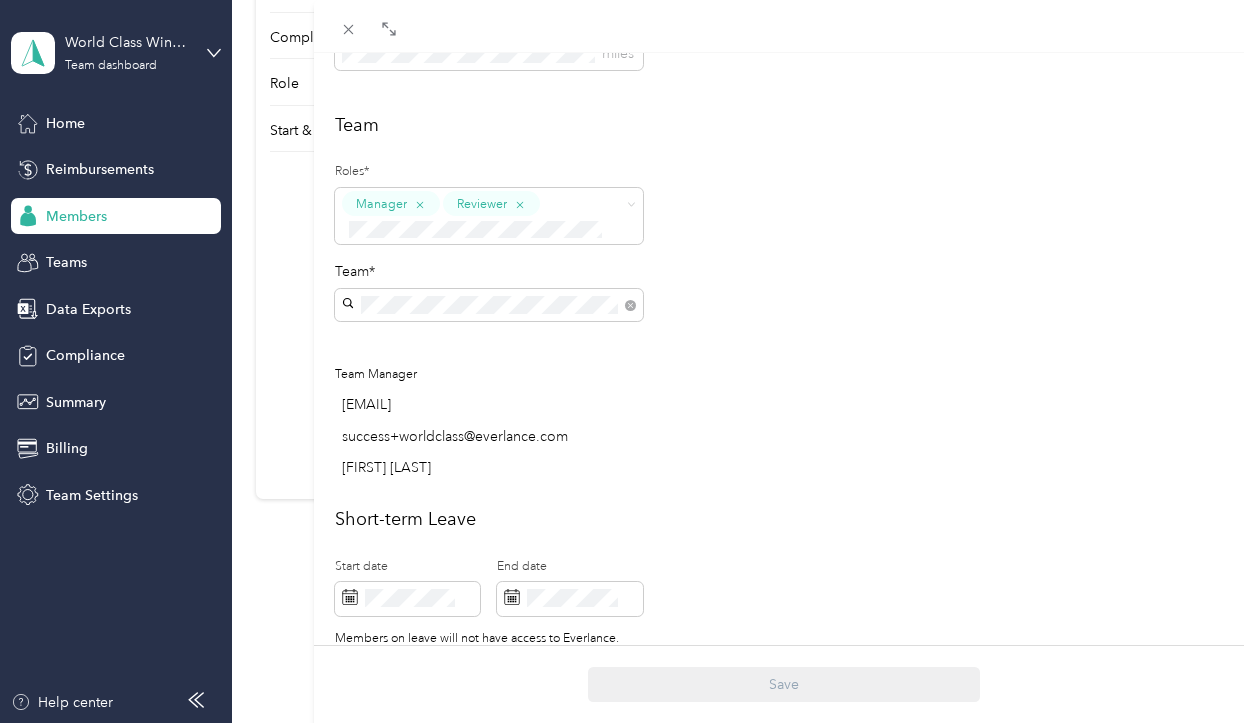 scroll, scrollTop: 487, scrollLeft: 0, axis: vertical 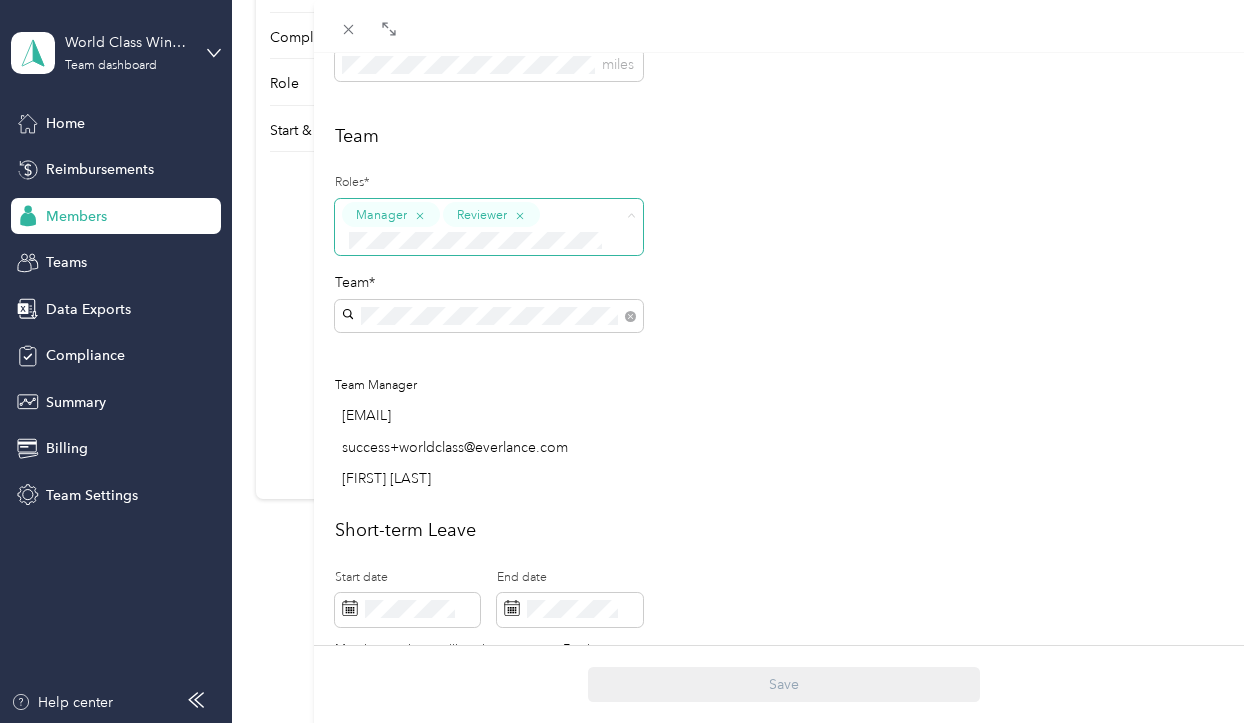 click at bounding box center [628, 215] 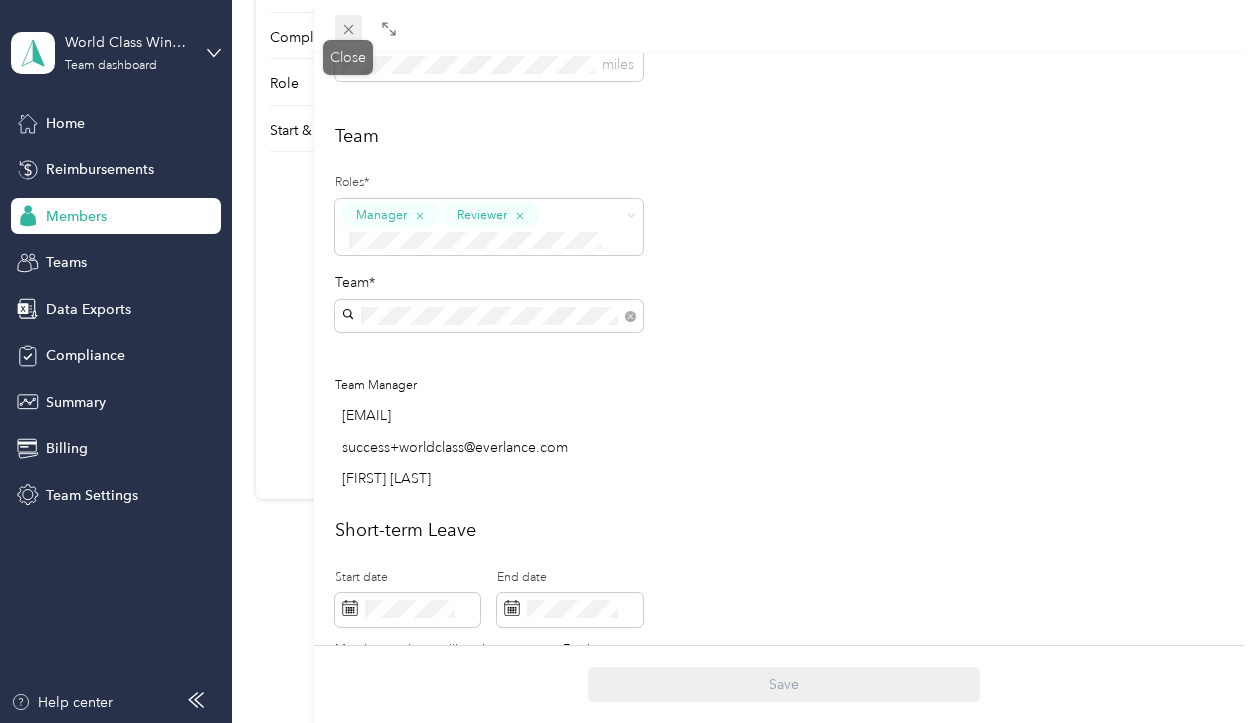 click 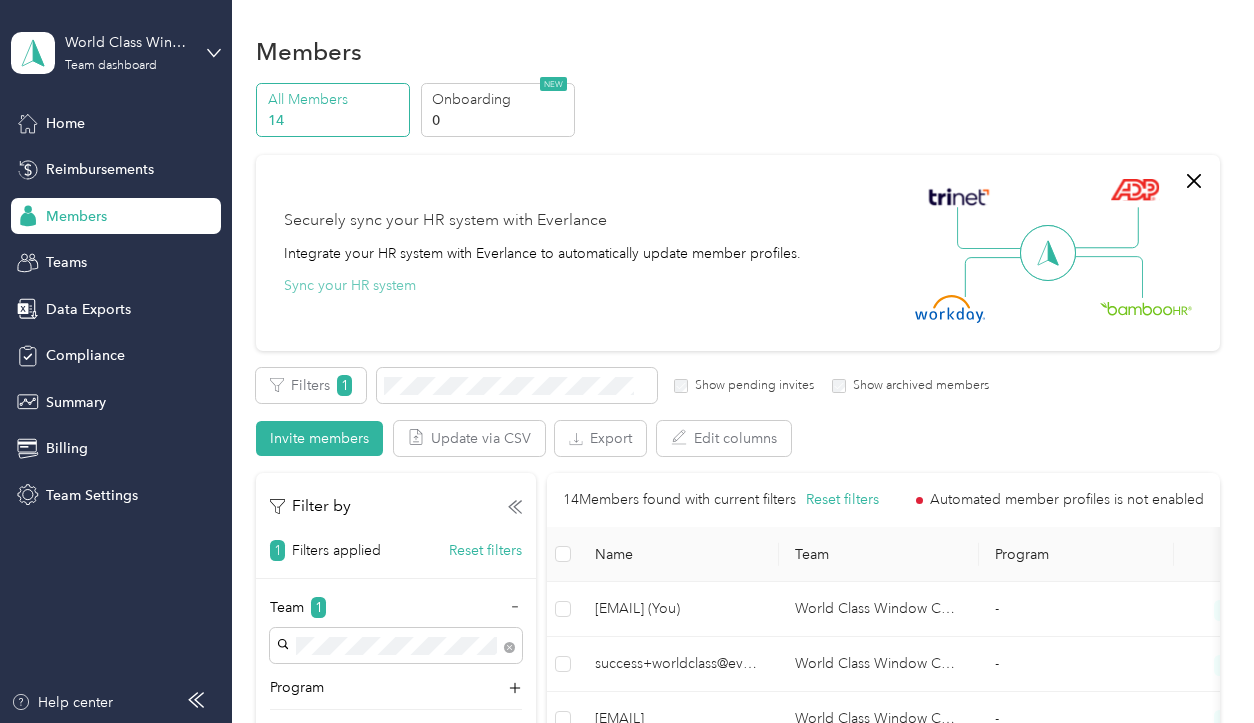 scroll, scrollTop: 0, scrollLeft: 0, axis: both 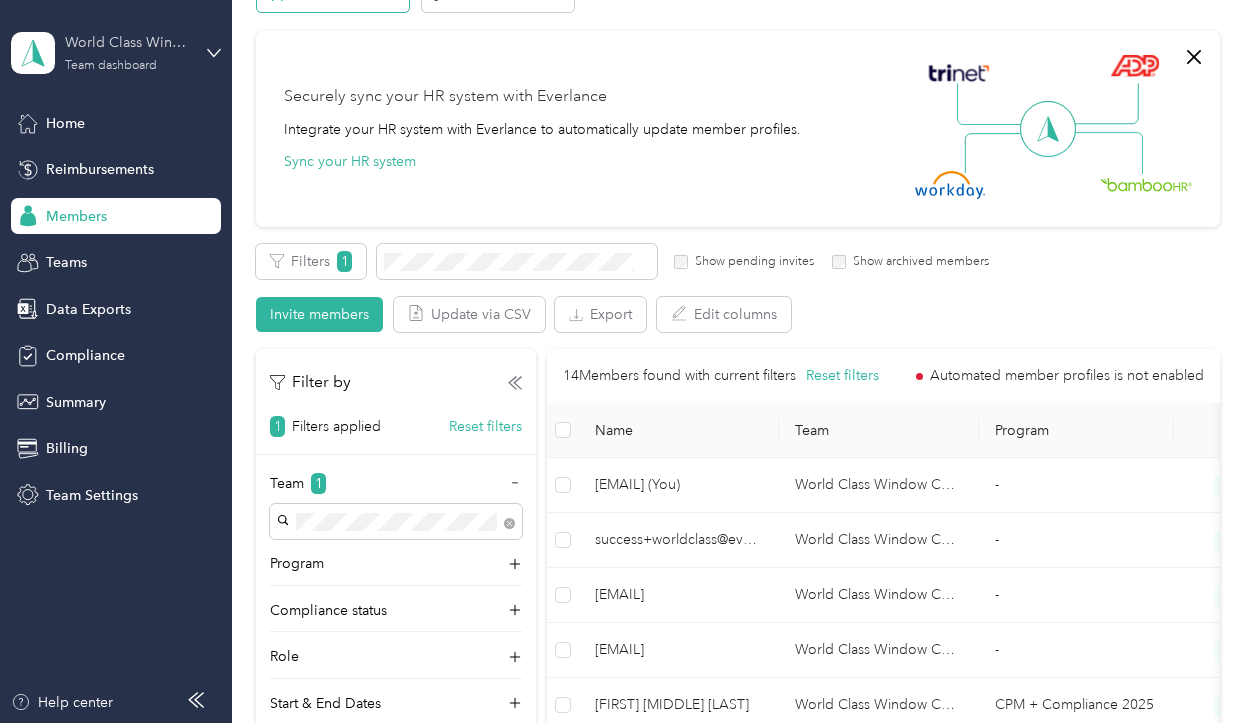 click on "World Class Window Coverings Team dashboard" at bounding box center [127, 52] 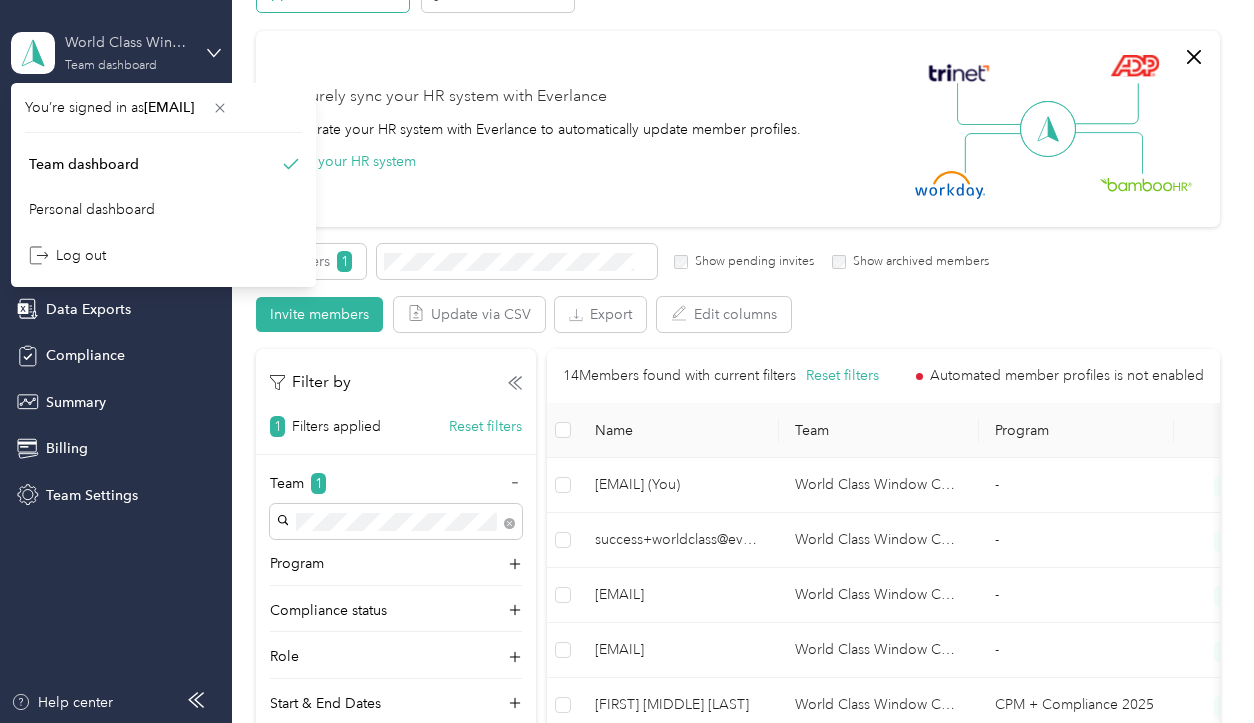click on "World Class Window Coverings Team dashboard" at bounding box center (127, 52) 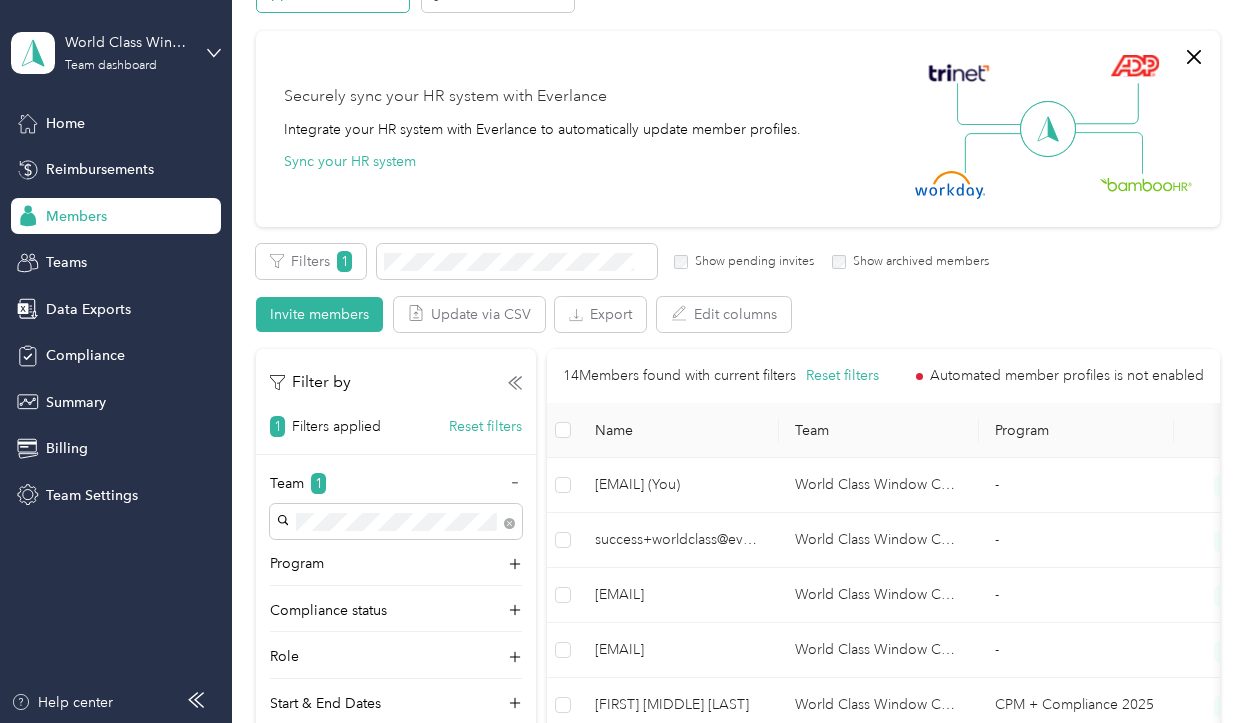 click on "Members" at bounding box center [76, 216] 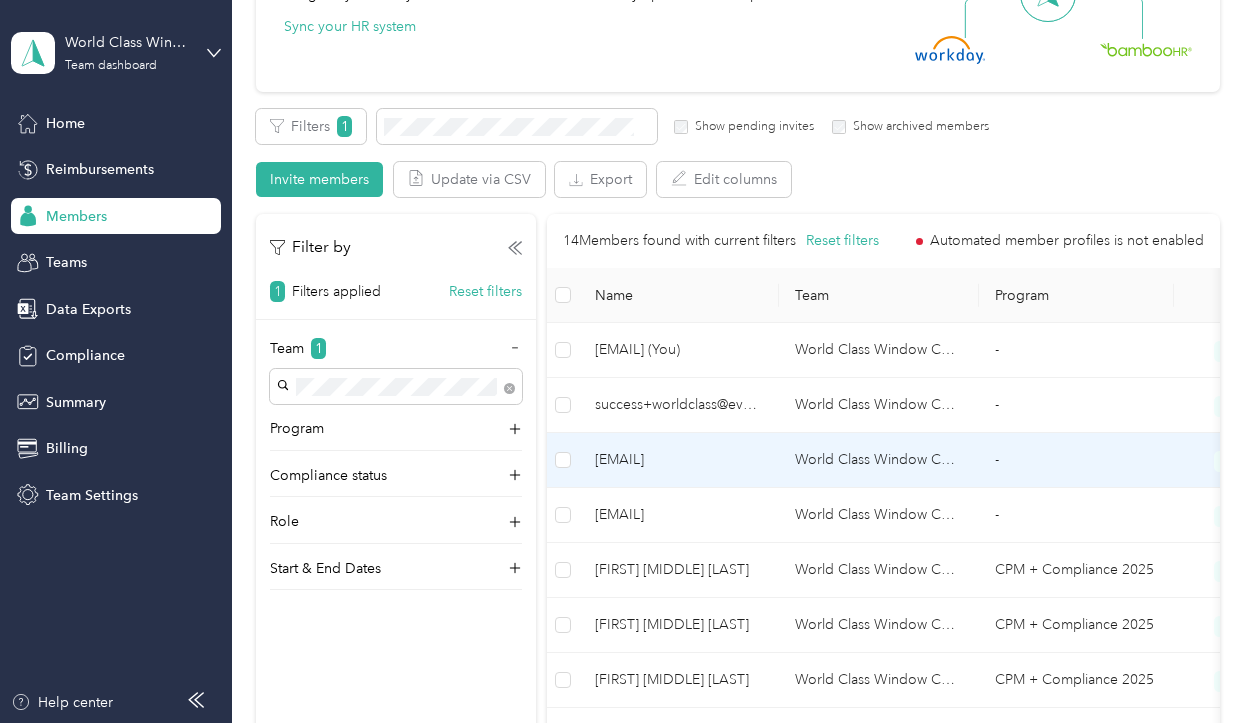 scroll, scrollTop: 288, scrollLeft: 0, axis: vertical 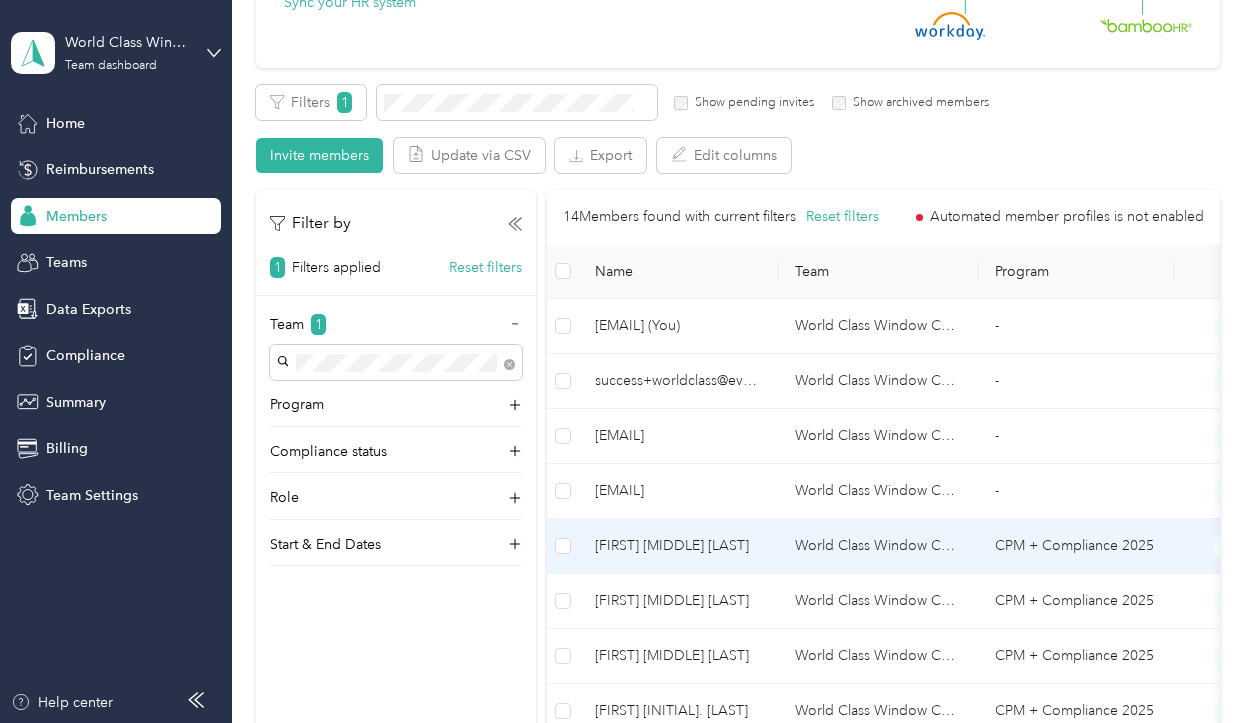 click on "[FIRST] [MIDDLE] [LAST]" at bounding box center [679, 546] 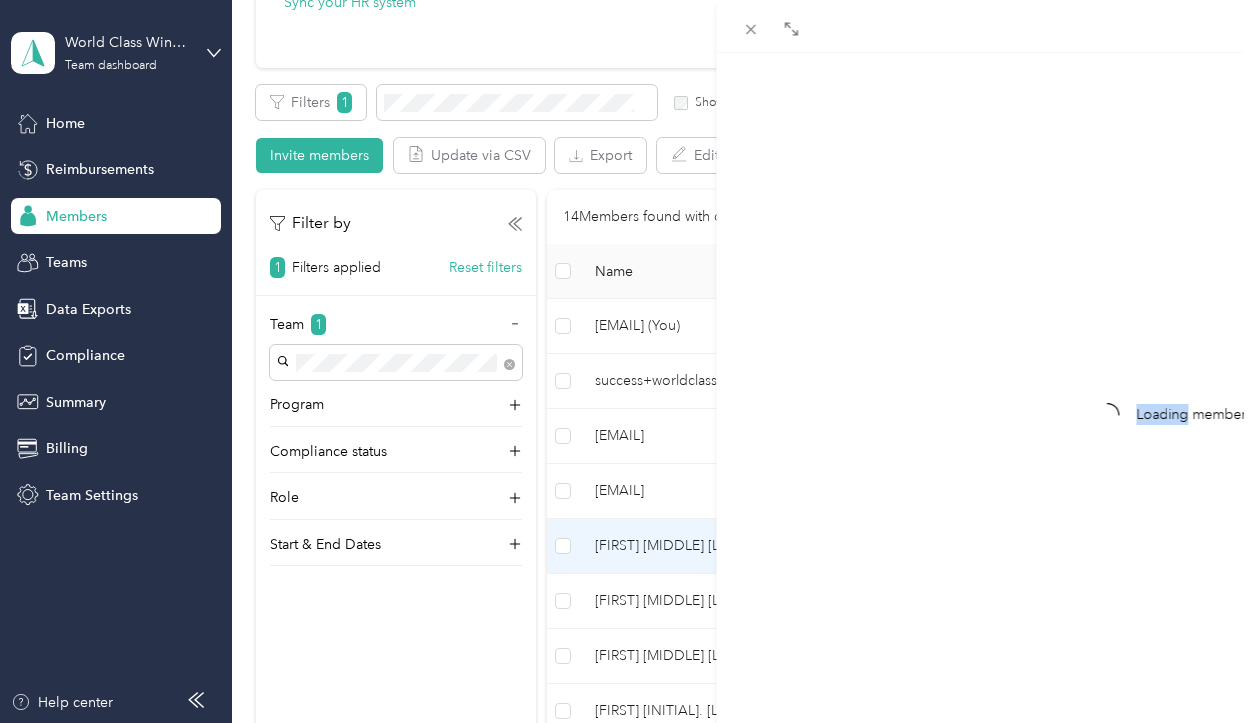 click on "Loading member data" at bounding box center [1029, 361] 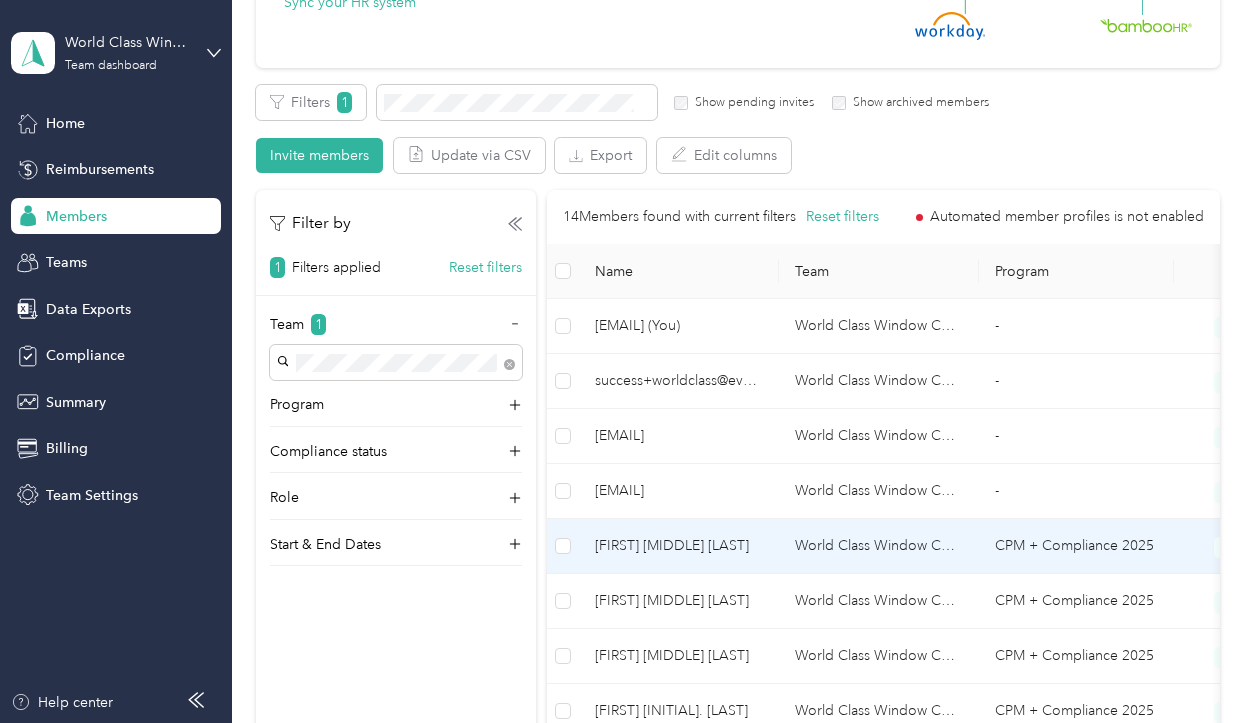 click on "[FIRST] [MIDDLE] [LAST]" at bounding box center (679, 546) 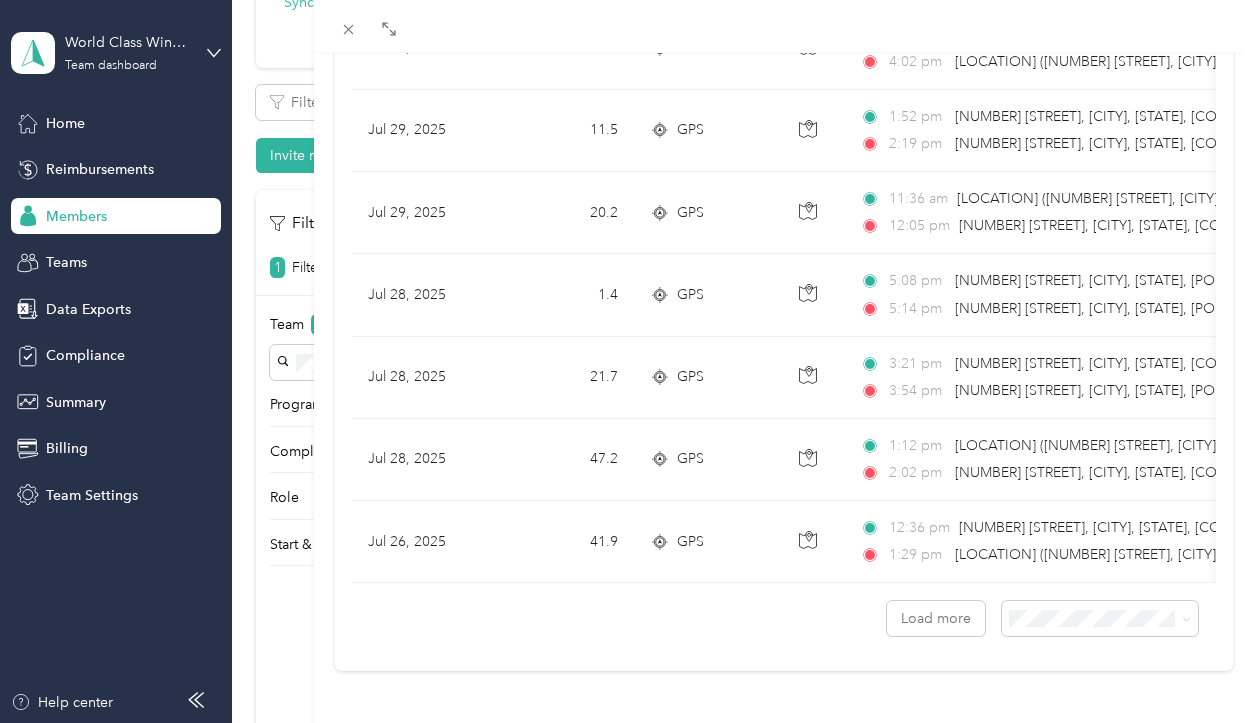 scroll, scrollTop: 1811, scrollLeft: 0, axis: vertical 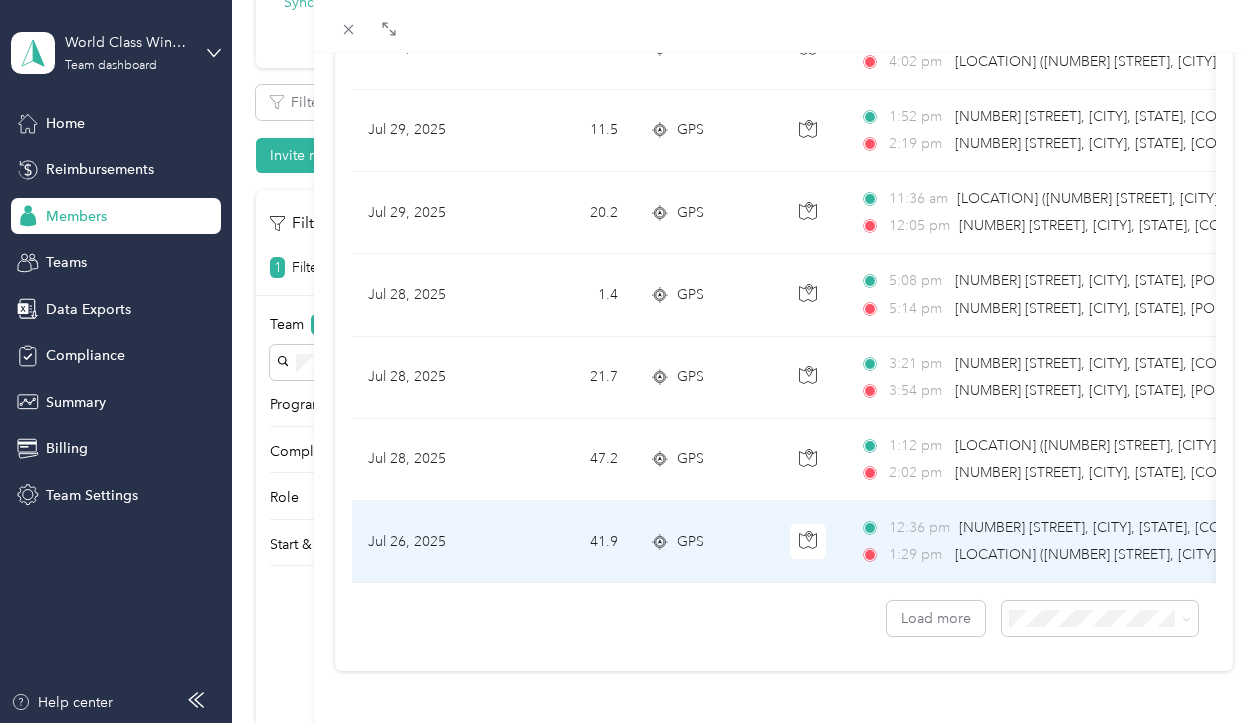 click on "41.9" at bounding box center [568, 542] 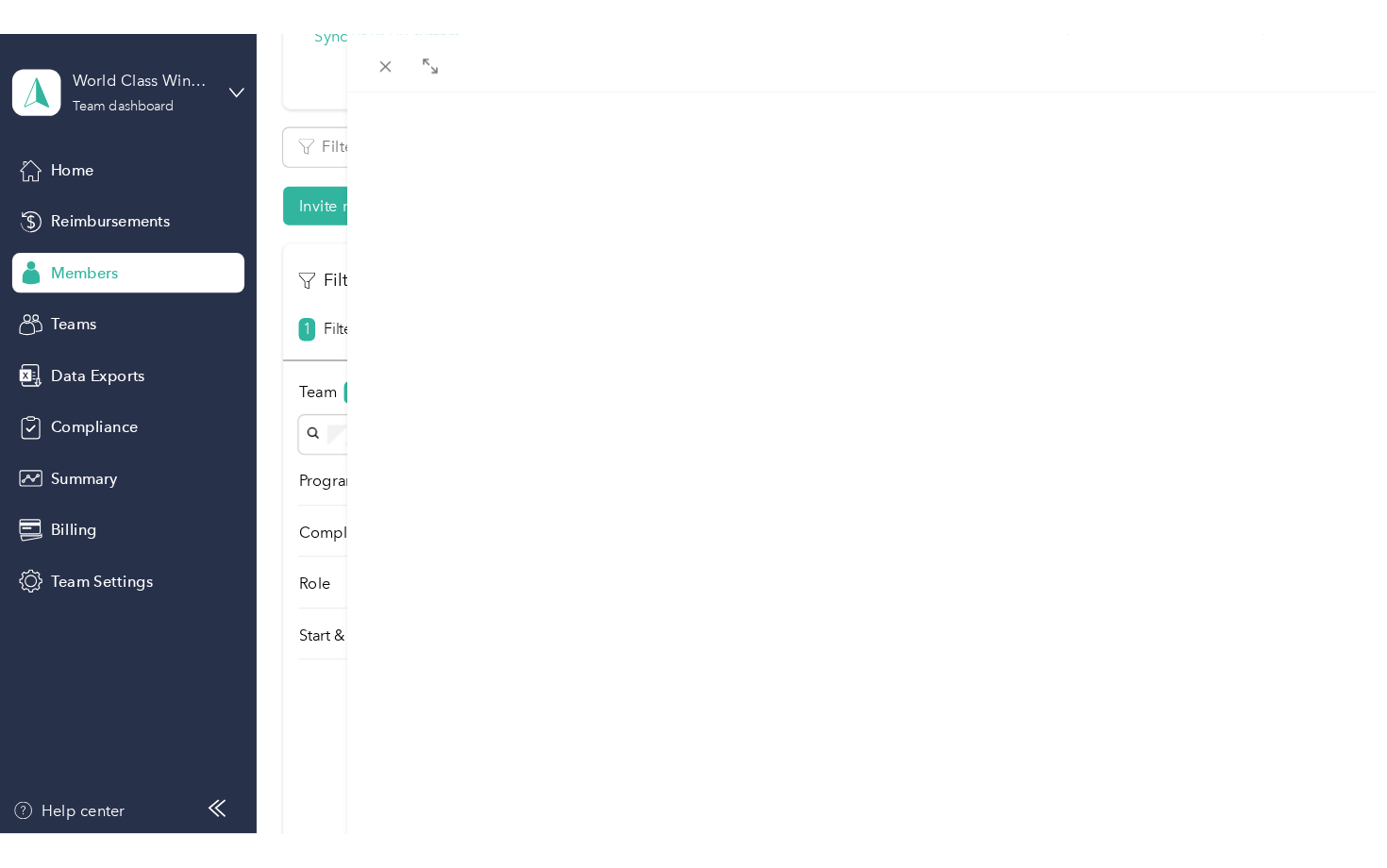 scroll, scrollTop: 377, scrollLeft: 0, axis: vertical 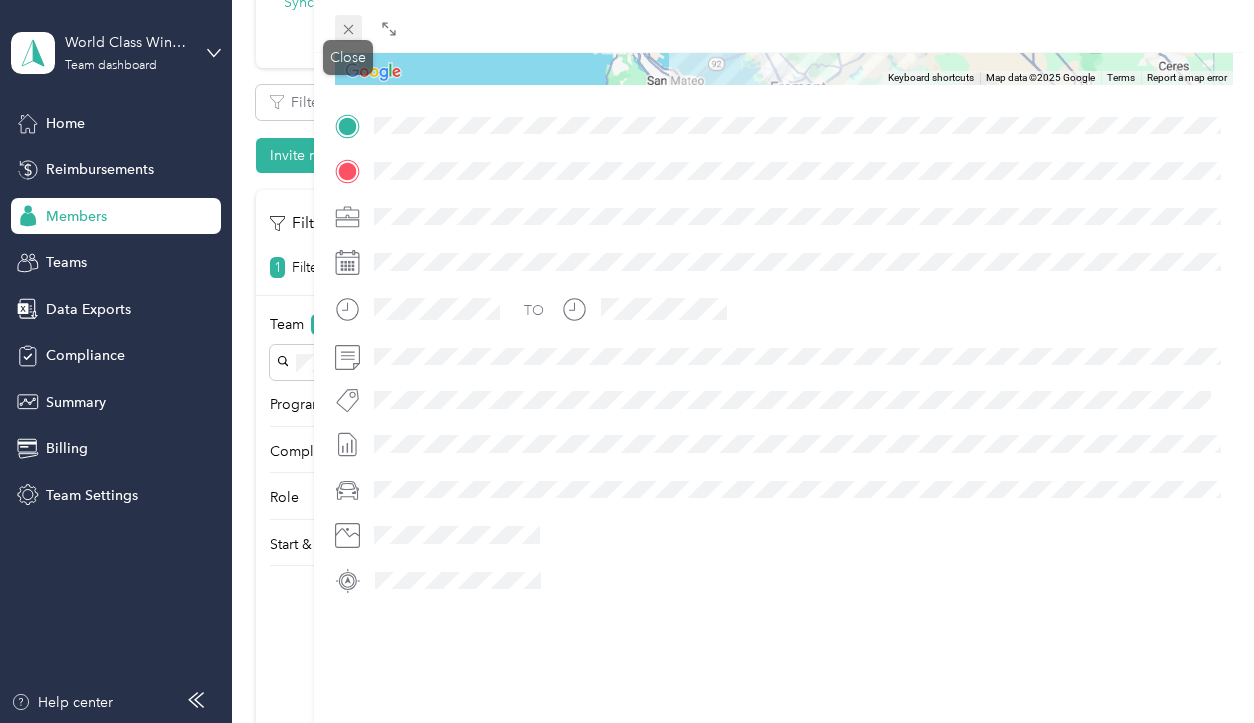 click 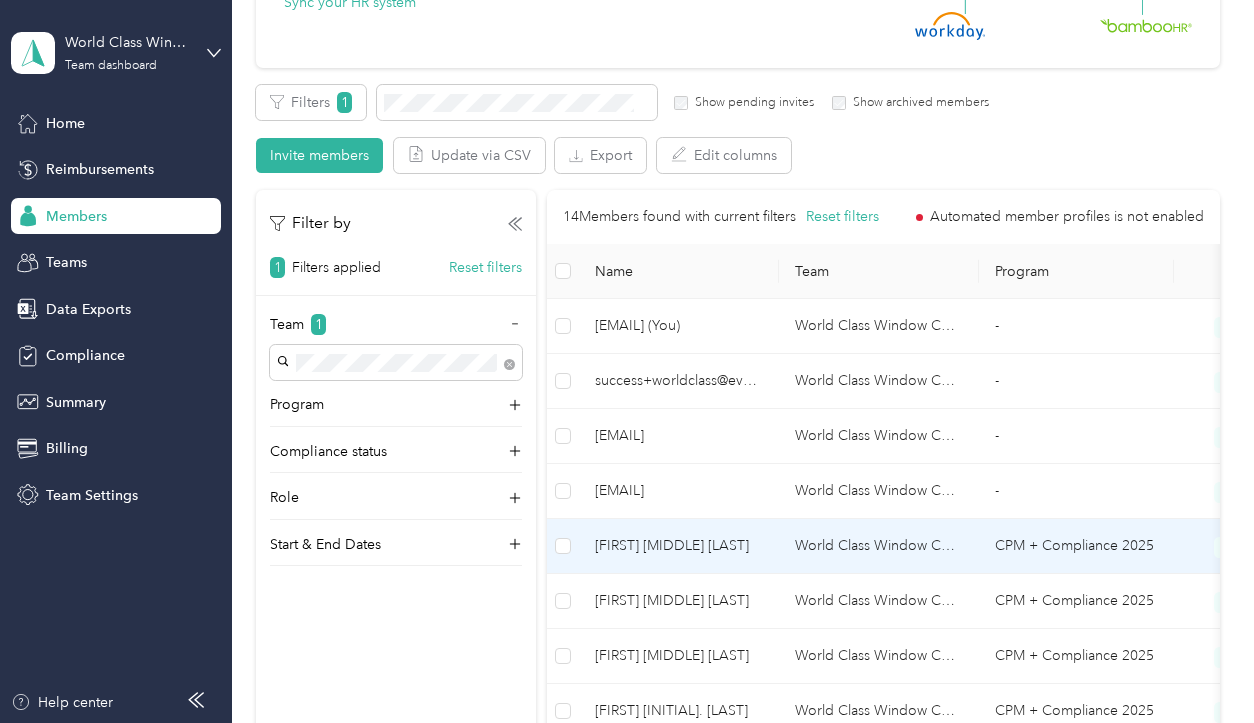 click on "[FIRST] [MIDDLE] [LAST]" at bounding box center (679, 546) 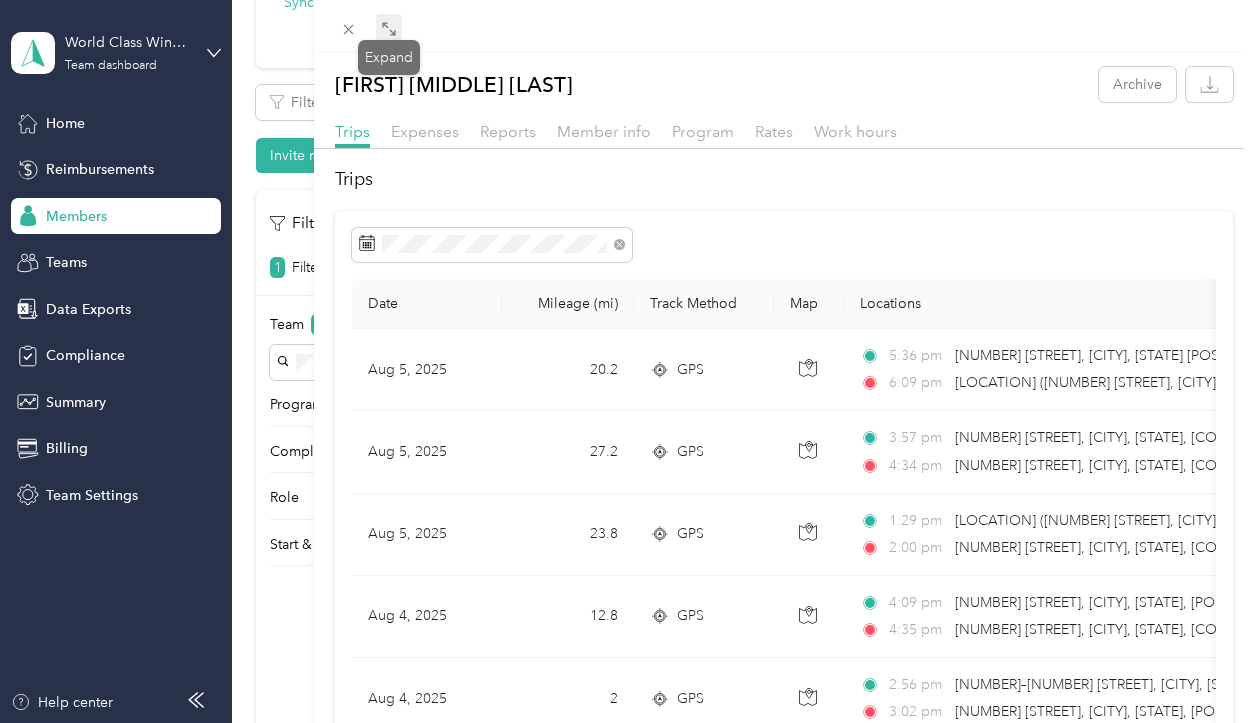 click 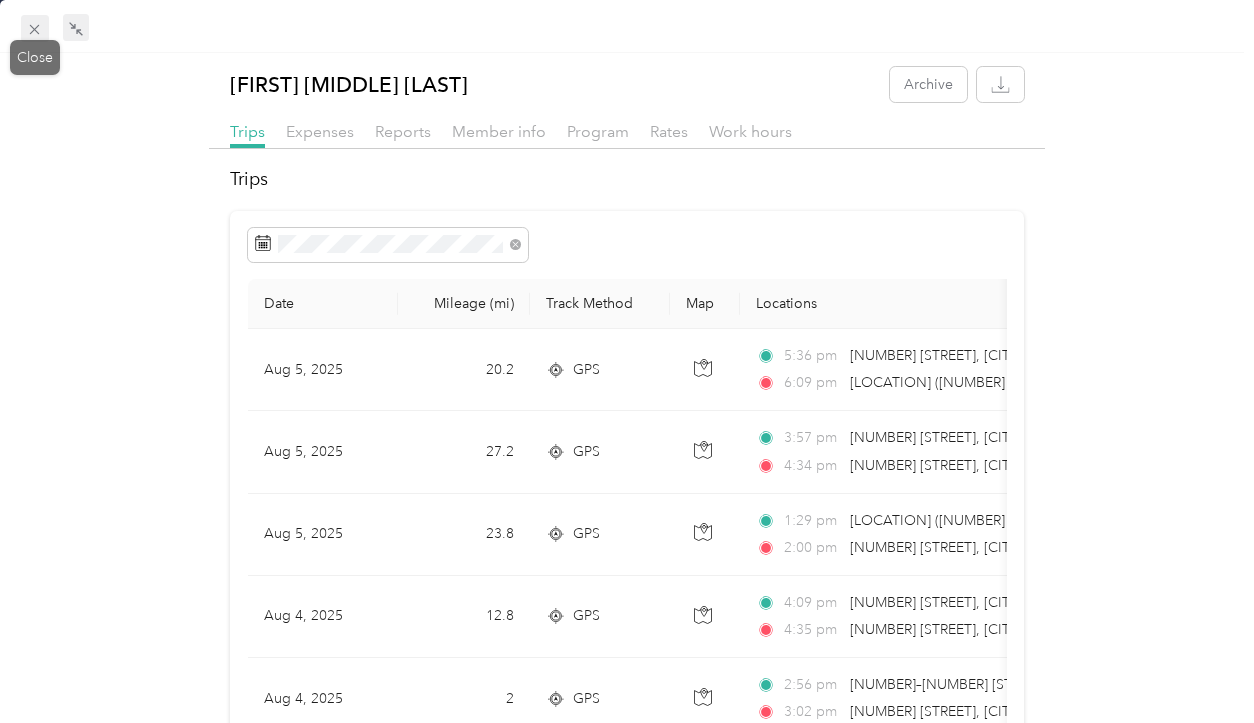click at bounding box center (35, 29) 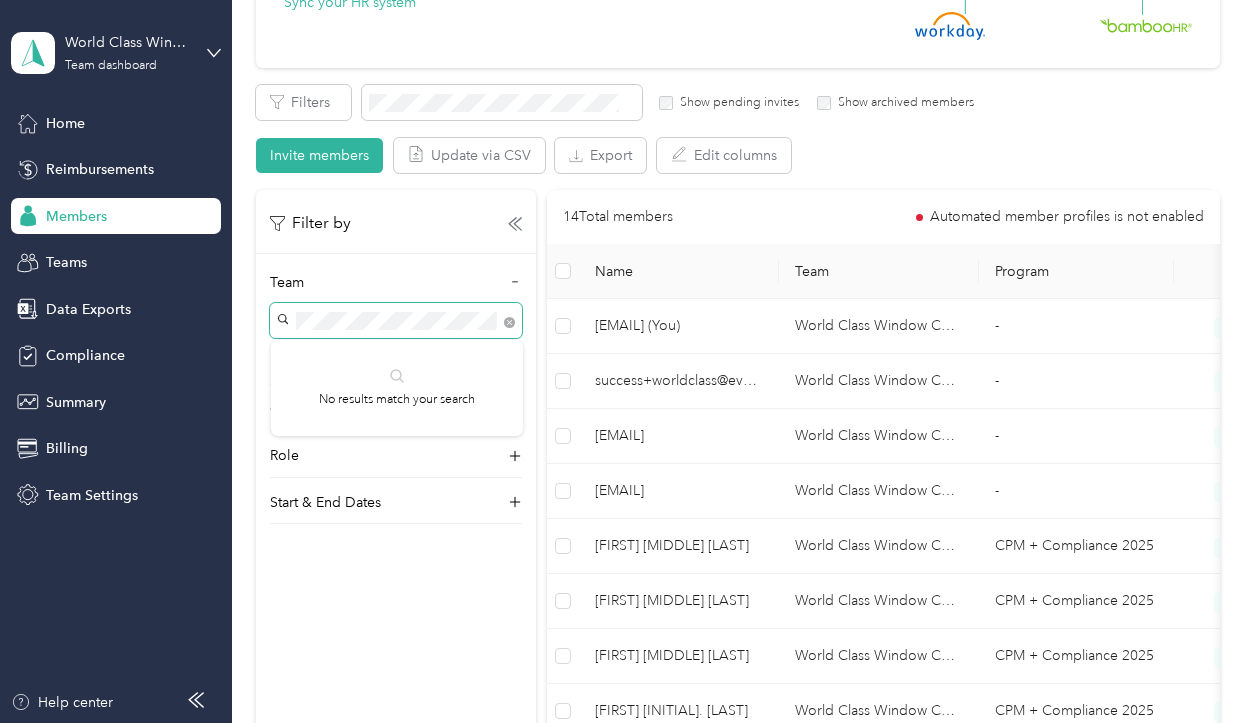 drag, startPoint x: 510, startPoint y: 366, endPoint x: 241, endPoint y: 313, distance: 274.17148 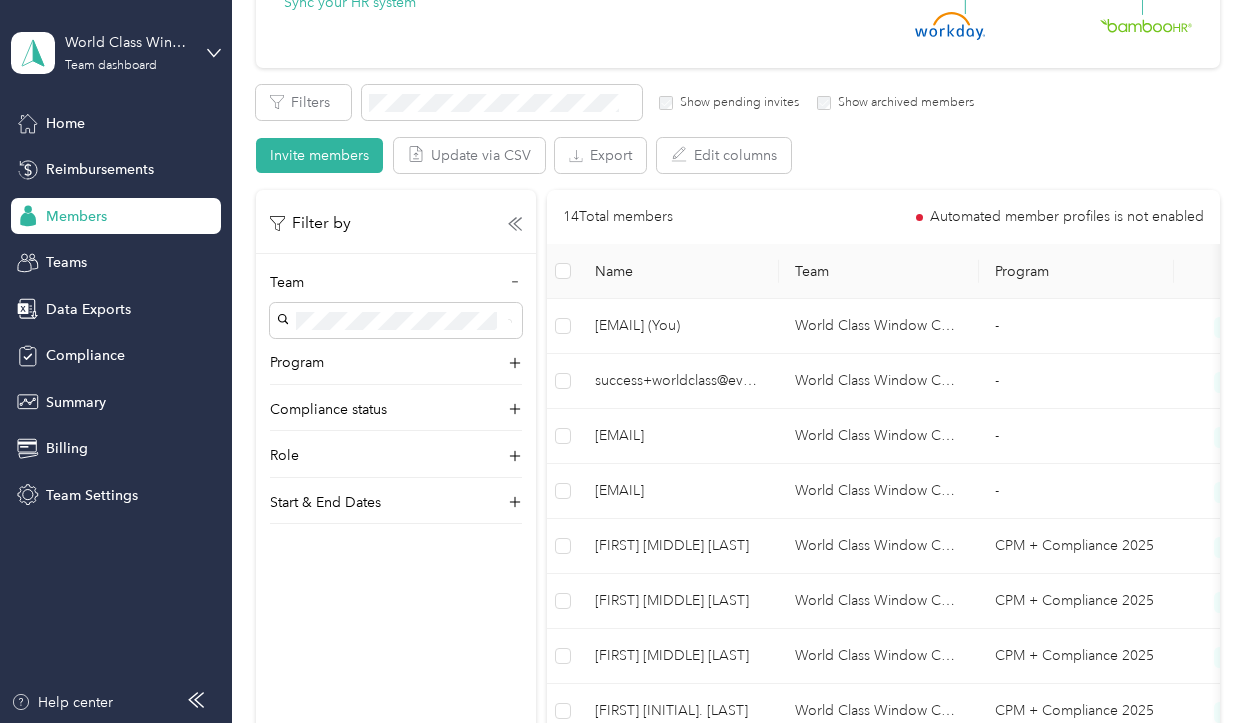 click on "Filter by Team Program Compliance status Role Start & End Dates" at bounding box center (396, 551) 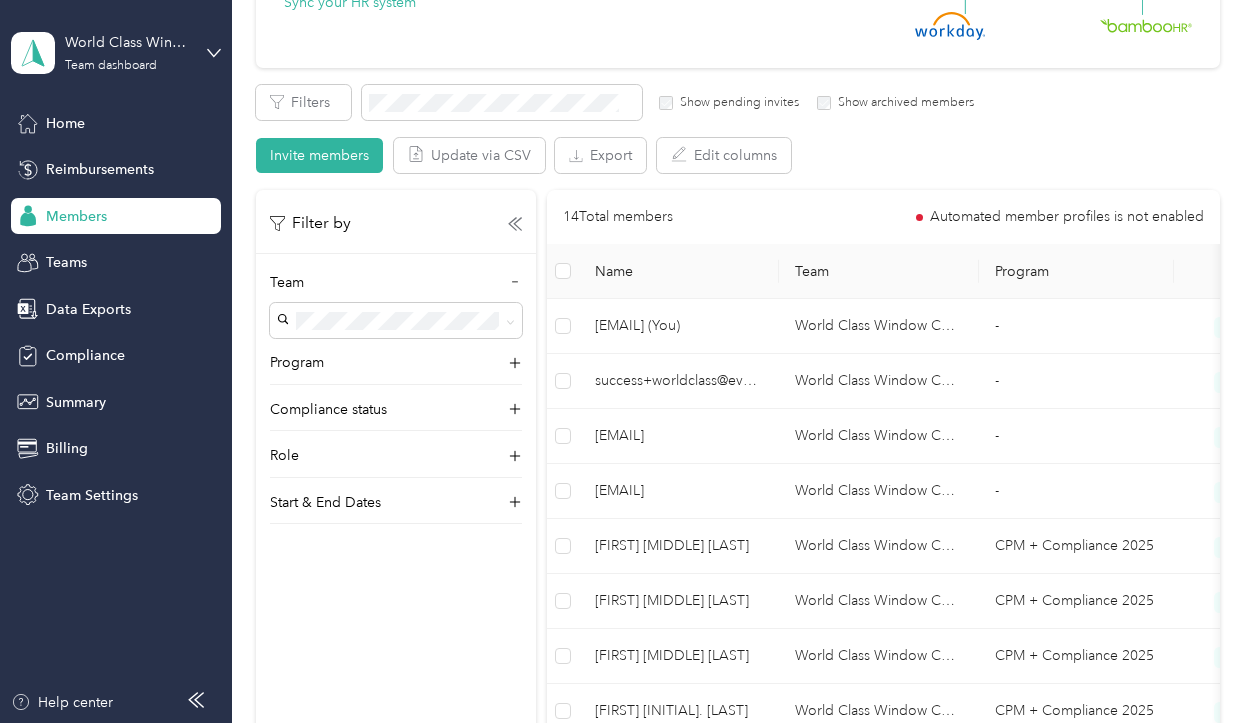 click on "Members" at bounding box center [116, 216] 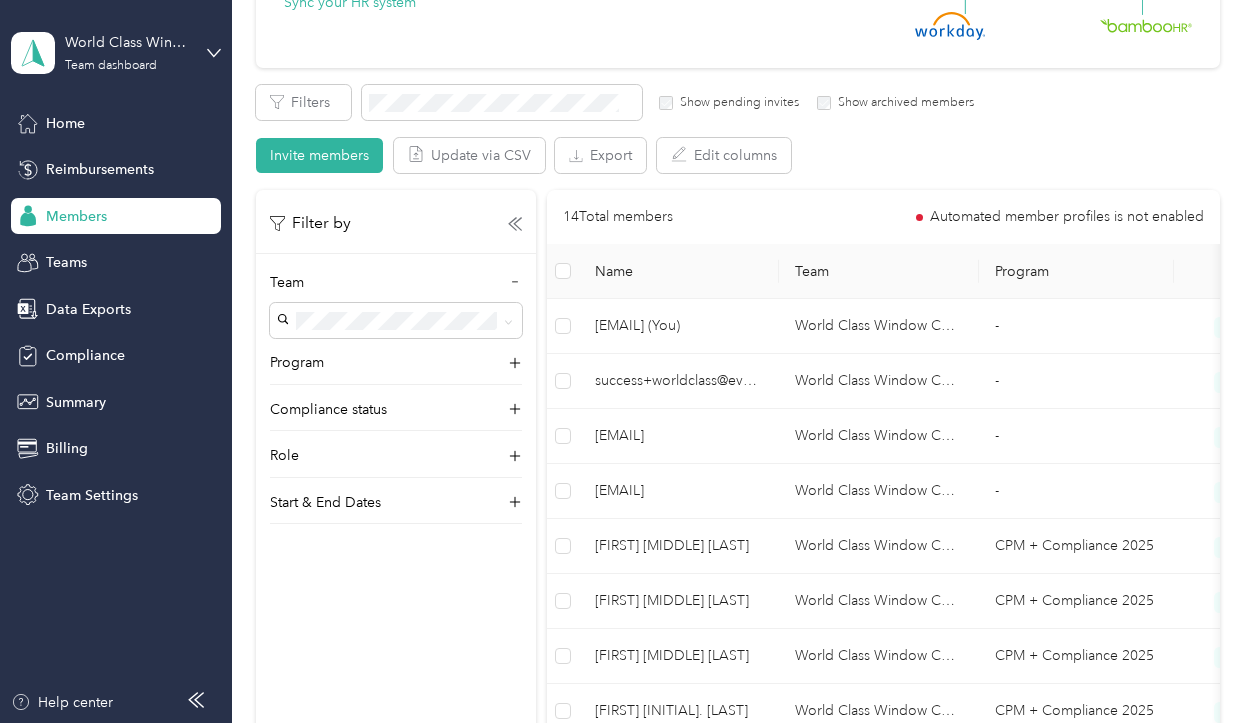 click on "[EMAIL] +[NUMBER] more" at bounding box center (397, 381) 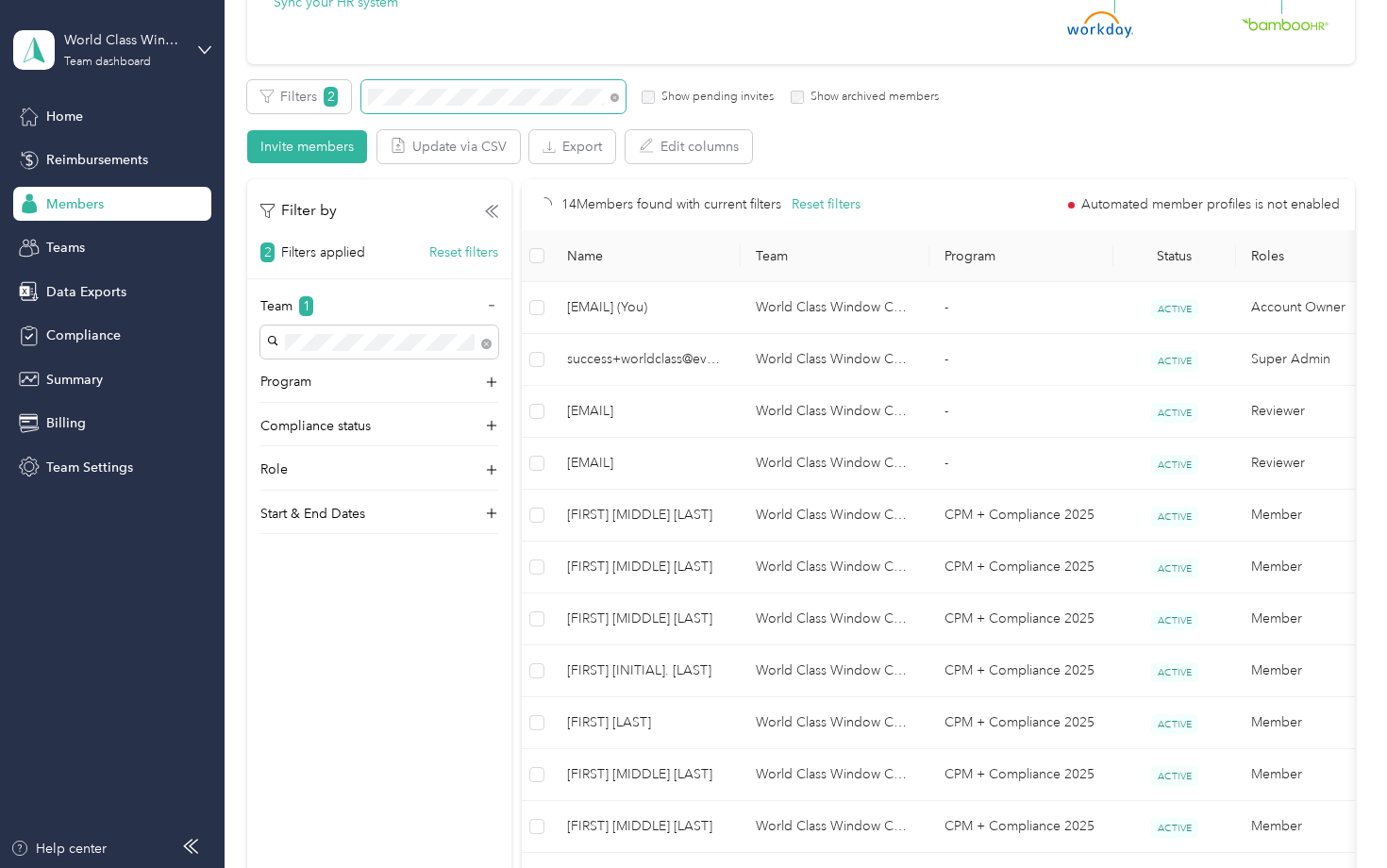 scroll, scrollTop: 165, scrollLeft: 0, axis: vertical 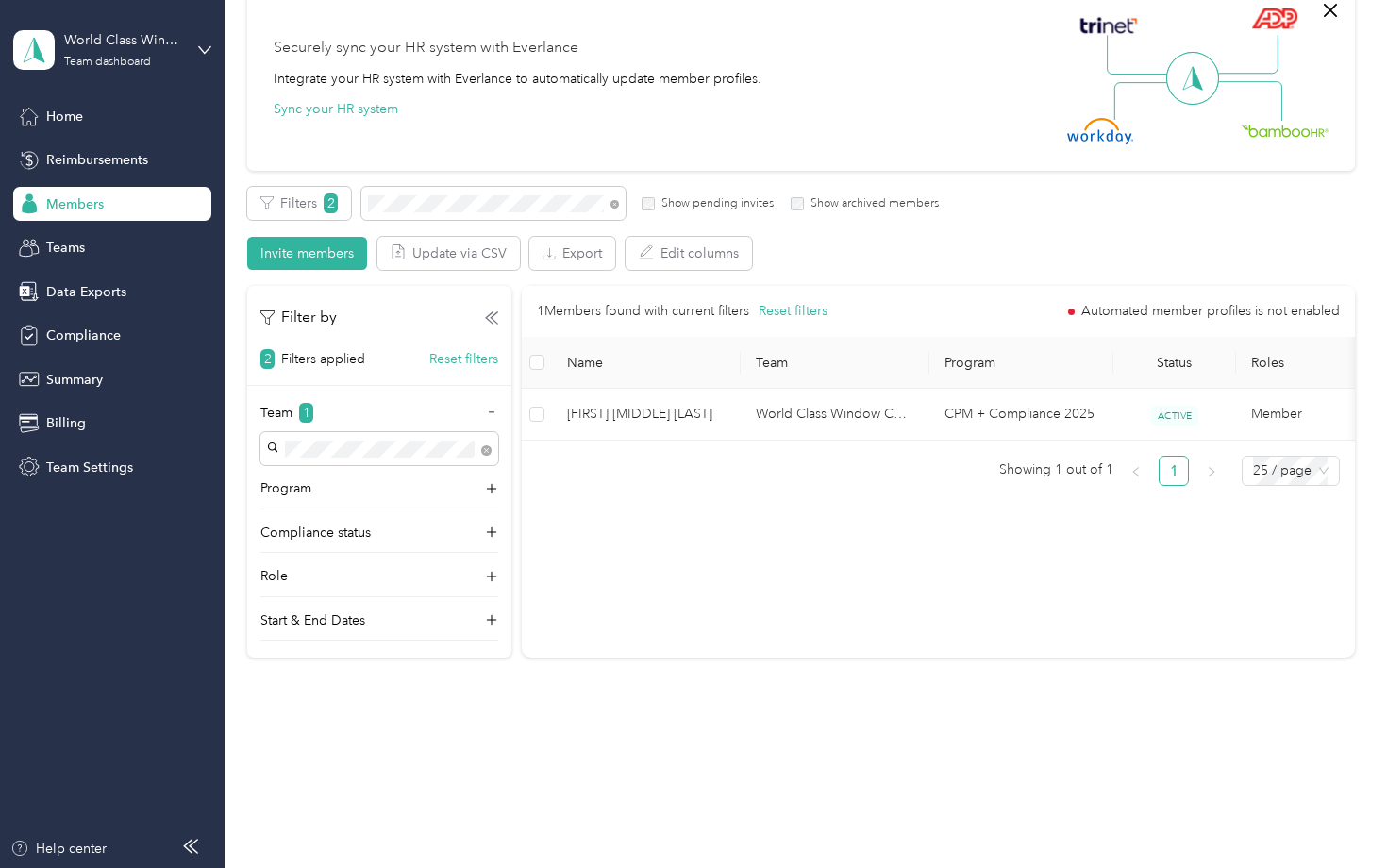 drag, startPoint x: 480, startPoint y: 101, endPoint x: 665, endPoint y: 418, distance: 367.03406 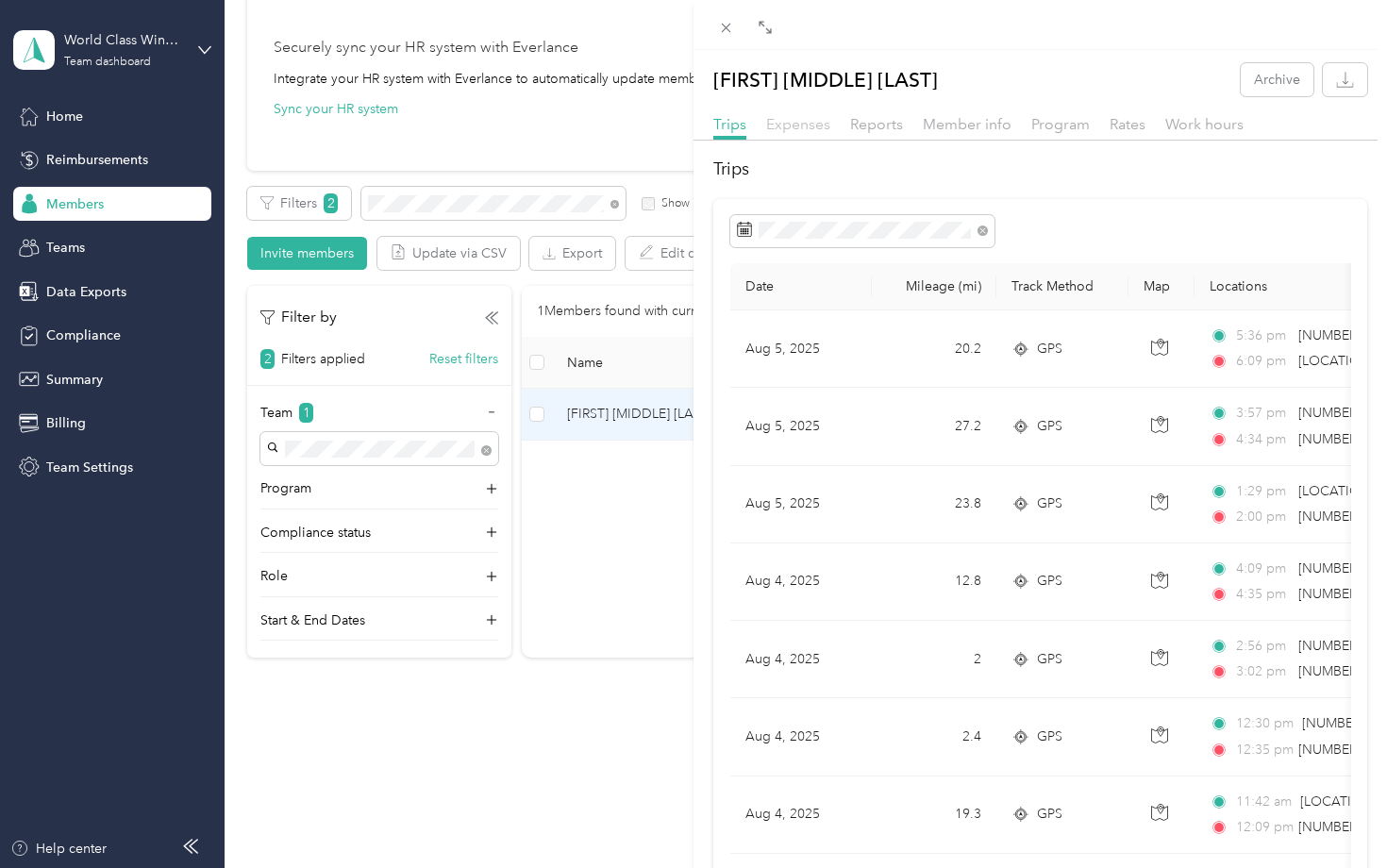 click on "Expenses" at bounding box center [798, 124] 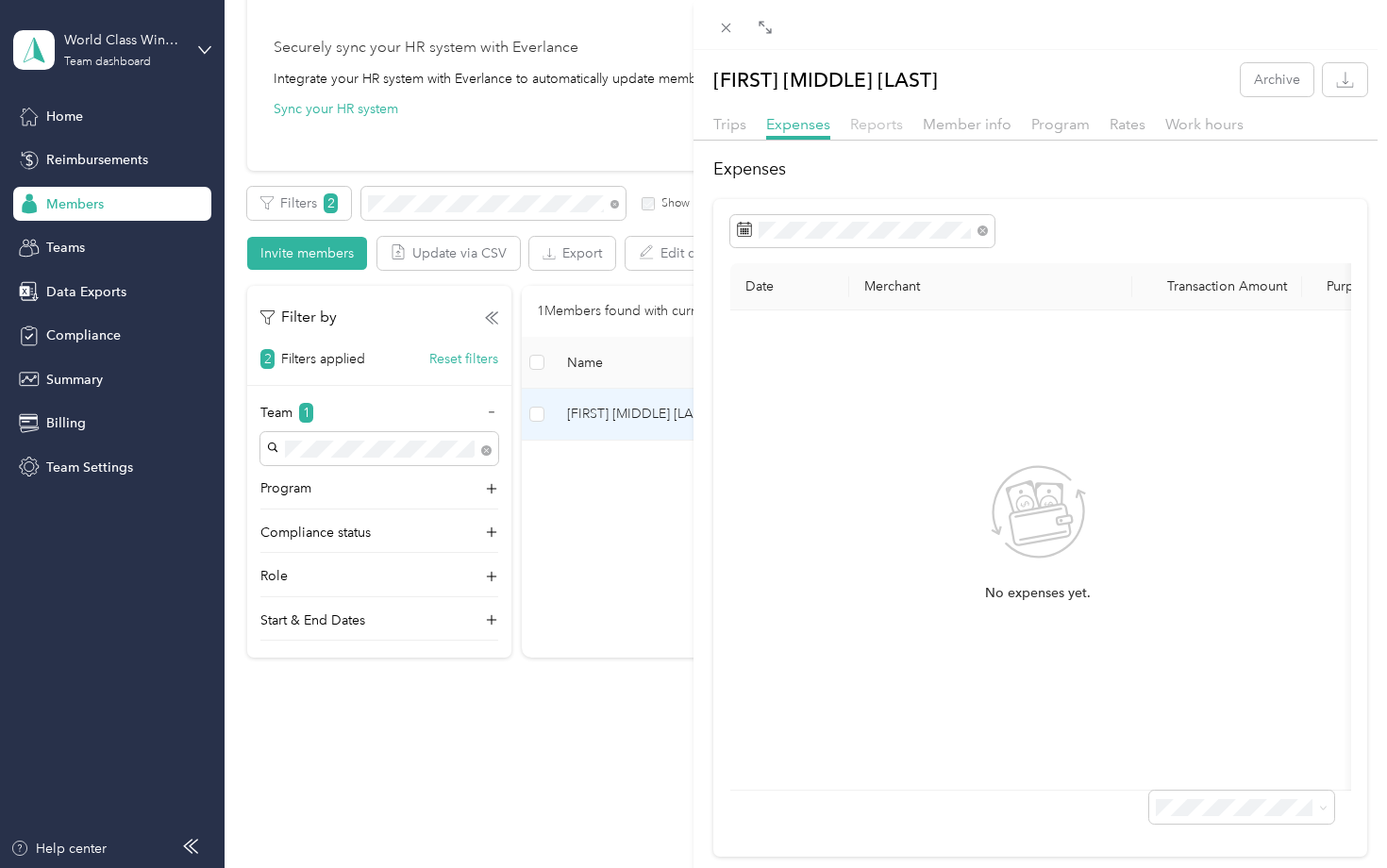 click on "Reports" at bounding box center [877, 124] 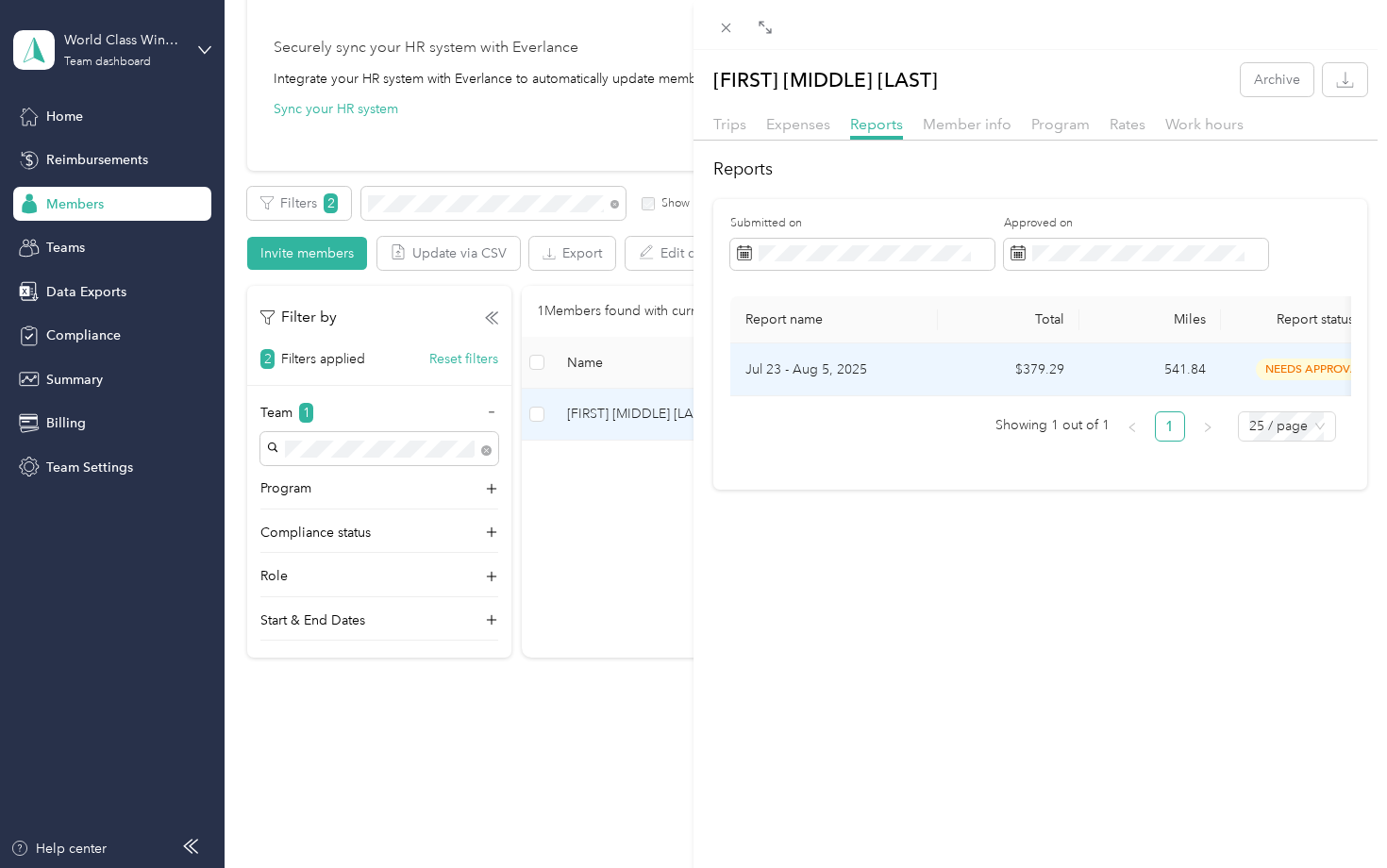click on "Jul 23 - Aug 5, 2025" at bounding box center [834, 370] 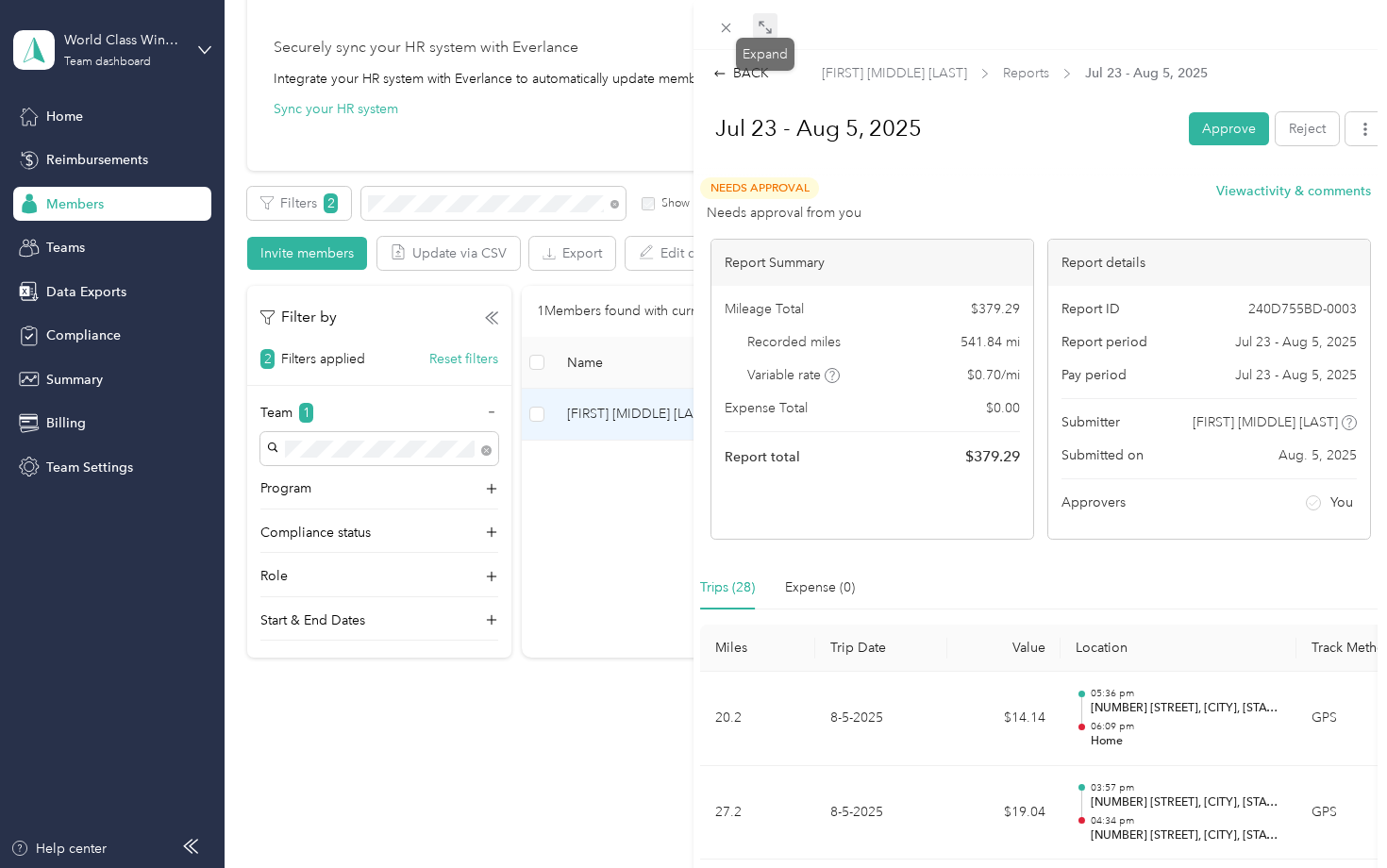 click 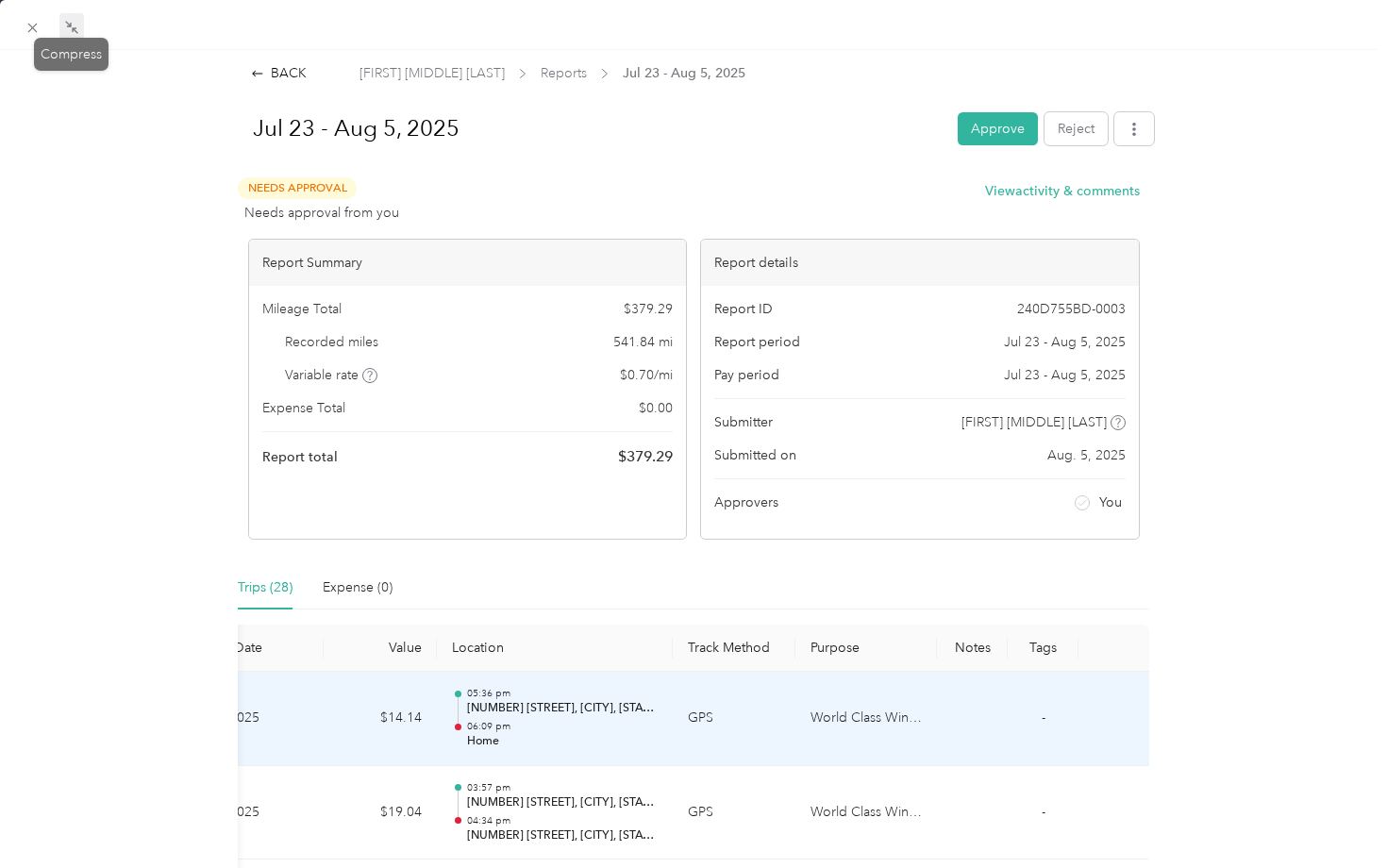 scroll, scrollTop: 0, scrollLeft: 164, axis: horizontal 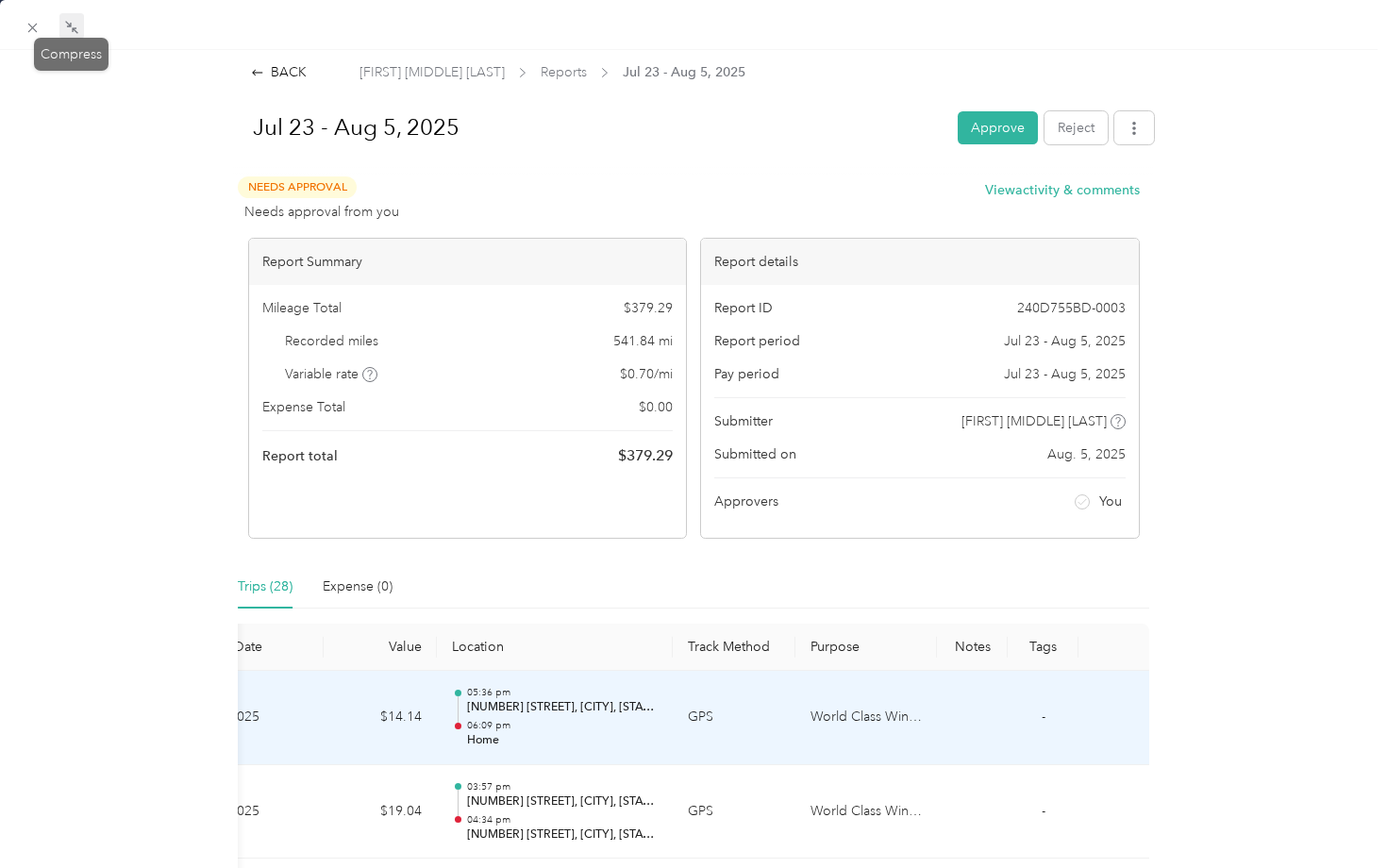 click on "-" at bounding box center [1043, 718] 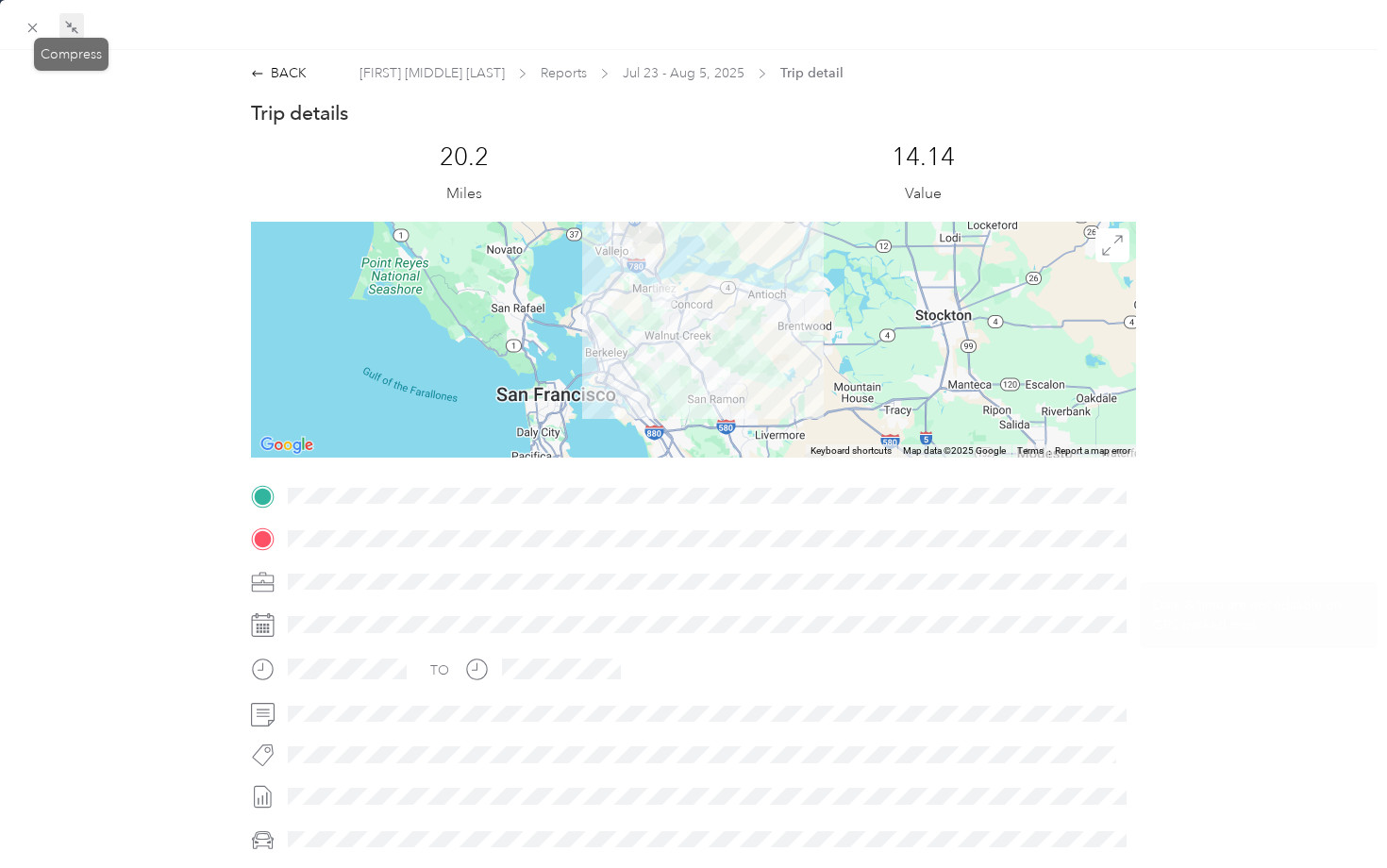 scroll, scrollTop: 0, scrollLeft: 0, axis: both 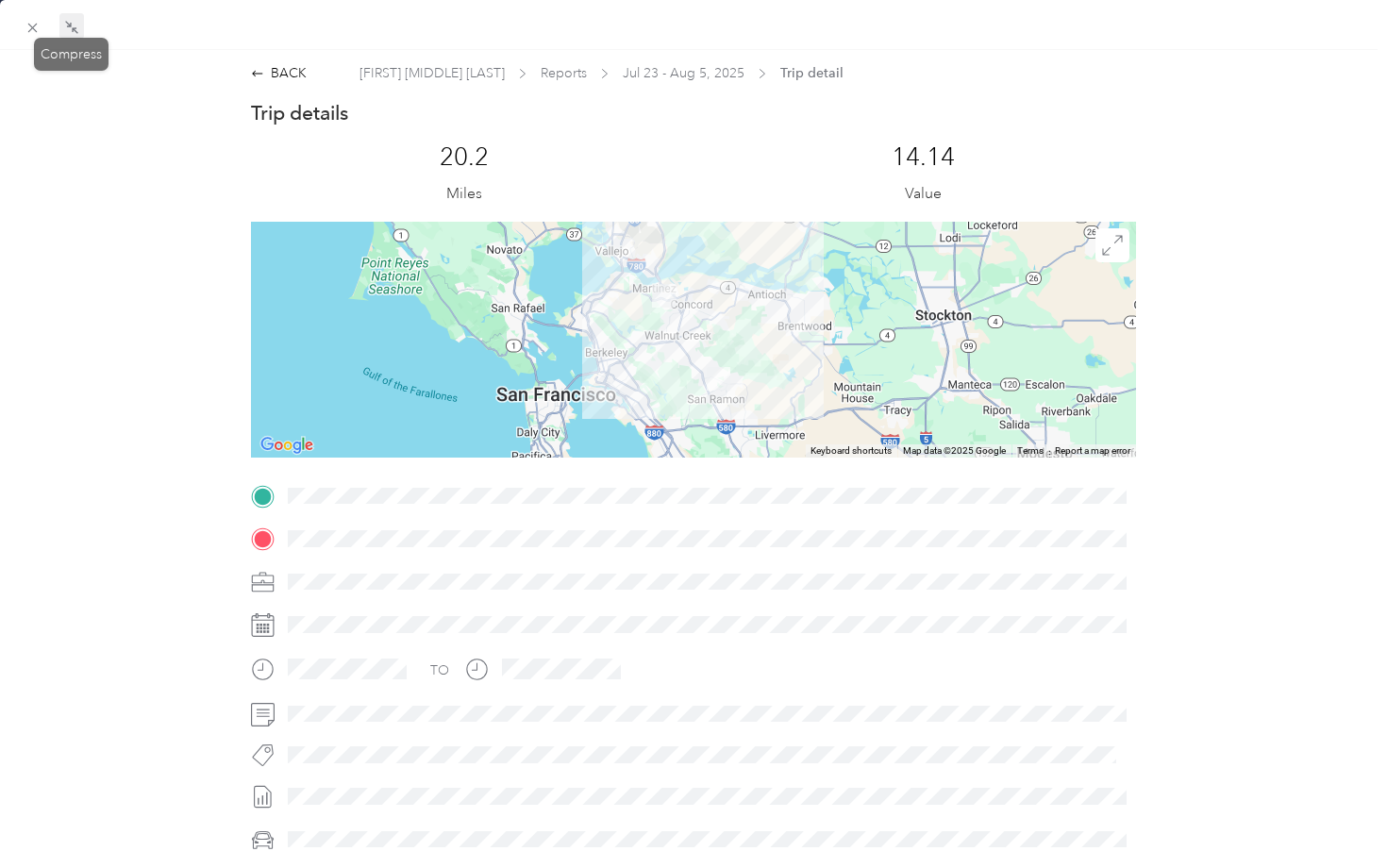 click 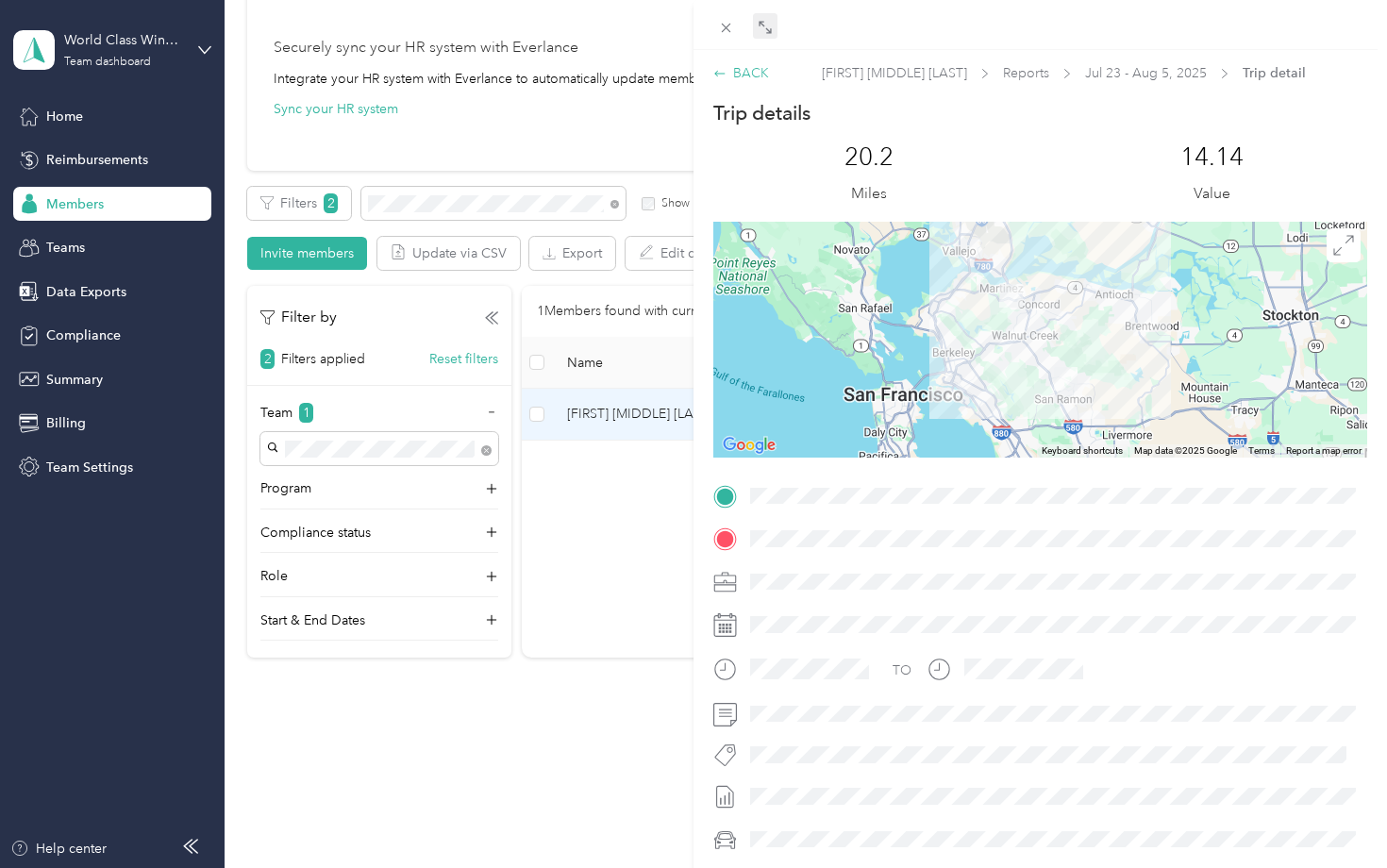 click 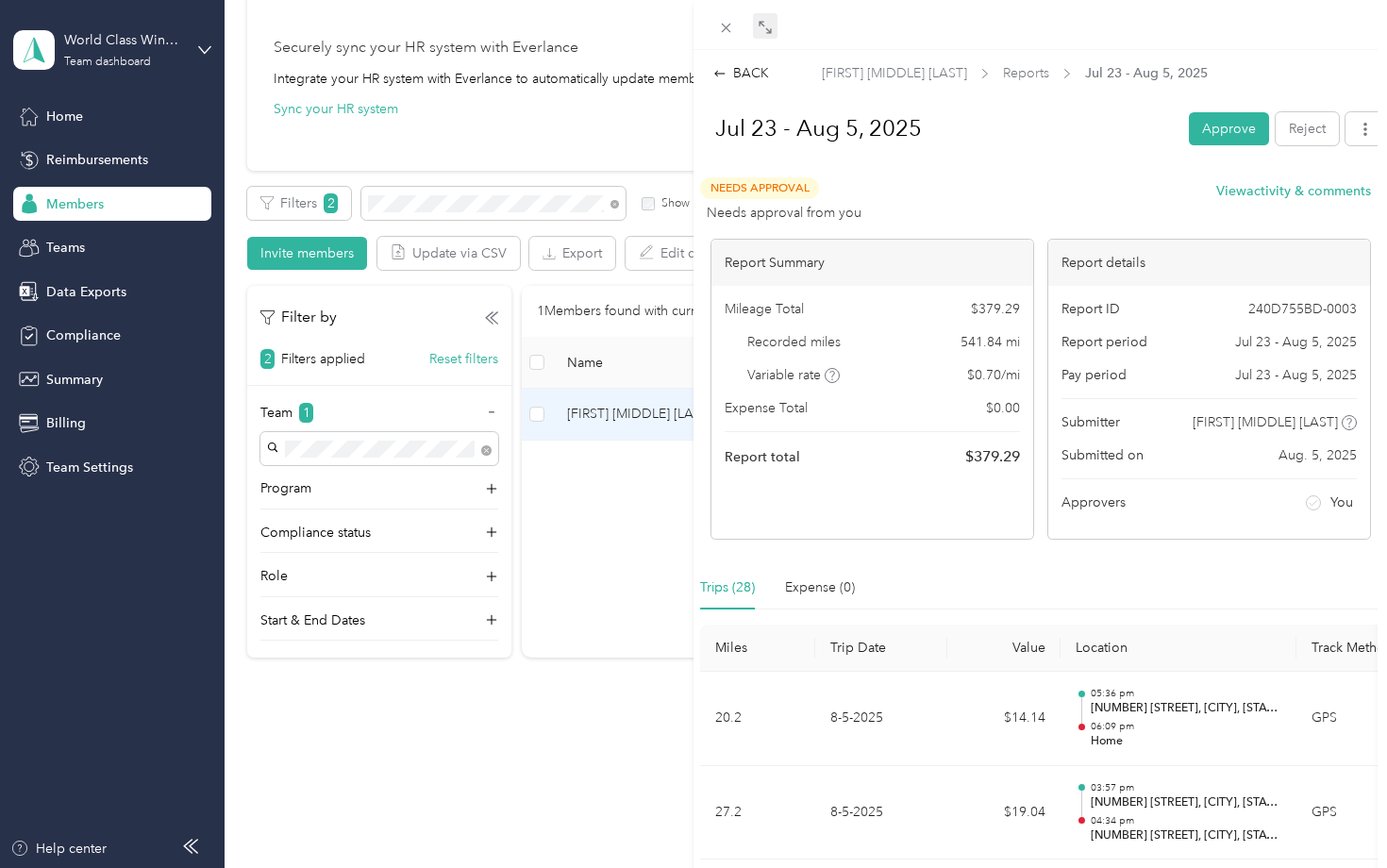 scroll, scrollTop: 0, scrollLeft: 0, axis: both 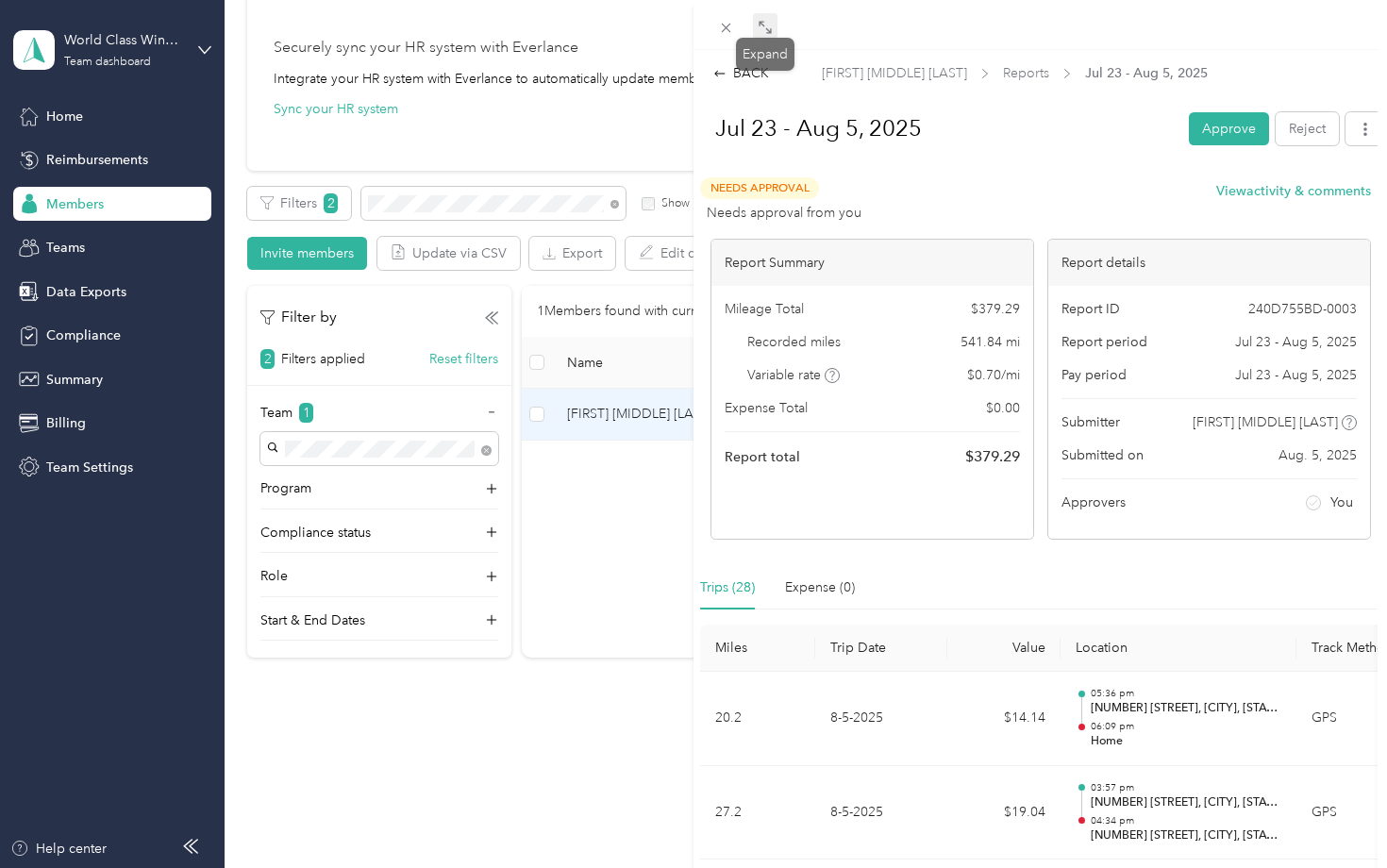 click 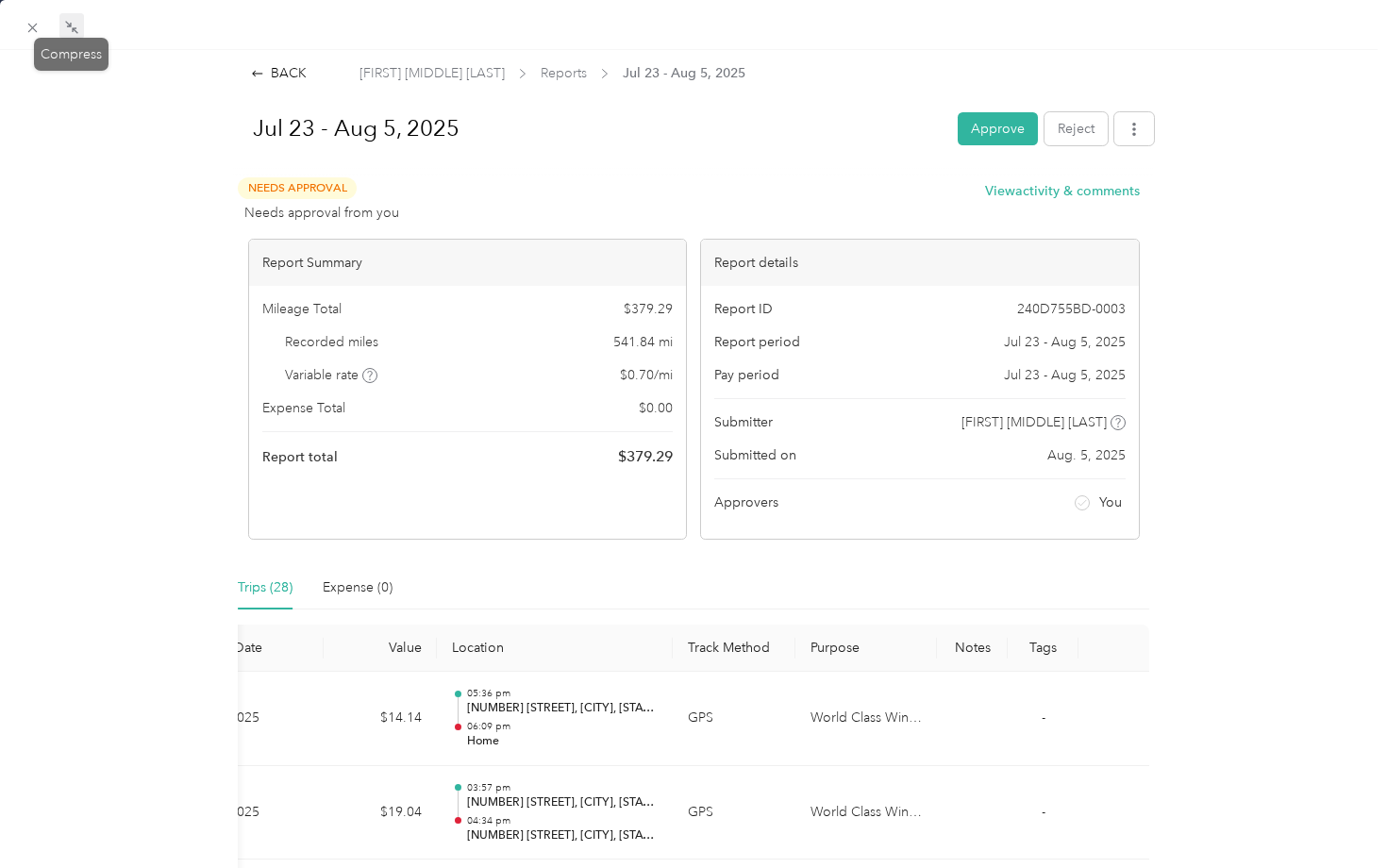 scroll, scrollTop: 0, scrollLeft: 164, axis: horizontal 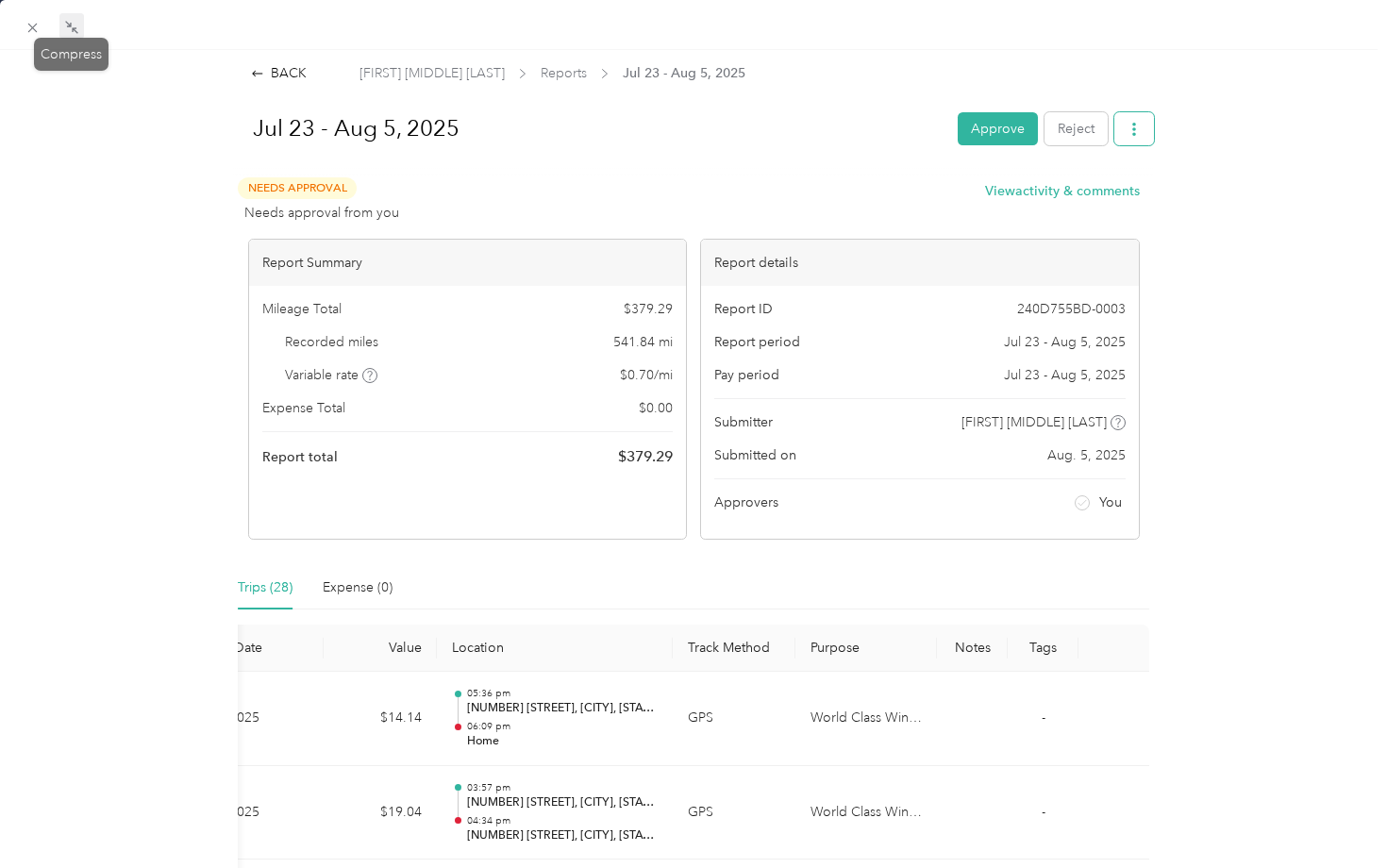 click at bounding box center (1134, 128) 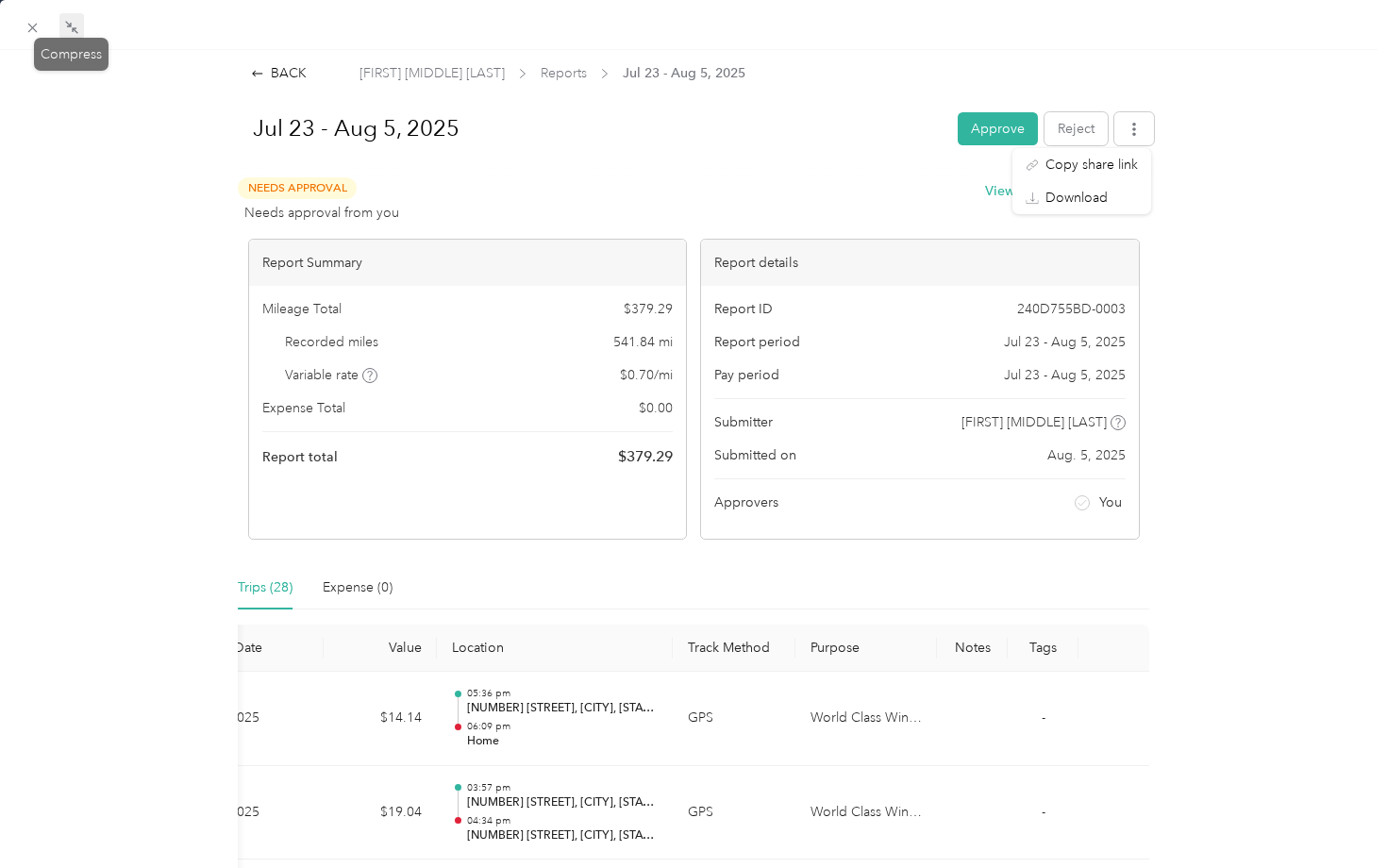 click on "Jul 23 - Aug 5, 2025" at bounding box center (589, 128) 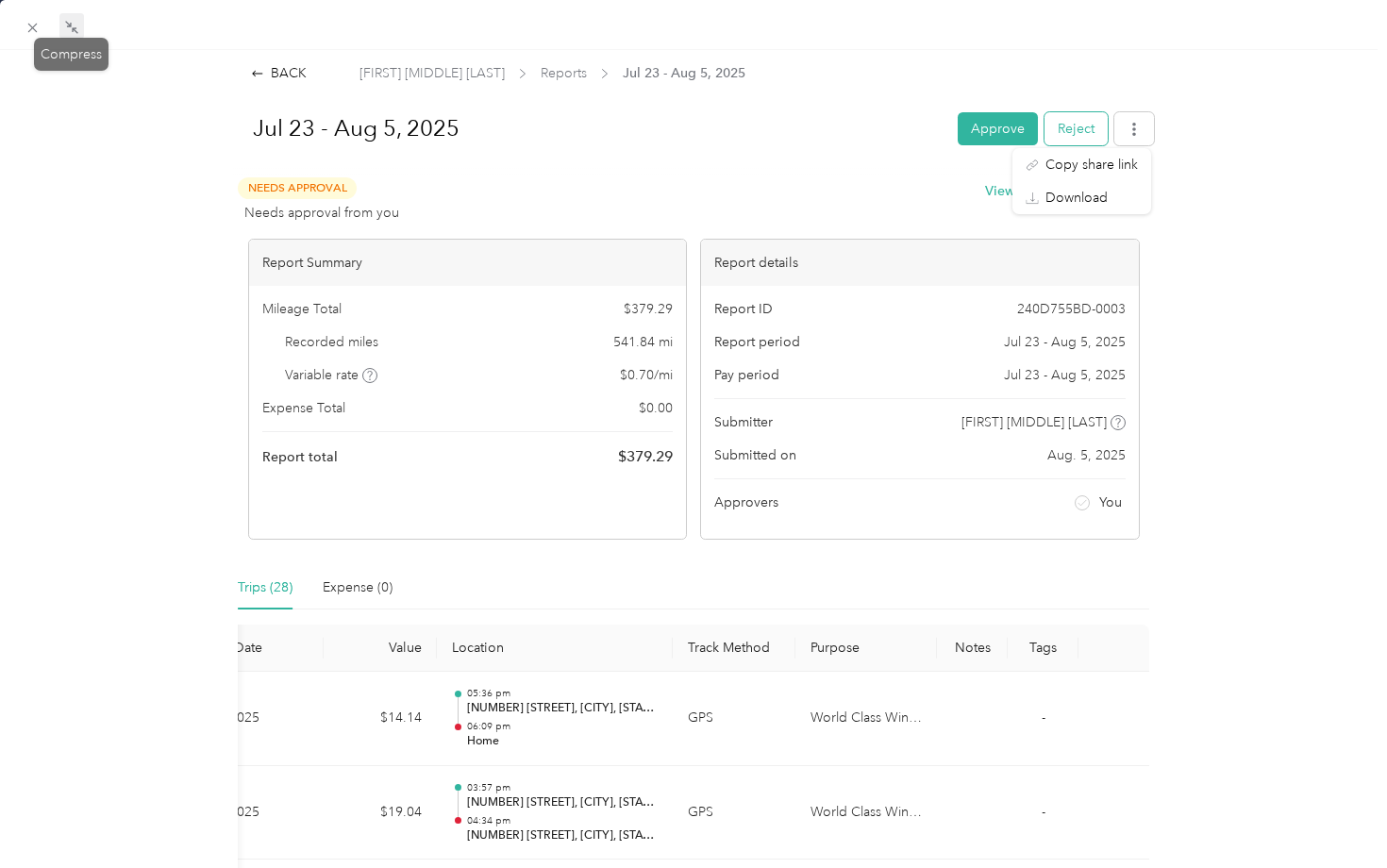 click on "Reject" at bounding box center [1076, 128] 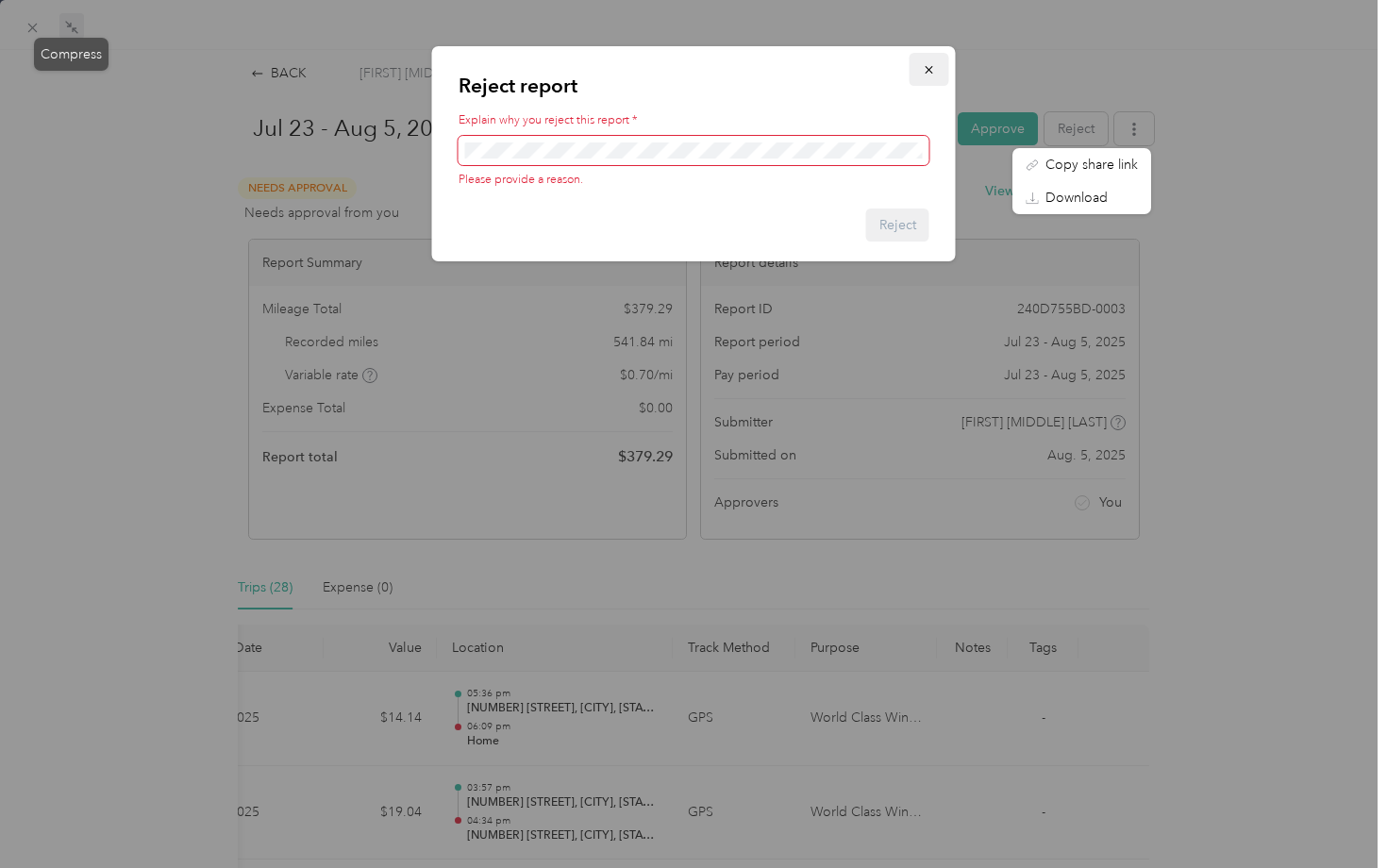 click at bounding box center [929, 69] 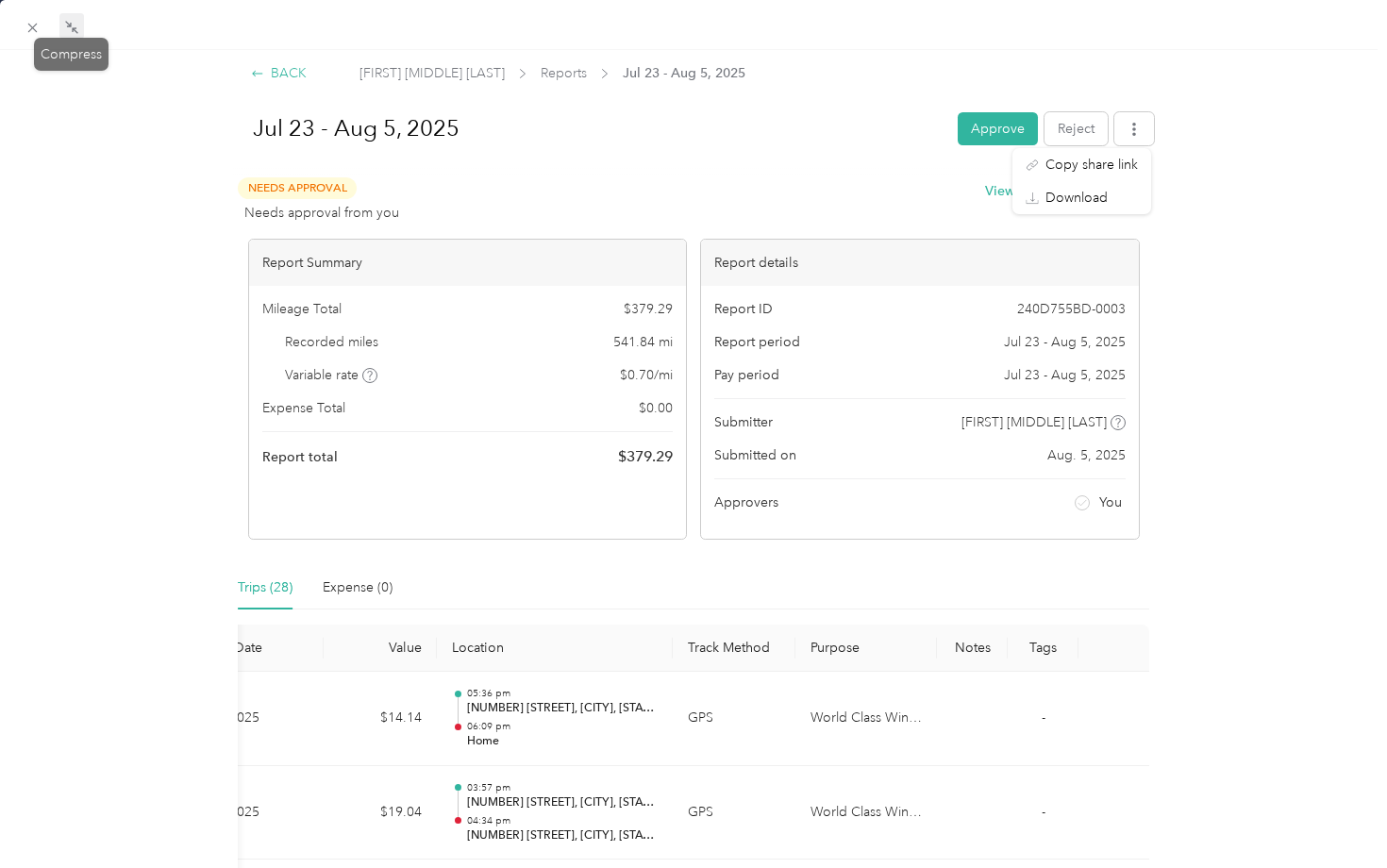 click on "BACK" at bounding box center (278, 73) 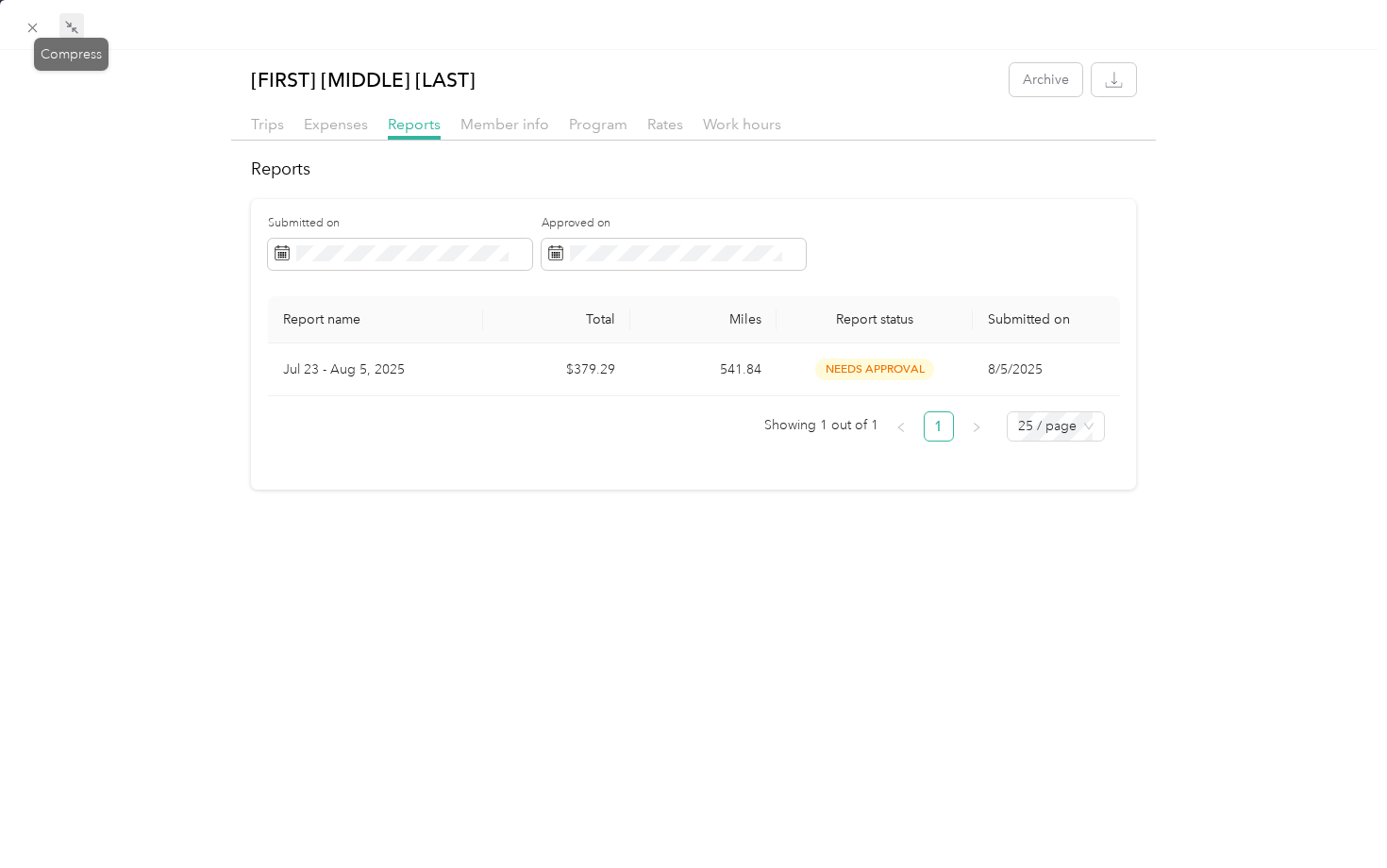 click at bounding box center (72, 26) 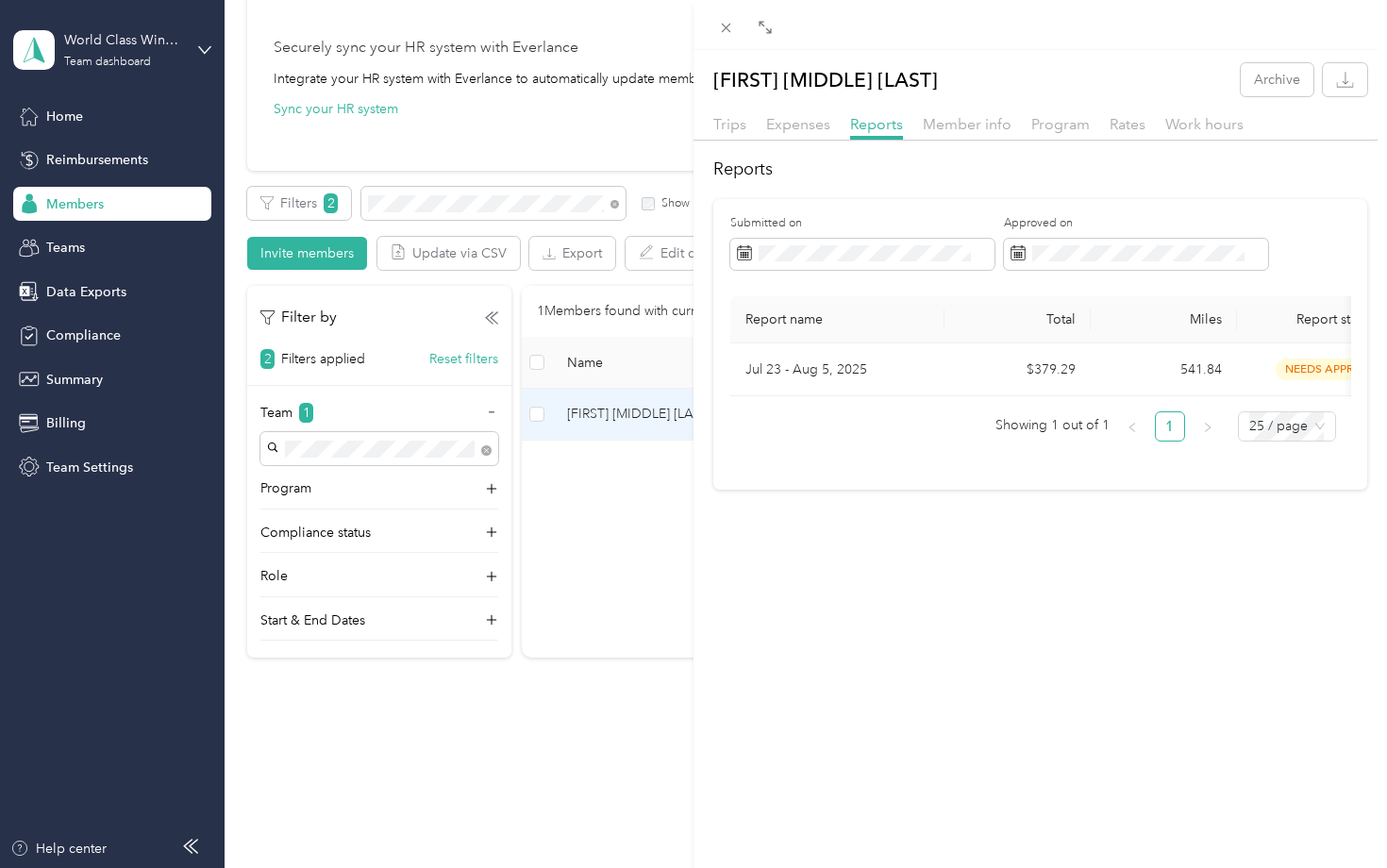 click on "[FIRST] [MIDDLE] [LAST] Archive Trips Expenses Reports Member info Program Rates Work hours Reports Submitted on   Approved on   Report name Total Miles Report status Submitted on           [MONTH] [NUMBER] - [MONTH] [NUMBER], [YEAR] $[AMOUNT] [NUMBER] needs approval [NUMBER]/[NUMBER]/[YEAR] Showing 1 out of 1 1 25 / page" at bounding box center (694, 434) 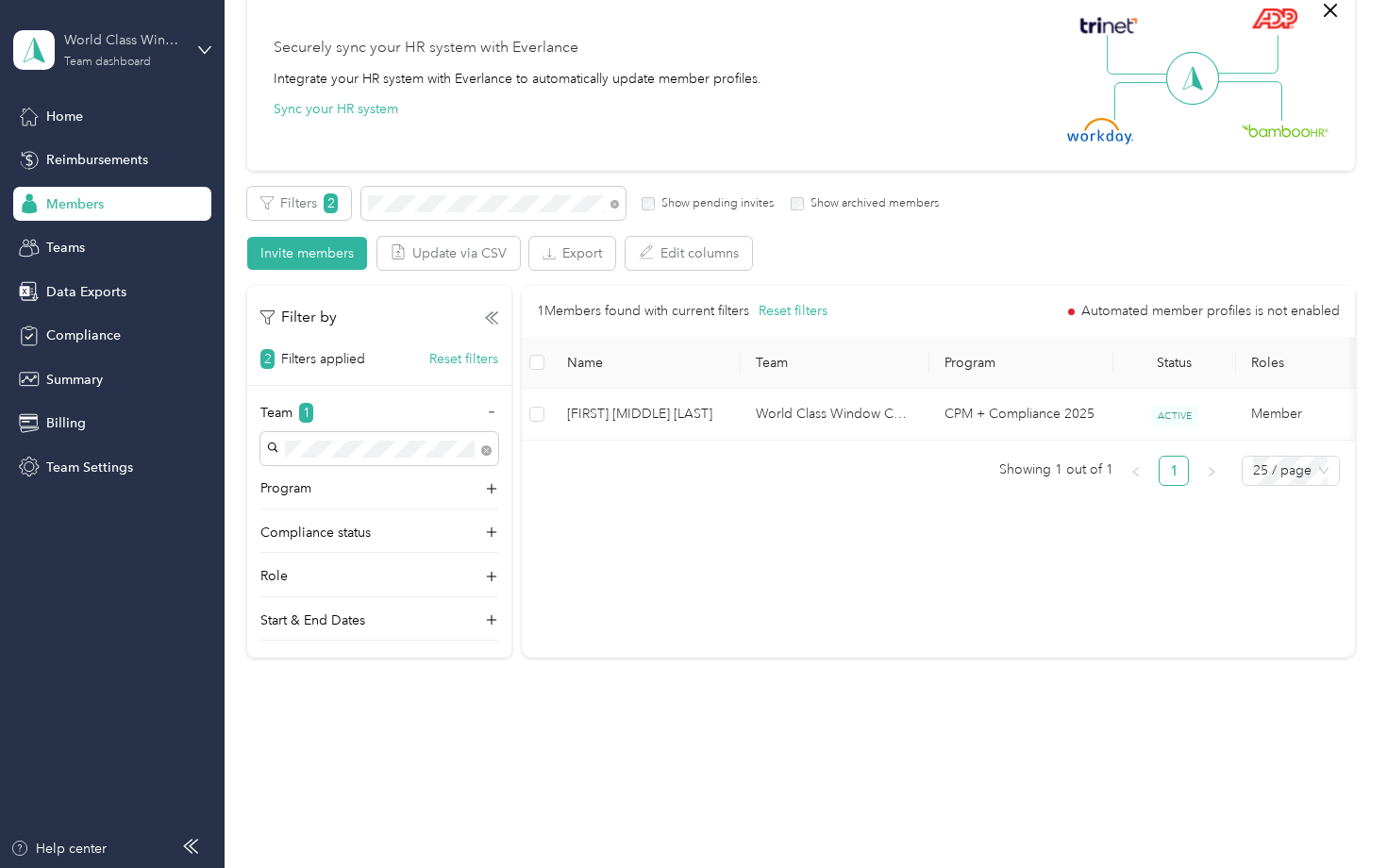 click on "World Class Window Coverings" at bounding box center (123, 40) 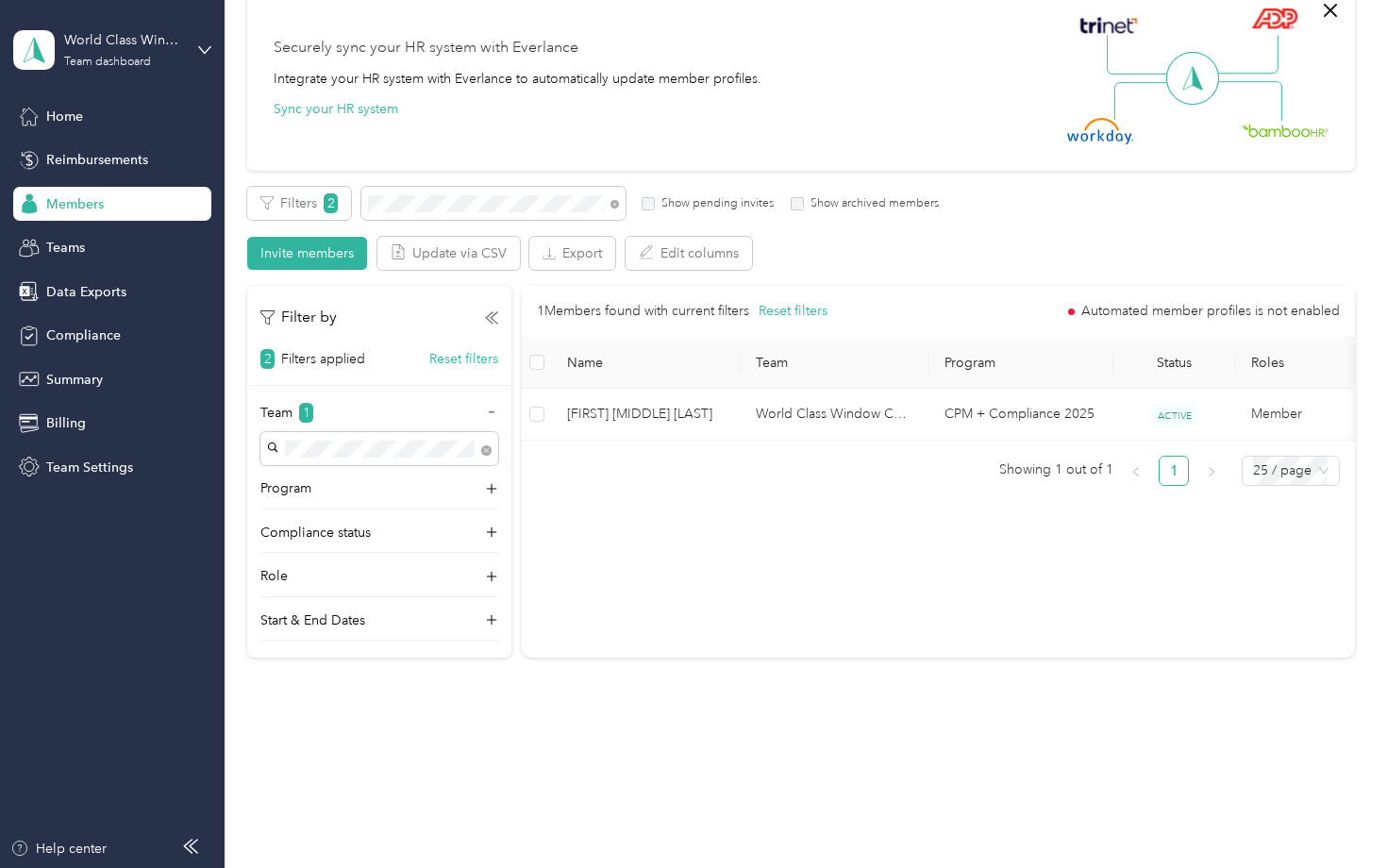 click on "Team dashboard" at bounding box center [157, 155] 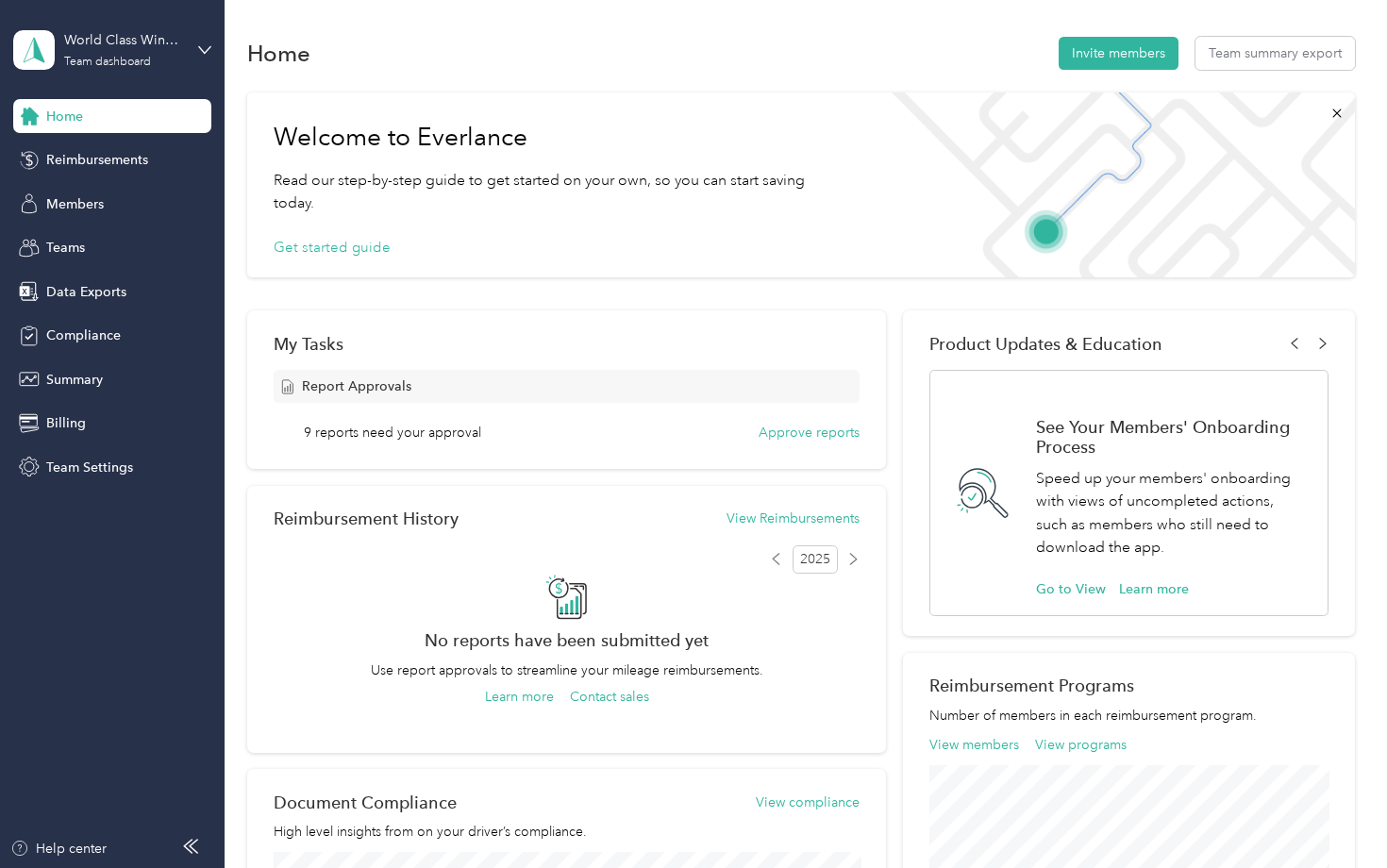 scroll, scrollTop: 0, scrollLeft: 0, axis: both 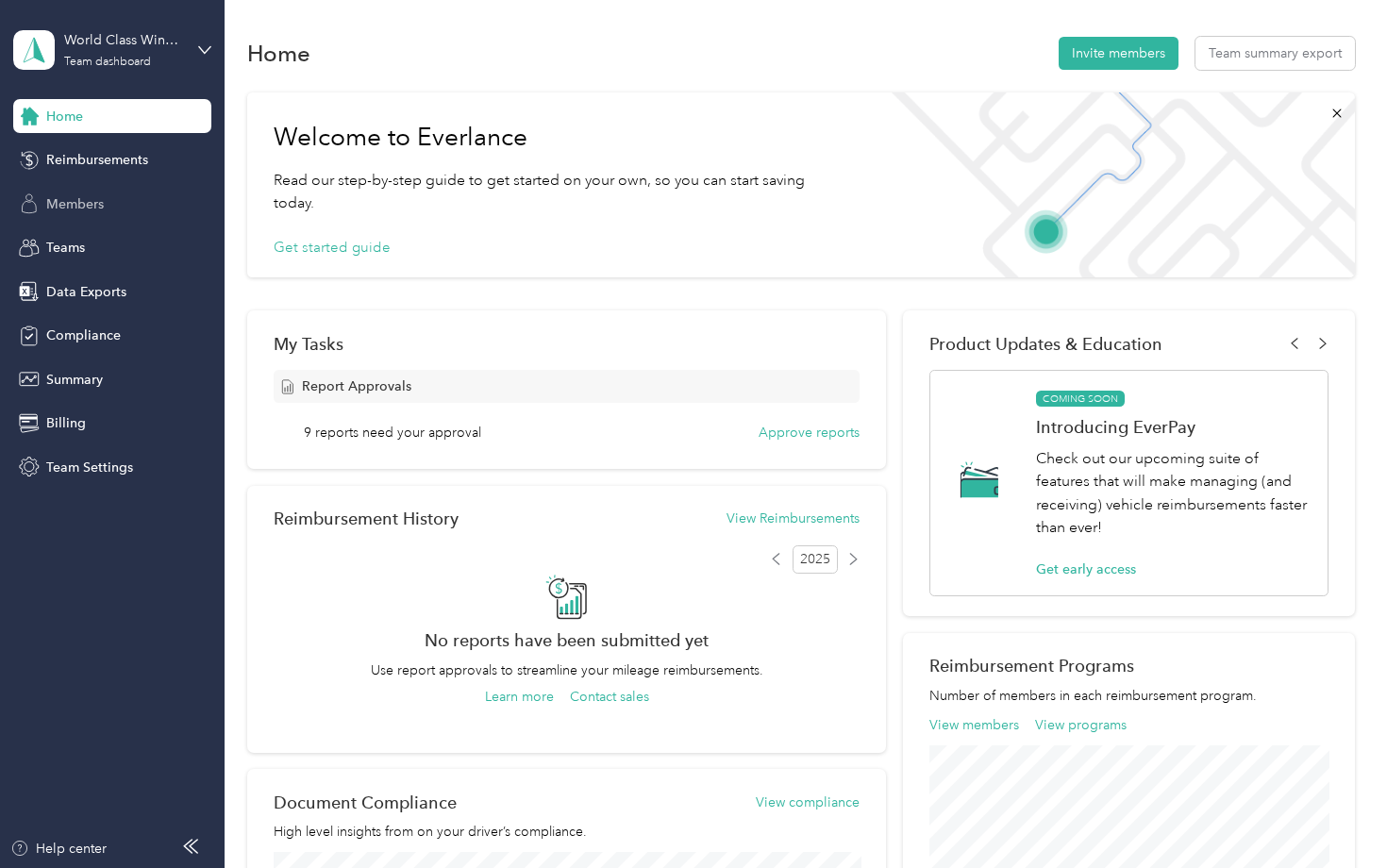 click on "Members" at bounding box center [75, 204] 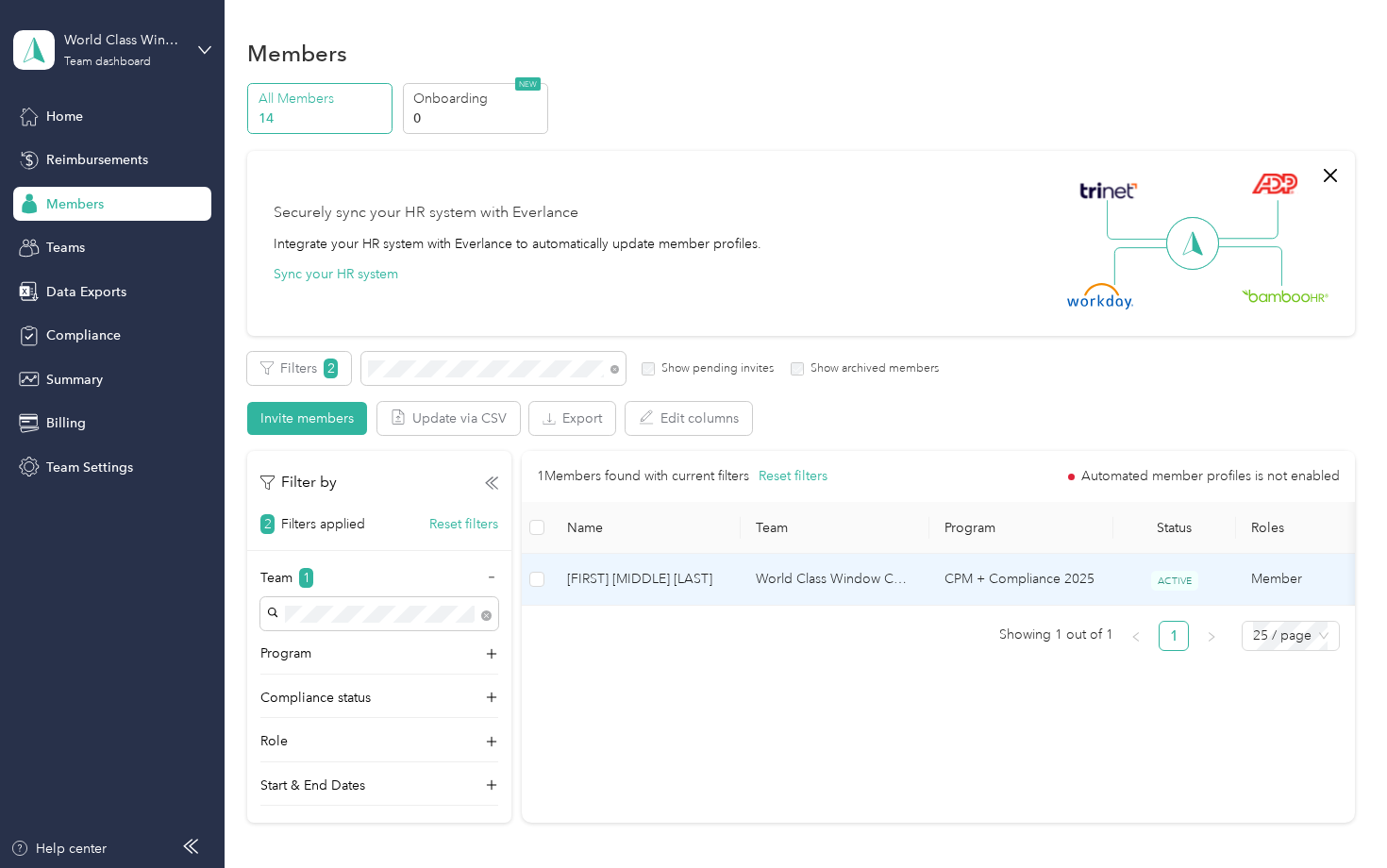 click on "[FIRST] [MIDDLE] [LAST]" at bounding box center (646, 579) 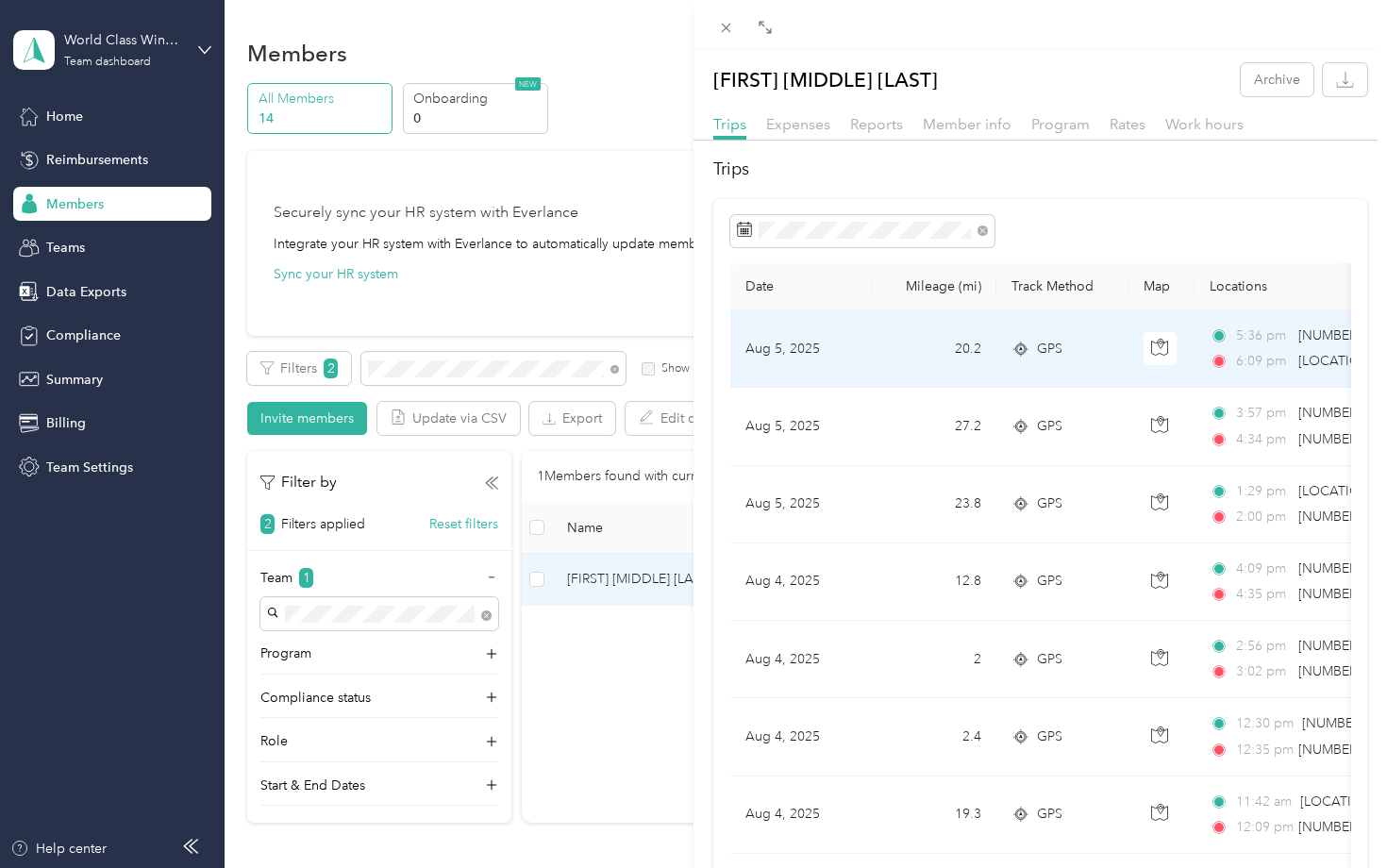 click on "Aug 5, 2025" at bounding box center (801, 349) 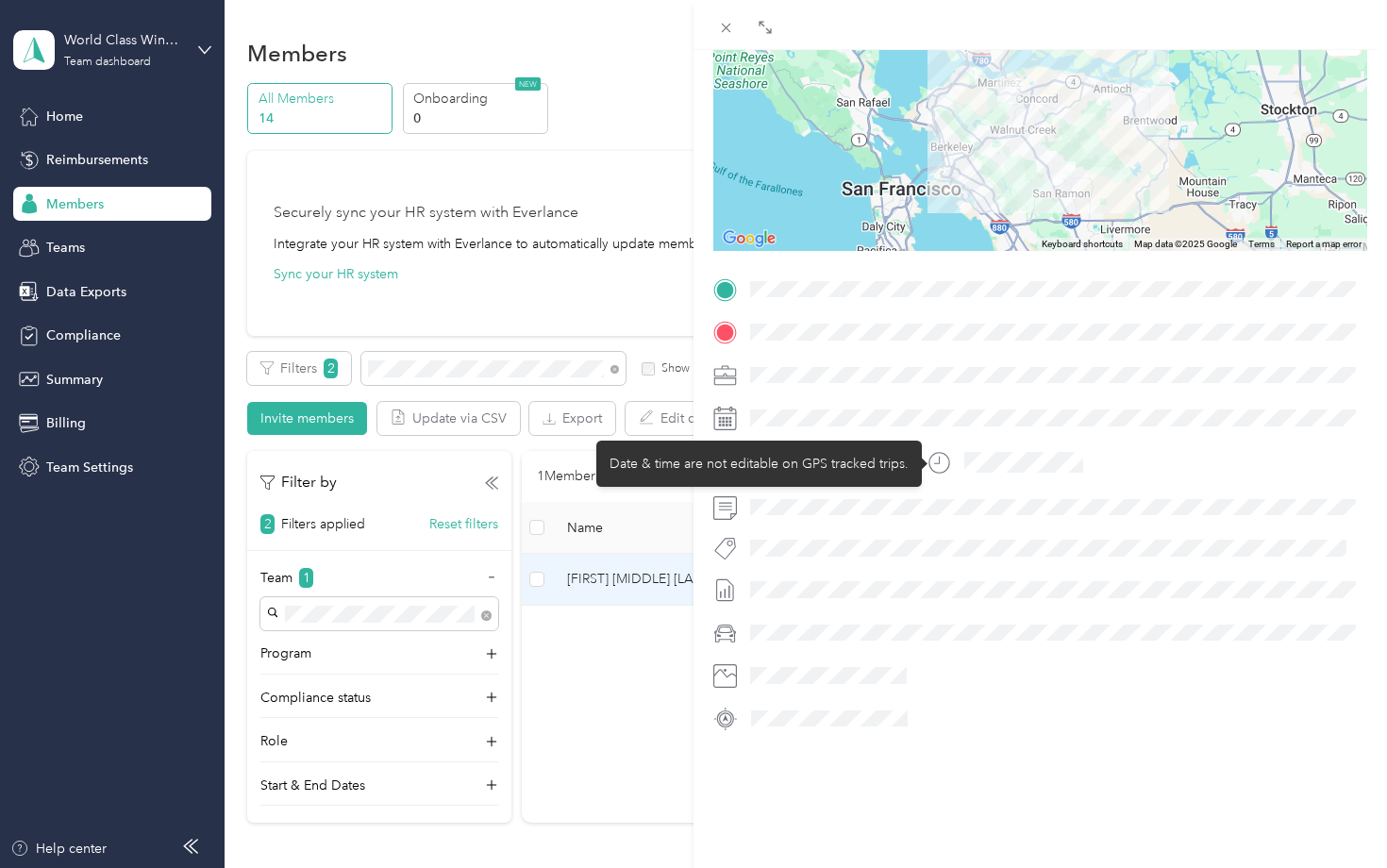 scroll, scrollTop: 210, scrollLeft: 0, axis: vertical 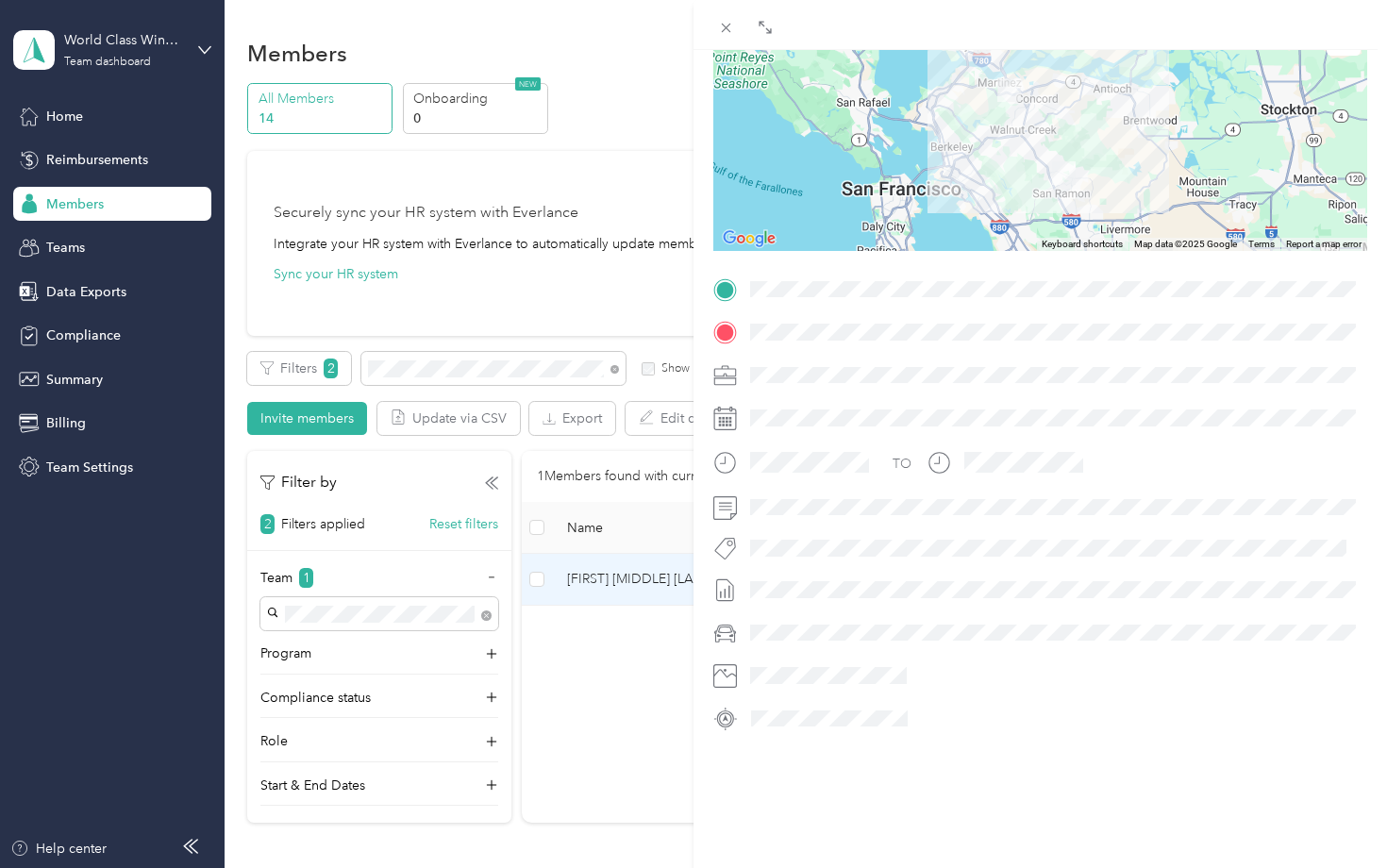 click 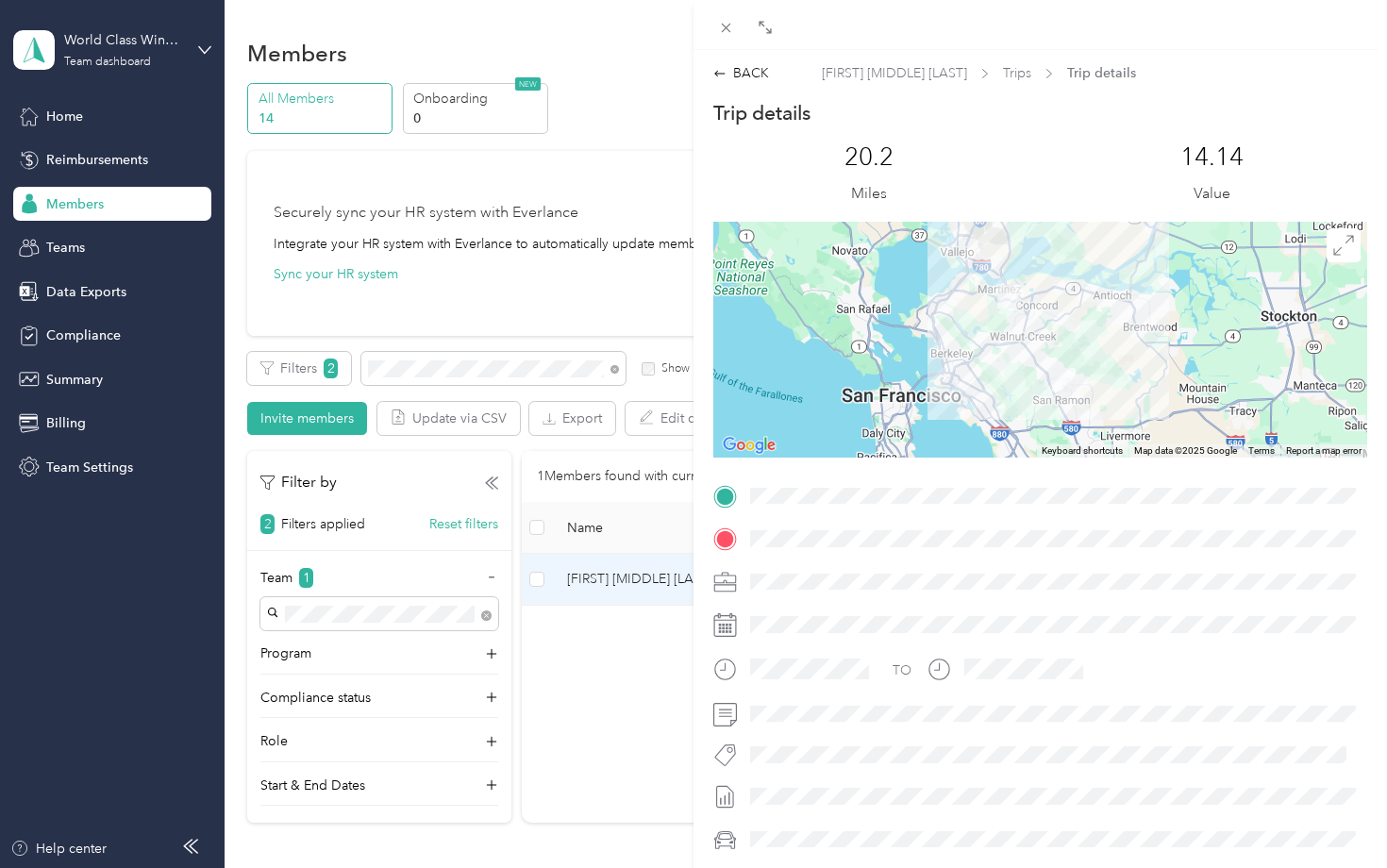 scroll, scrollTop: 0, scrollLeft: 0, axis: both 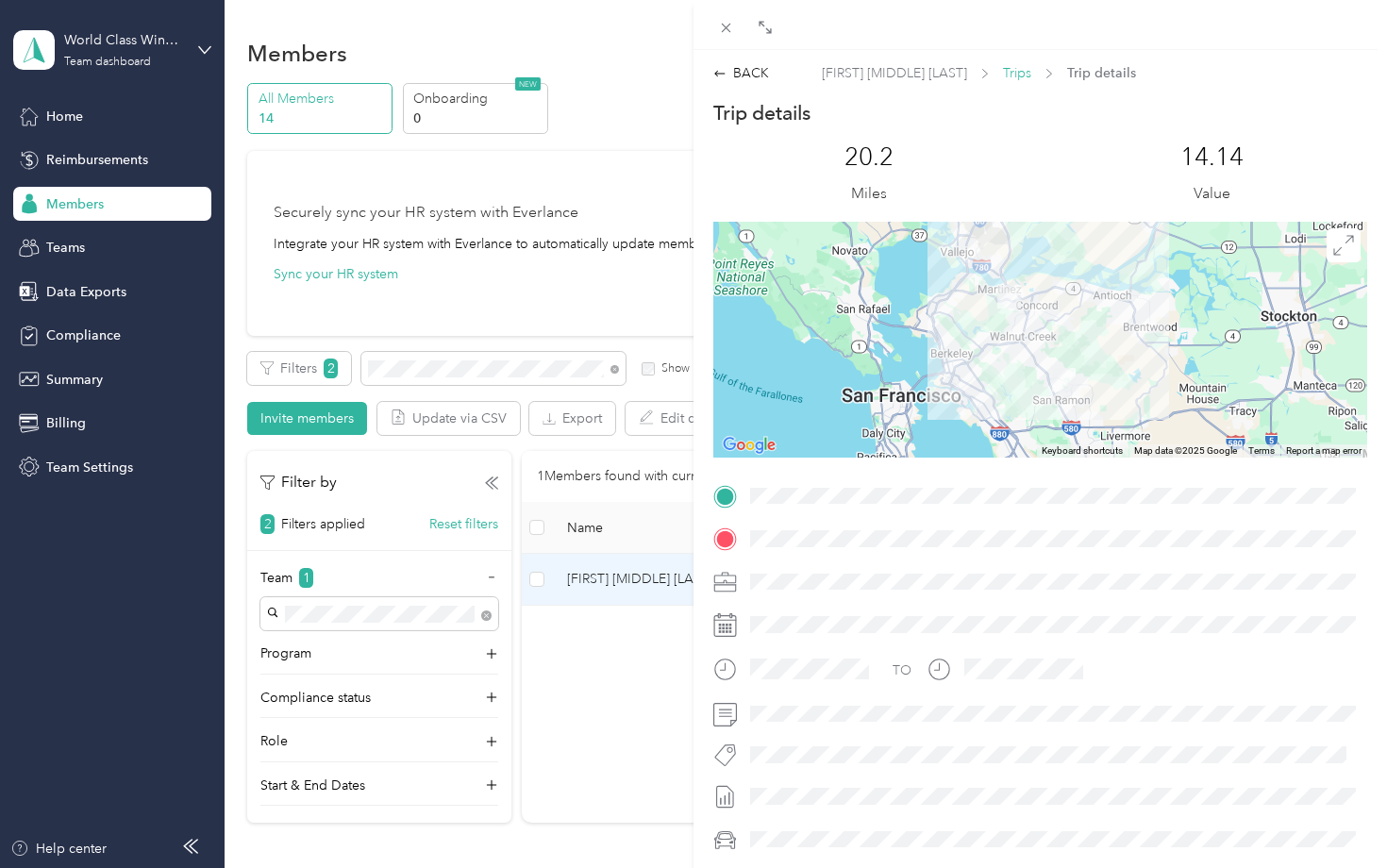 click on "Trips" at bounding box center (1017, 73) 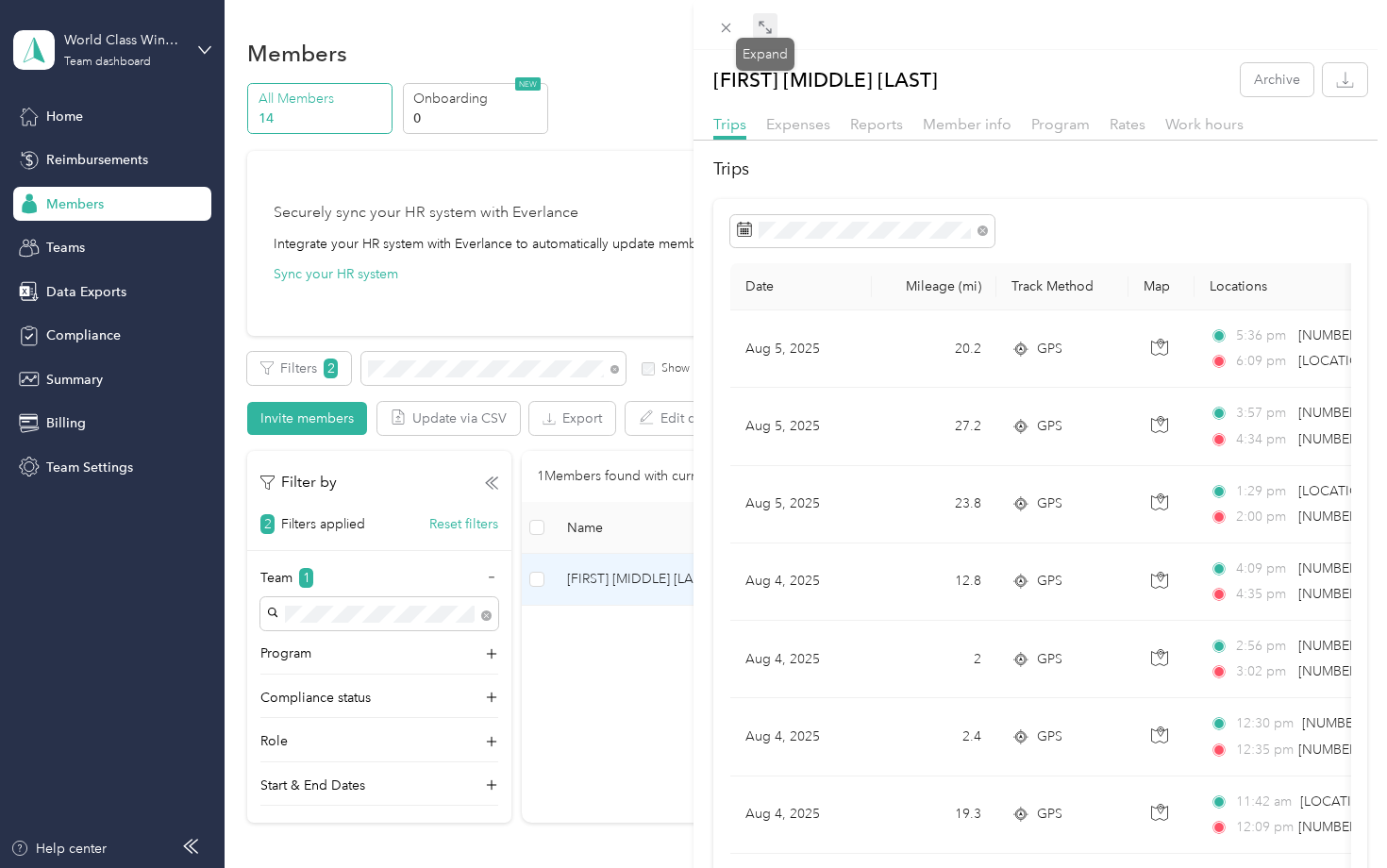 click 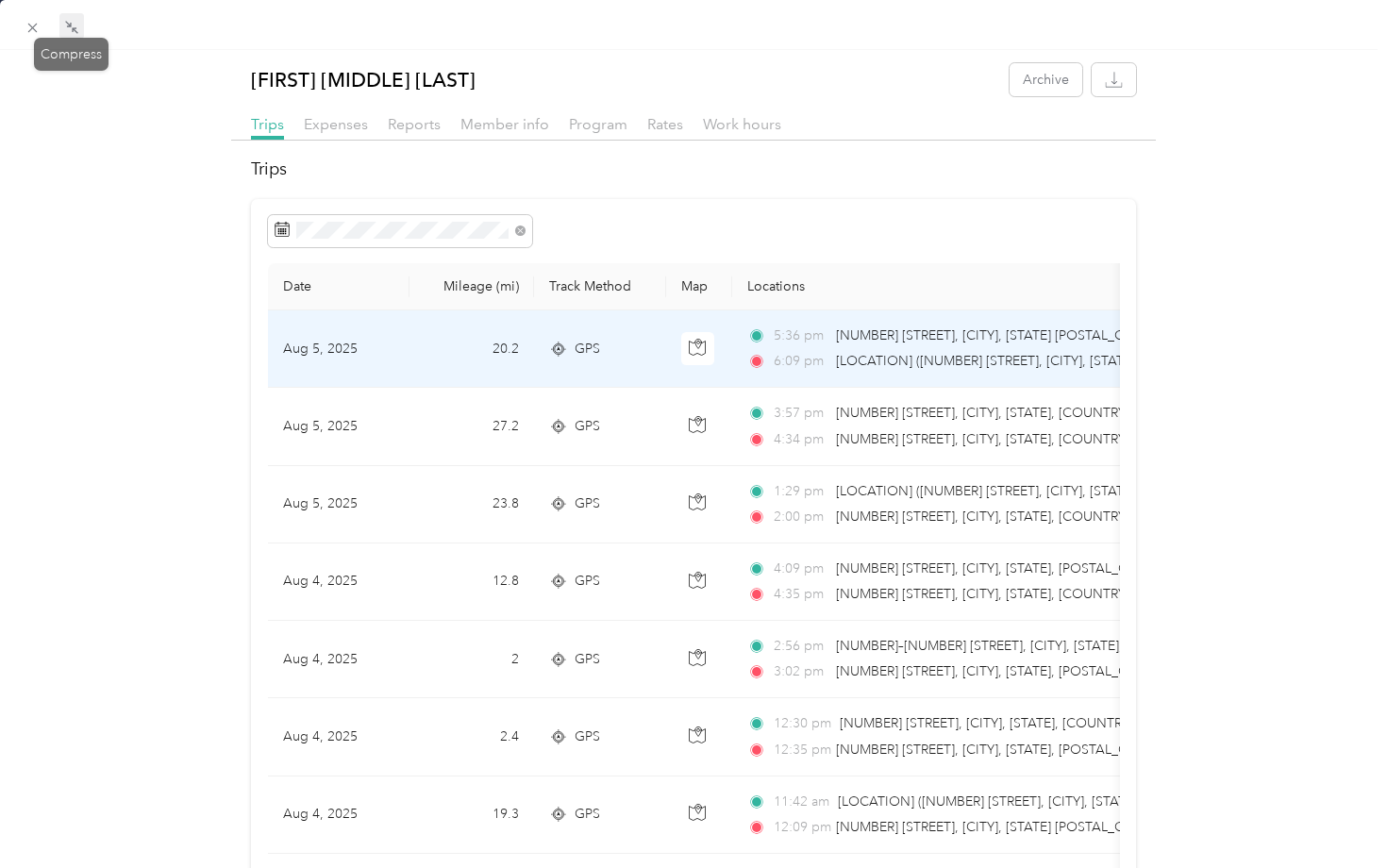 click on "Aug 5, 2025" at bounding box center (339, 349) 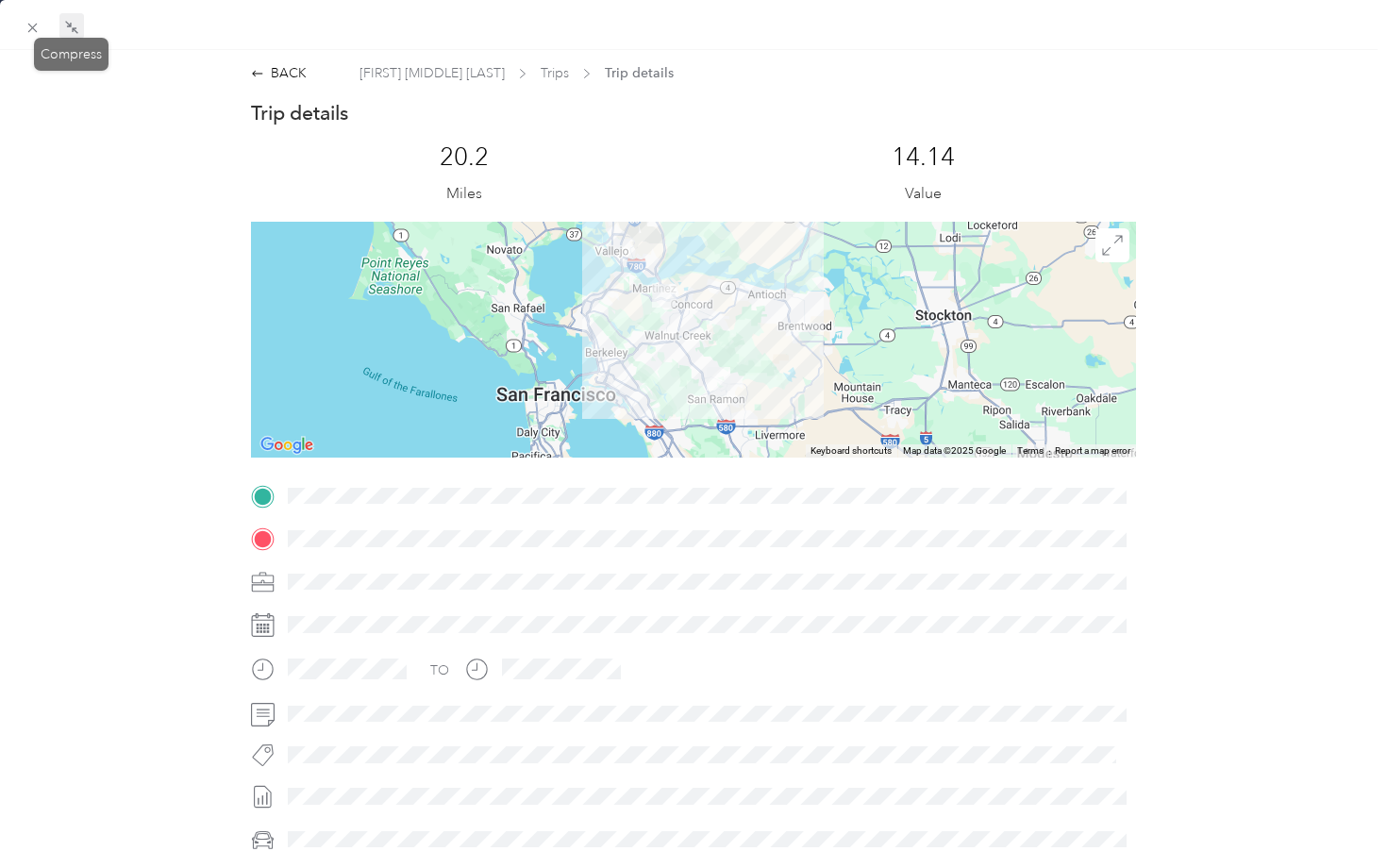 click at bounding box center [709, 539] 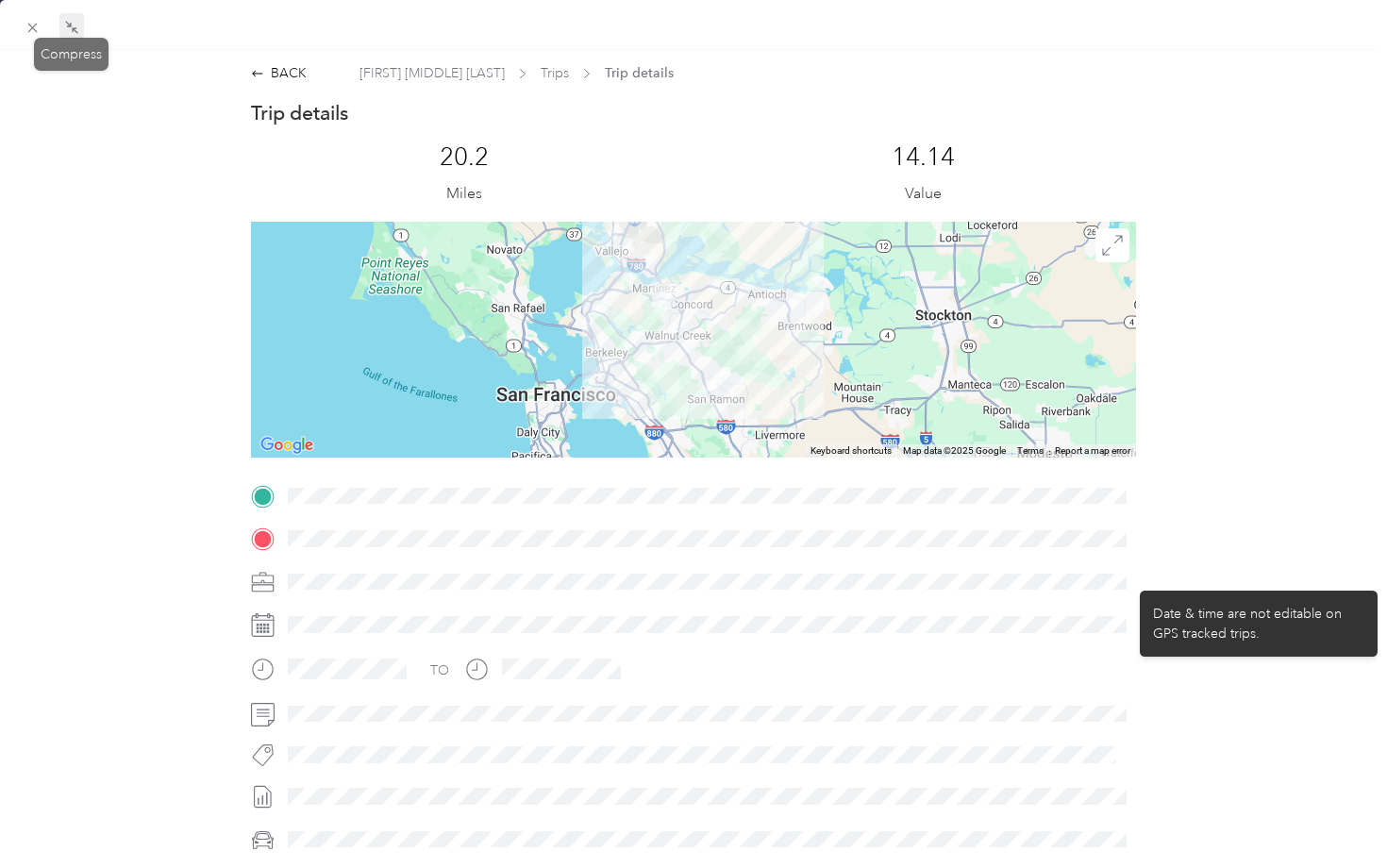 click at bounding box center [709, 625] 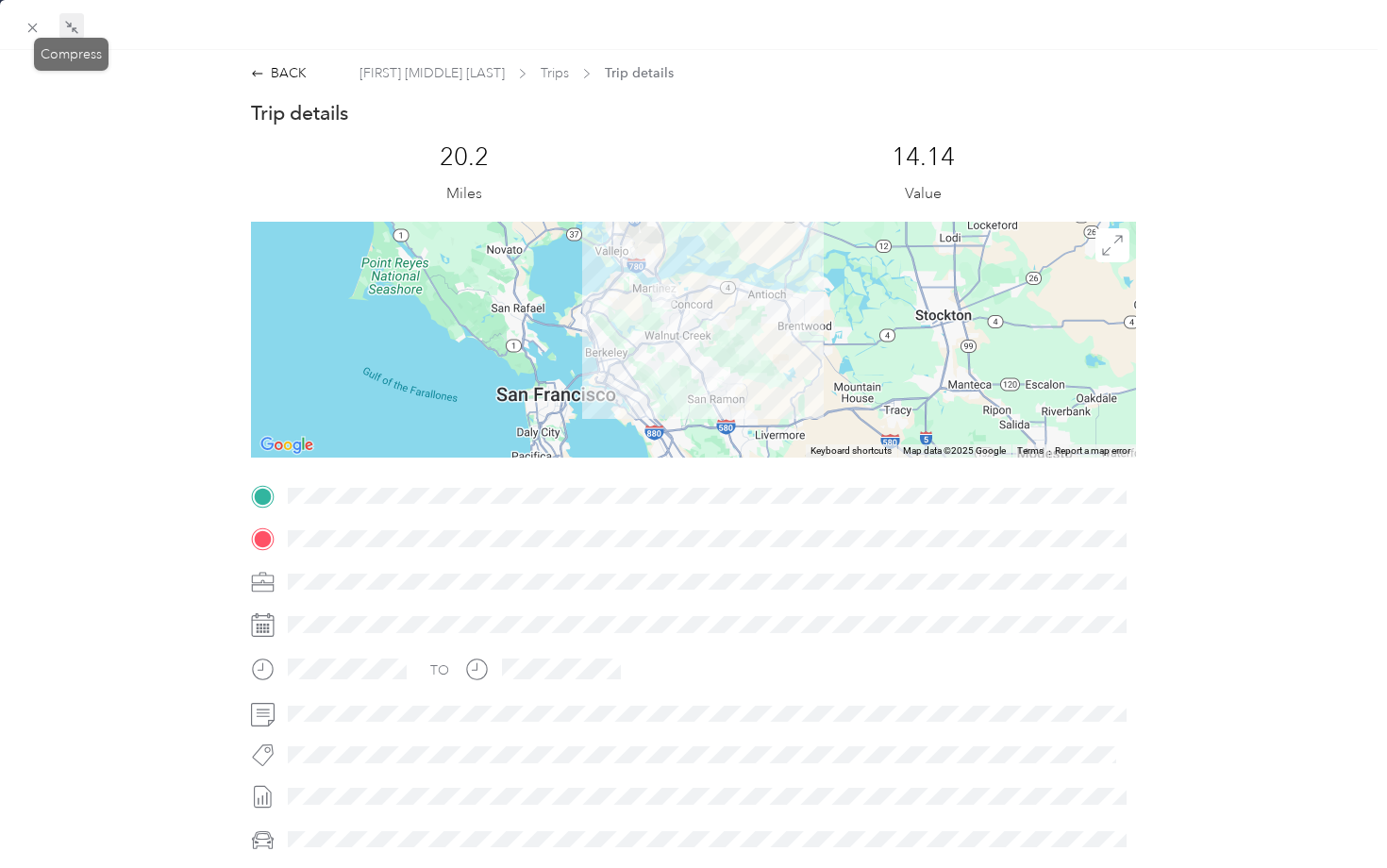 click at bounding box center [704, 755] 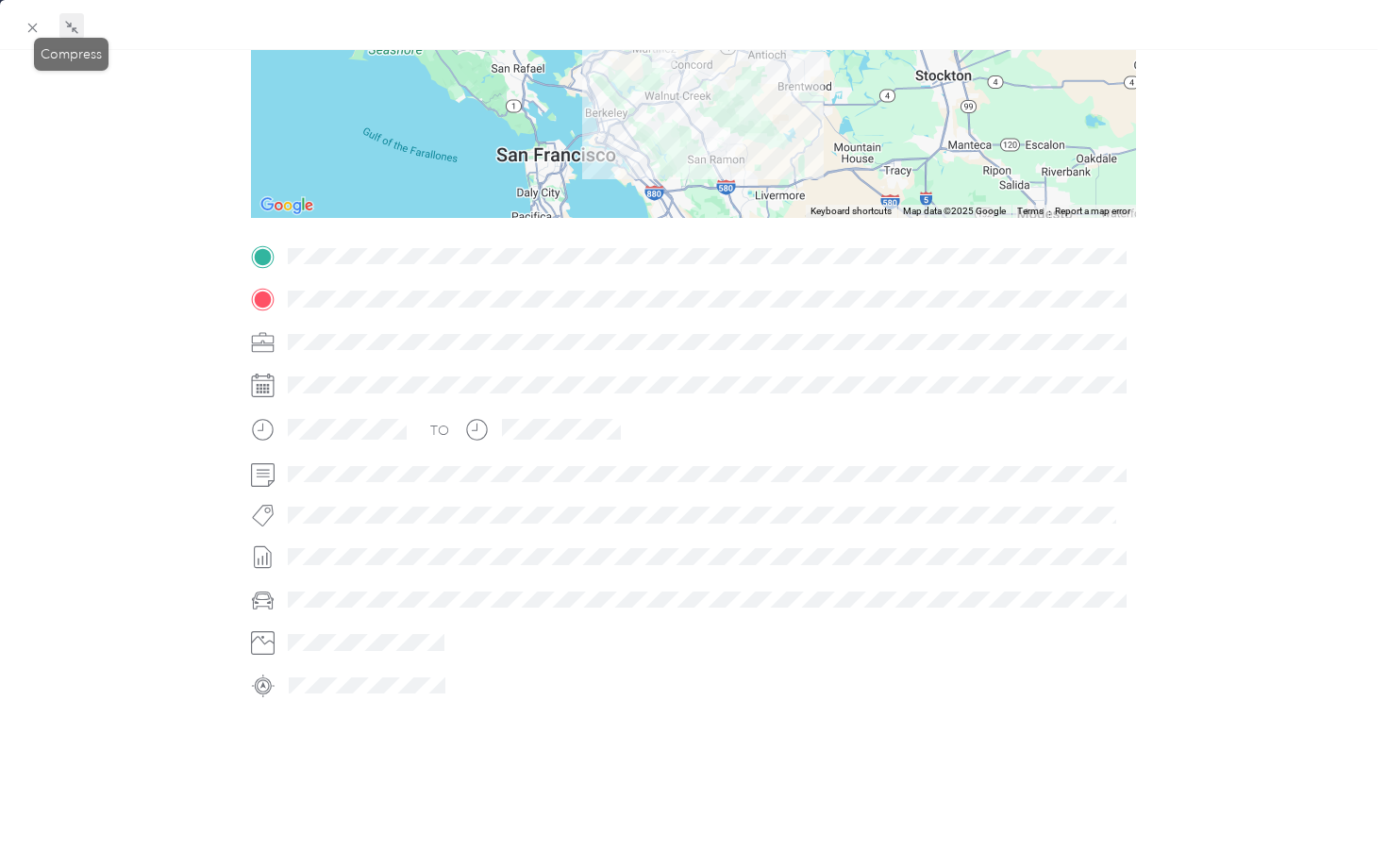 scroll, scrollTop: 243, scrollLeft: 0, axis: vertical 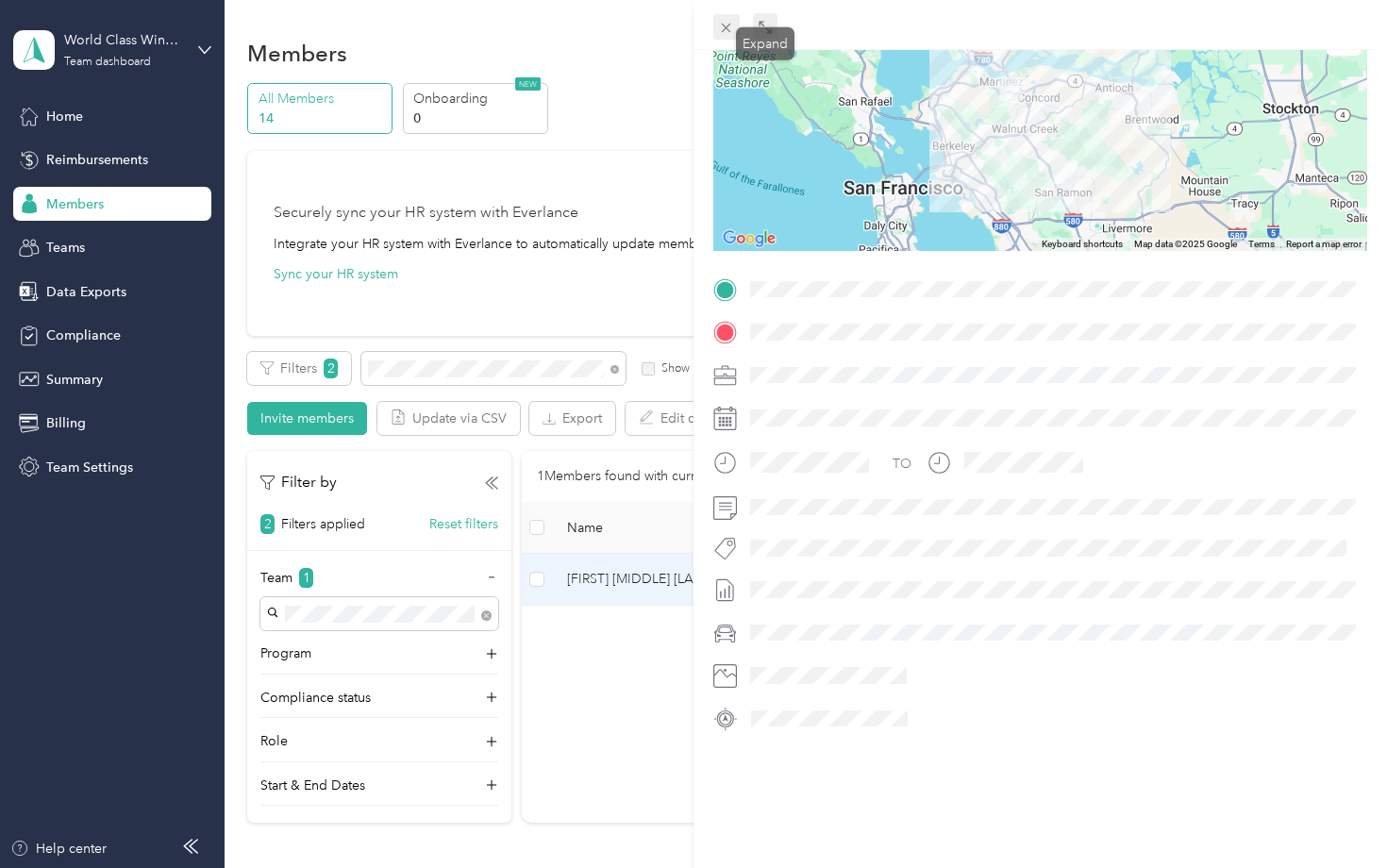 click 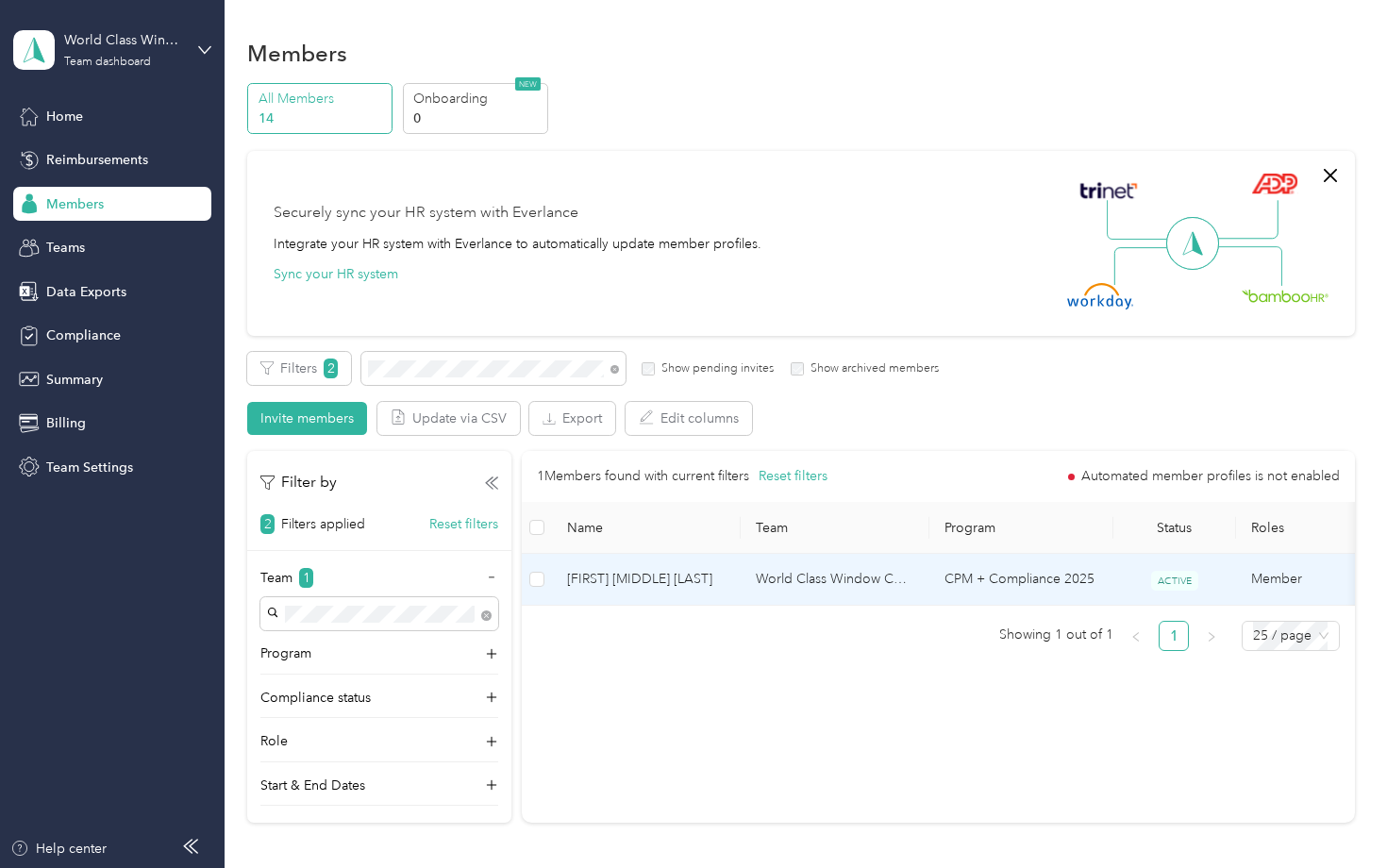 click on "[FIRST] [MIDDLE] [LAST]" at bounding box center (646, 579) 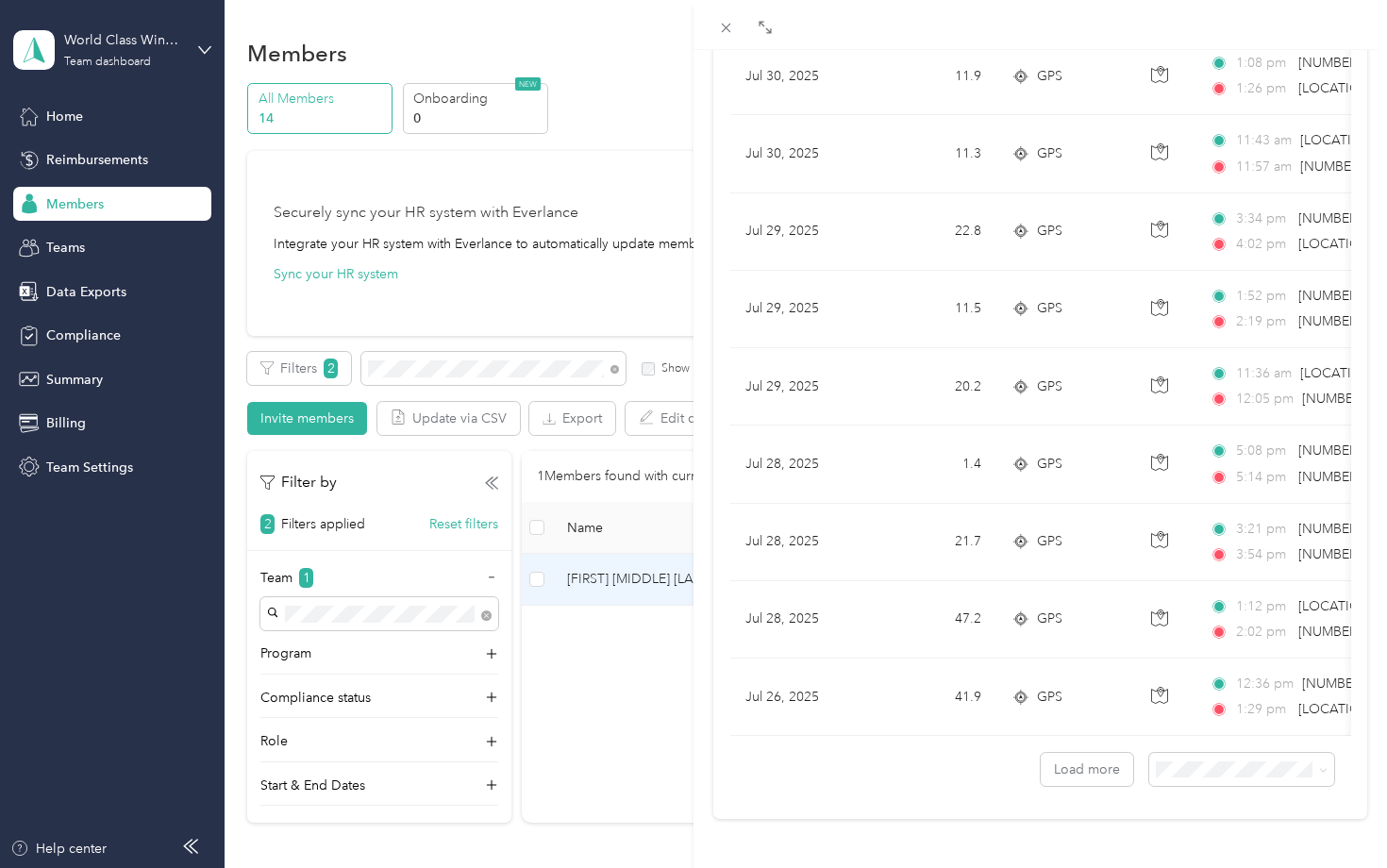 scroll, scrollTop: 1523, scrollLeft: 0, axis: vertical 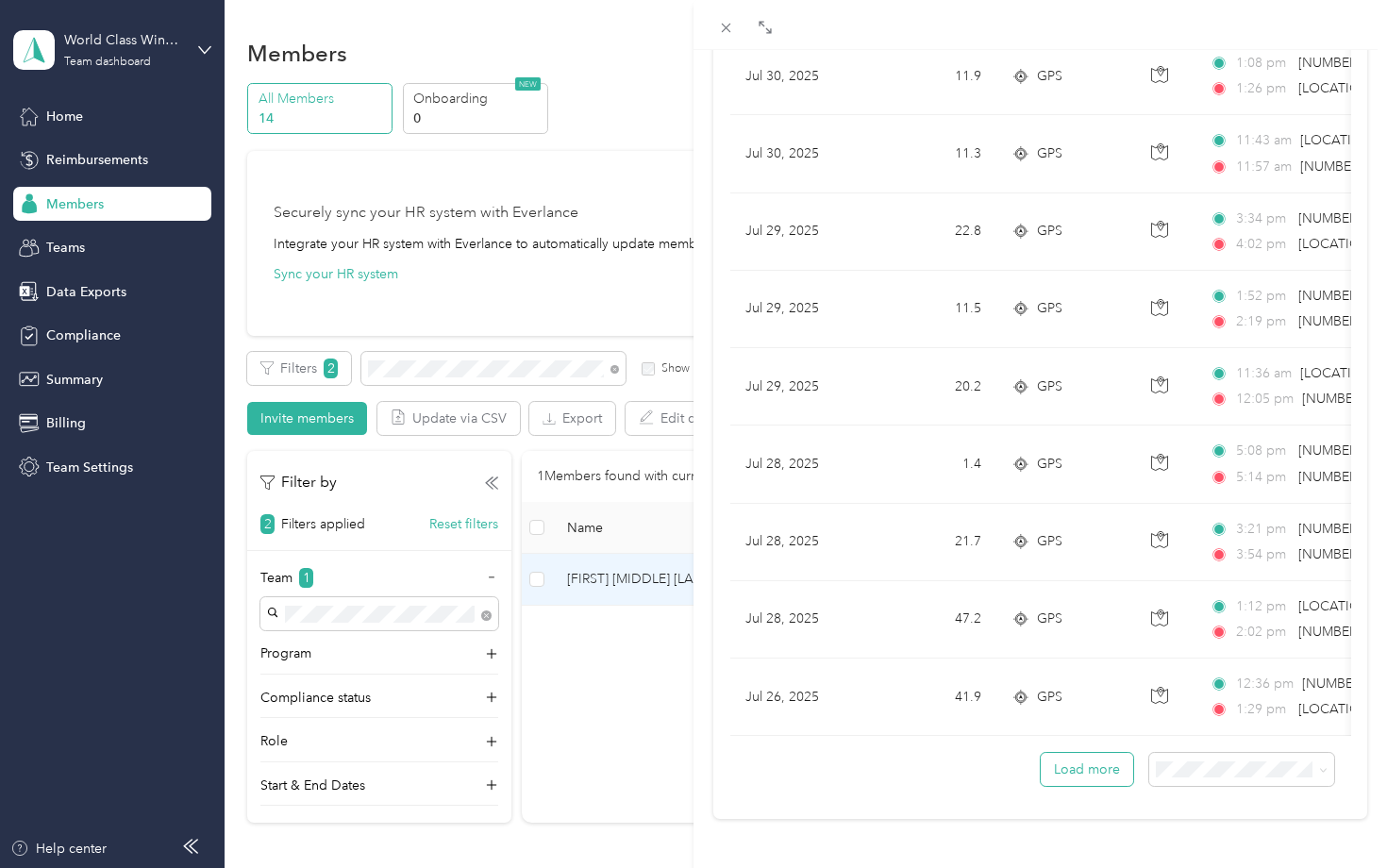 click on "Load more" at bounding box center [1087, 769] 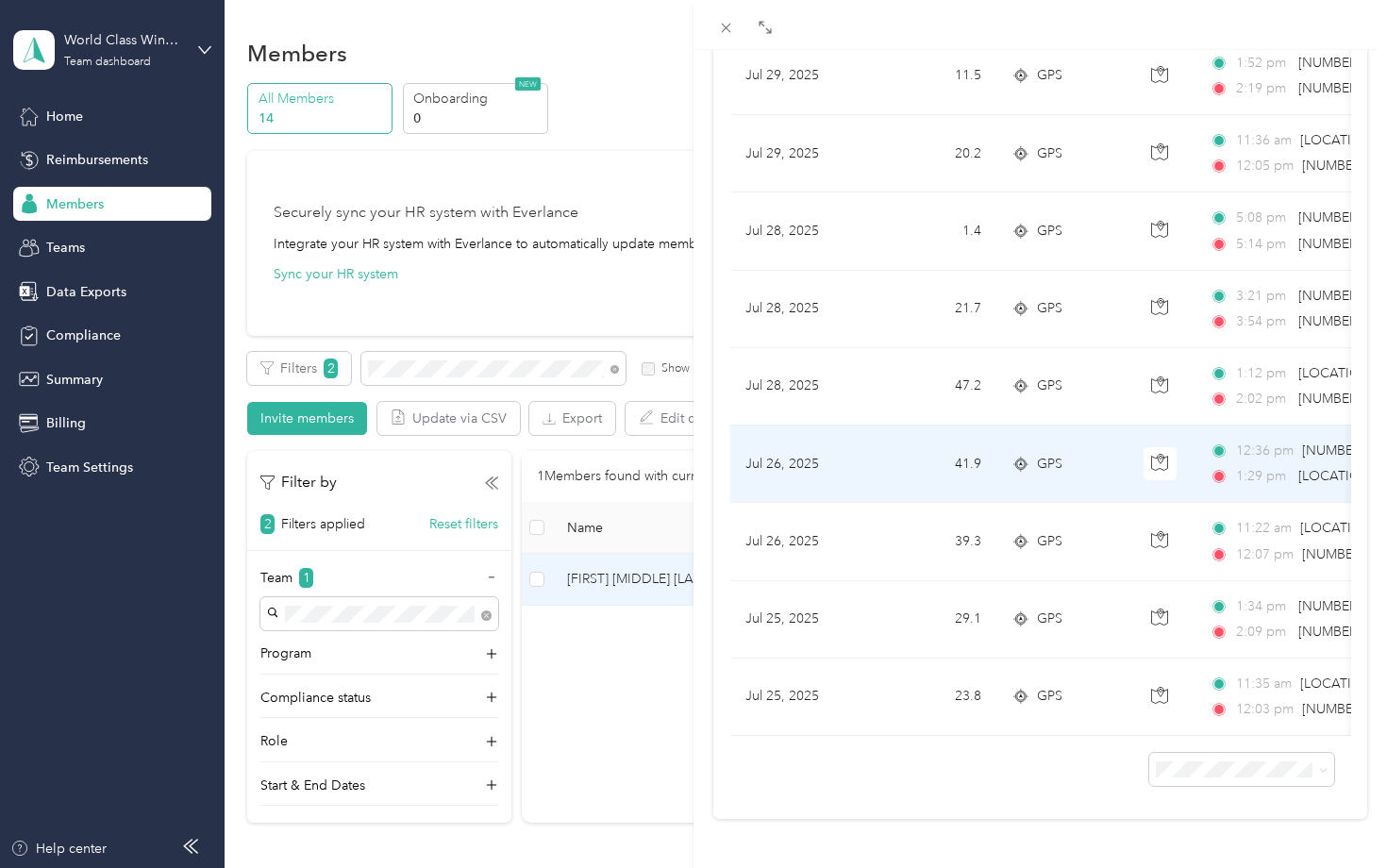 scroll, scrollTop: 1756, scrollLeft: 0, axis: vertical 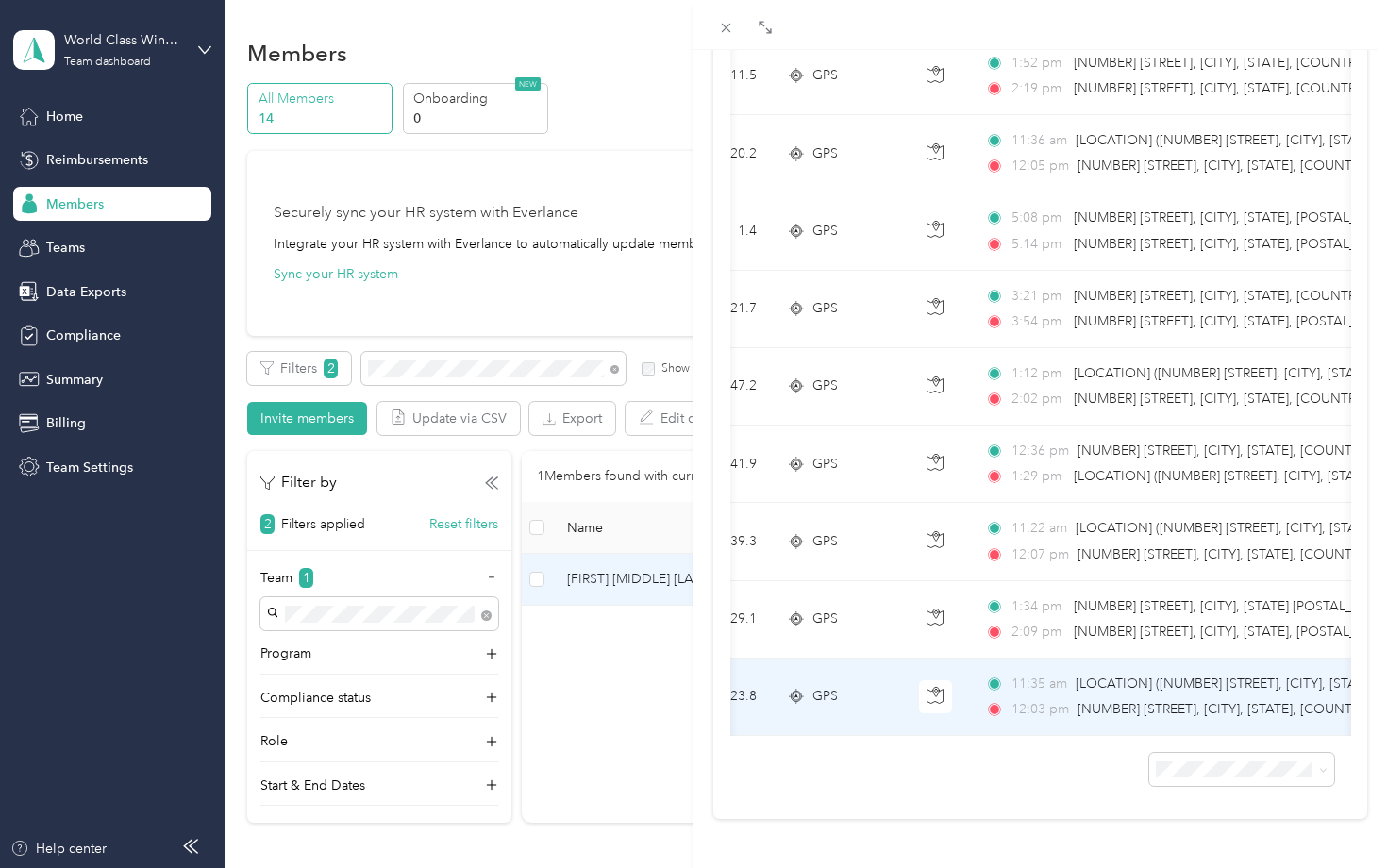 click on "[LOCATION] ([NUMBER] [STREET], [CITY], [STATE])" at bounding box center [1227, 683] 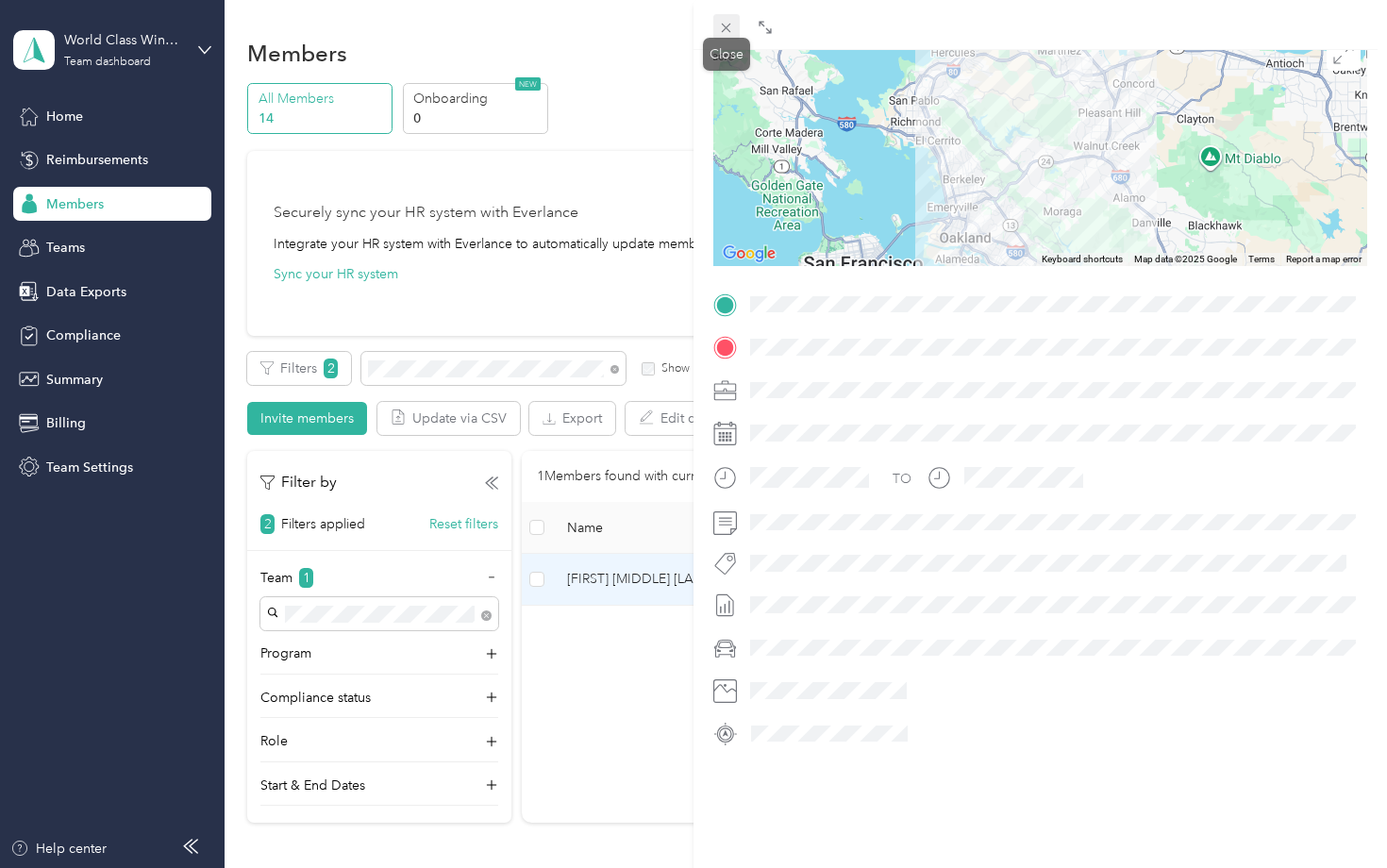 click 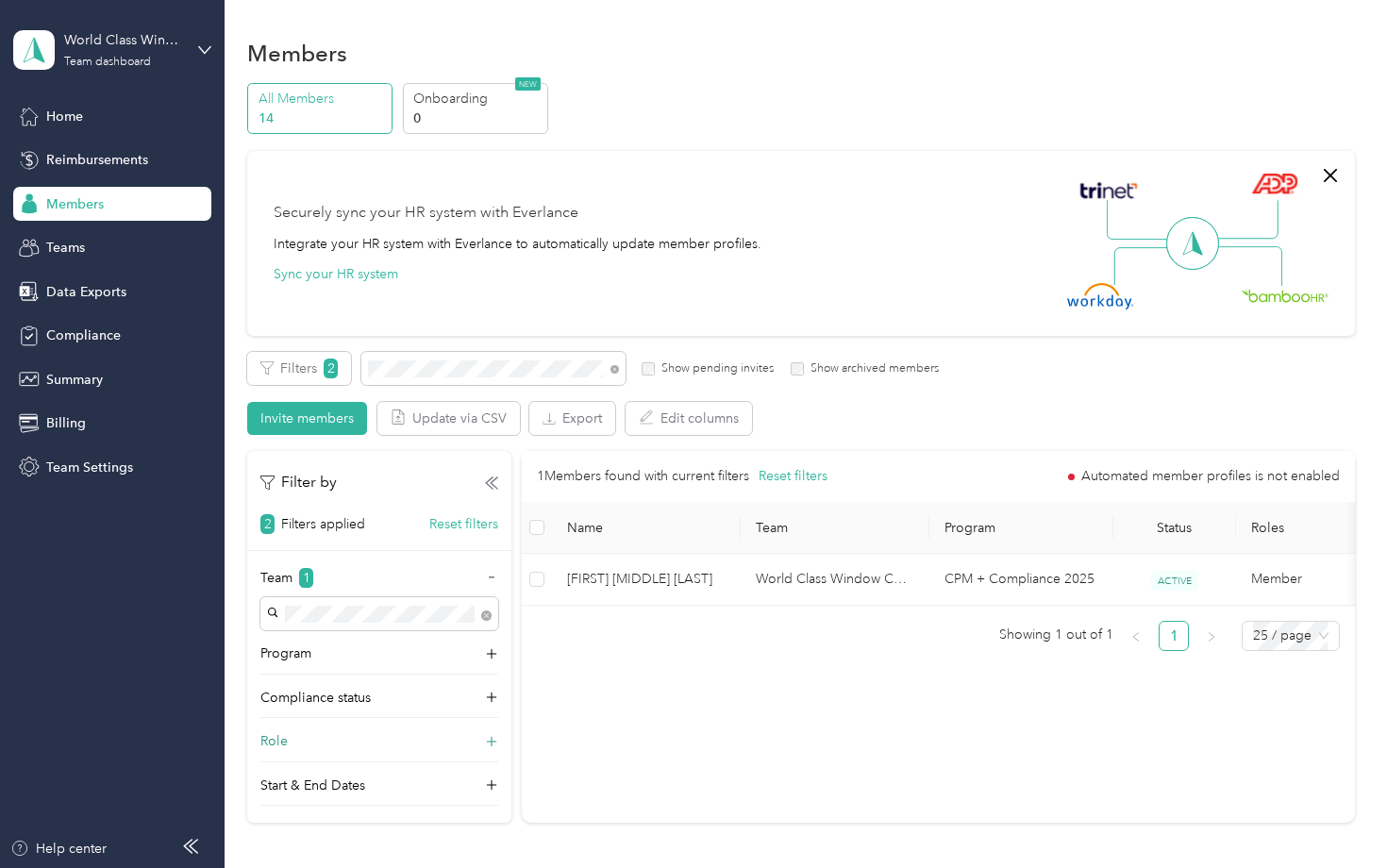 click on "Role" at bounding box center [379, 746] 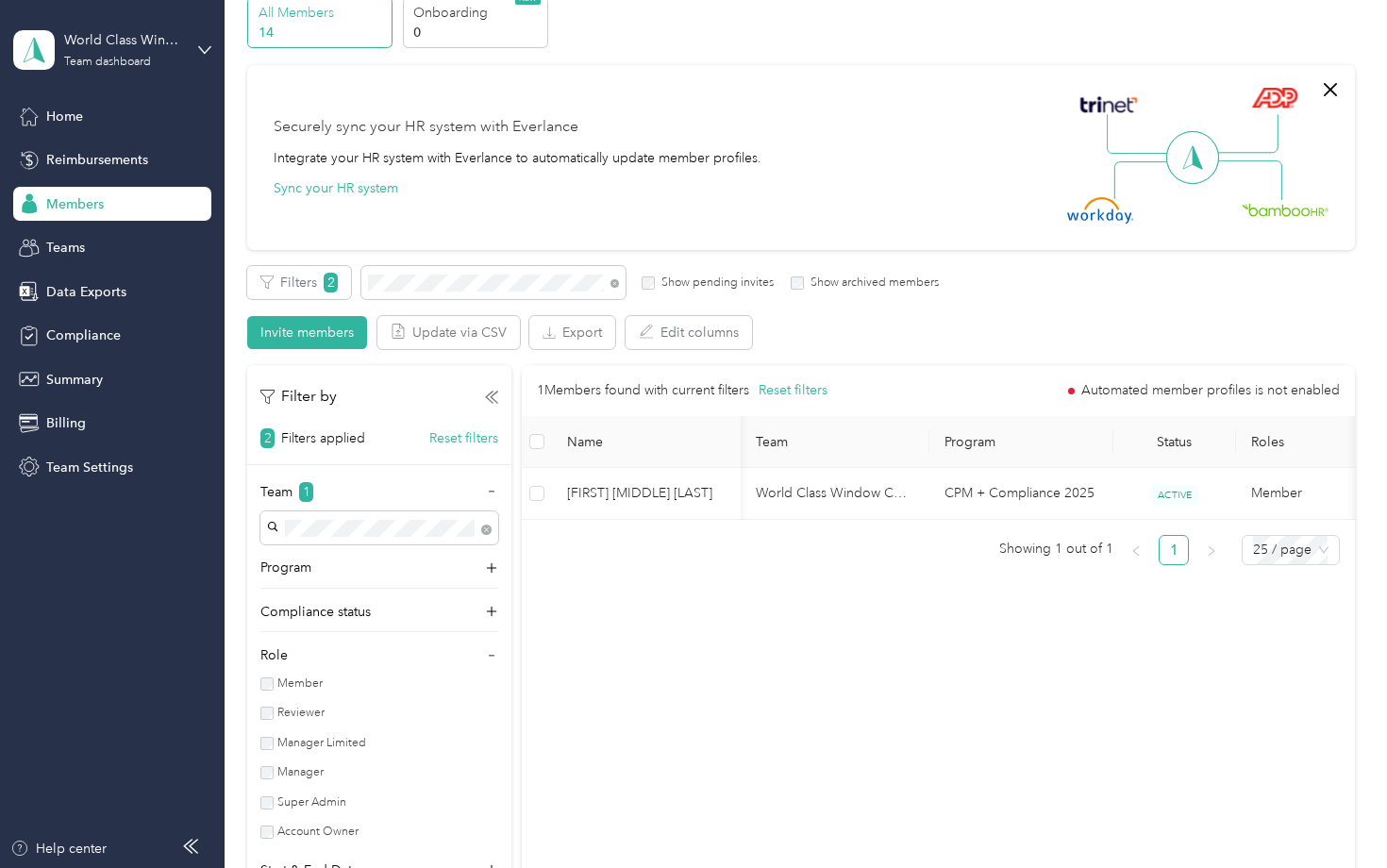 scroll, scrollTop: 0, scrollLeft: 0, axis: both 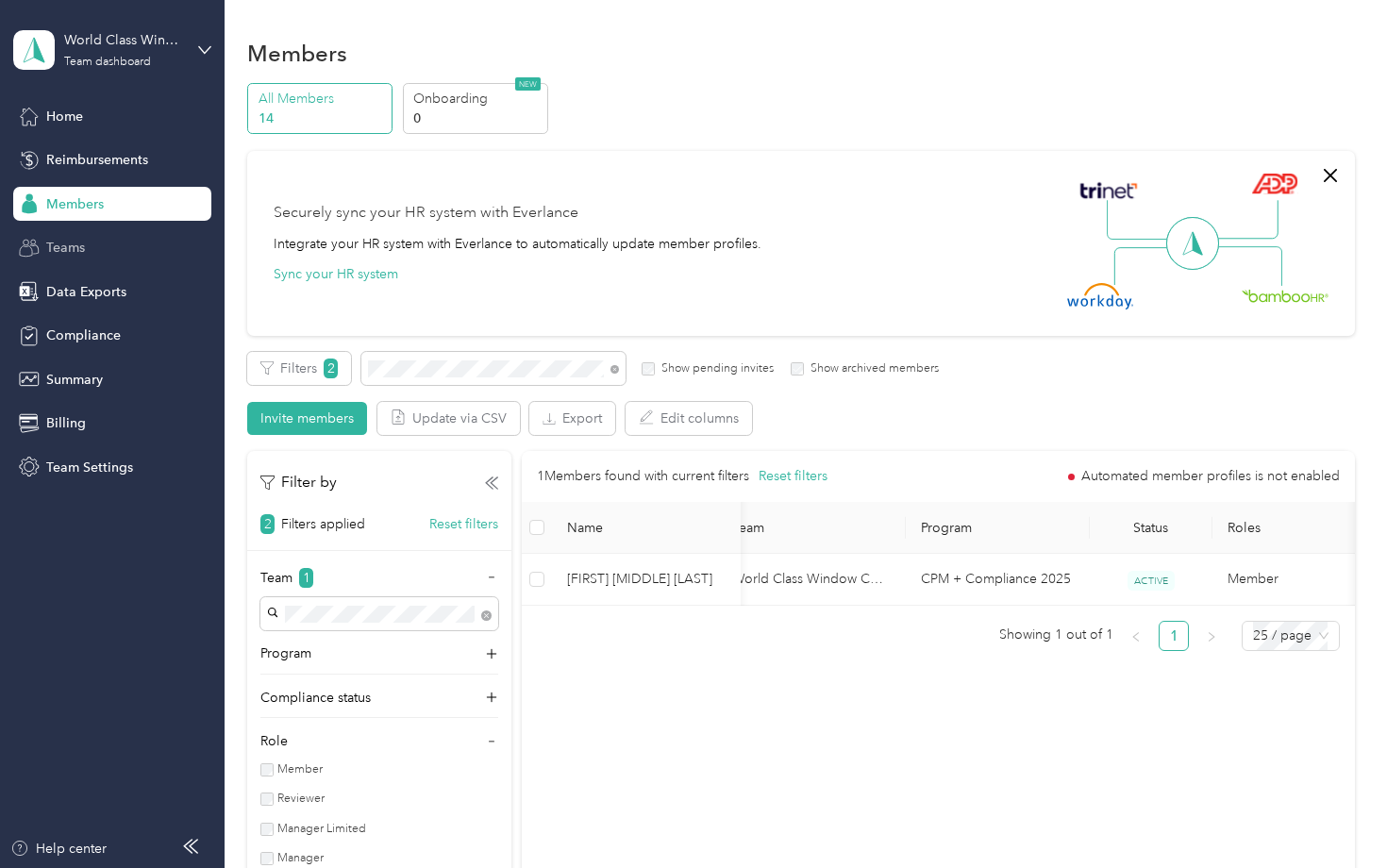 click on "Teams" at bounding box center (65, 247) 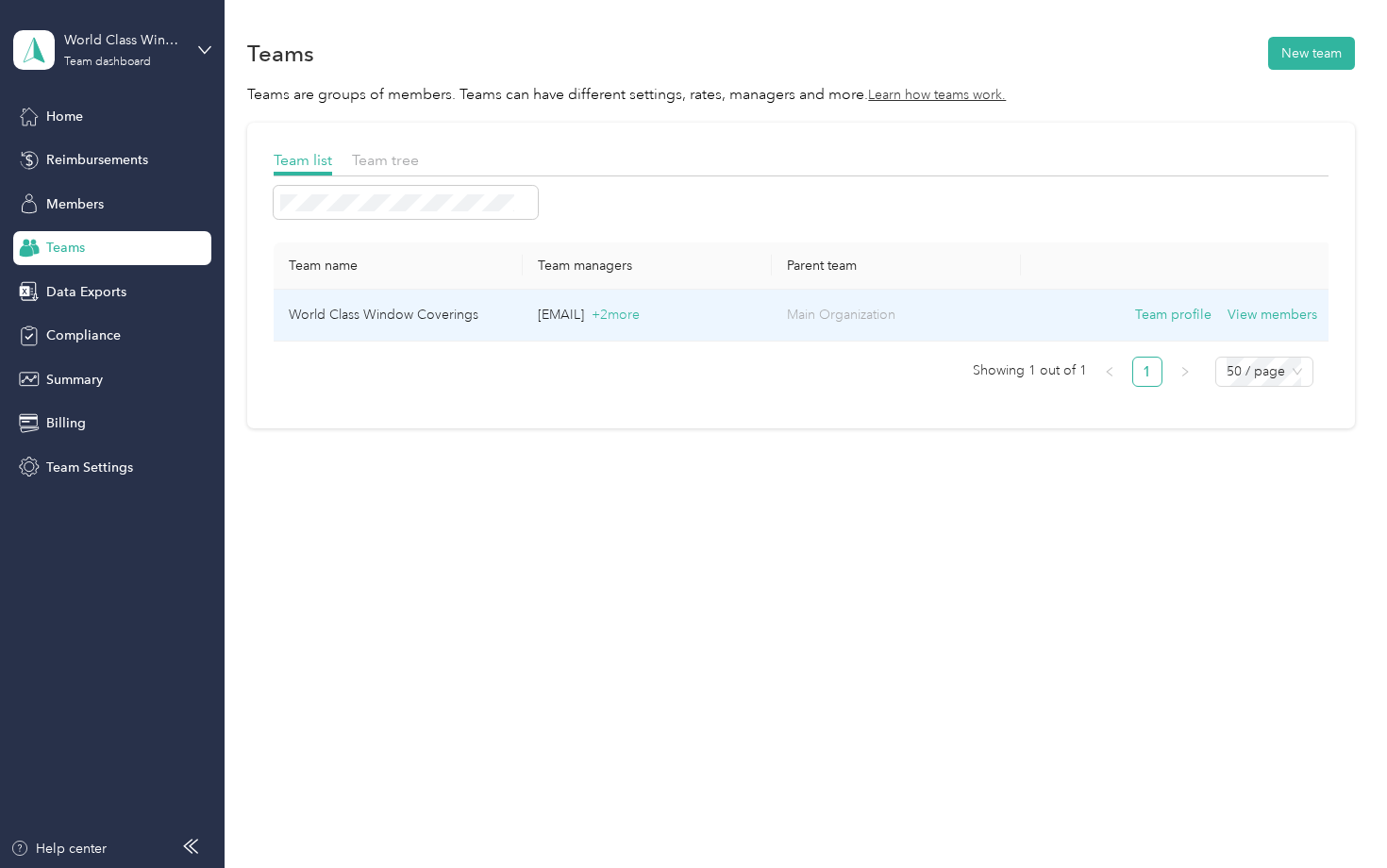 click on "World Class Window Coverings" at bounding box center [398, 315] 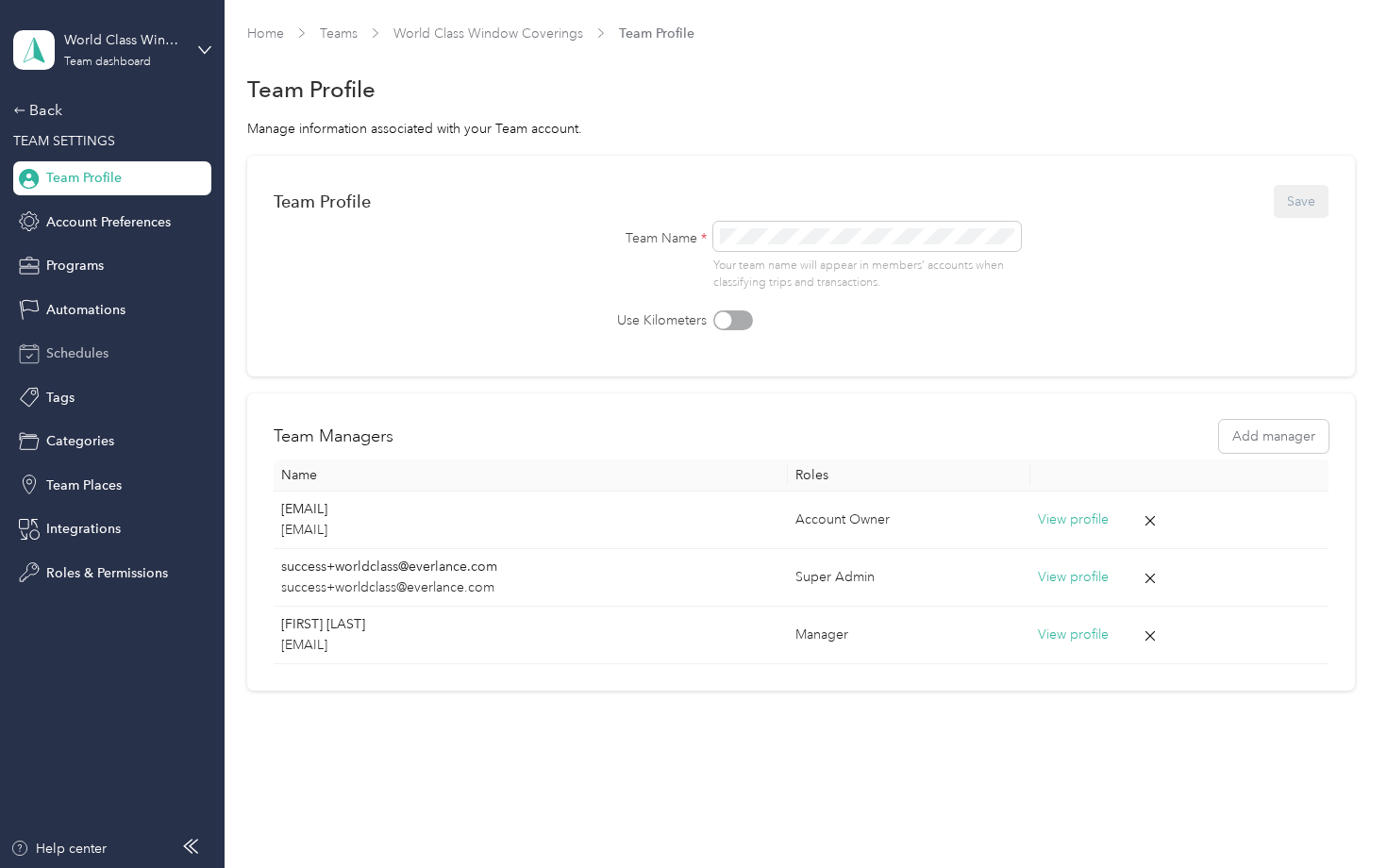 click on "Schedules" at bounding box center [77, 353] 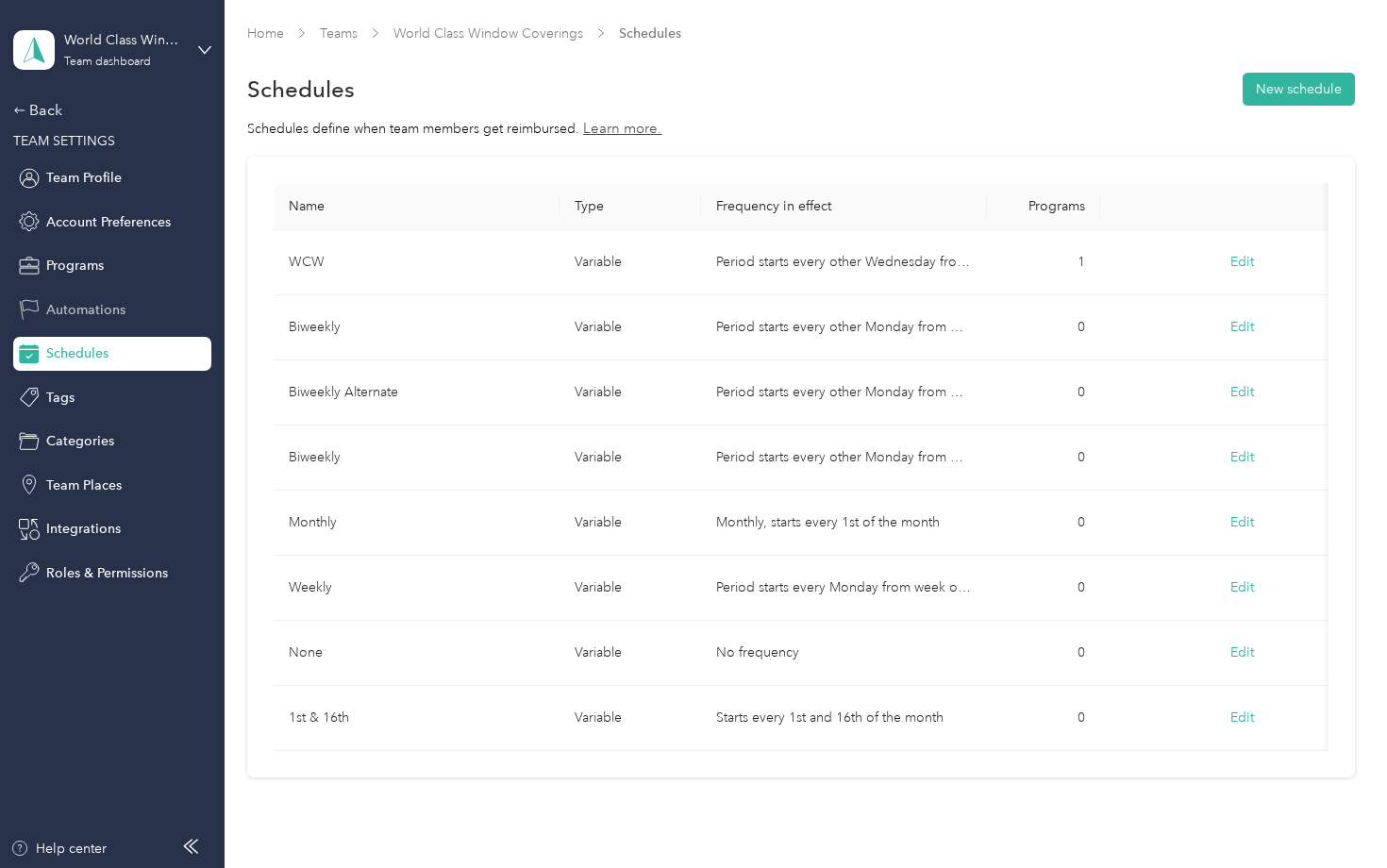 click on "Automations" at bounding box center (86, 309) 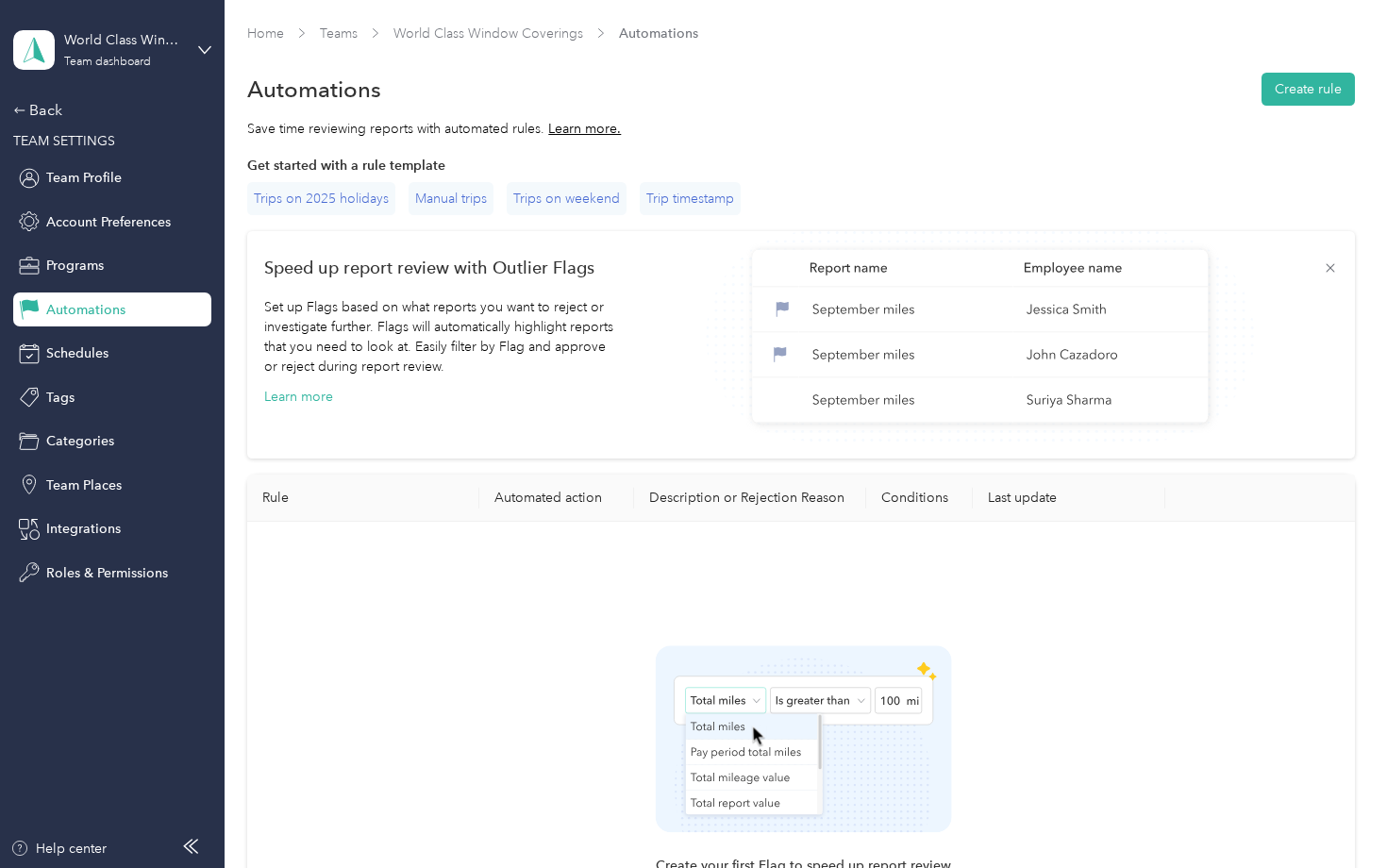 scroll, scrollTop: 0, scrollLeft: 0, axis: both 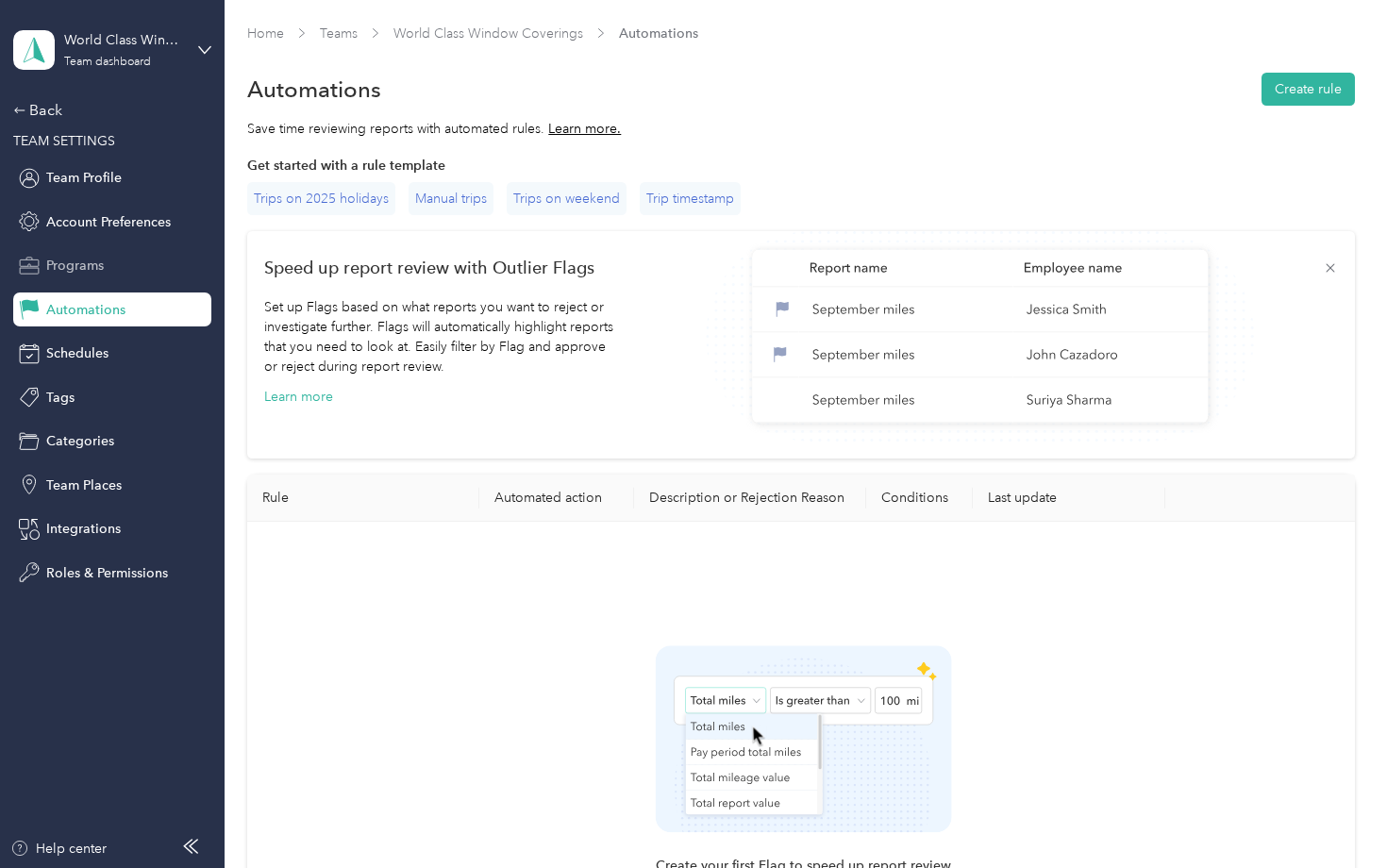 click on "Programs" at bounding box center [75, 265] 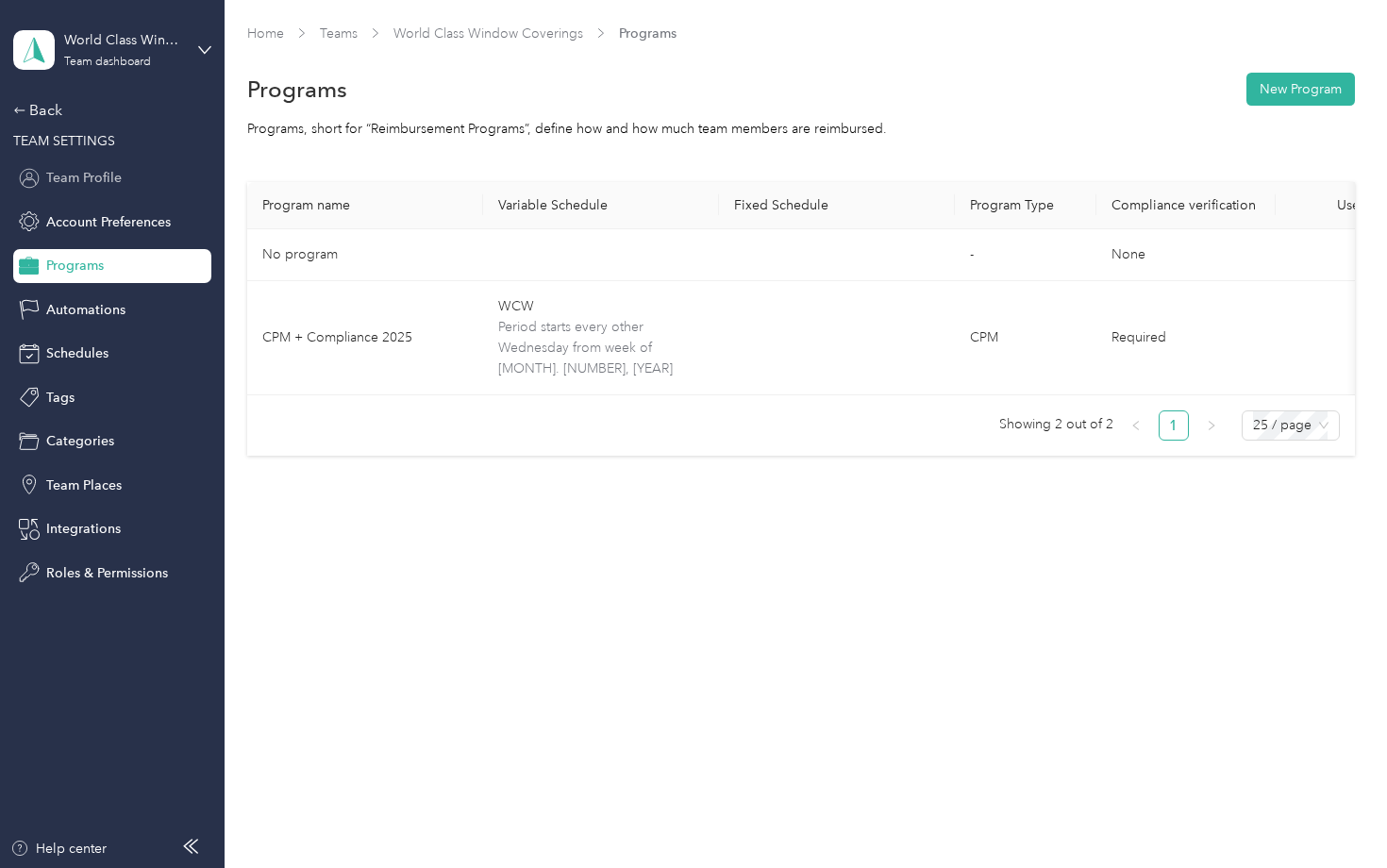 click on "Team Profile" at bounding box center [84, 177] 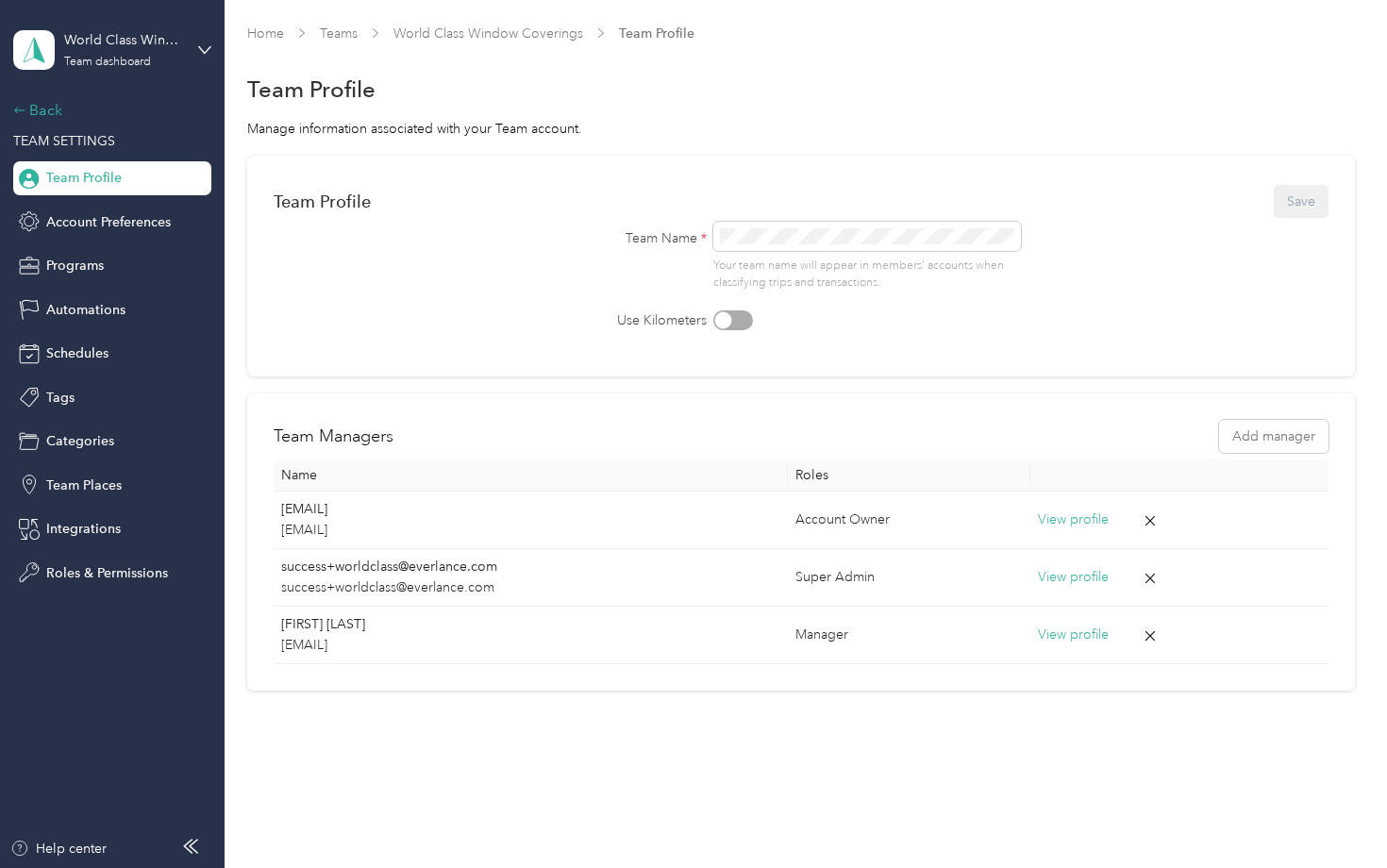 click 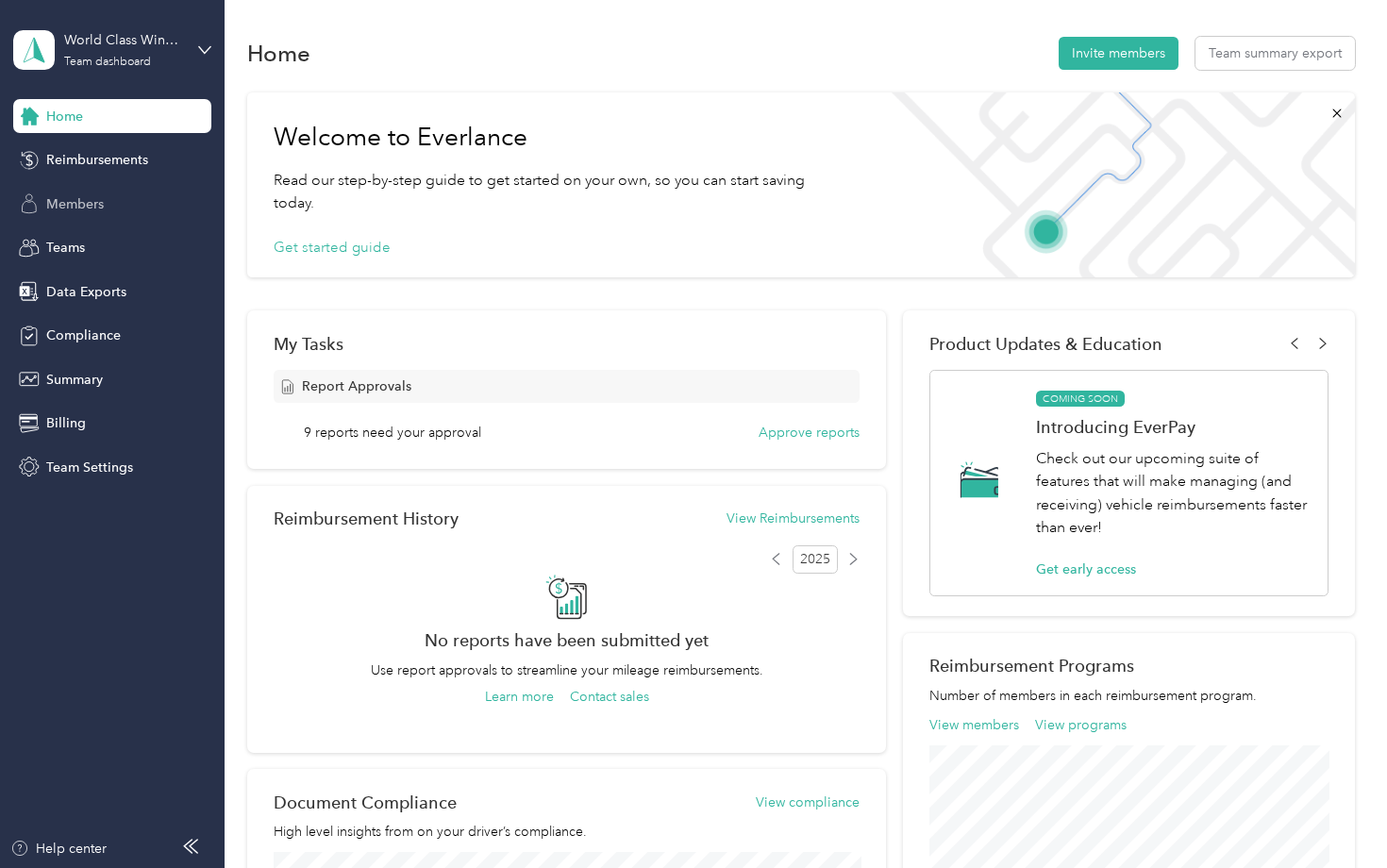 click on "Members" at bounding box center [75, 204] 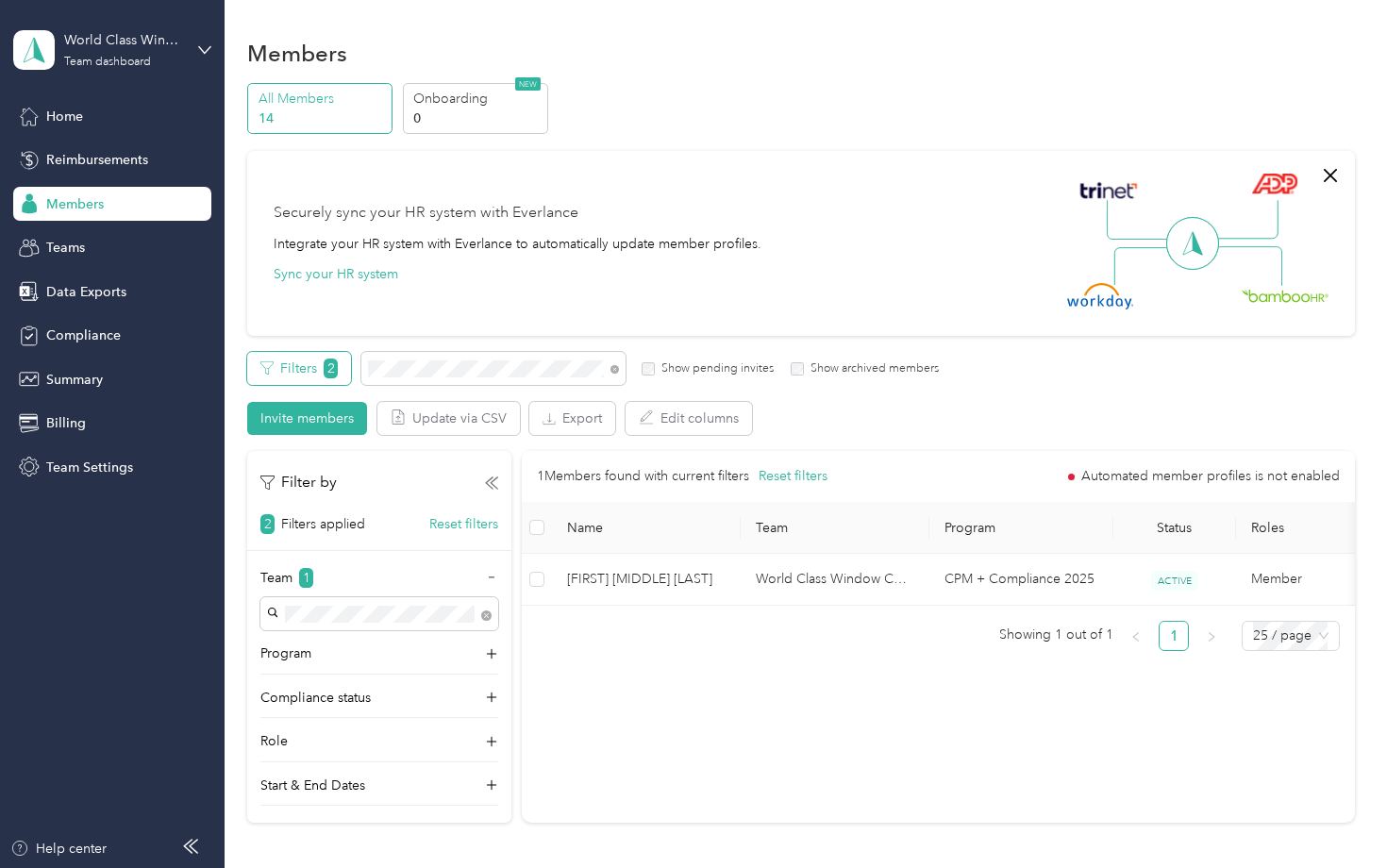 click on "Filters 2" at bounding box center (299, 368) 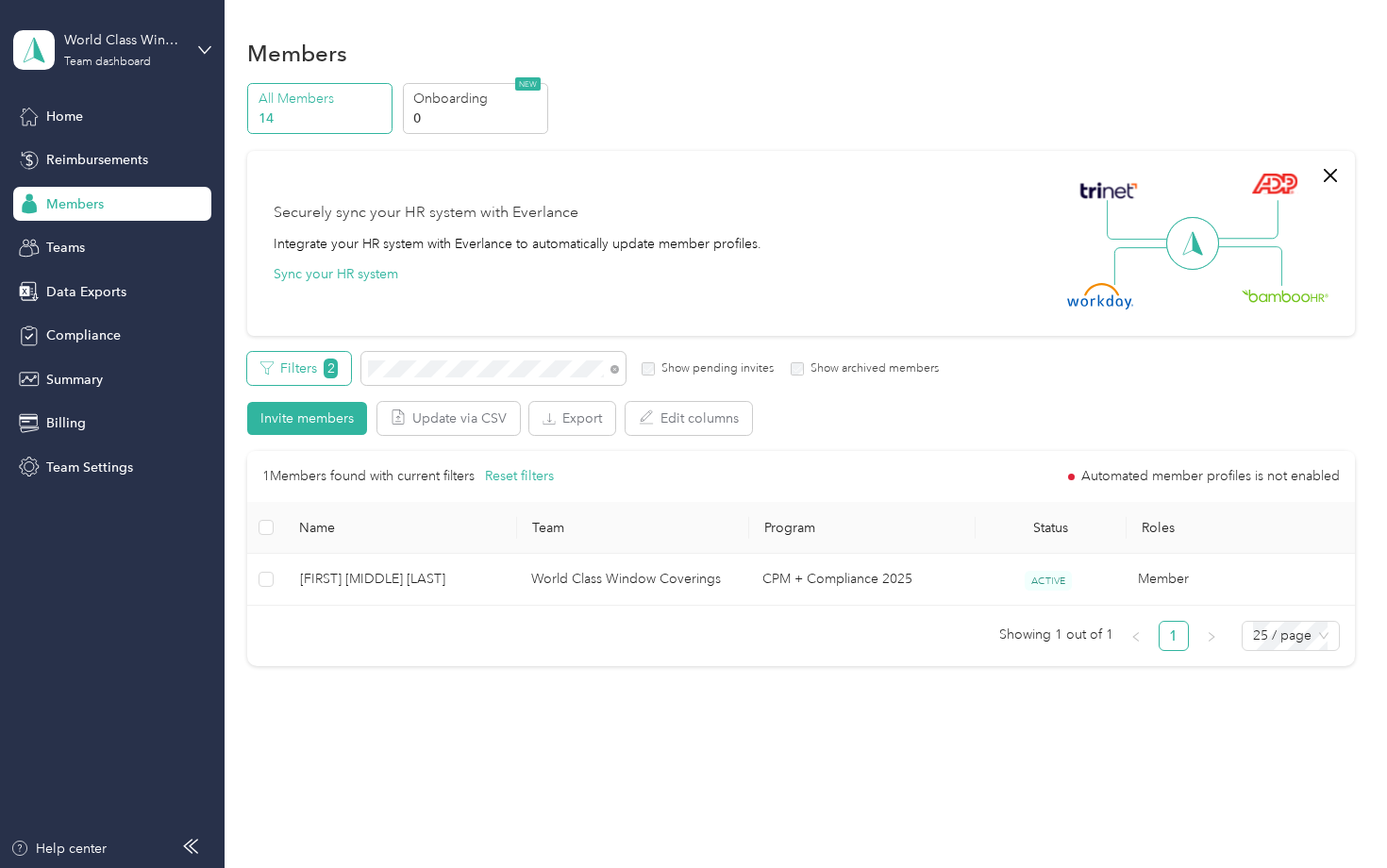 click on "Filters 2" at bounding box center (299, 368) 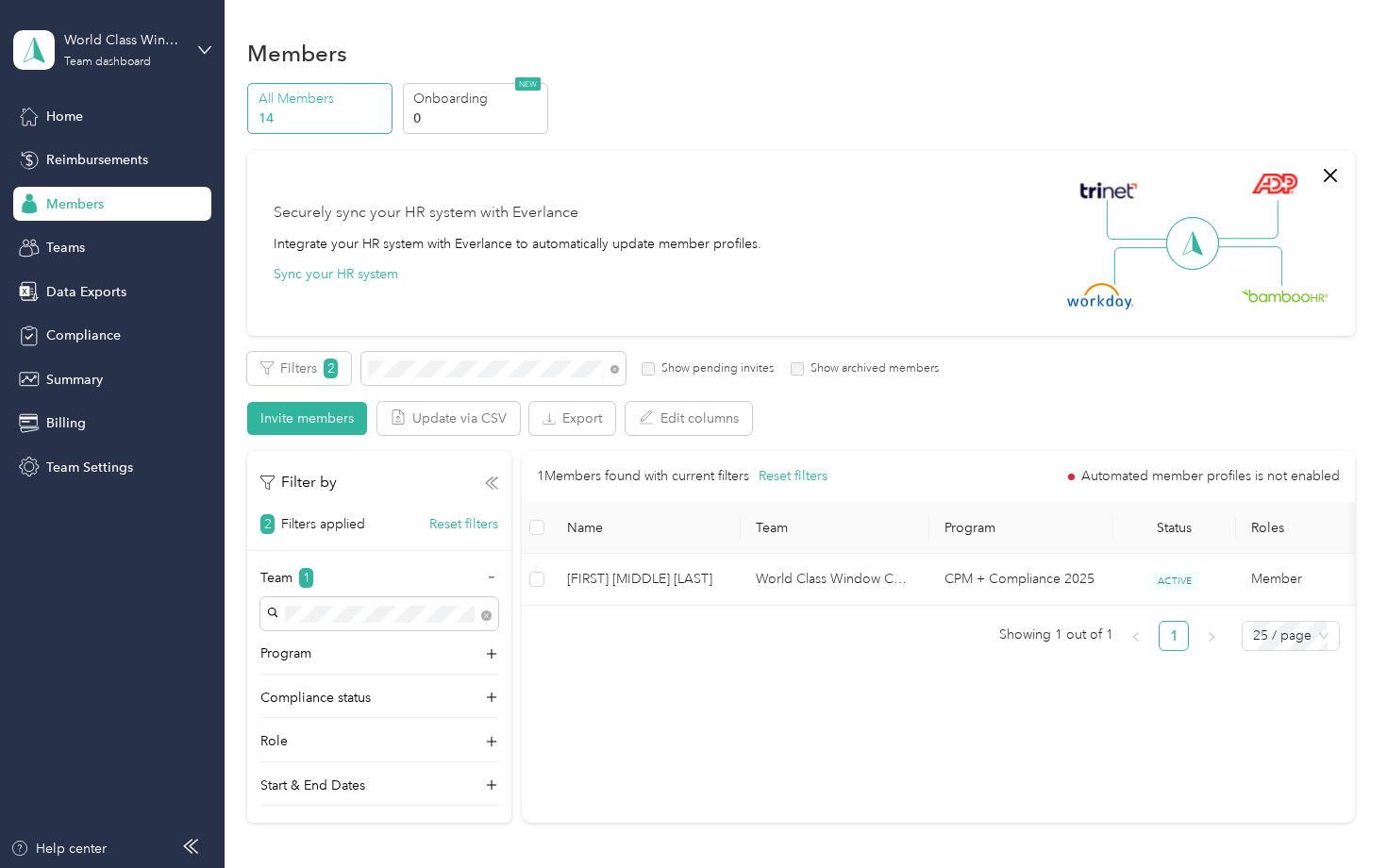 click 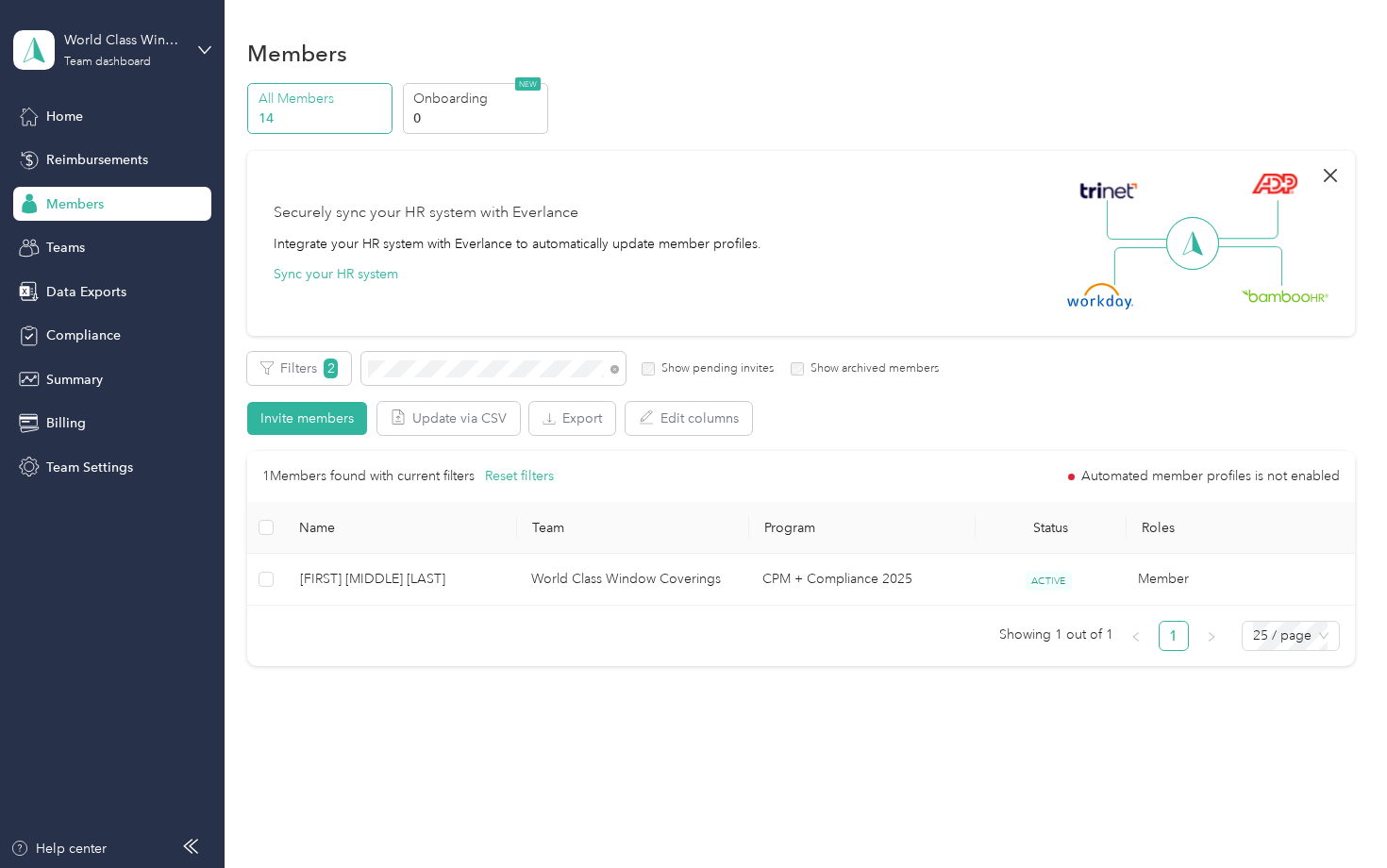 click 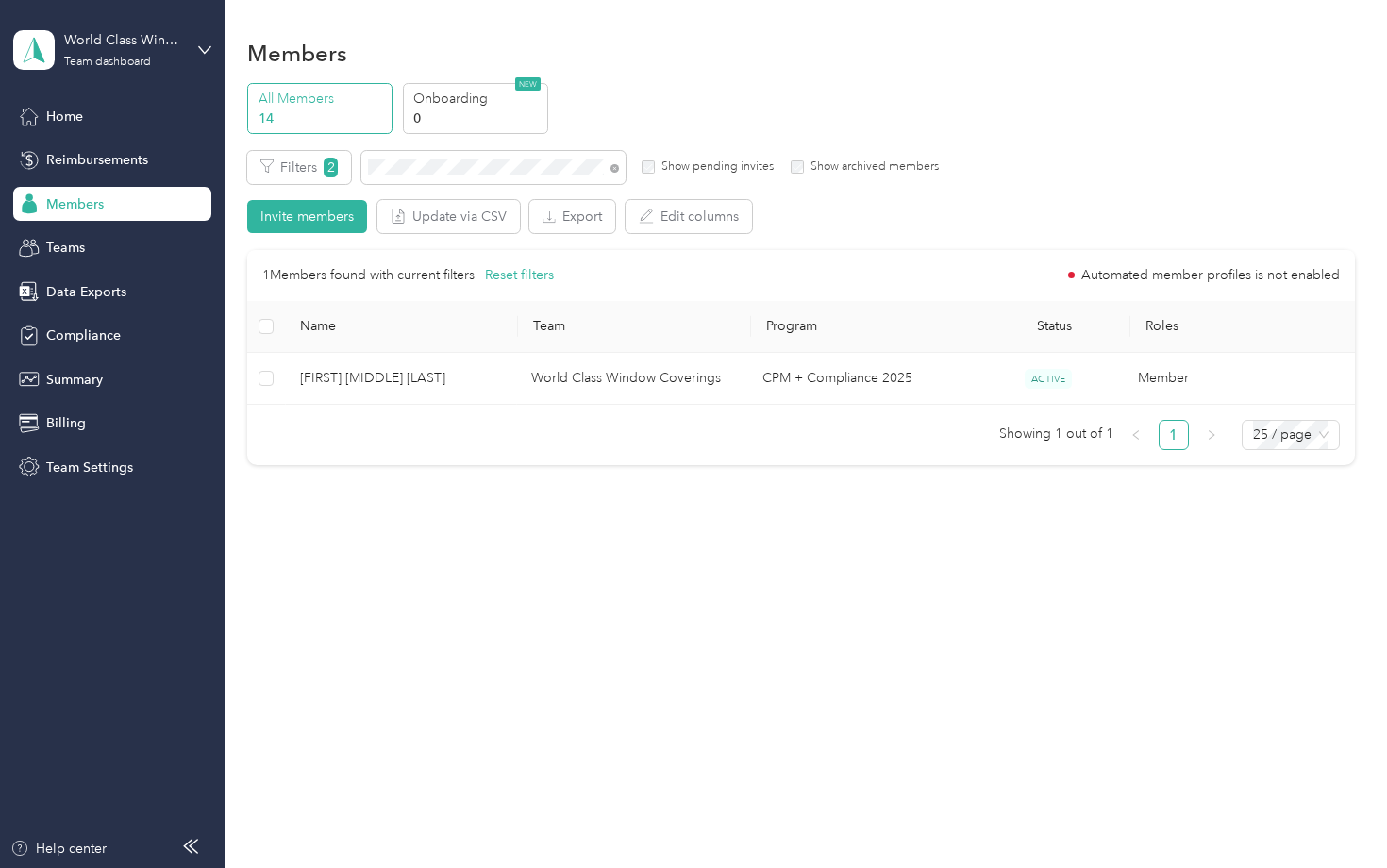 click on "Members" at bounding box center (75, 204) 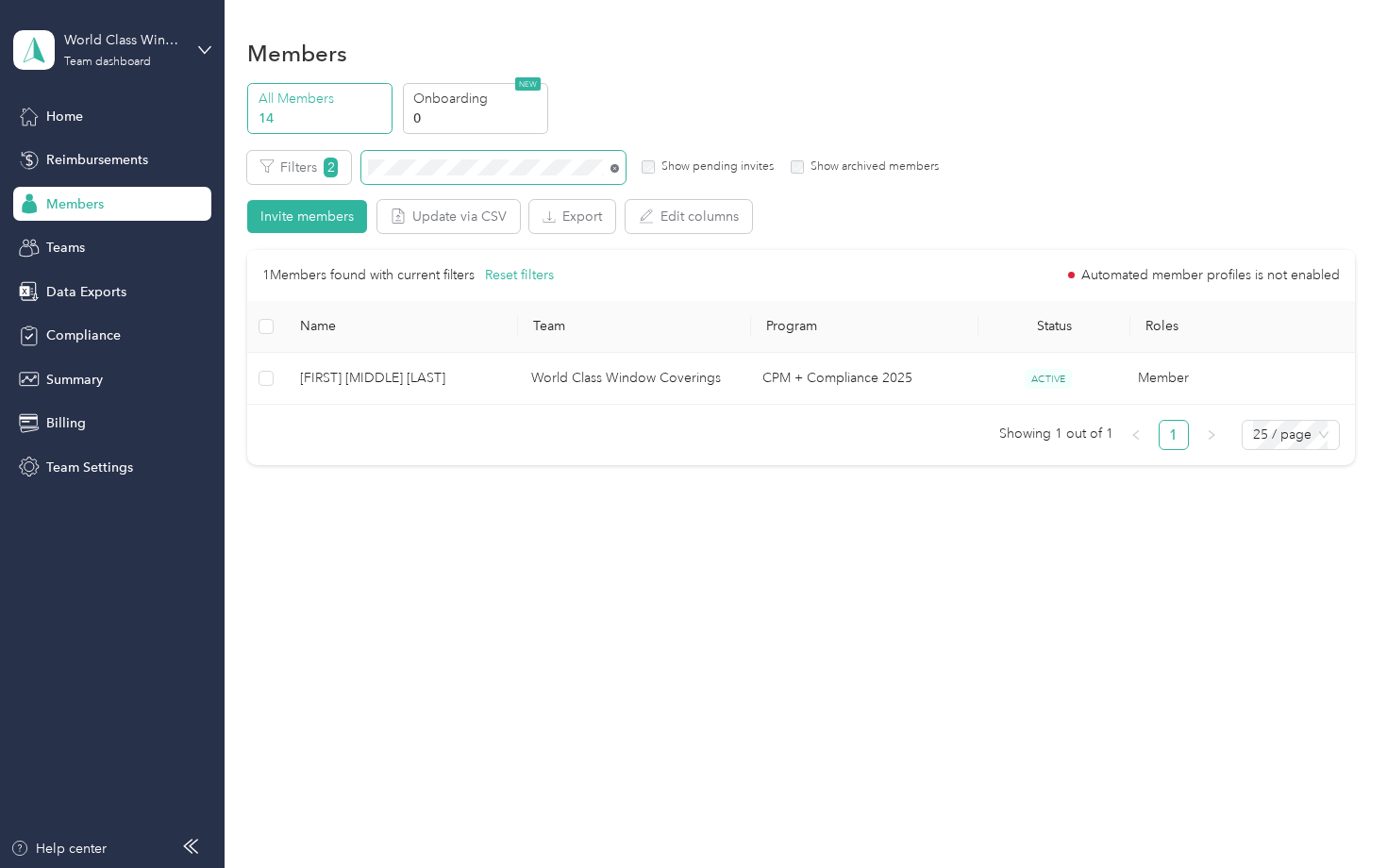 click 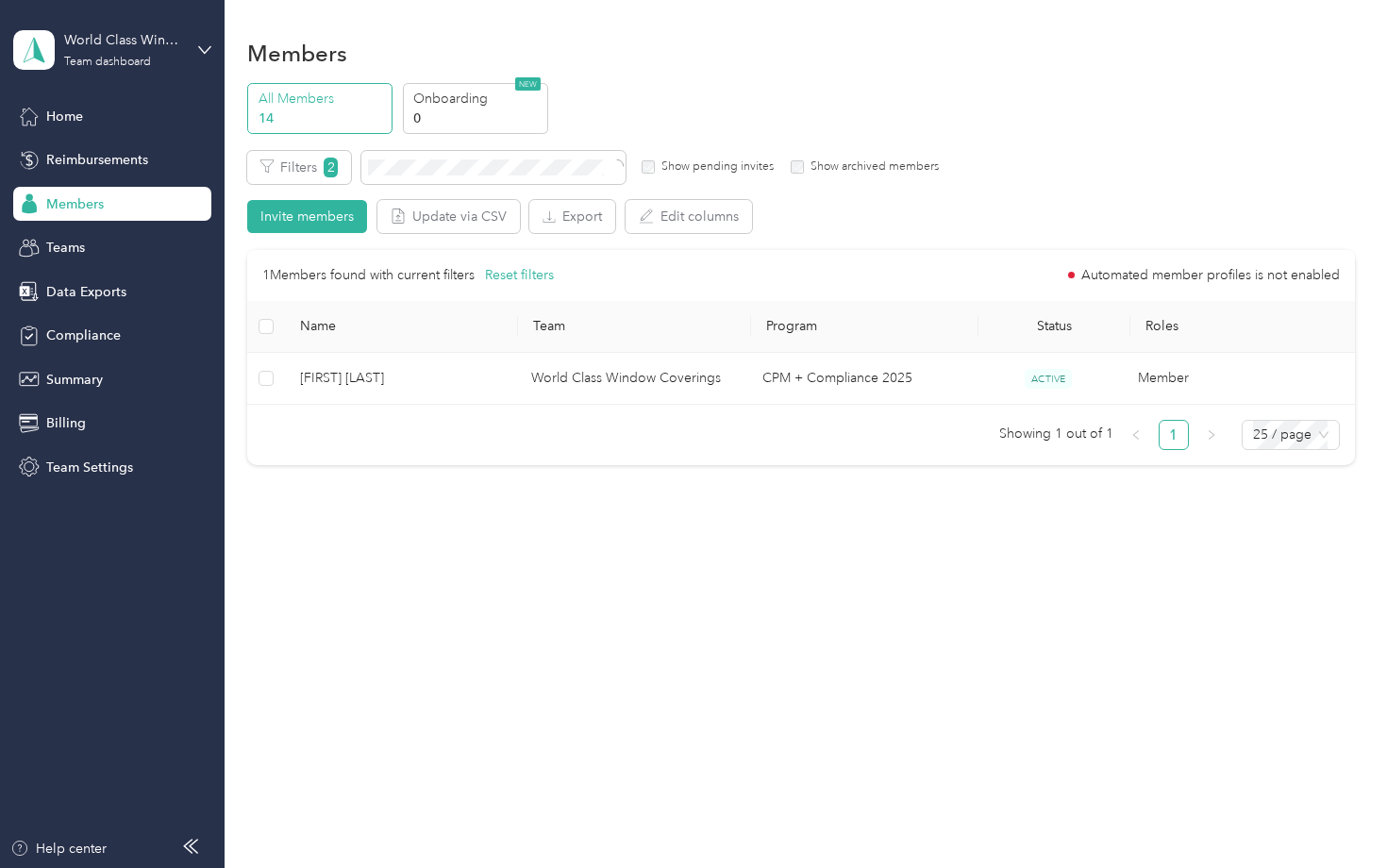 drag, startPoint x: 442, startPoint y: 175, endPoint x: 330, endPoint y: 376, distance: 230.09781 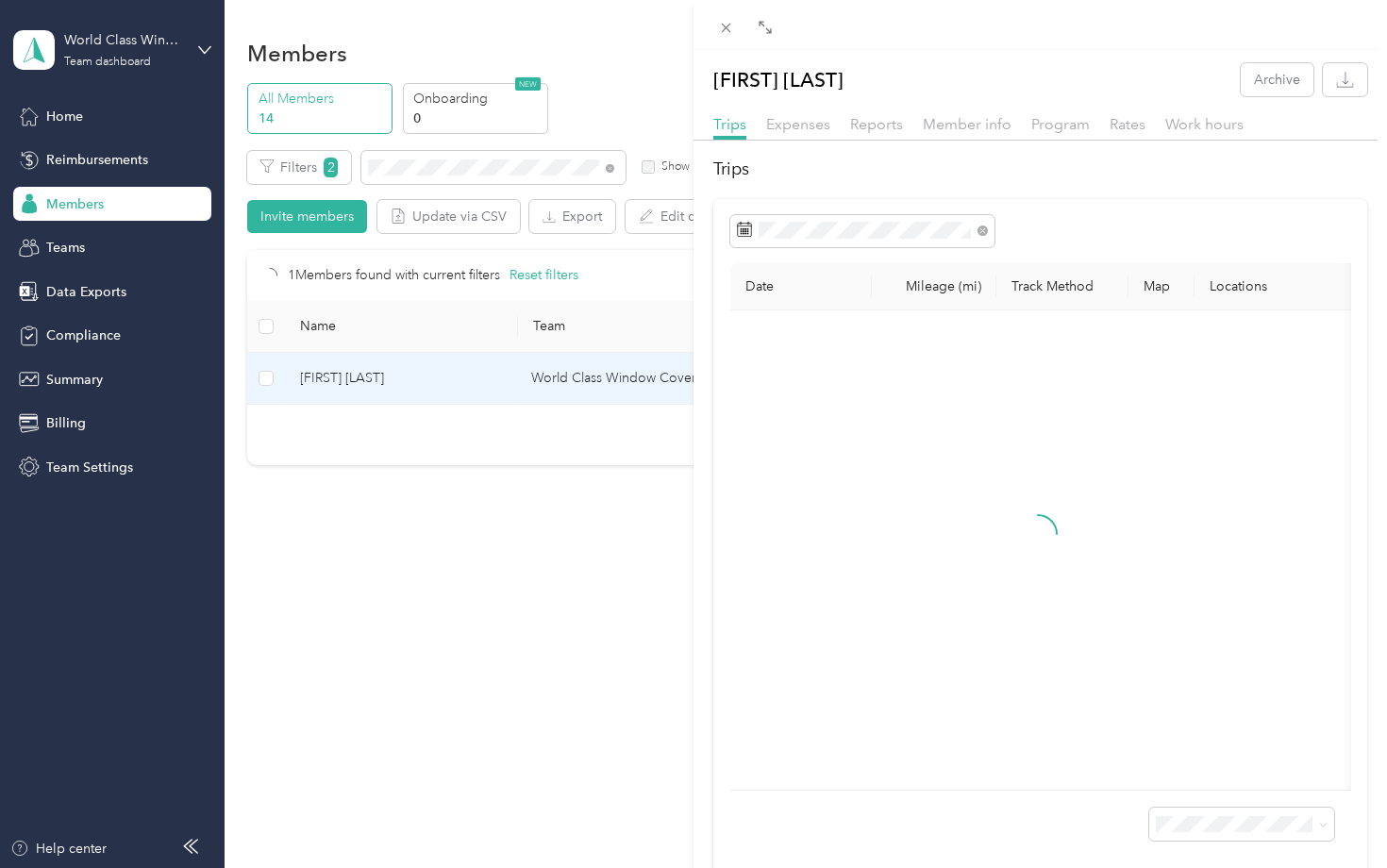 click on "[FIRST] [LAST] Archive Trips Expenses Reports Member info Program Rates Work hours Trips Date Mileage (mi) Track Method Map Locations Mileage value Purpose" at bounding box center [694, 434] 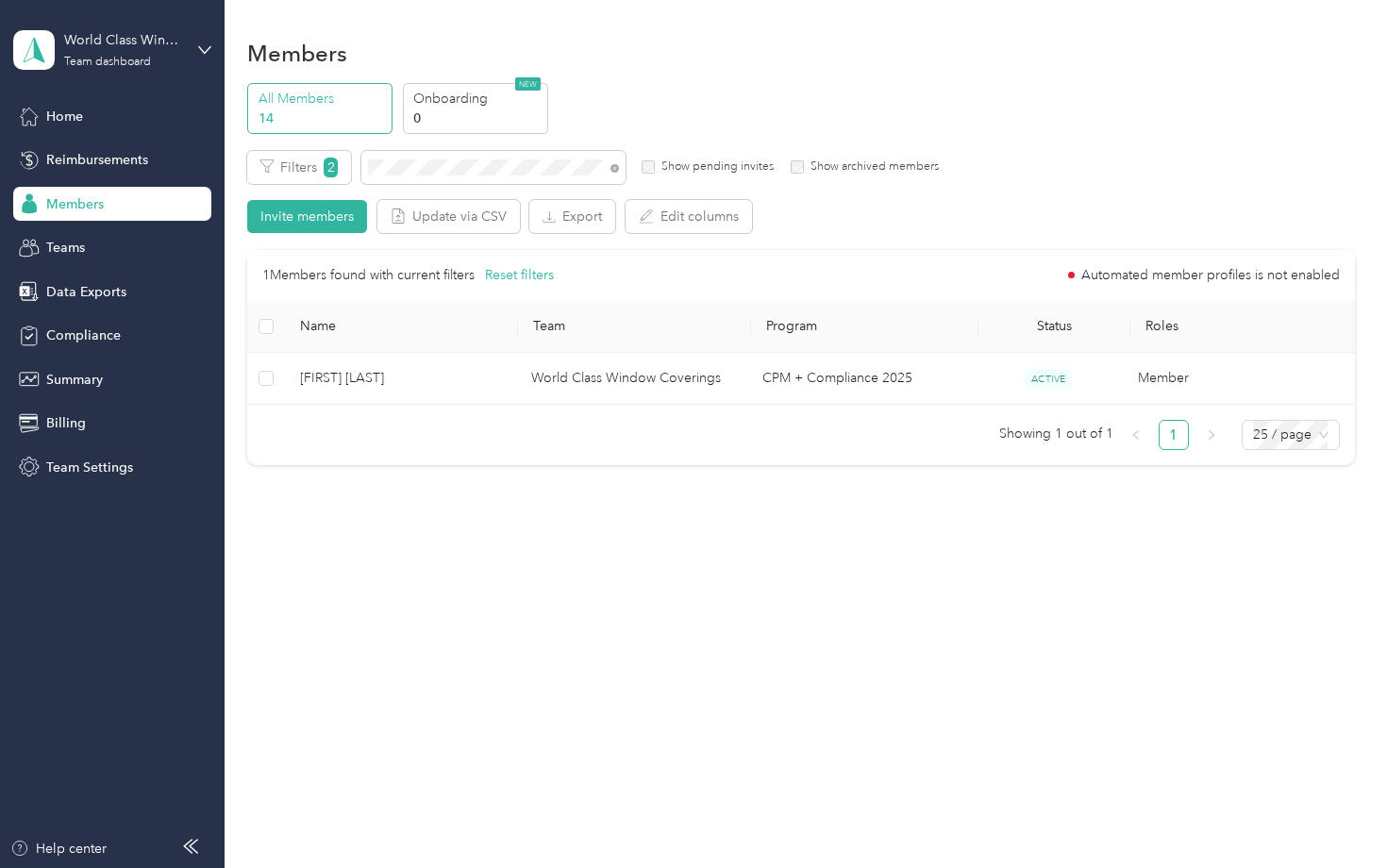 click on "[FIRST] [LAST]" at bounding box center (400, 378) 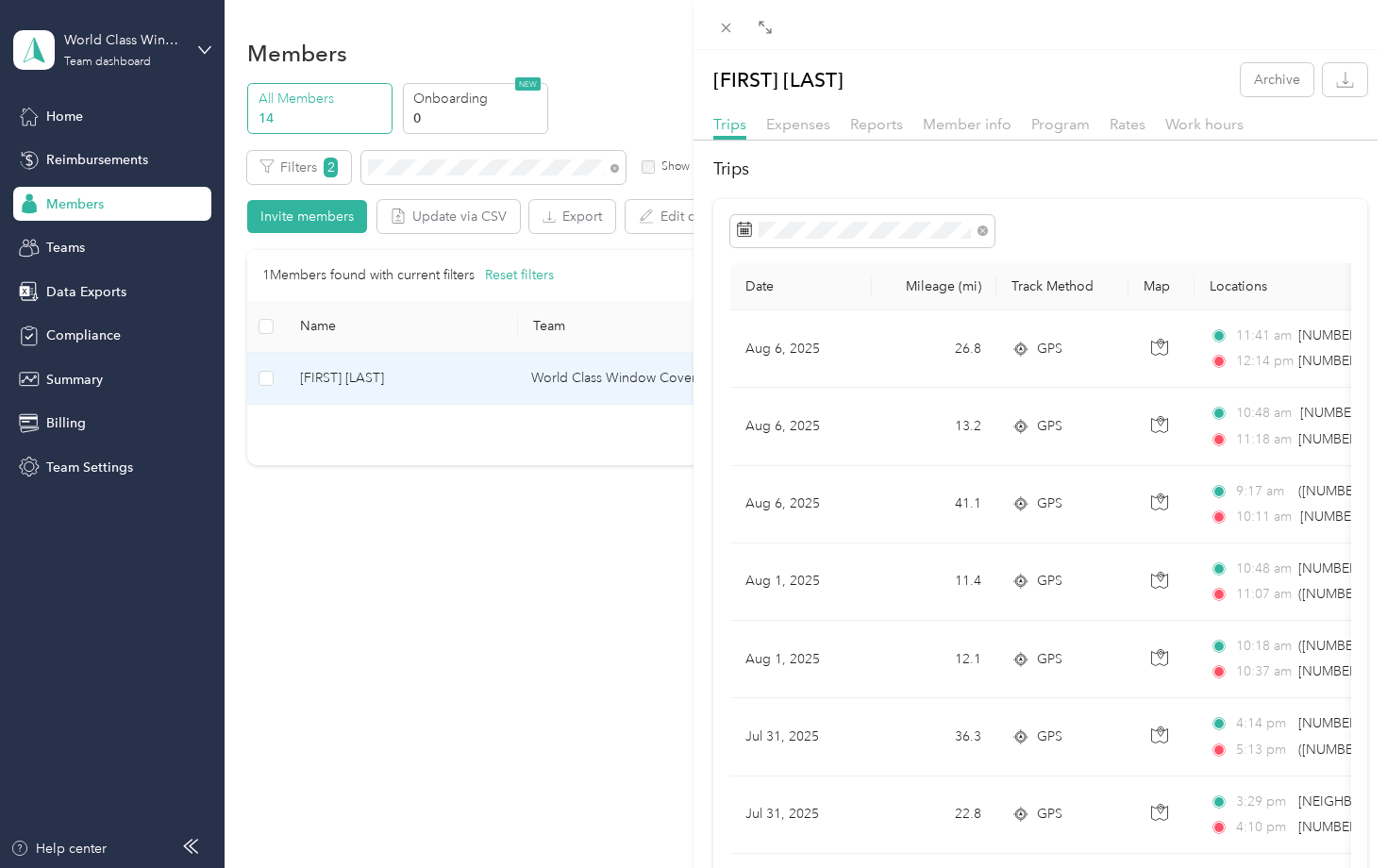 scroll, scrollTop: 0, scrollLeft: 0, axis: both 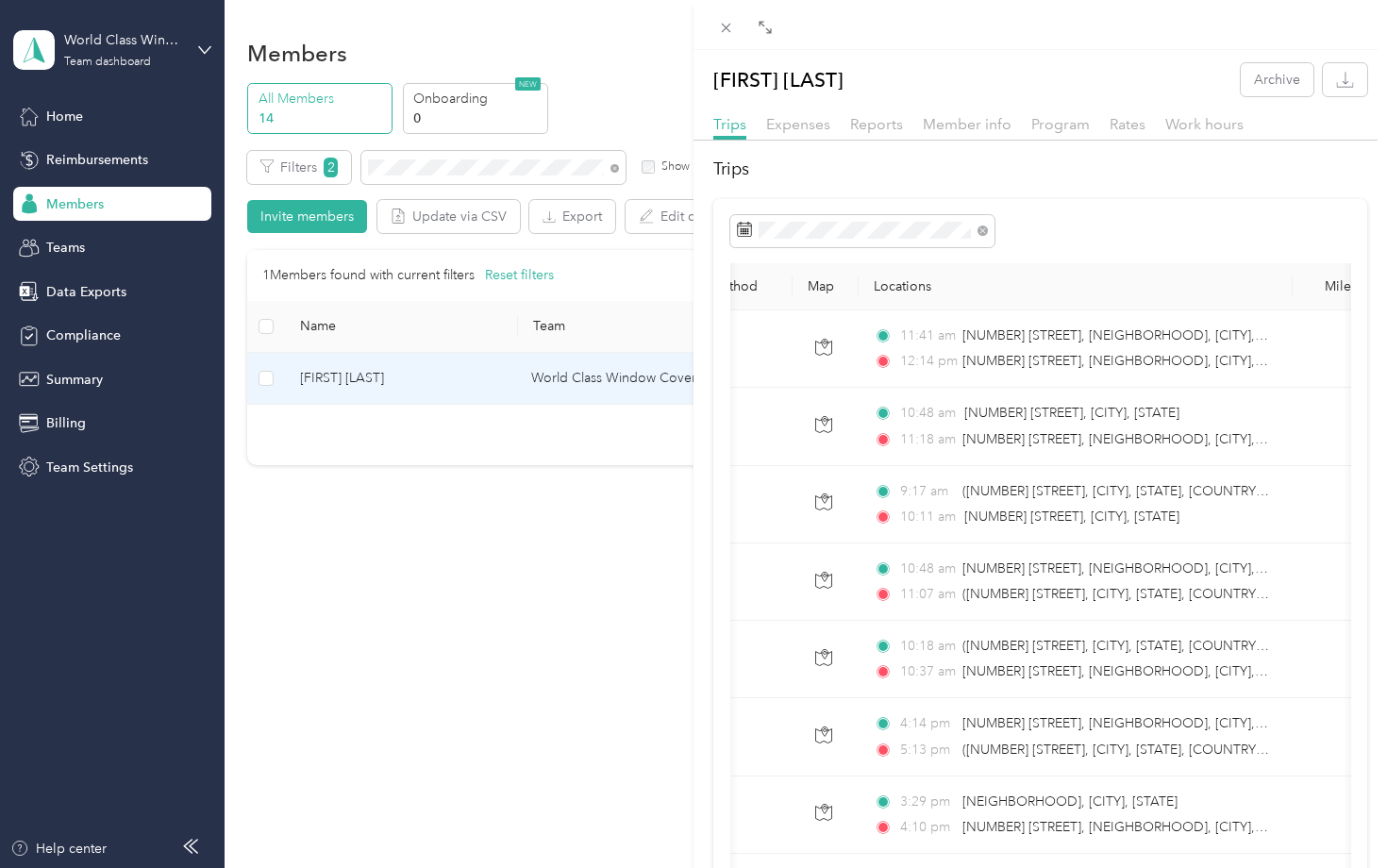 click on "[FIRST] [LAST] Archive Trips Expenses Reports Member info Program Rates Work hours Reports Submitted on   Approved on   Report name Total Miles Report status Submitted on           [MONTH] [NUMBER] - [MONTH] [NUMBER], [YEAR] $[AMOUNT] [NUMBER] needs approval [NUMBER]/[NUMBER]/[YEAR] Showing 1 out of 1 1 25 / page" at bounding box center [694, 434] 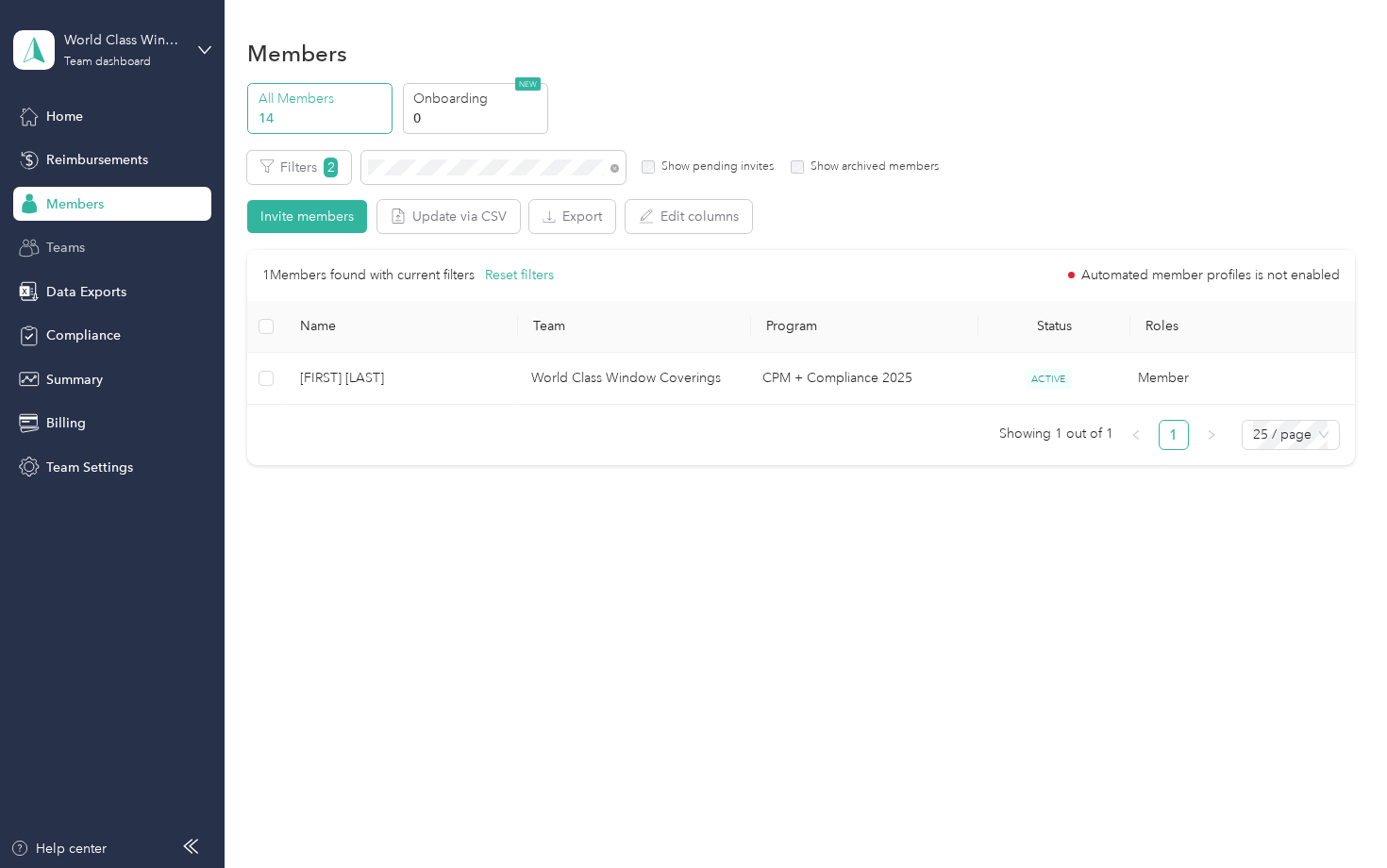 click on "Teams" at bounding box center [65, 247] 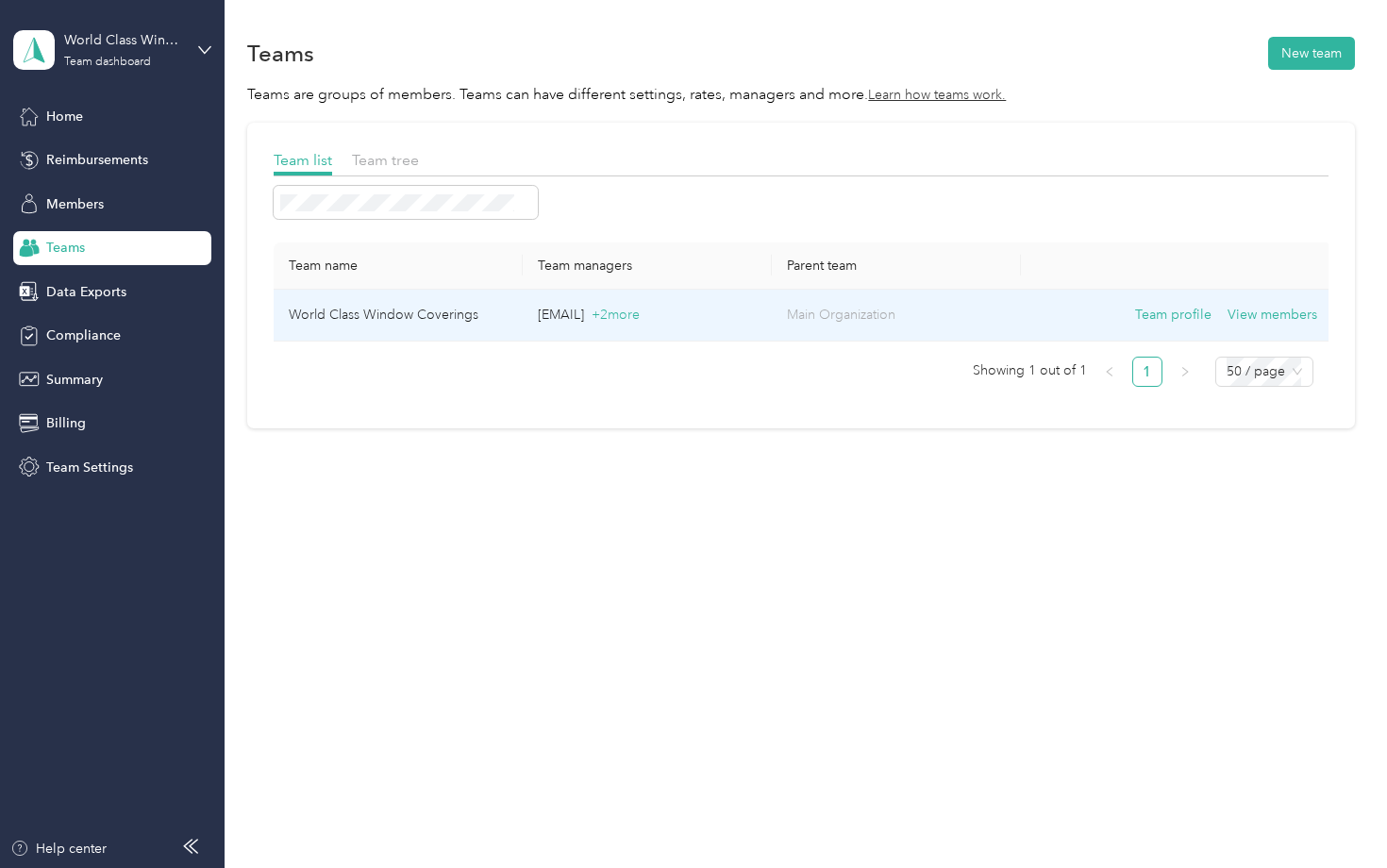 click on "World Class Window Coverings" at bounding box center (398, 315) 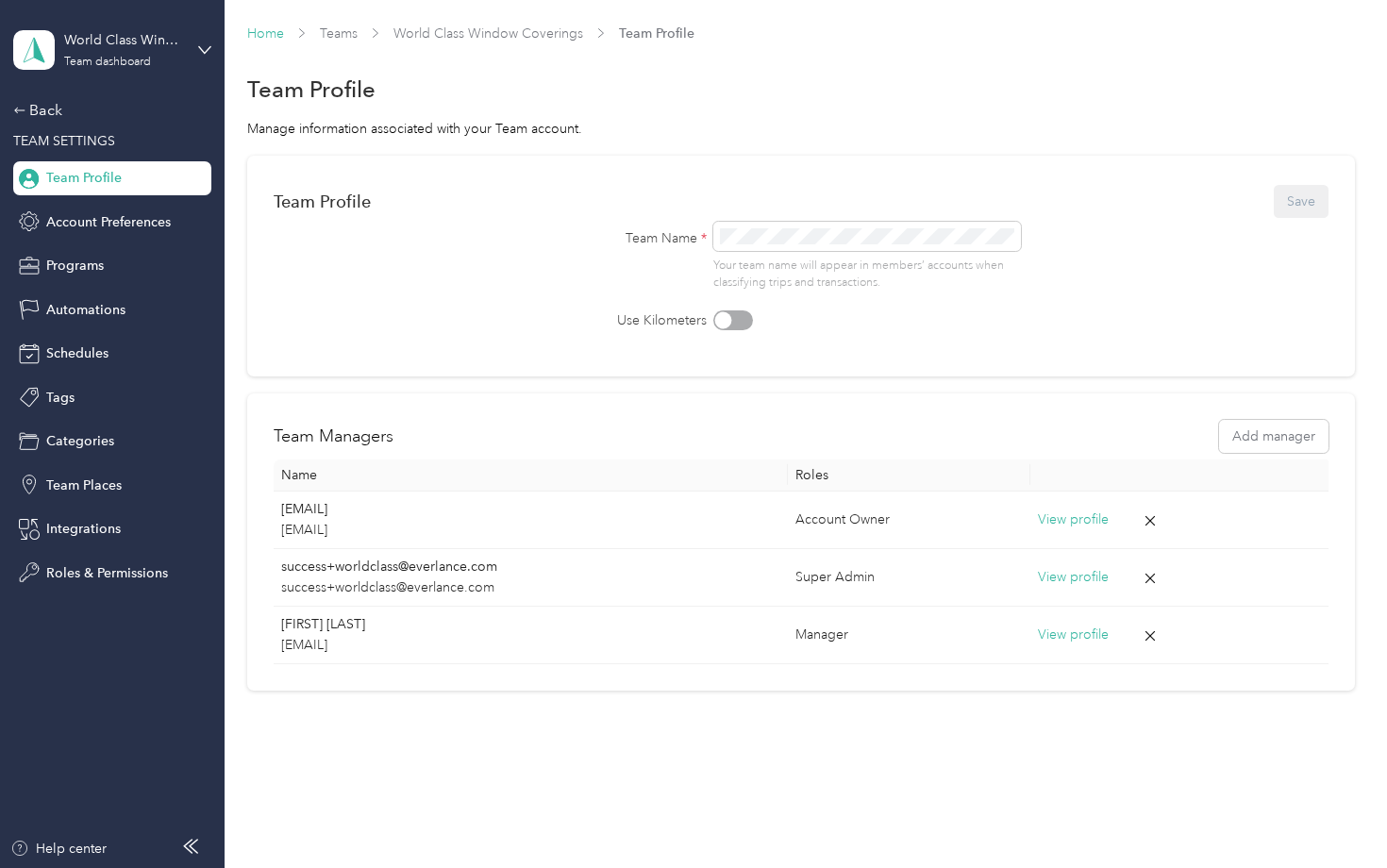 click on "Home" at bounding box center [265, 33] 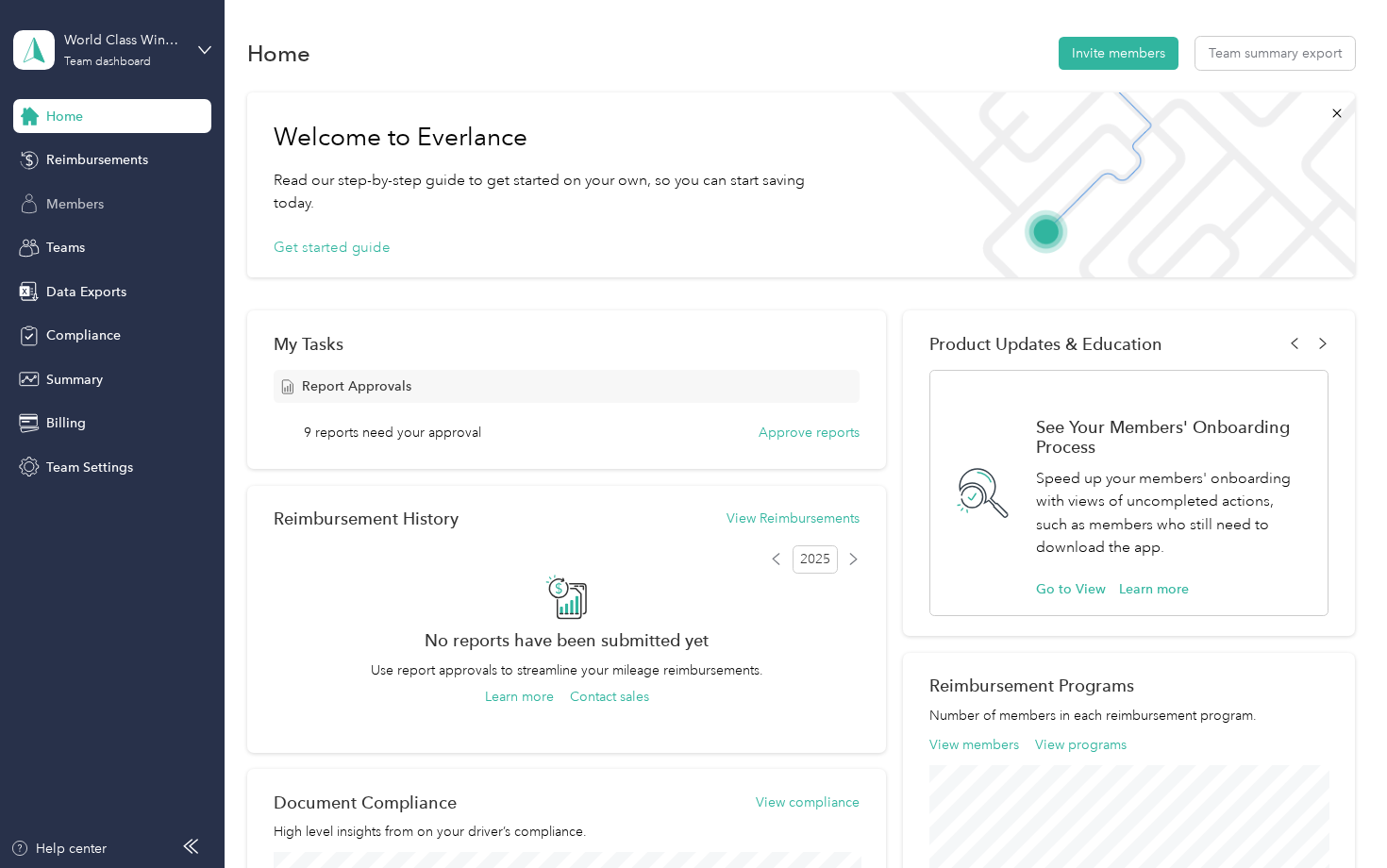 click on "Members" at bounding box center [112, 204] 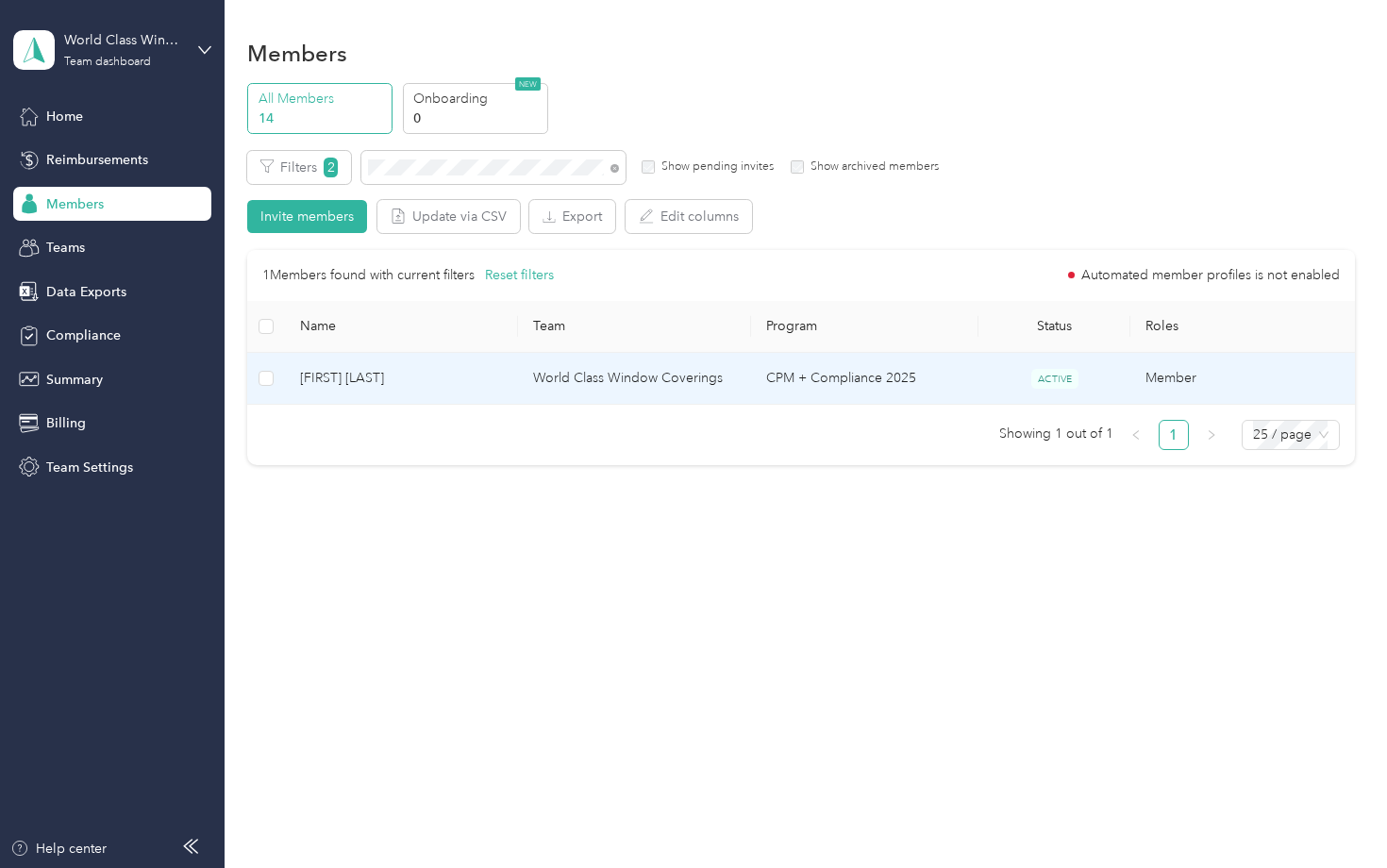 click on "[FIRST] [LAST]" at bounding box center [401, 378] 